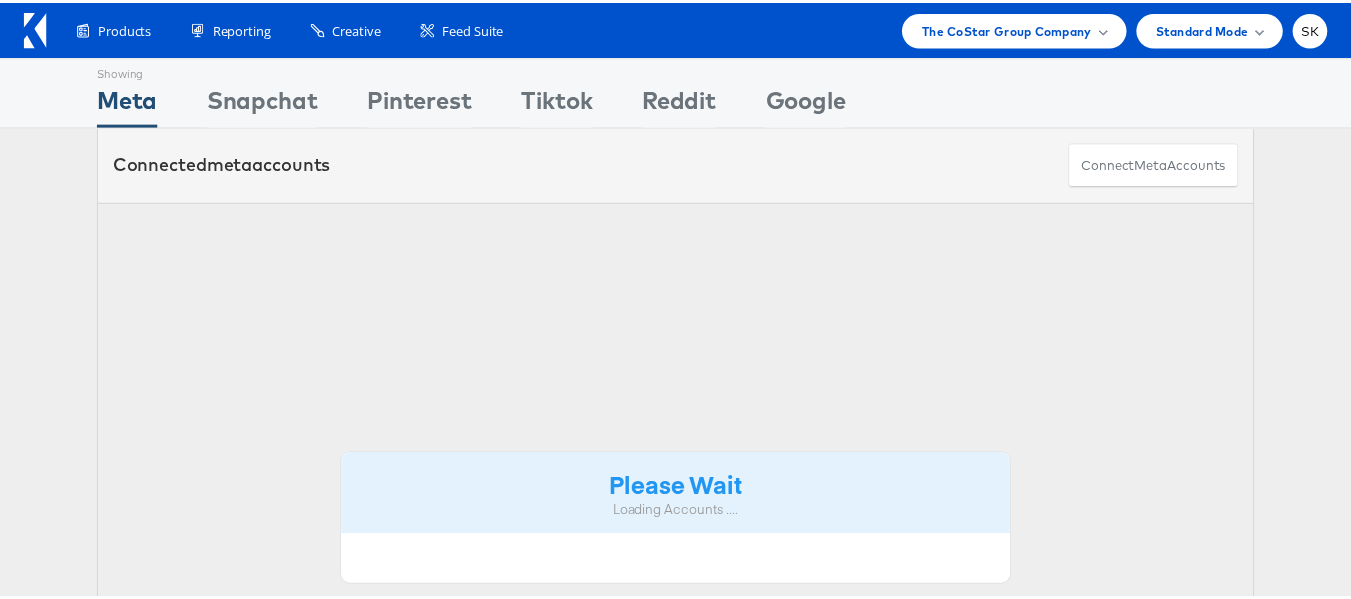 scroll, scrollTop: 0, scrollLeft: 0, axis: both 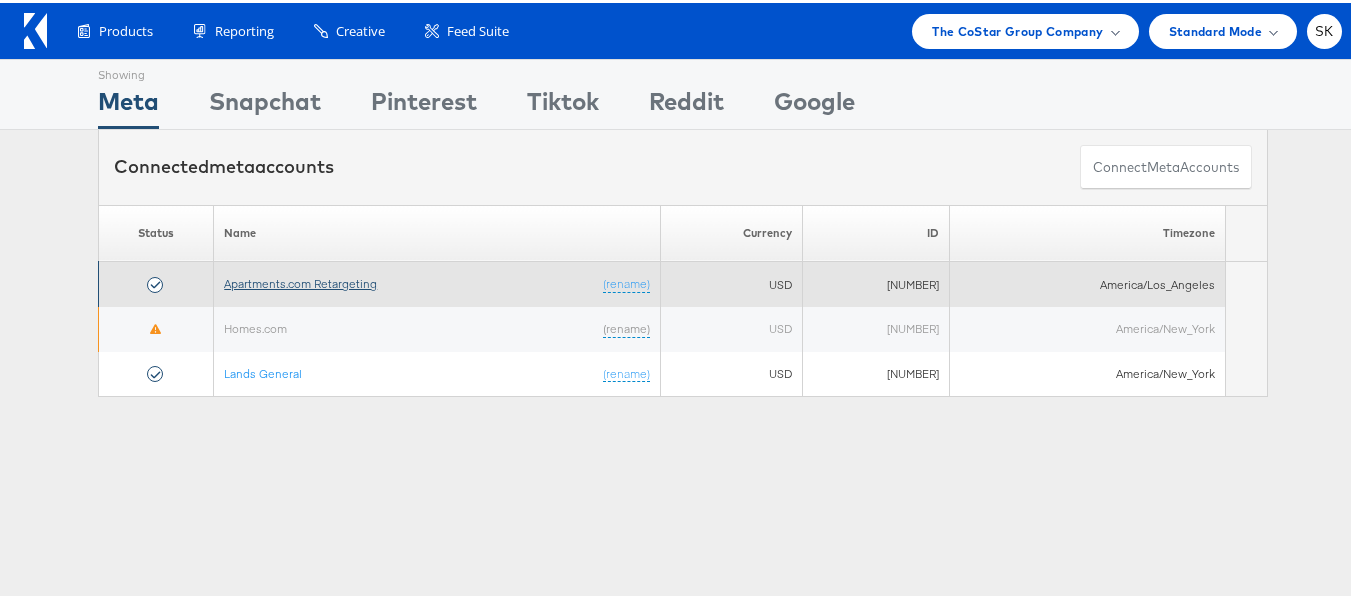 click on "Apartments.com Retargeting" at bounding box center [300, 280] 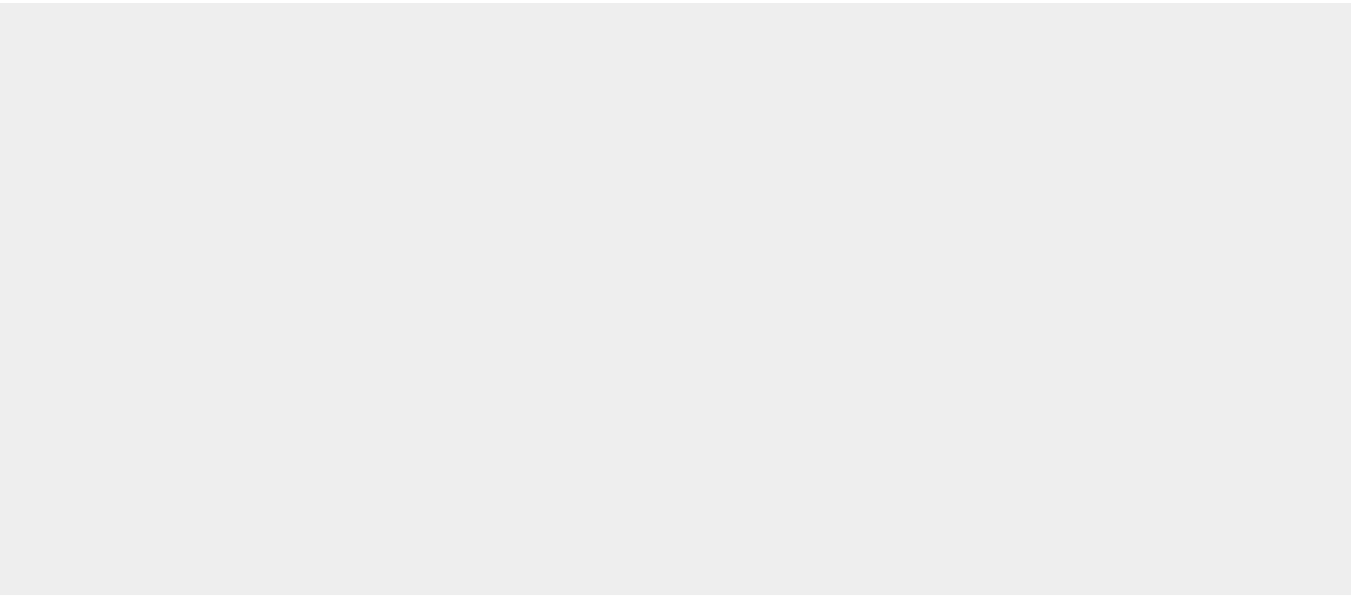 scroll, scrollTop: 0, scrollLeft: 0, axis: both 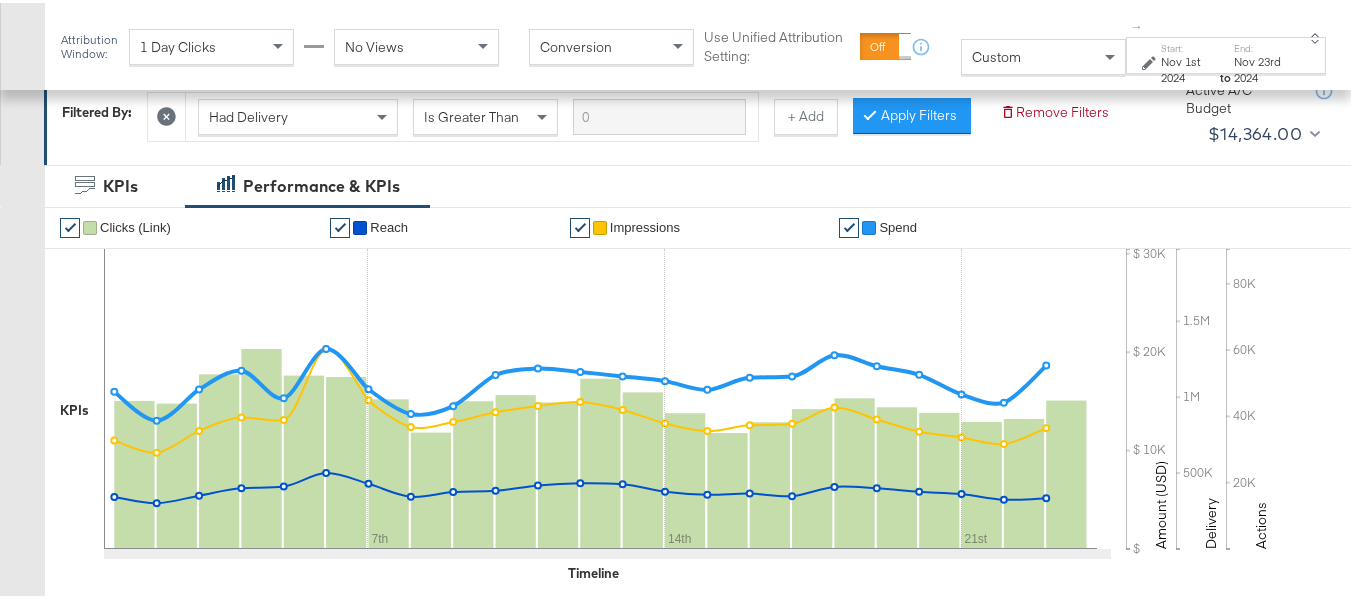click on "Custom" at bounding box center (1043, 54) 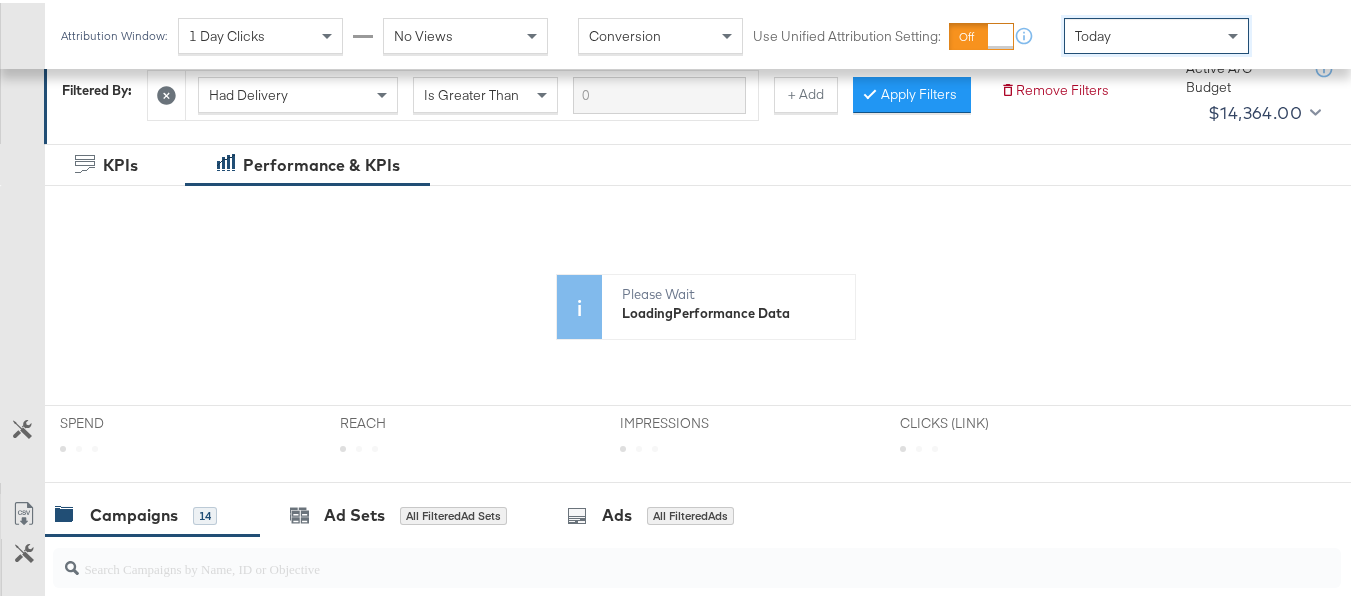 scroll, scrollTop: 0, scrollLeft: 0, axis: both 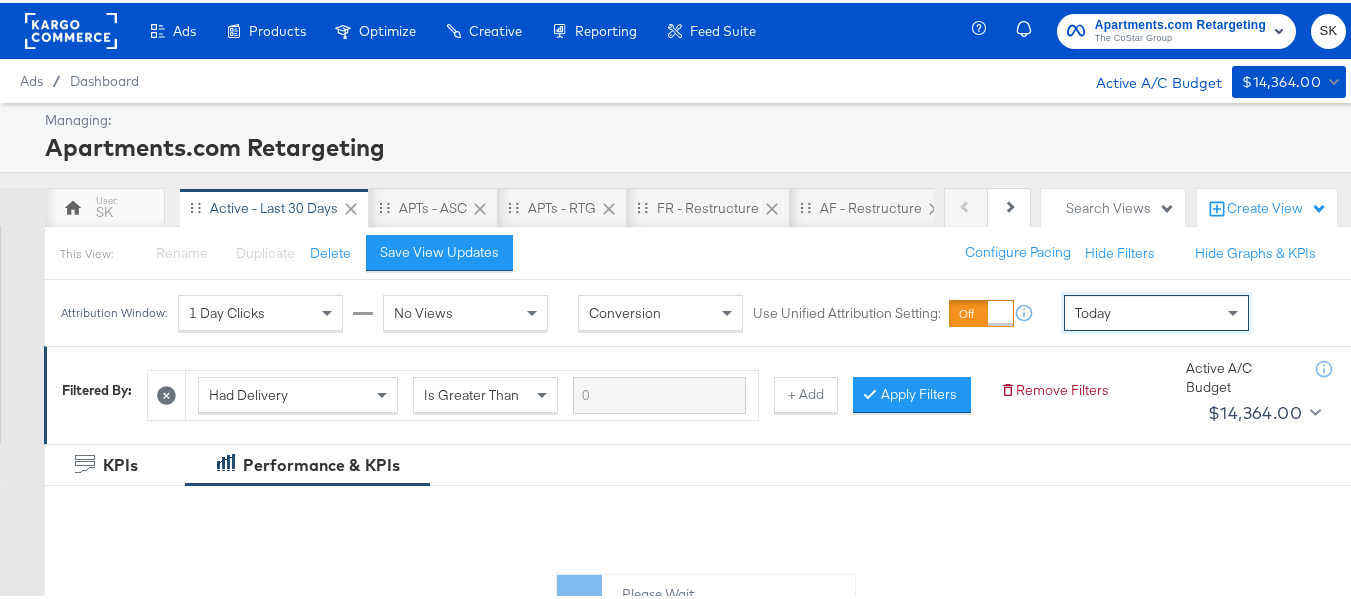 click on "Today" at bounding box center [1156, 310] 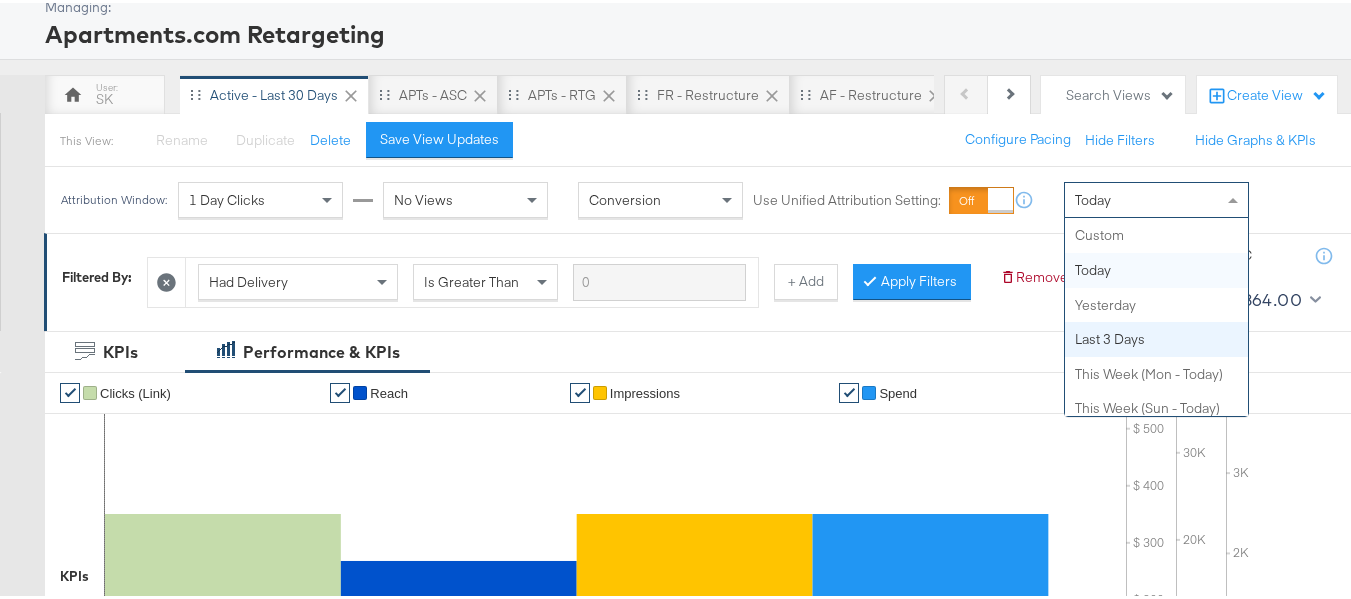 scroll, scrollTop: 200, scrollLeft: 0, axis: vertical 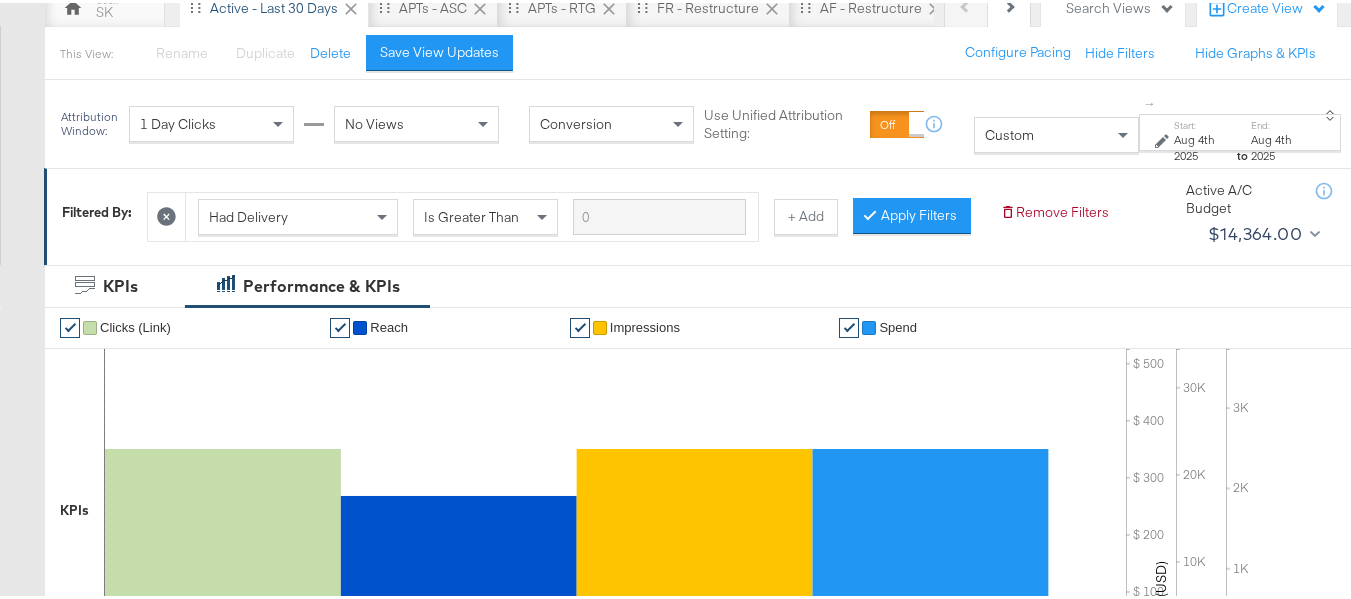 click on "Aug 4th 2025" at bounding box center (1203, 144) 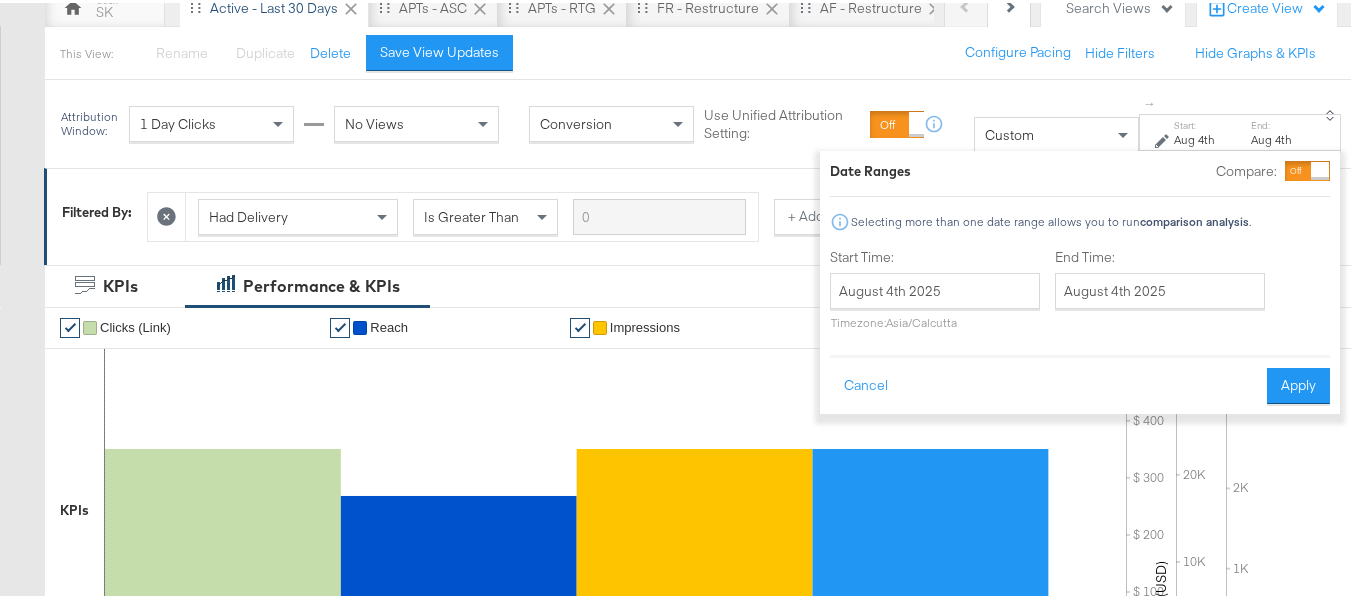 click on "Timezone:  Asia/Calcutta" at bounding box center [935, 319] 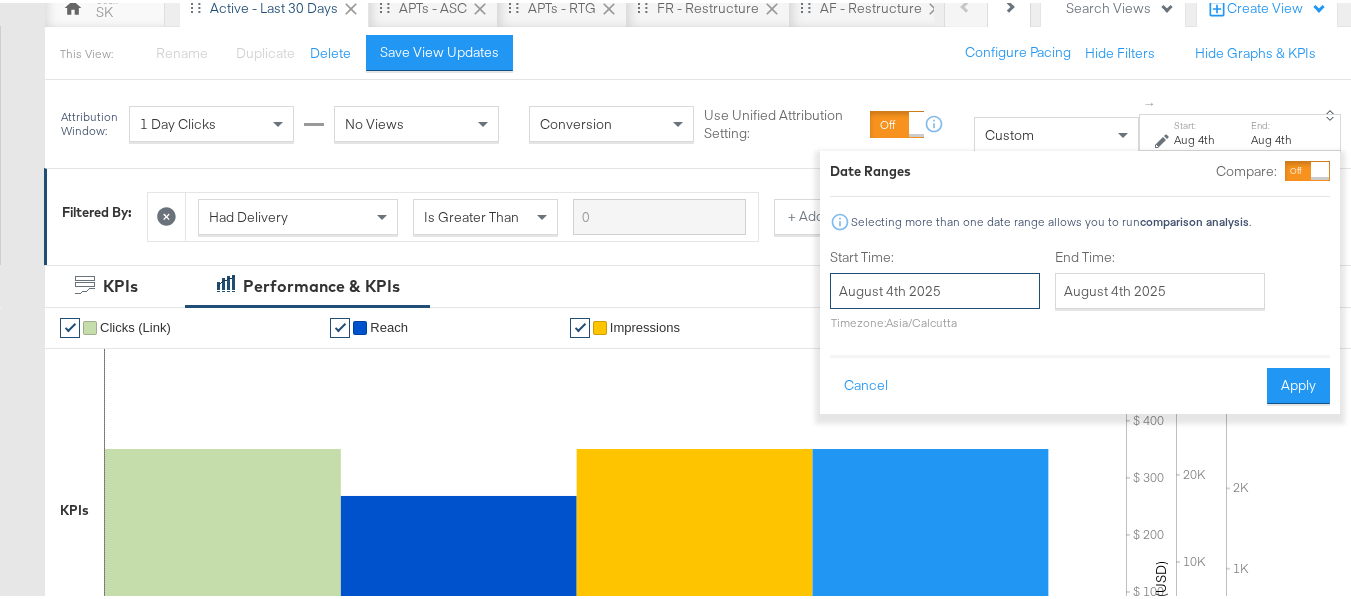 click on "August 4th 2025" at bounding box center (935, 288) 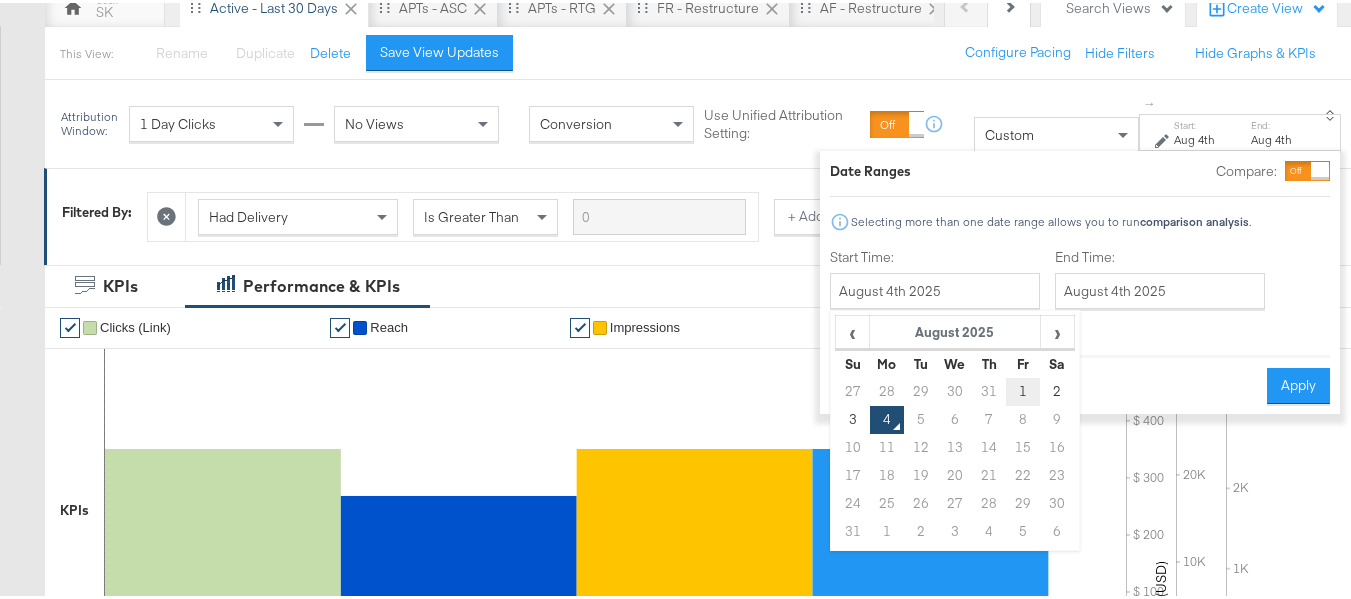 click on "1" at bounding box center (1023, 389) 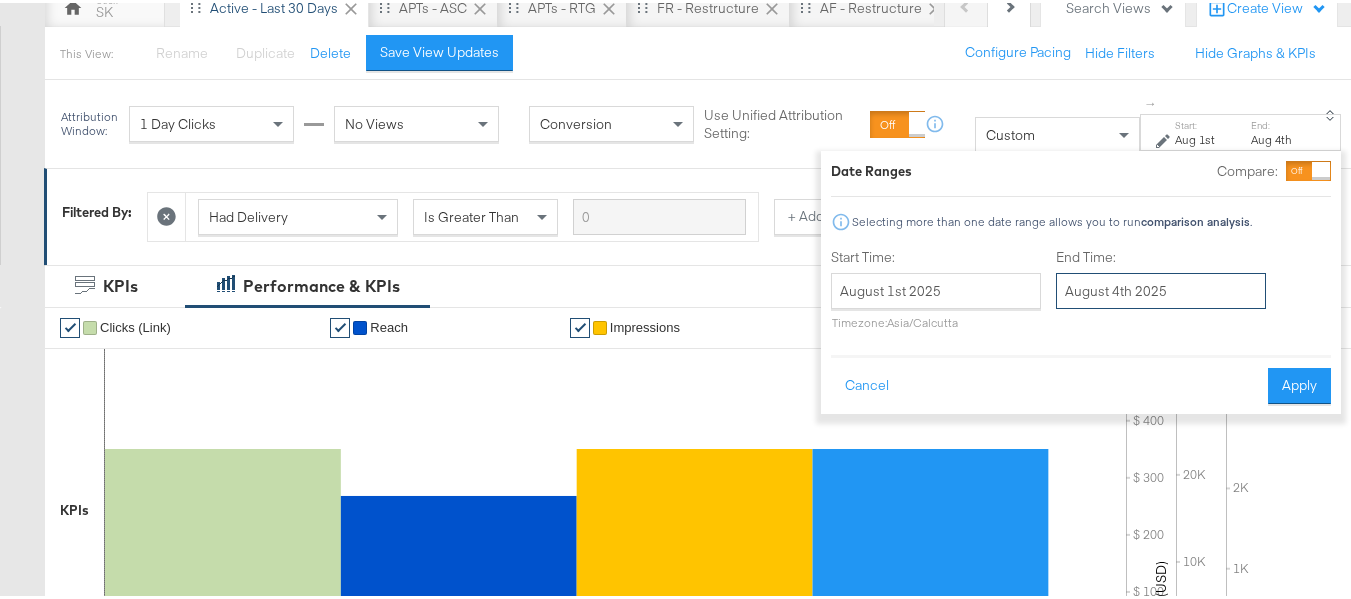 click on "August 4th 2025" at bounding box center (1161, 288) 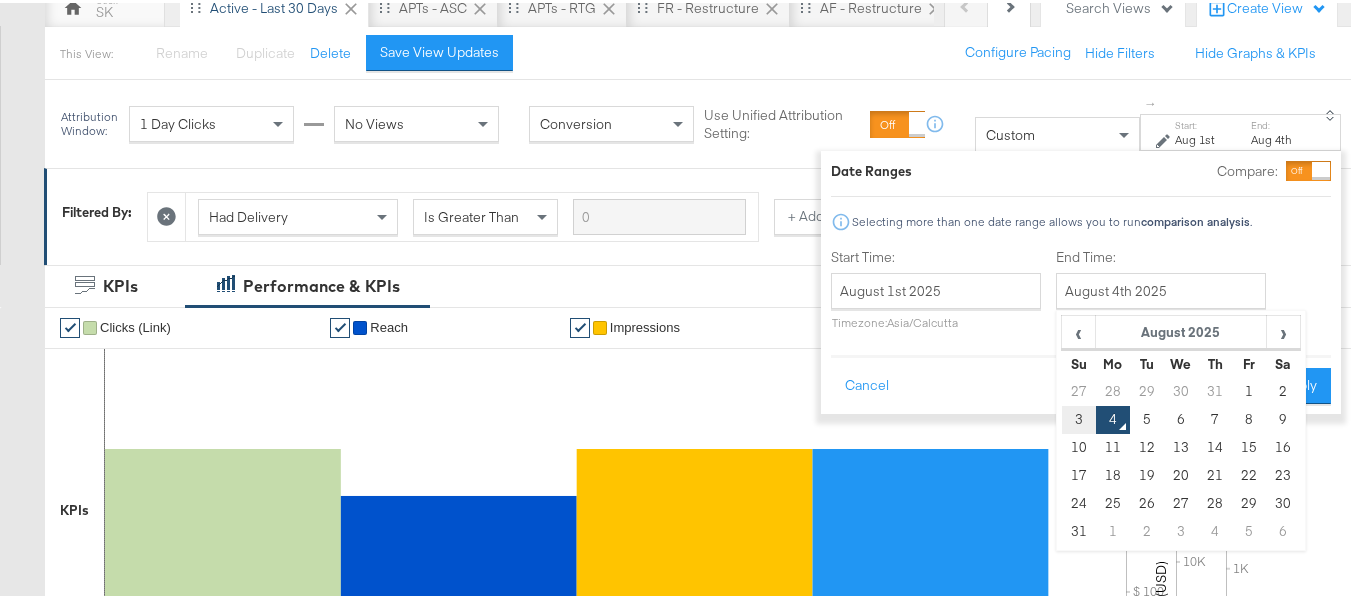 click on "3" at bounding box center (1078, 417) 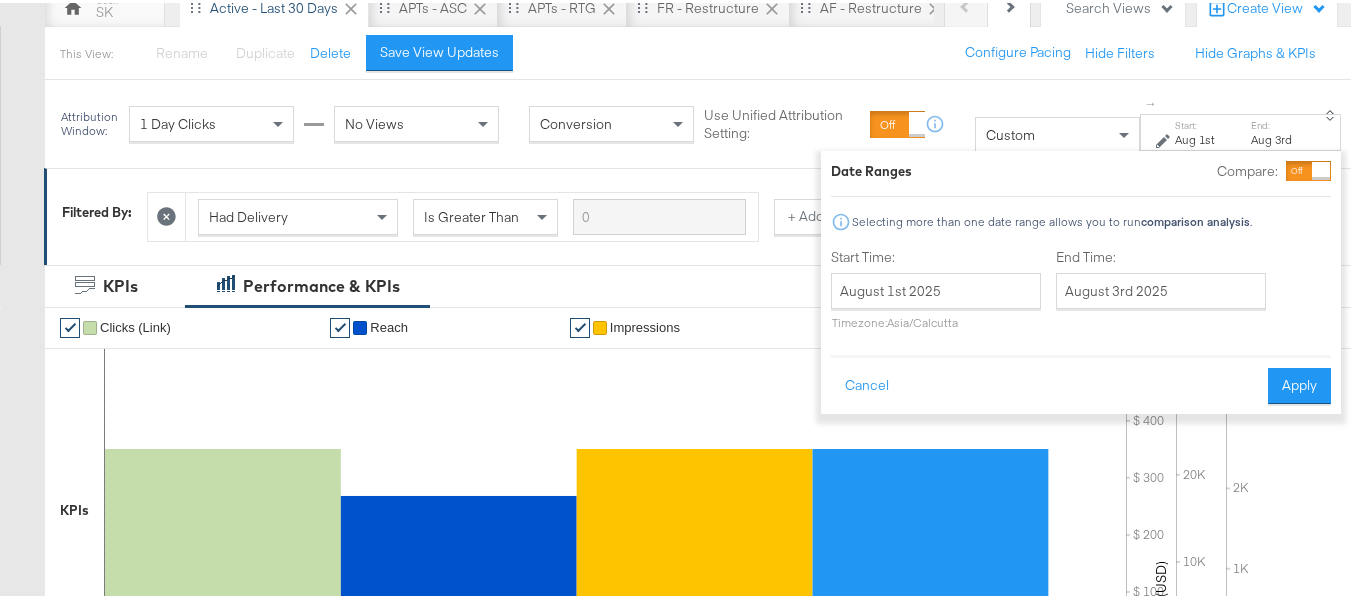 click on "Date Ranges Compare:  Selecting more than one date range allows you to run  comparison analysis . Start Time: August 1st 2025 ‹ August 2025 › Su Mo Tu We Th Fr Sa 27 28 29 30 31 1 2 3 4 5 6 7 8 9 10 11 12 13 14 15 16 17 18 19 20 21 22 23 24 25 26 27 28 29 30 31 1 2 3 4 5 6 Timezone:  Asia/Calcutta End Time: August 3rd 2025 ‹ August 2025 › Su Mo Tu We Th Fr Sa 27 28 29 30 31 1 2 3 4 5 6 7 8 9 10 11 12 13 14 15 16 17 18 19 20 21 22 23 24 25 26 27 28 29 30 31 1 2 3 4 5 6 Cancel Apply" at bounding box center [1081, 279] 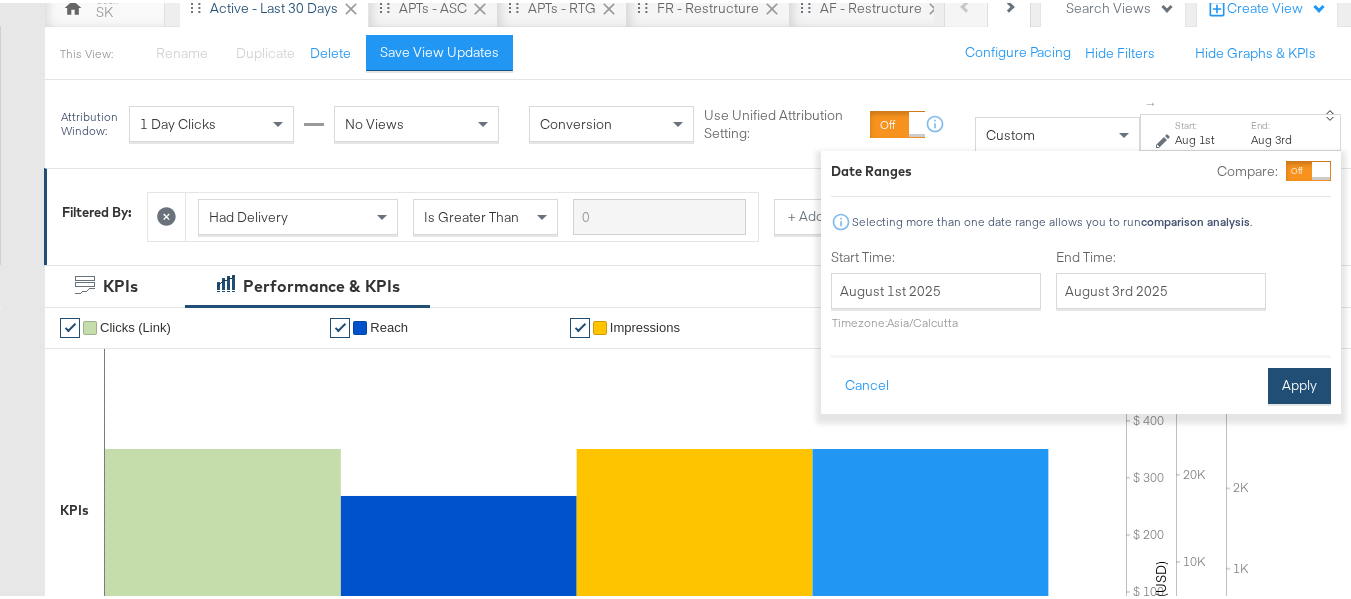 click on "Apply" at bounding box center (1299, 383) 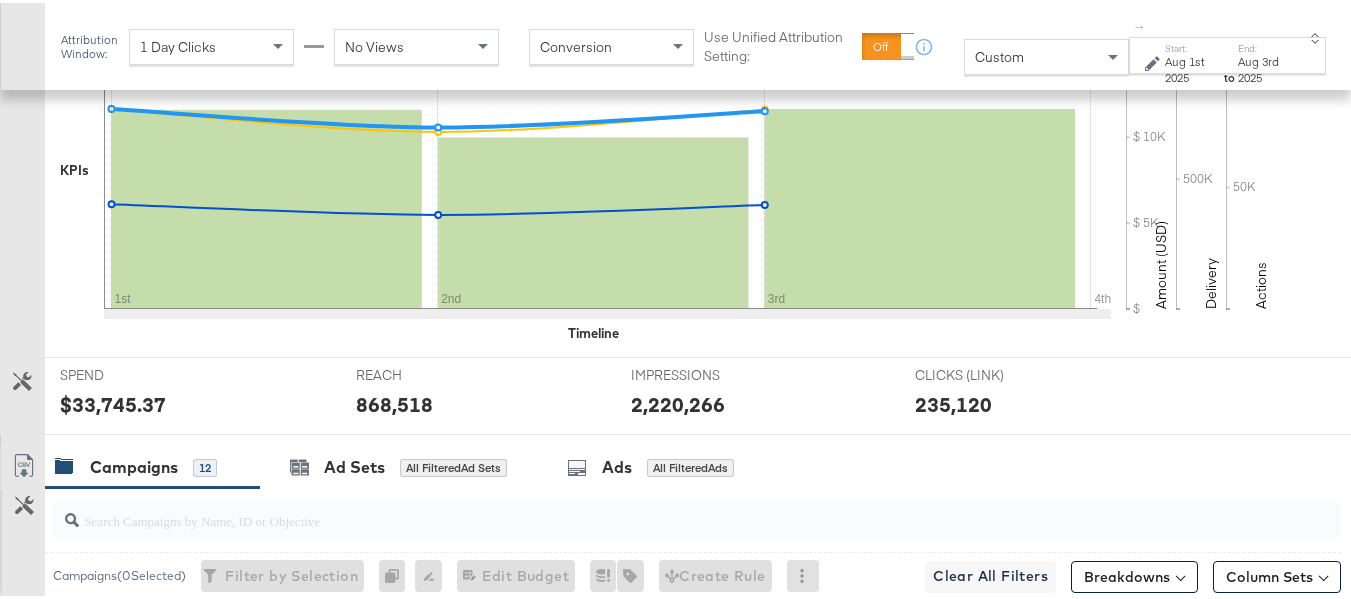 scroll, scrollTop: 800, scrollLeft: 0, axis: vertical 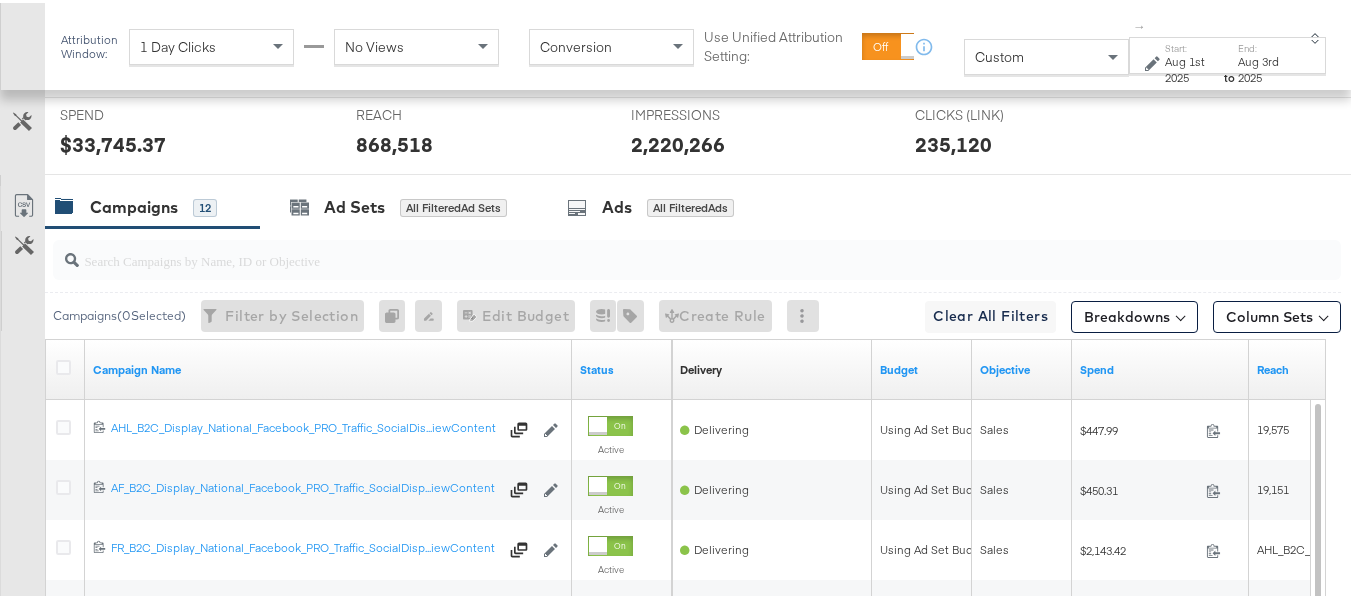 click at bounding box center (653, 249) 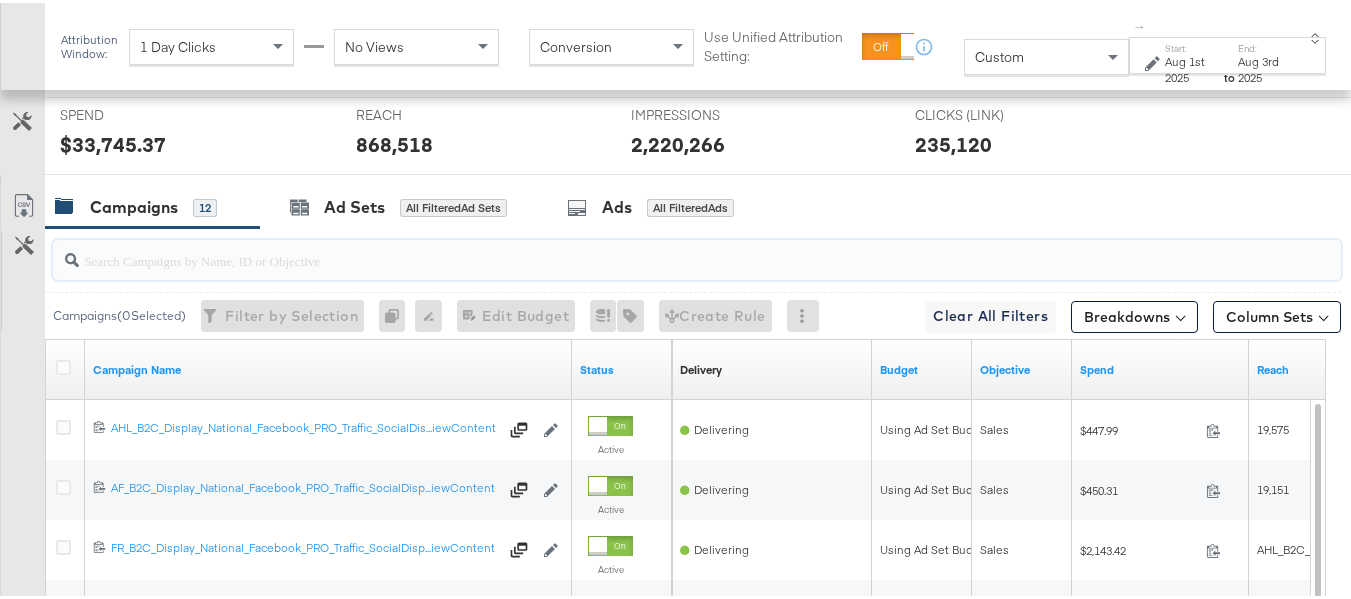 paste on "APTS_B2C_Display_National_Facebook_RTG_Leads_SocialDisplay_ABCTest_Retargeting-DiamondPlatinum_HotelCatalog" 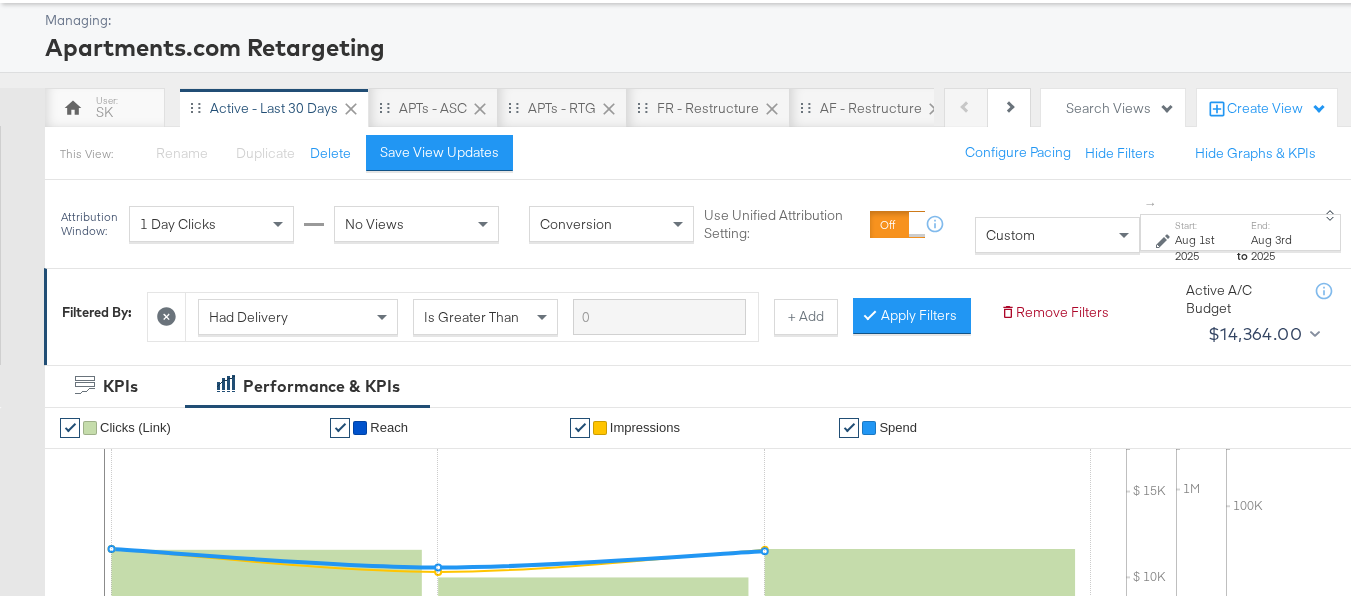scroll, scrollTop: 0, scrollLeft: 0, axis: both 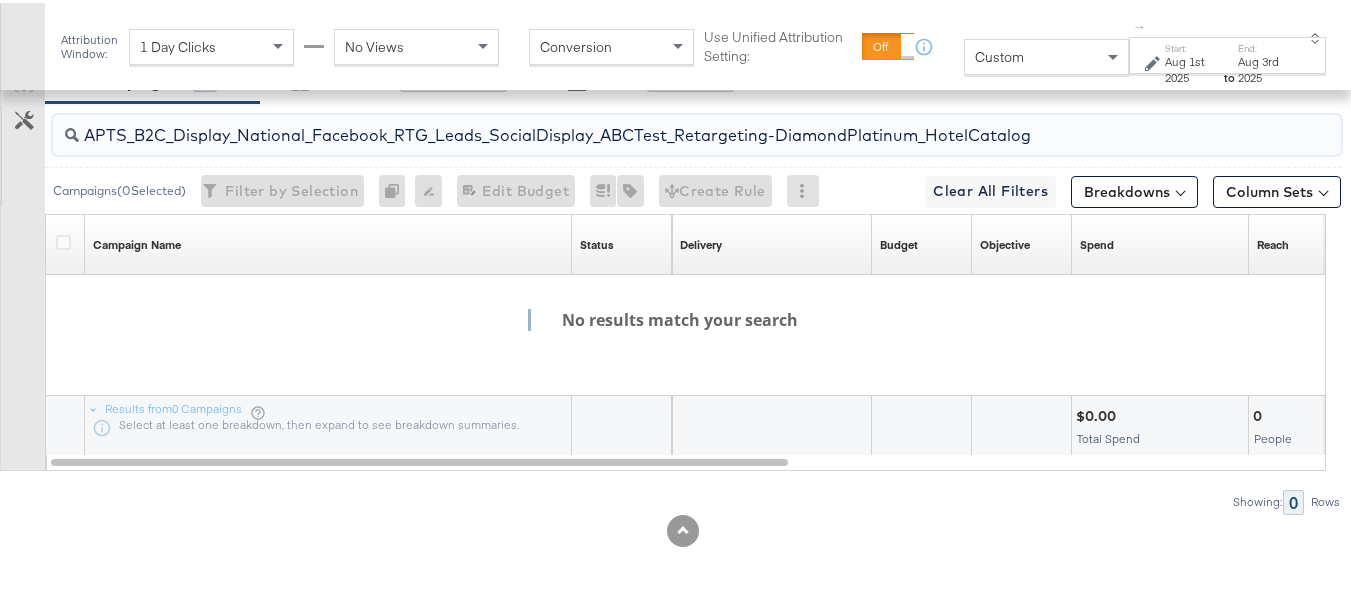 click on "APTS_B2C_Display_National_Facebook_RTG_Leads_SocialDisplay_ABCTest_Retargeting-DiamondPlatinum_HotelCatalog" at bounding box center (653, 124) 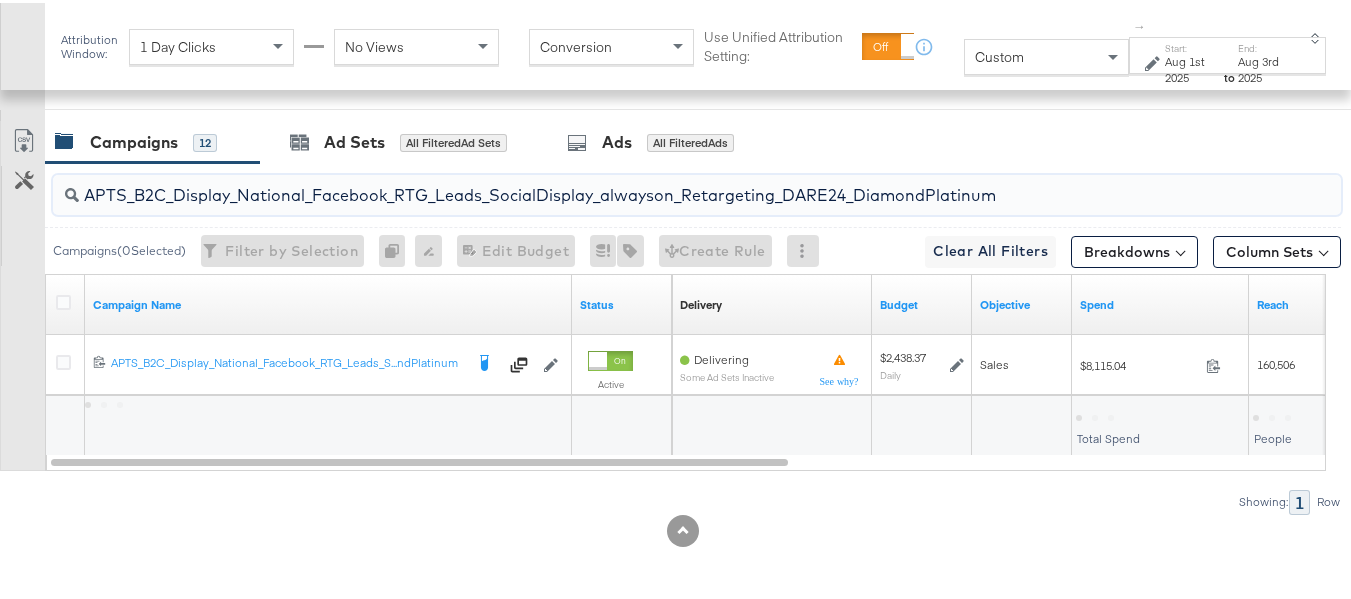 scroll, scrollTop: 895, scrollLeft: 0, axis: vertical 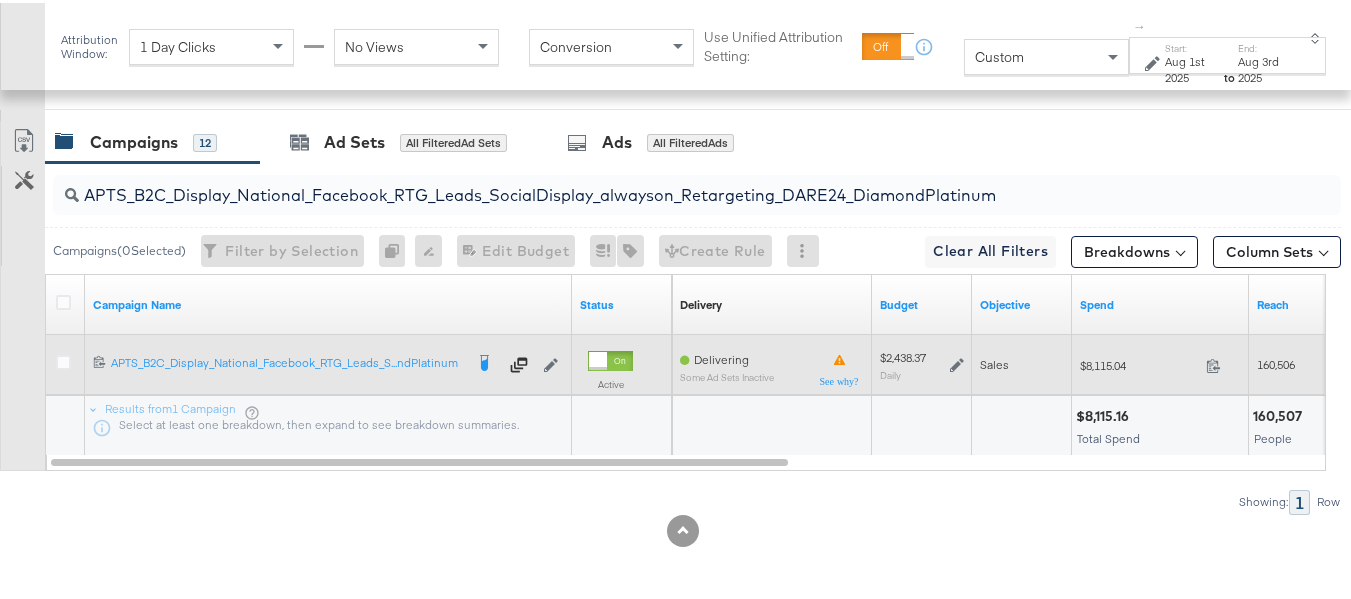 click on "$8,115.04" at bounding box center (1139, 362) 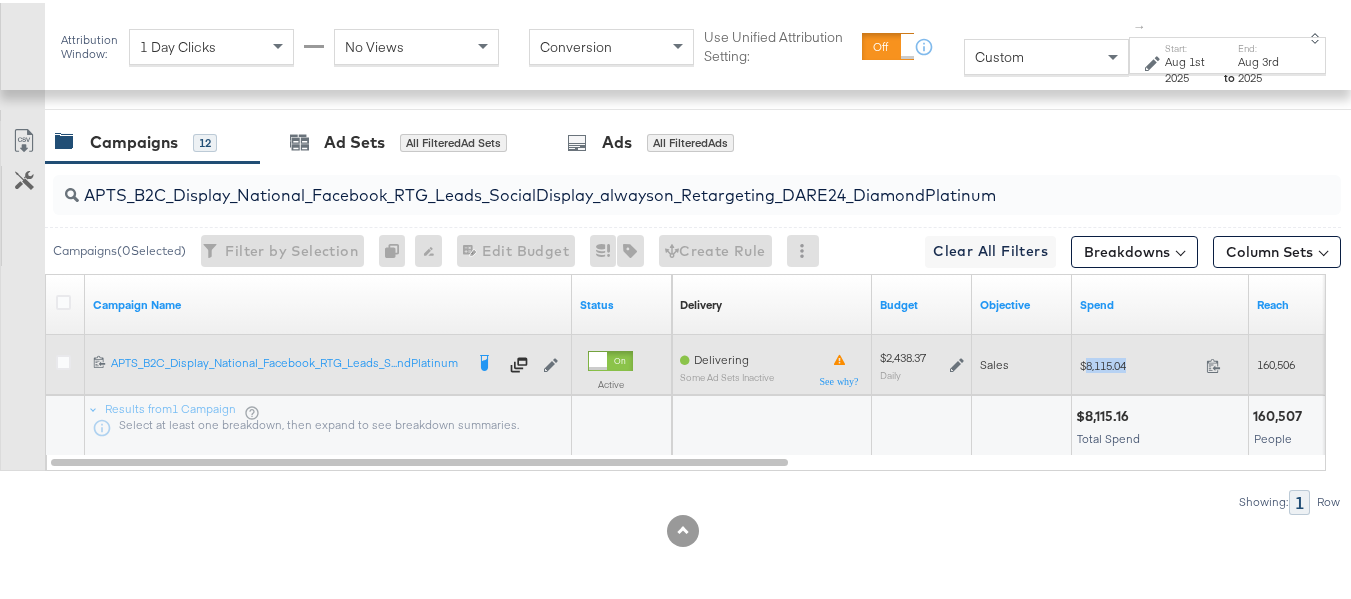 click on "$8,115.04" at bounding box center (1139, 362) 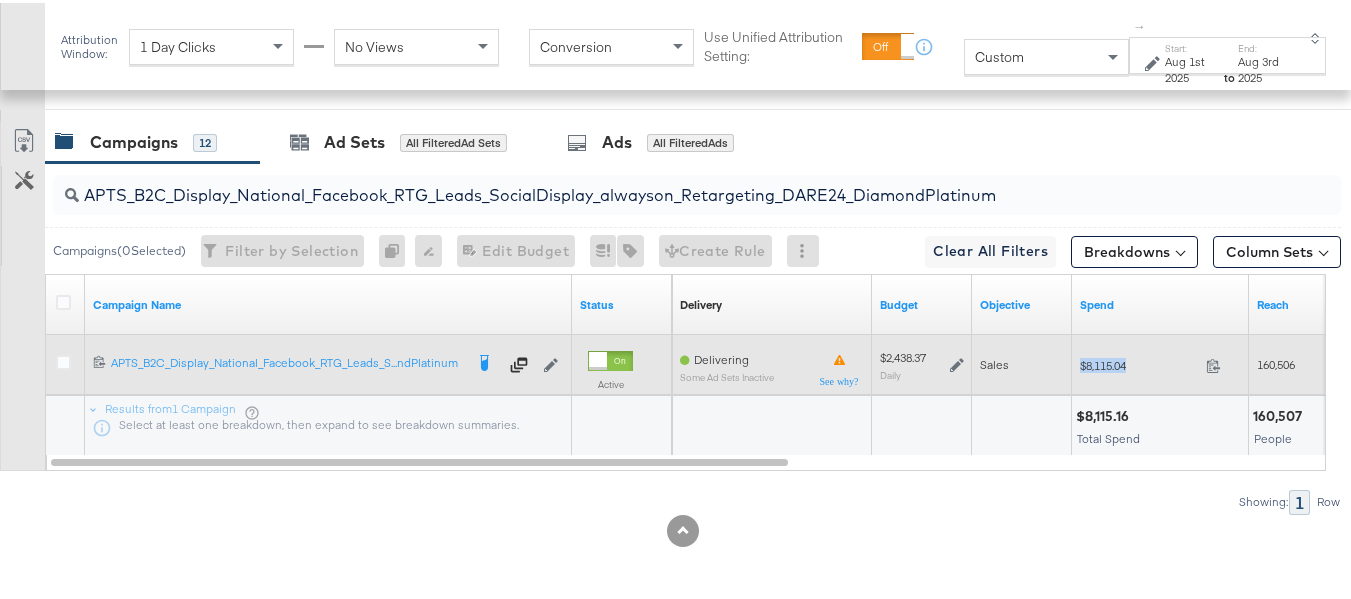 click on "$8,115.04" at bounding box center (1139, 362) 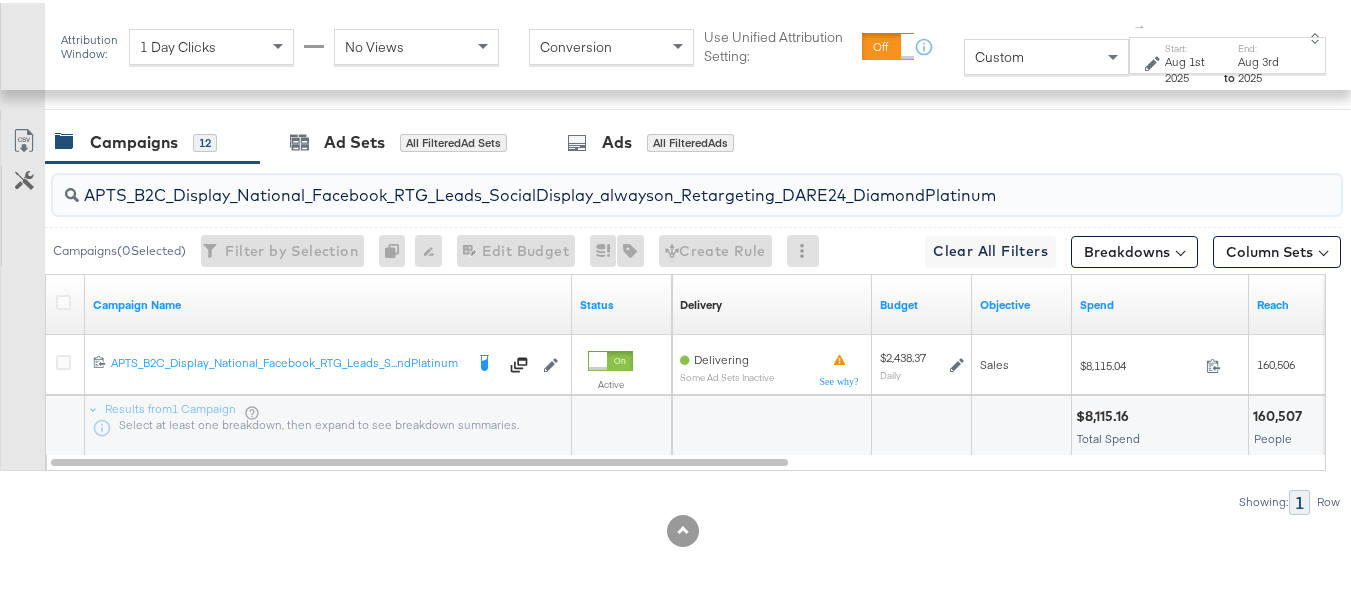 click on "APTS_B2C_Display_National_Facebook_RTG_Leads_SocialDisplay_alwayson_Retargeting_DARE24_DiamondPlatinum" at bounding box center (653, 184) 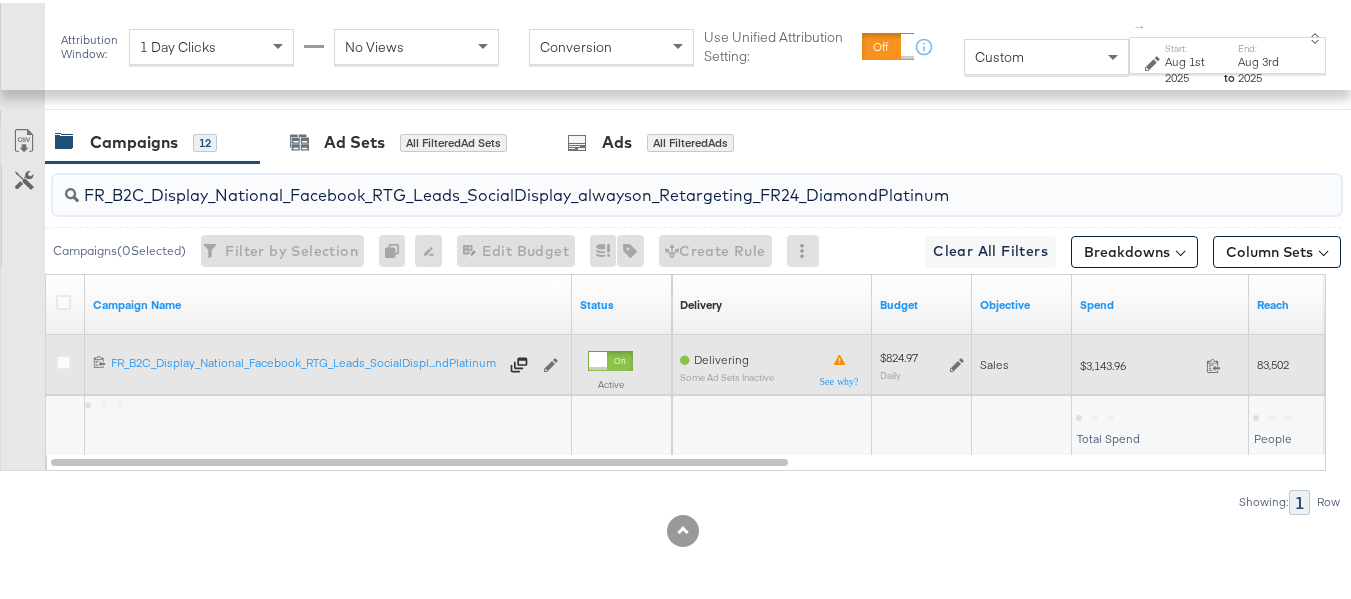 click on "$3,143.96   3143.96" at bounding box center [1160, 362] 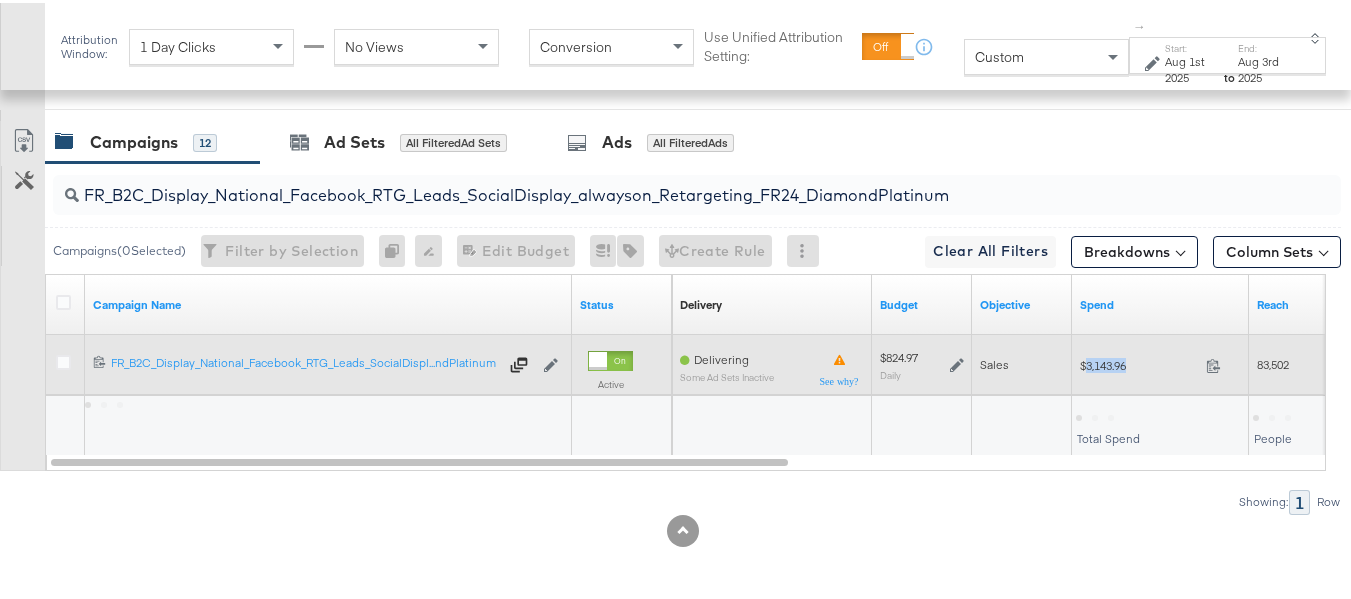 click on "$3,143.96   3143.96" at bounding box center (1160, 362) 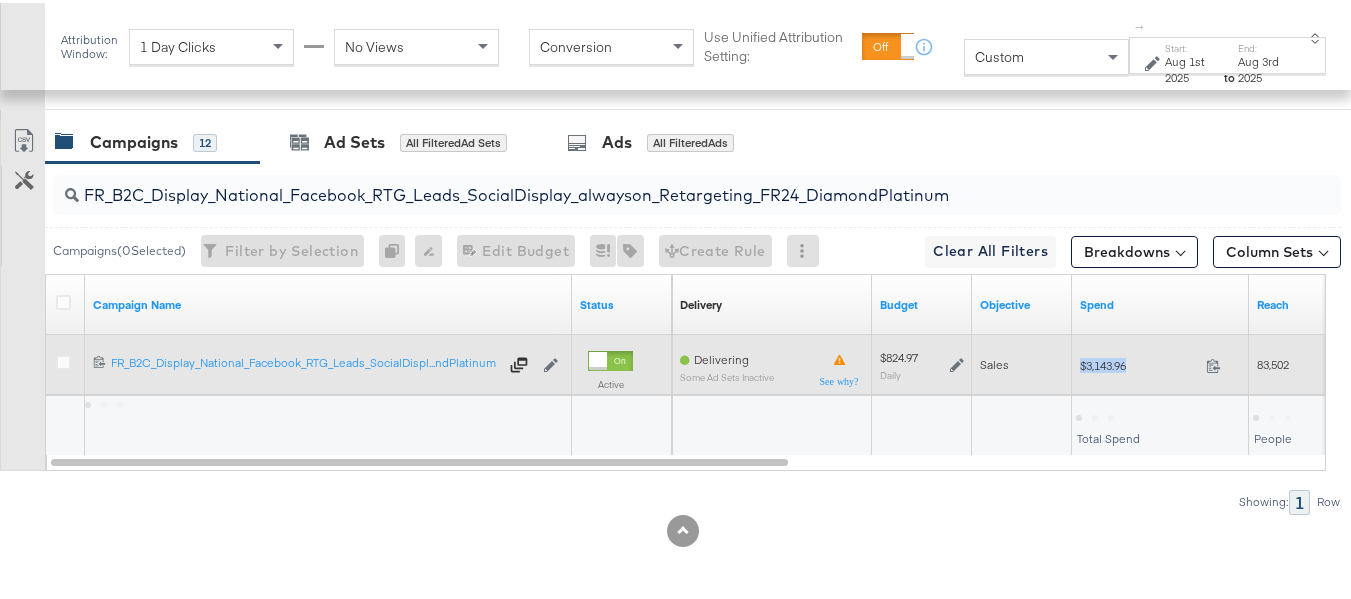 click on "$3,143.96   3143.96" at bounding box center (1160, 362) 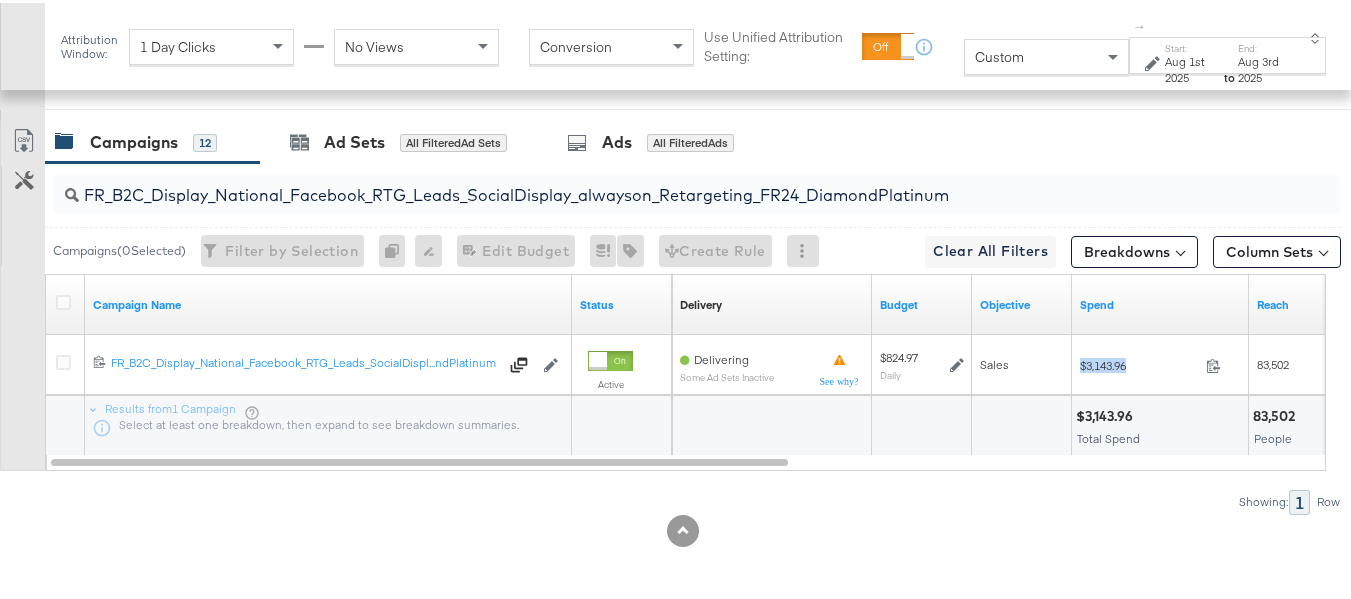 copy on "$3,143.96" 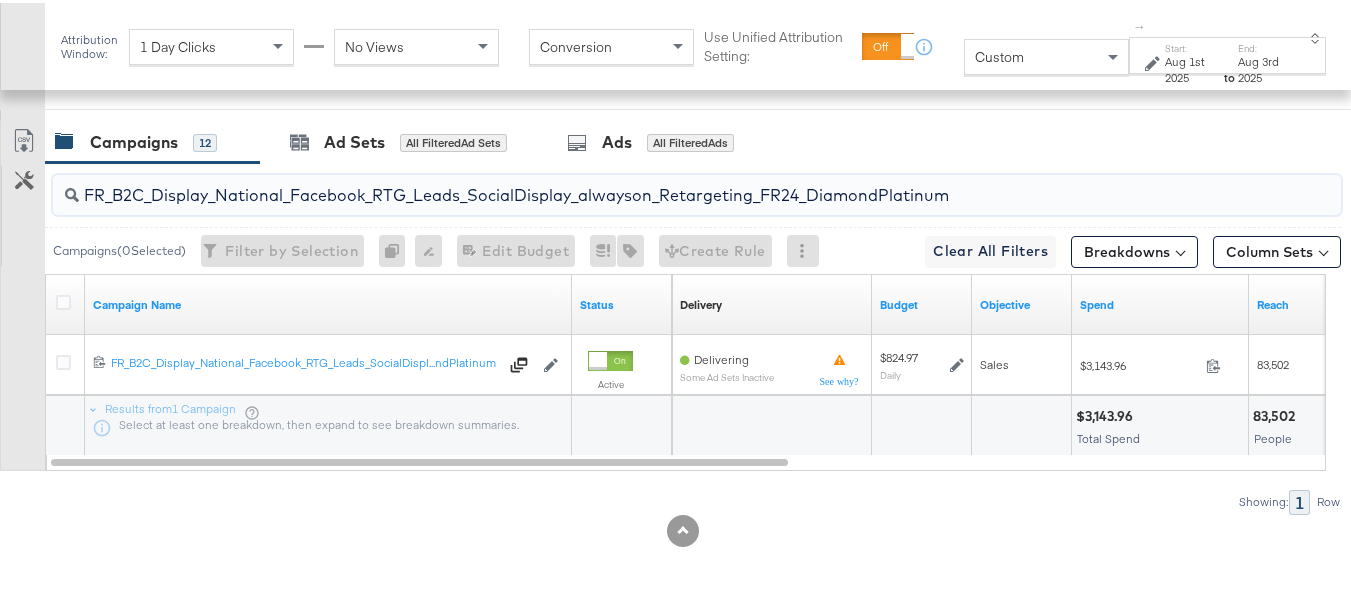 click on "FR_B2C_Display_National_Facebook_RTG_Leads_SocialDisplay_alwayson_Retargeting_FR24_DiamondPlatinum" at bounding box center (653, 184) 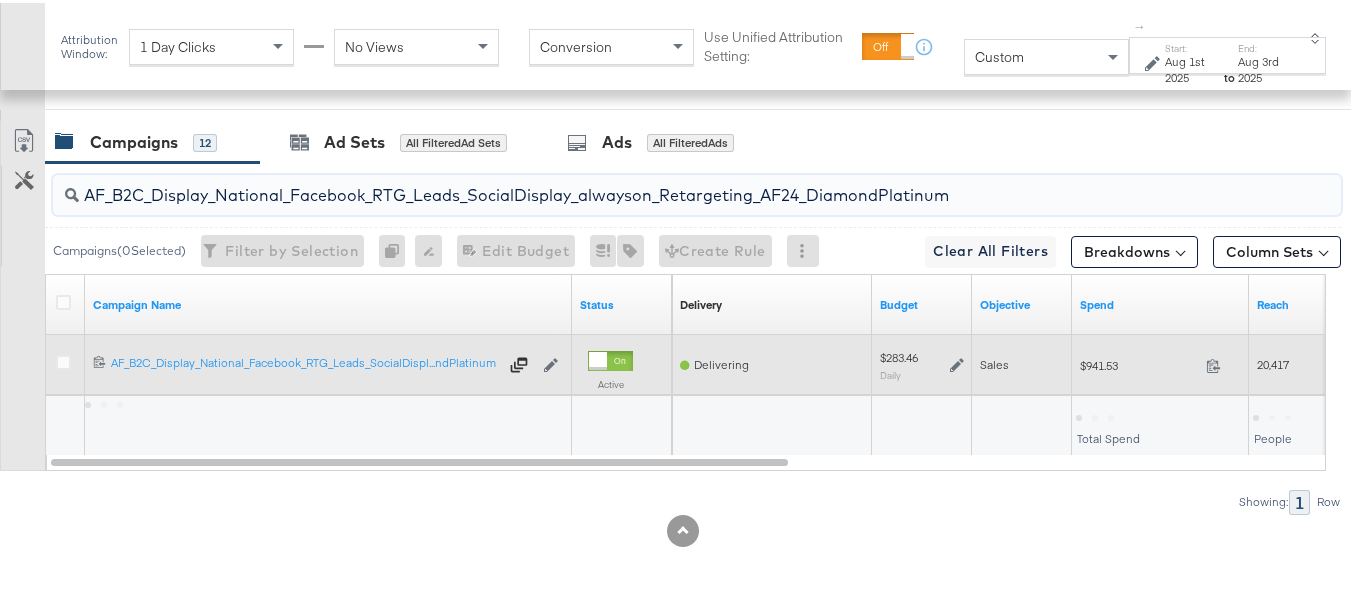 click on "$941.53   941.53" at bounding box center (1160, 362) 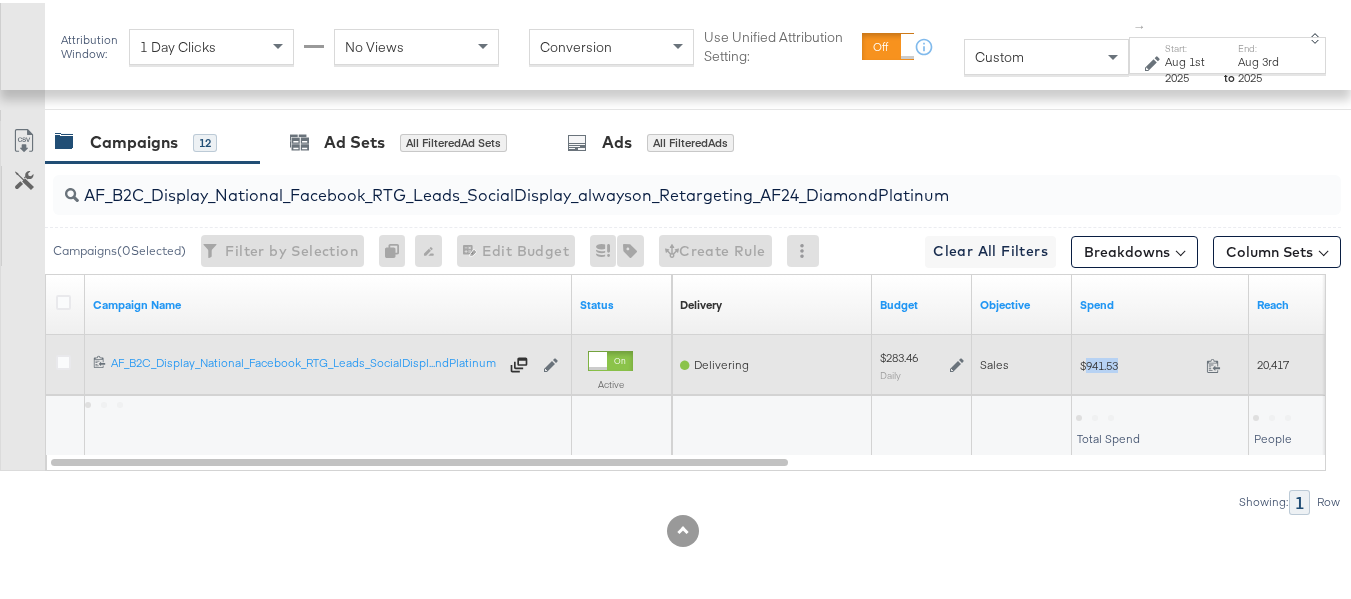 click on "$941.53   941.53" at bounding box center (1160, 362) 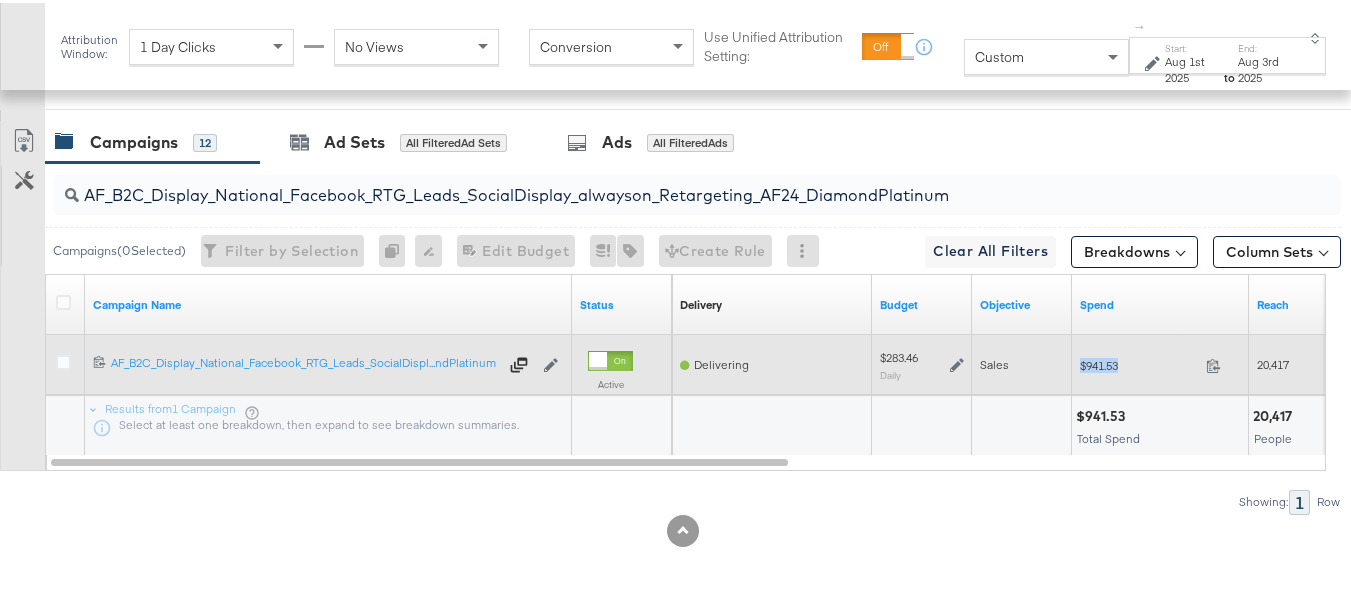 click on "$941.53   941.53" at bounding box center (1160, 362) 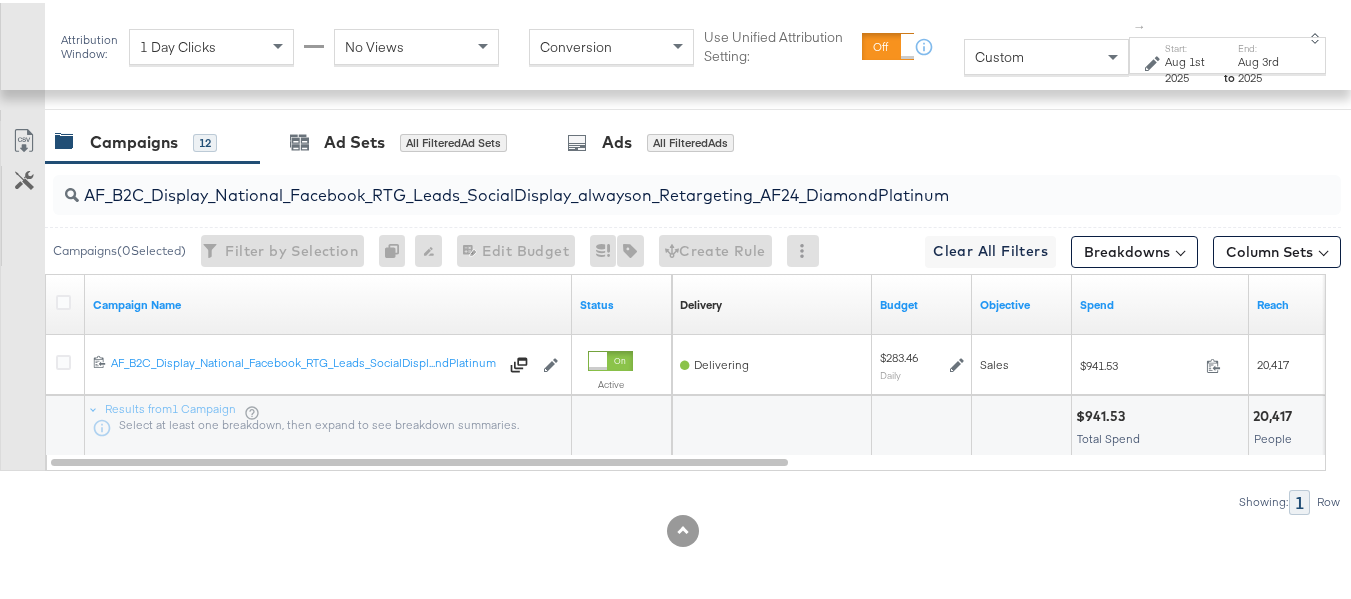 click on "Campaigns 12" at bounding box center (152, 139) 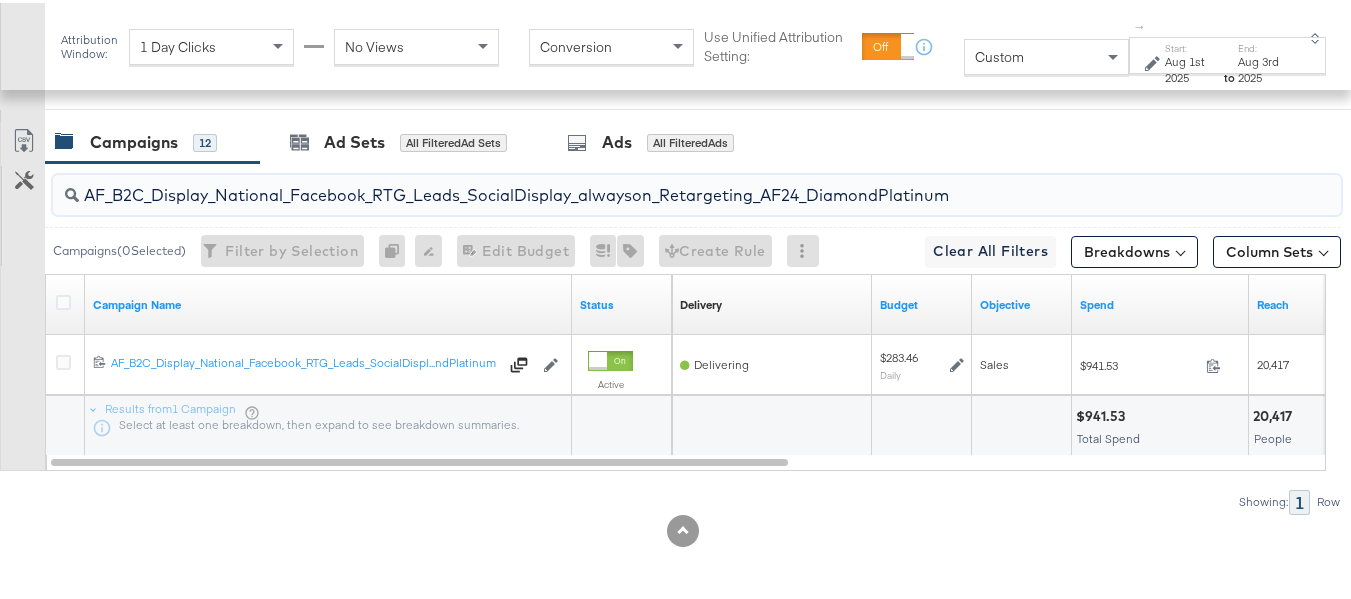 paste on "HL_B2C_Display_National_Facebook_RTG_Leads_SocialDisplay_alwayson_Retargeting_AHL" 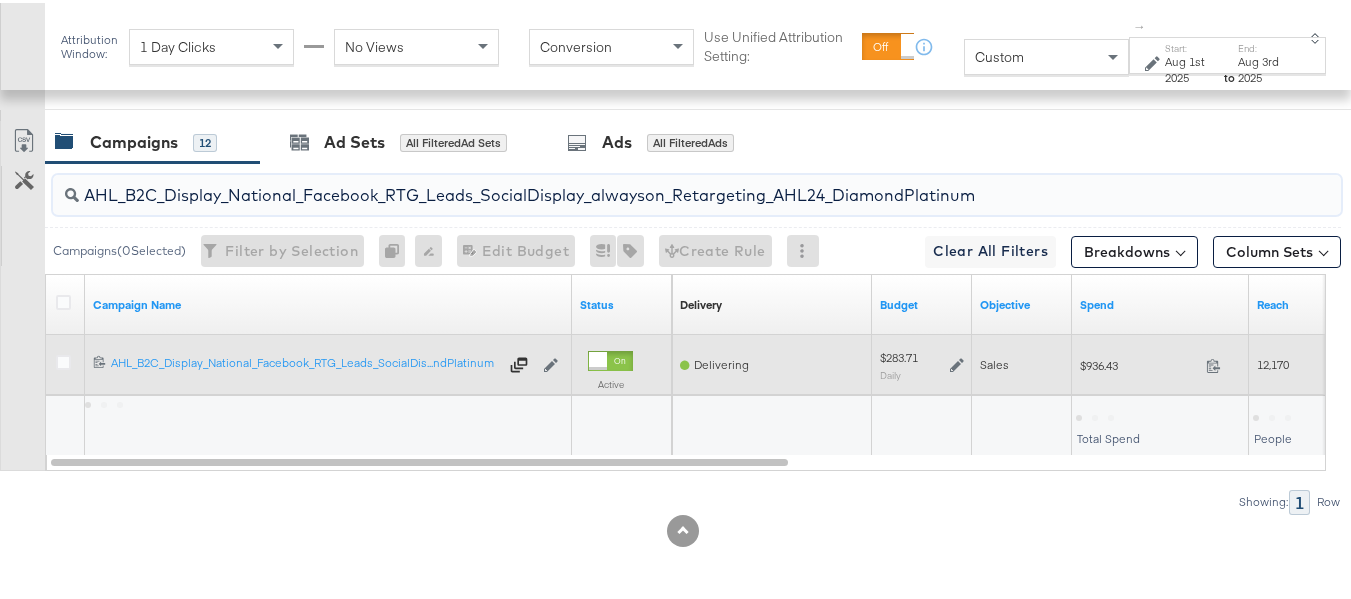 click on "$936.43" at bounding box center [1139, 362] 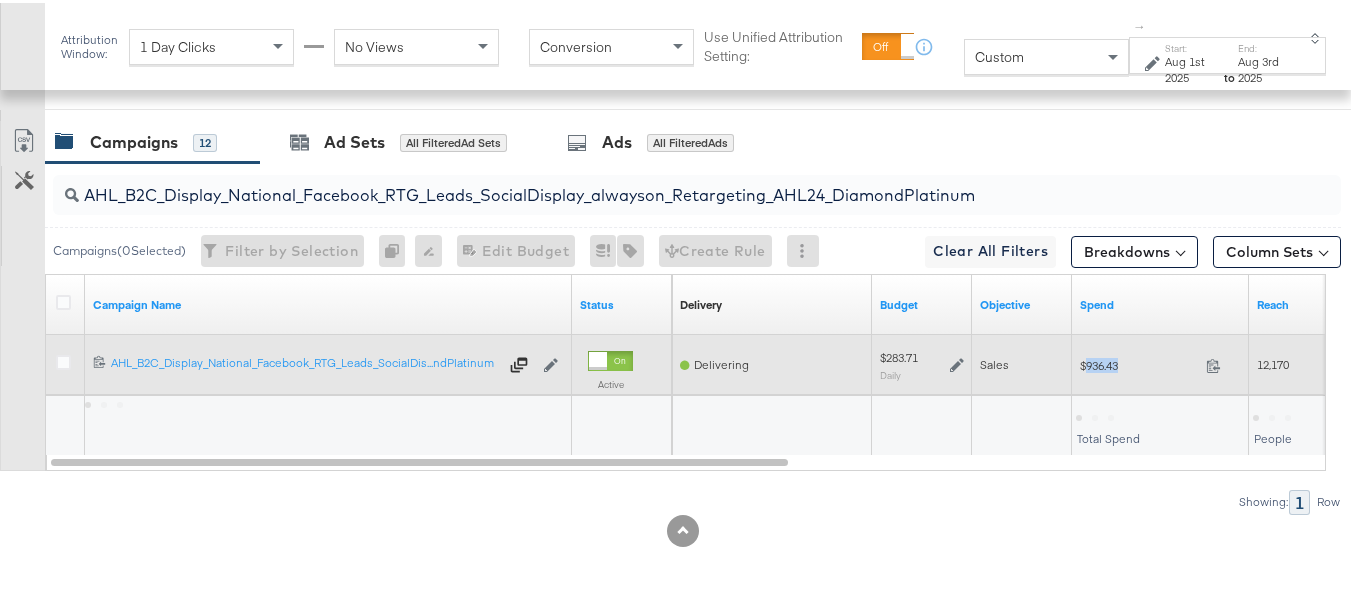 click on "$936.43" at bounding box center (1139, 362) 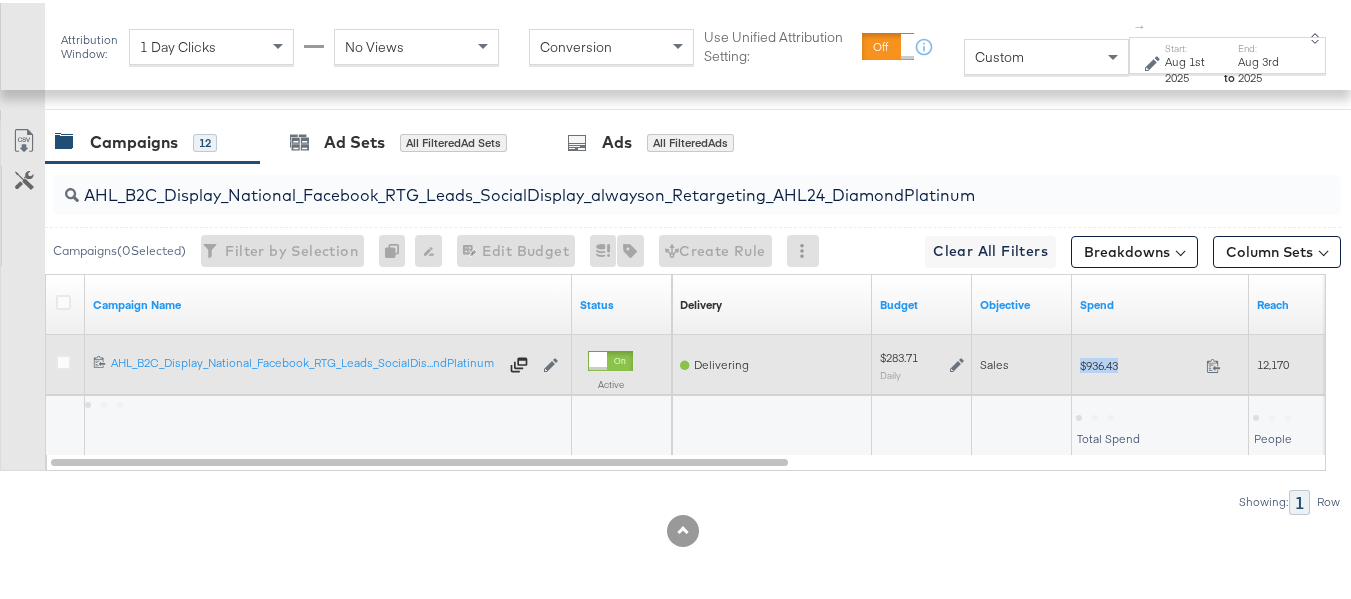 click on "$936.43" at bounding box center (1139, 362) 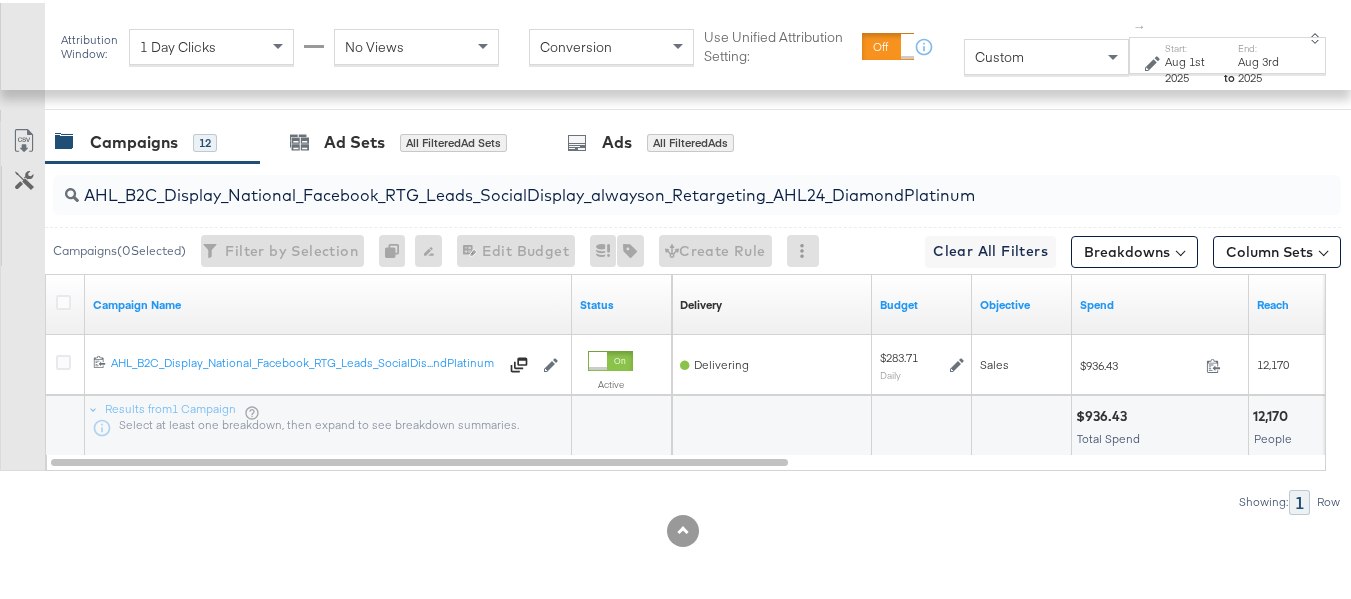 click on "AHL_B2C_Display_National_Facebook_RTG_Leads_SocialDisplay_alwayson_Retargeting_AHL24_DiamondPlatinum" at bounding box center [653, 184] 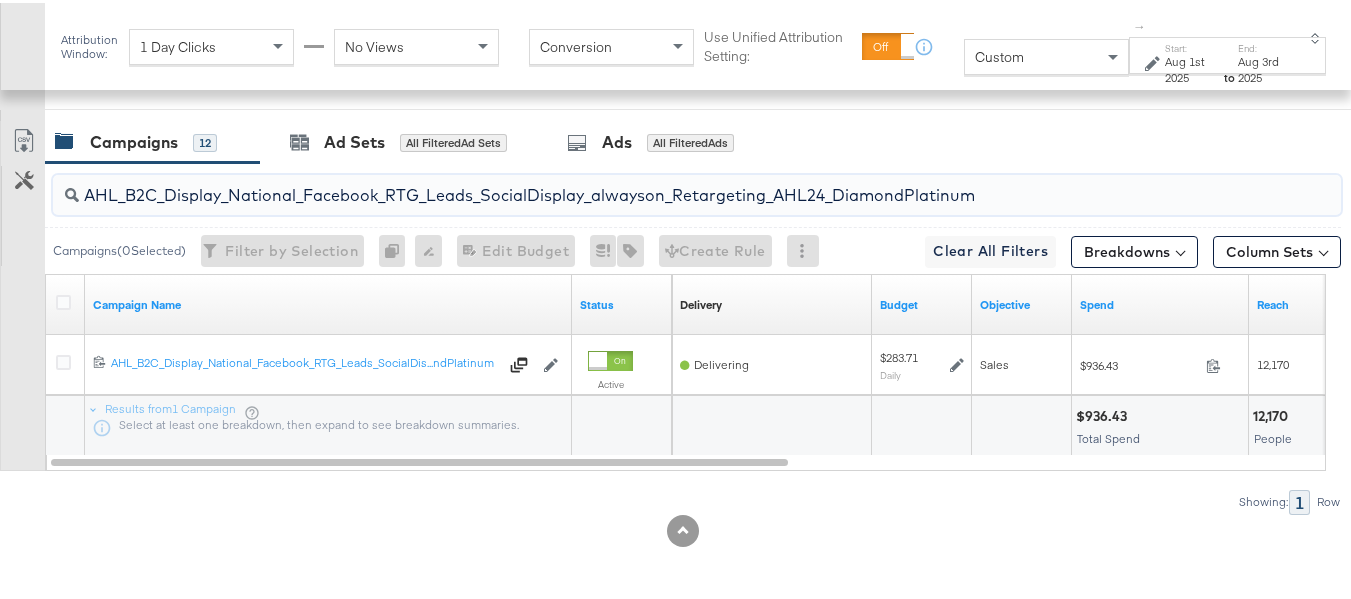paste on "PTS_B2C_Display_National_Facebook_PRO_Traffic_SocialDisplay_alwayson_ASC_DARE24_ViewContent" 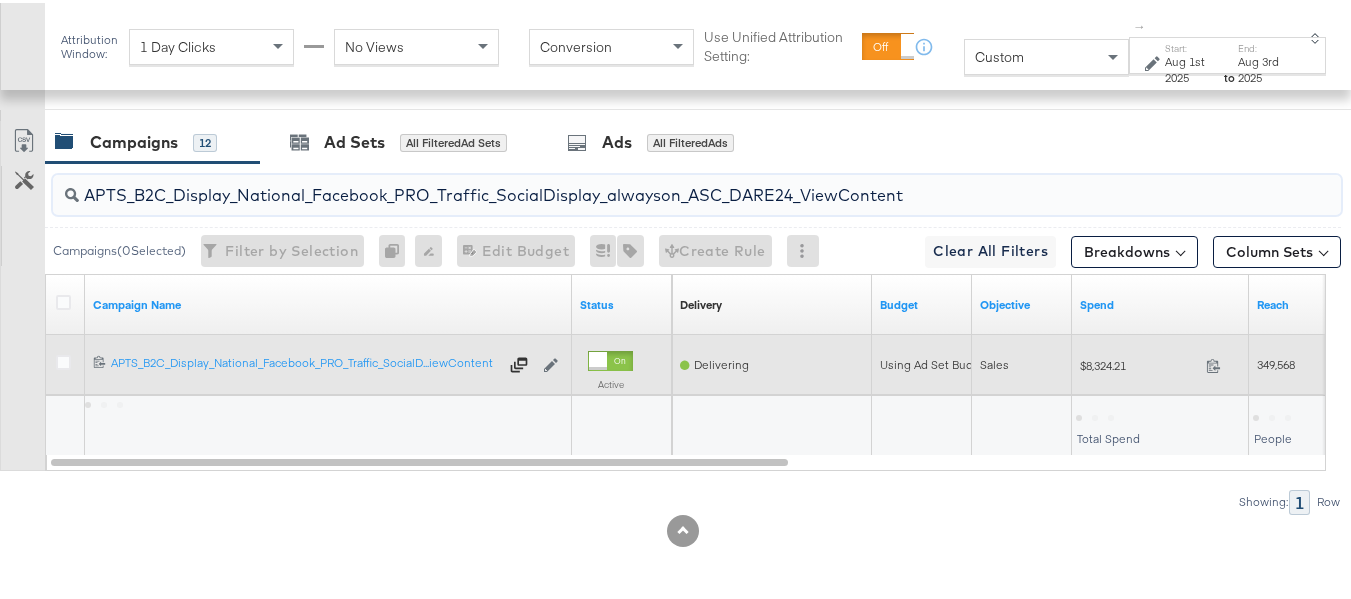 click on "$8,324.21" at bounding box center [1139, 362] 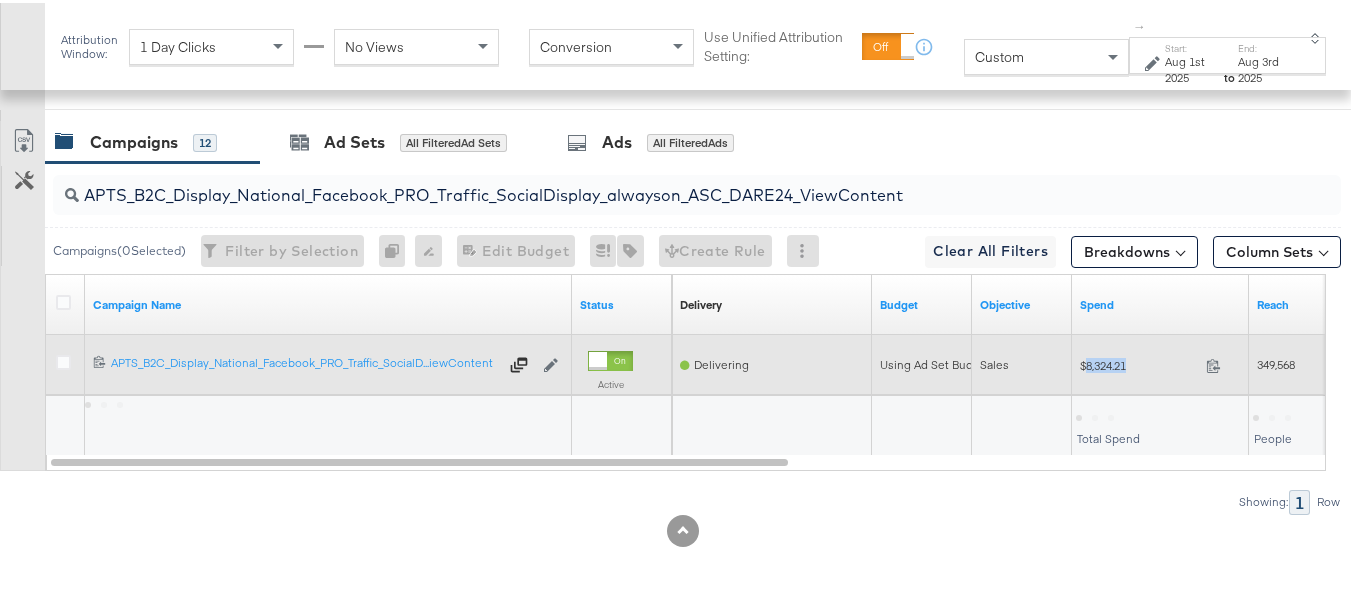 click on "$8,324.21" at bounding box center [1139, 362] 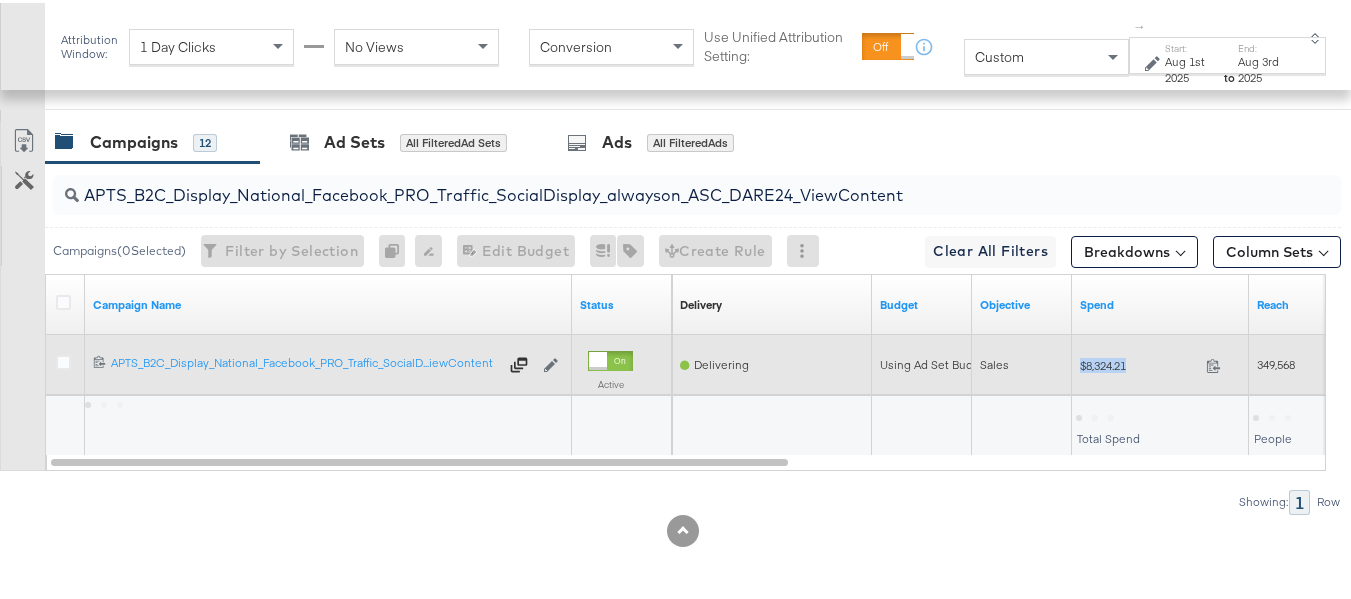 click on "$8,324.21" at bounding box center (1139, 362) 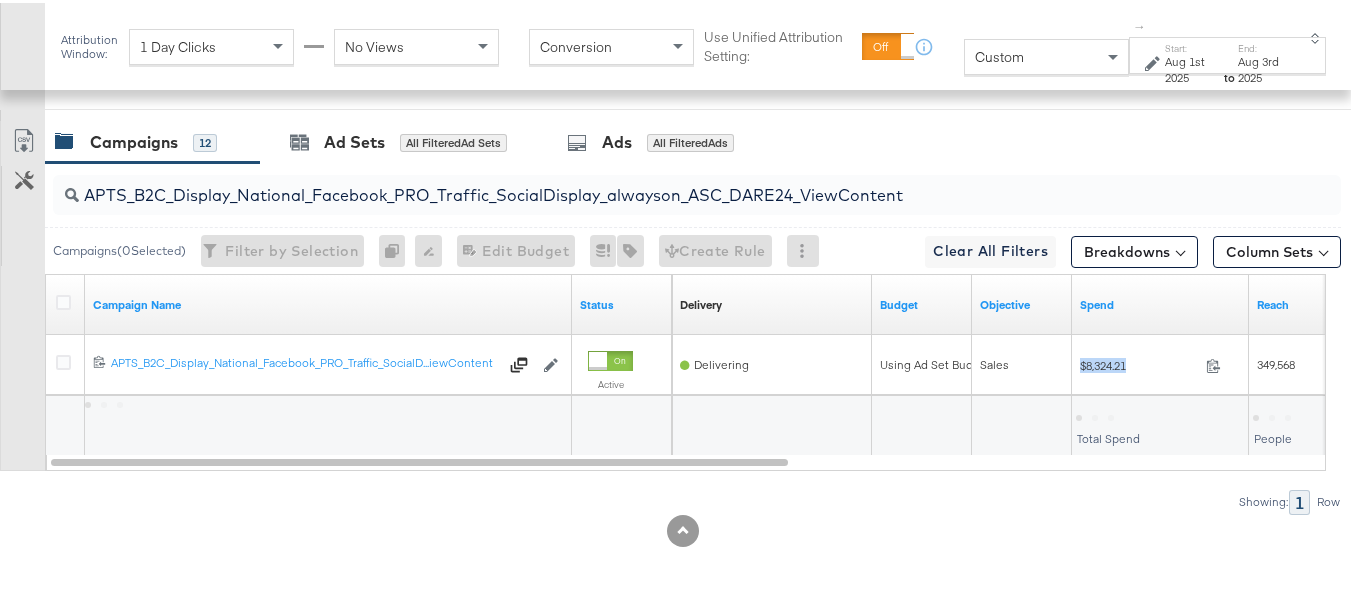 copy on "$8,324.21" 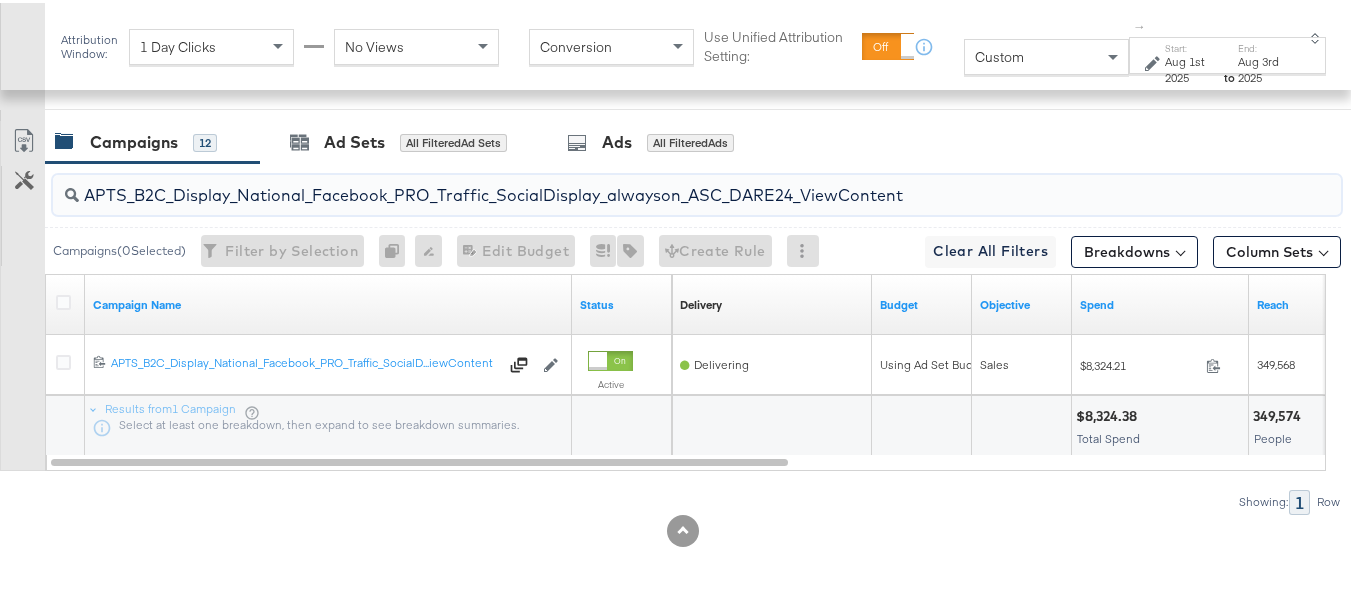 click on "APTS_B2C_Display_National_Facebook_PRO_Traffic_SocialDisplay_alwayson_ASC_DARE24_ViewContent" at bounding box center (653, 184) 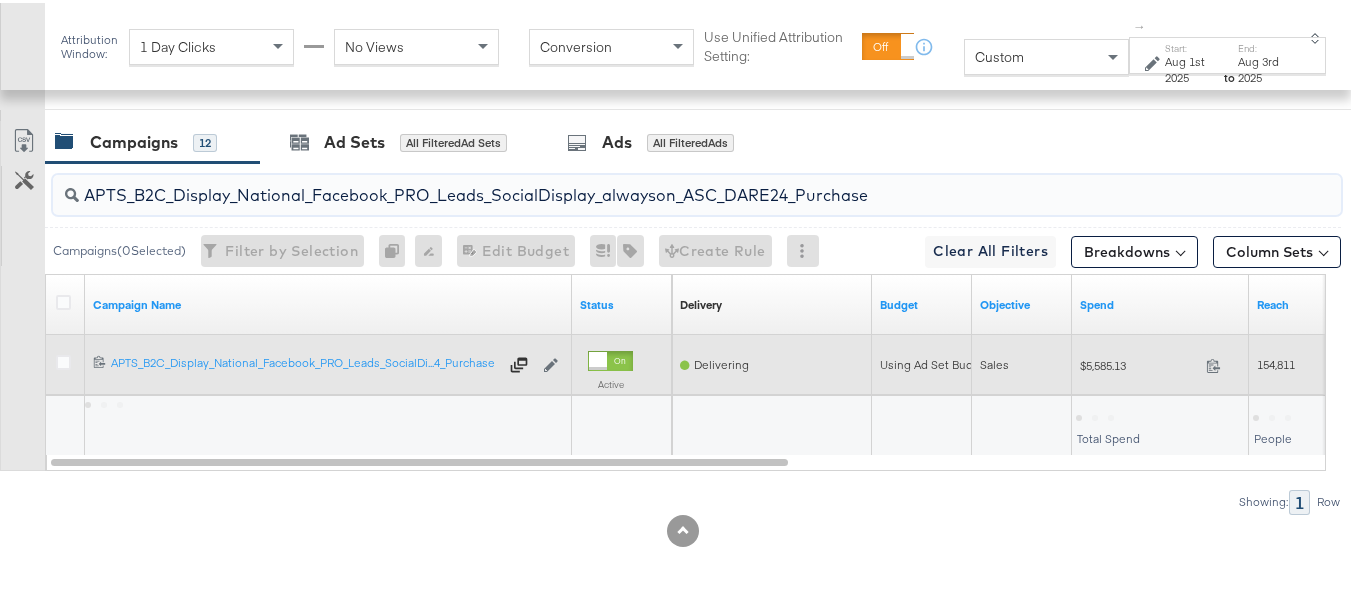 click on "$5,585.13   5585.13" at bounding box center [1160, 362] 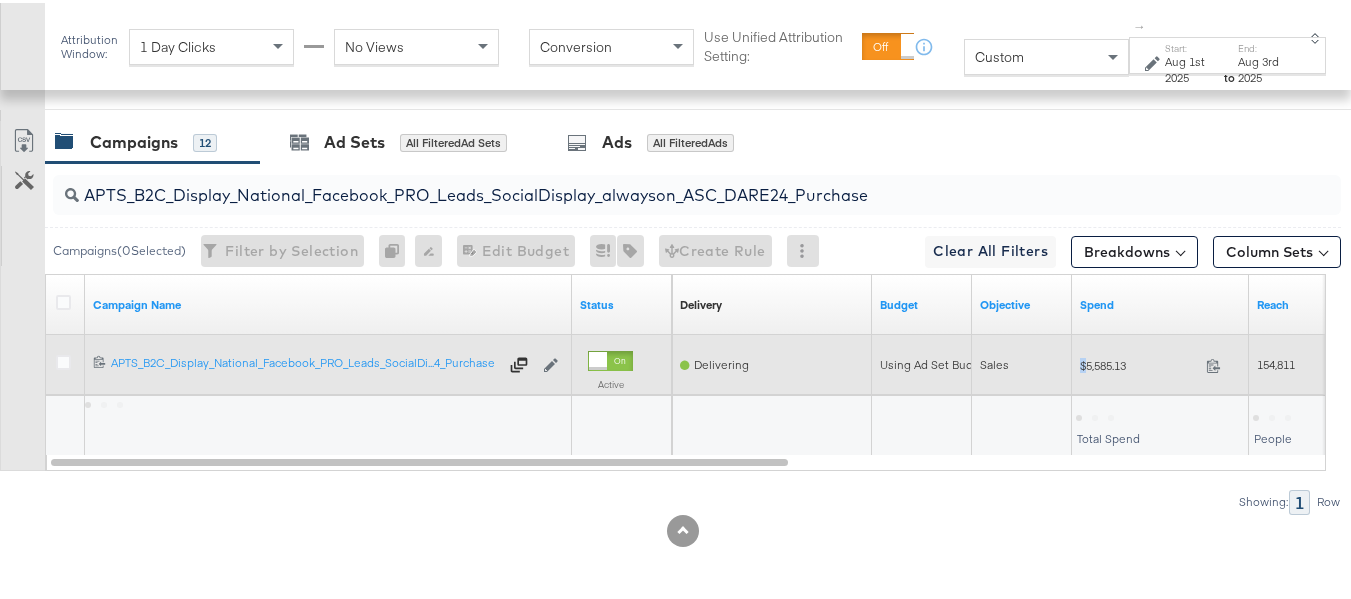 click on "$5,585.13   5585.13" at bounding box center (1160, 362) 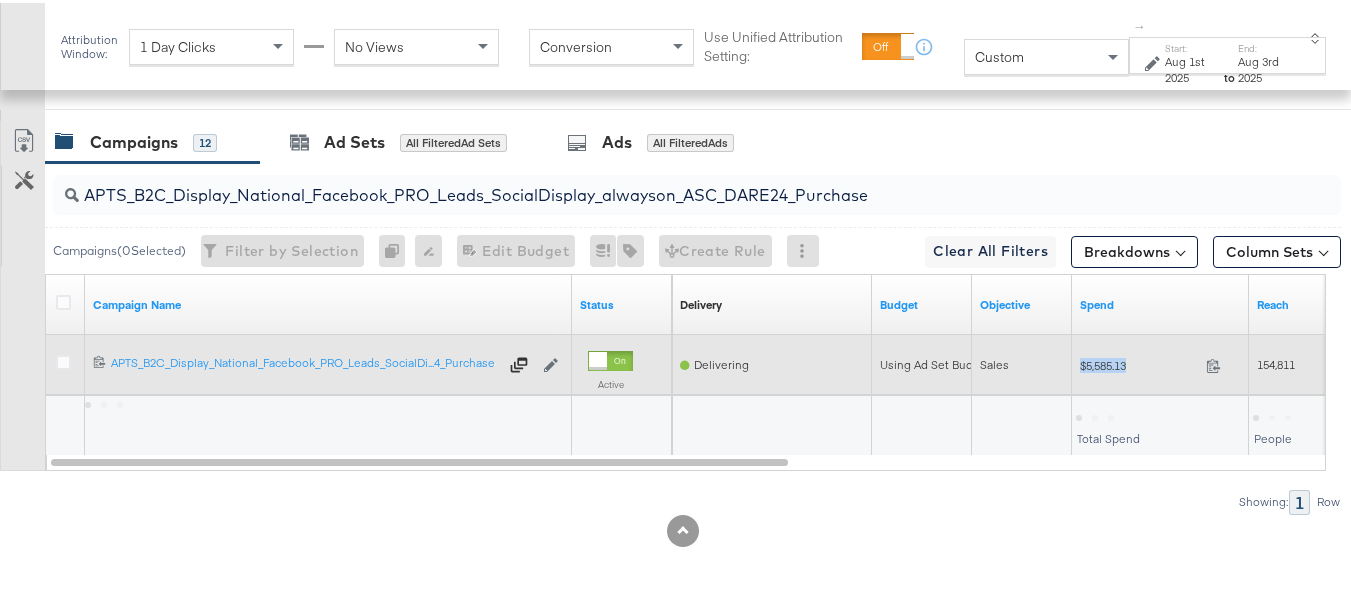 click on "$5,585.13   5585.13" at bounding box center [1160, 362] 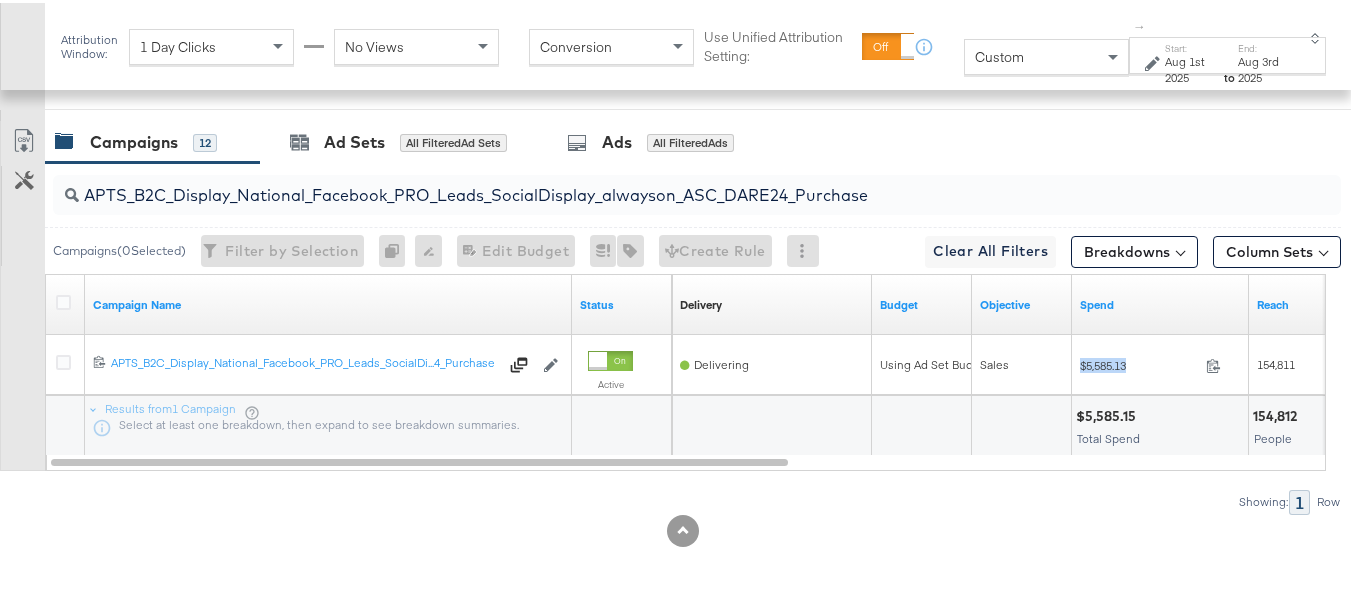 copy on "$5,585.13" 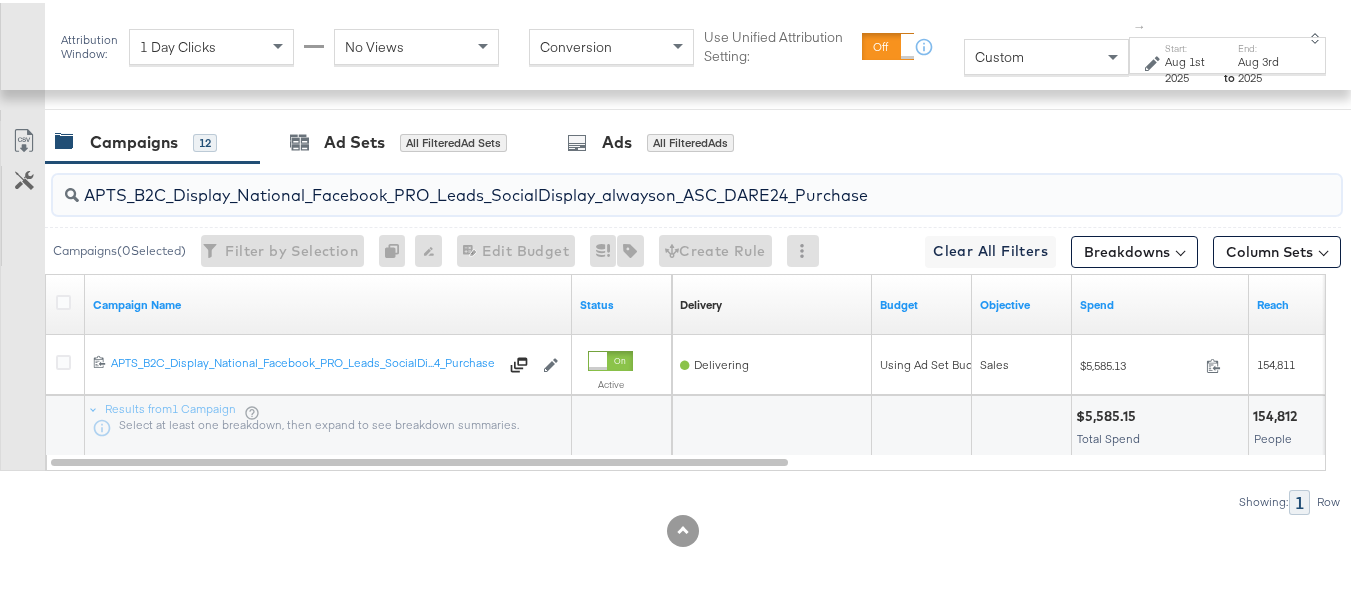 click on "APTS_B2C_Display_National_Facebook_PRO_Leads_SocialDisplay_alwayson_ASC_DARE24_Purchase" at bounding box center (653, 184) 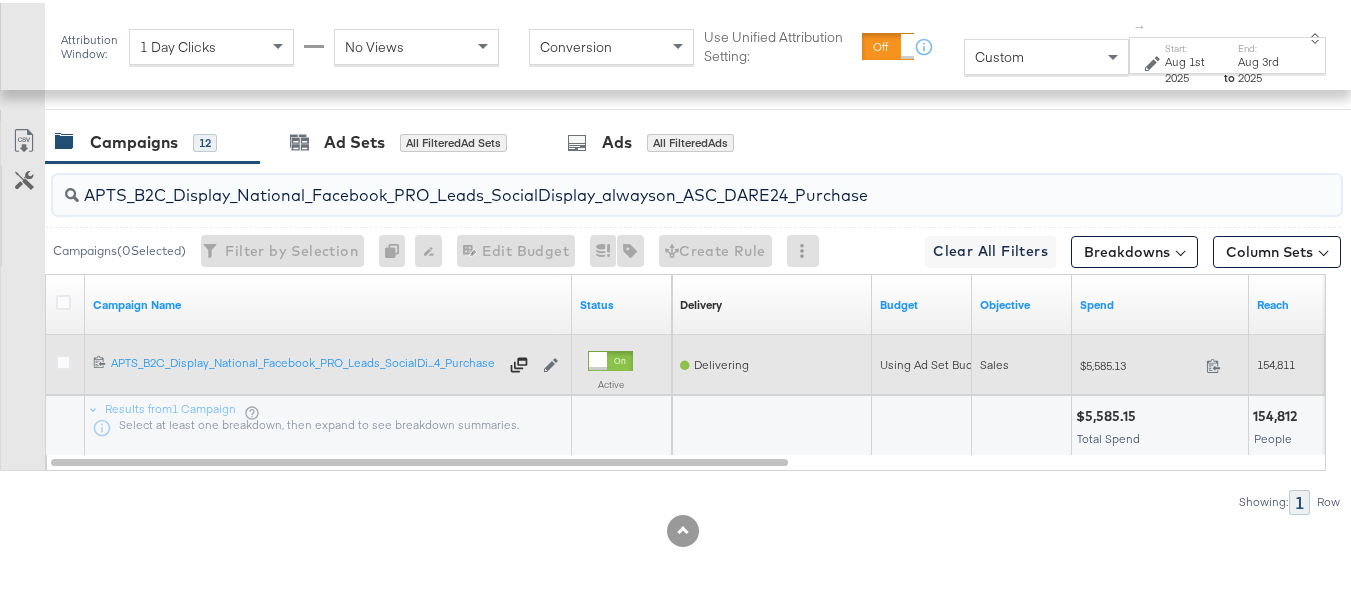 paste on "F_B2C_Display_National_Facebook_PRO_Traffic_SocialDisplay_alwayson_ASC_AF24_ViewContent" 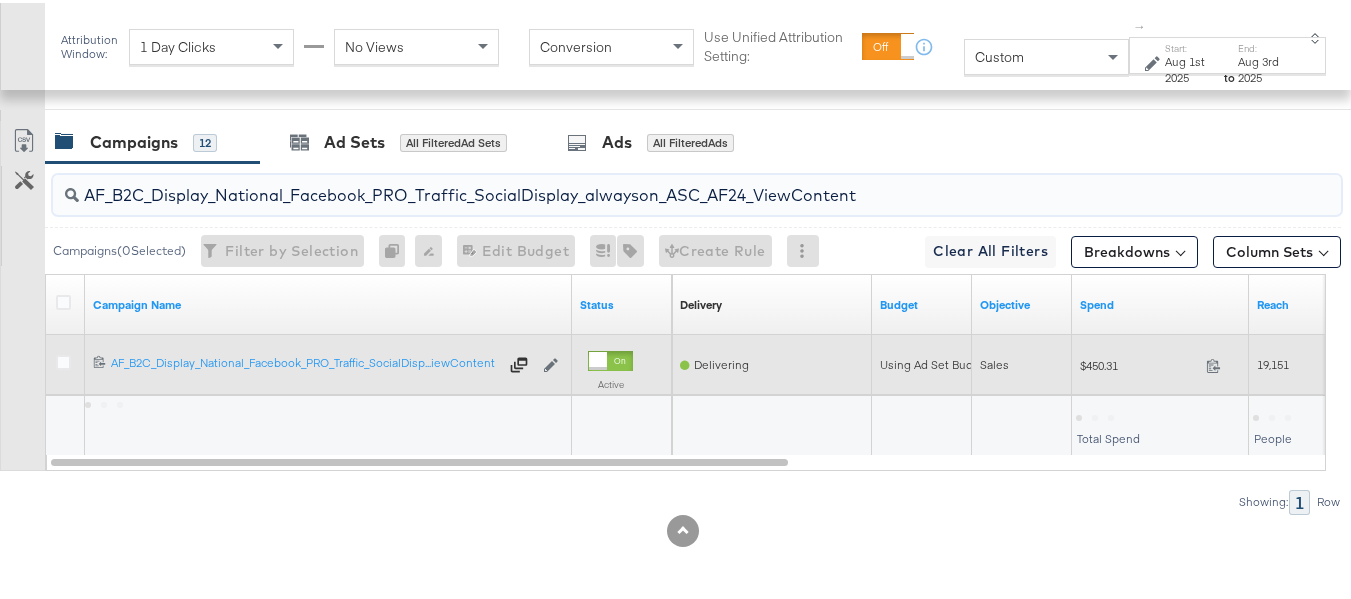 click on "$450.31" at bounding box center (1139, 362) 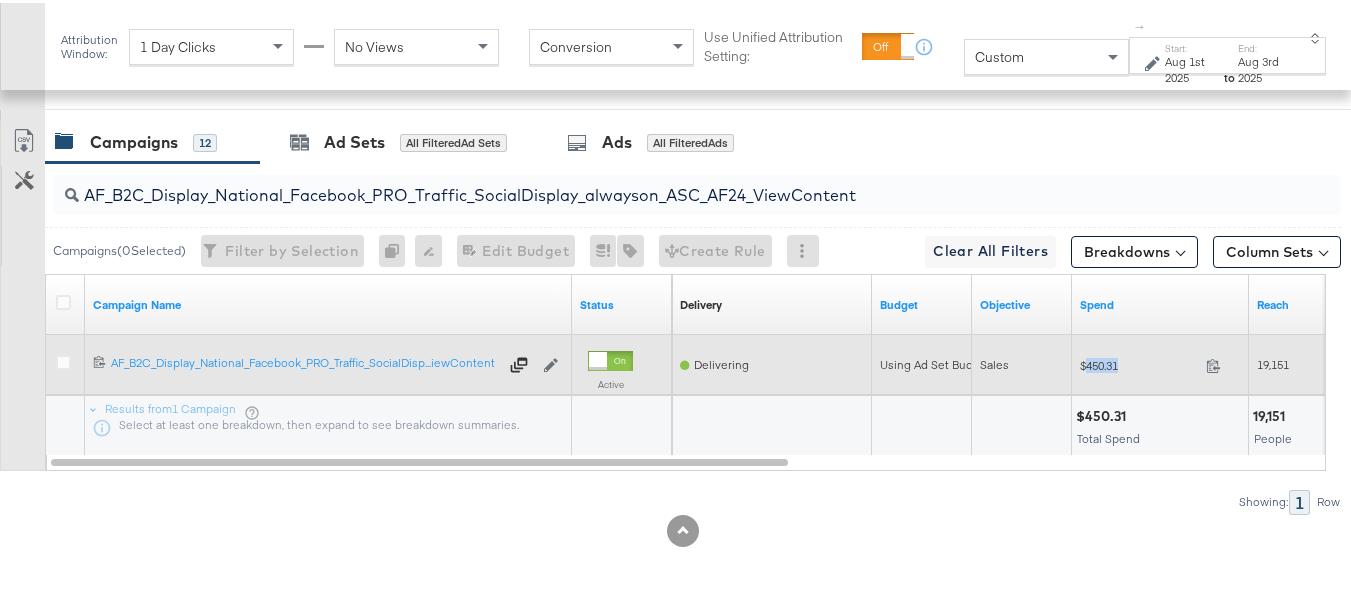 click on "$450.31" at bounding box center [1139, 362] 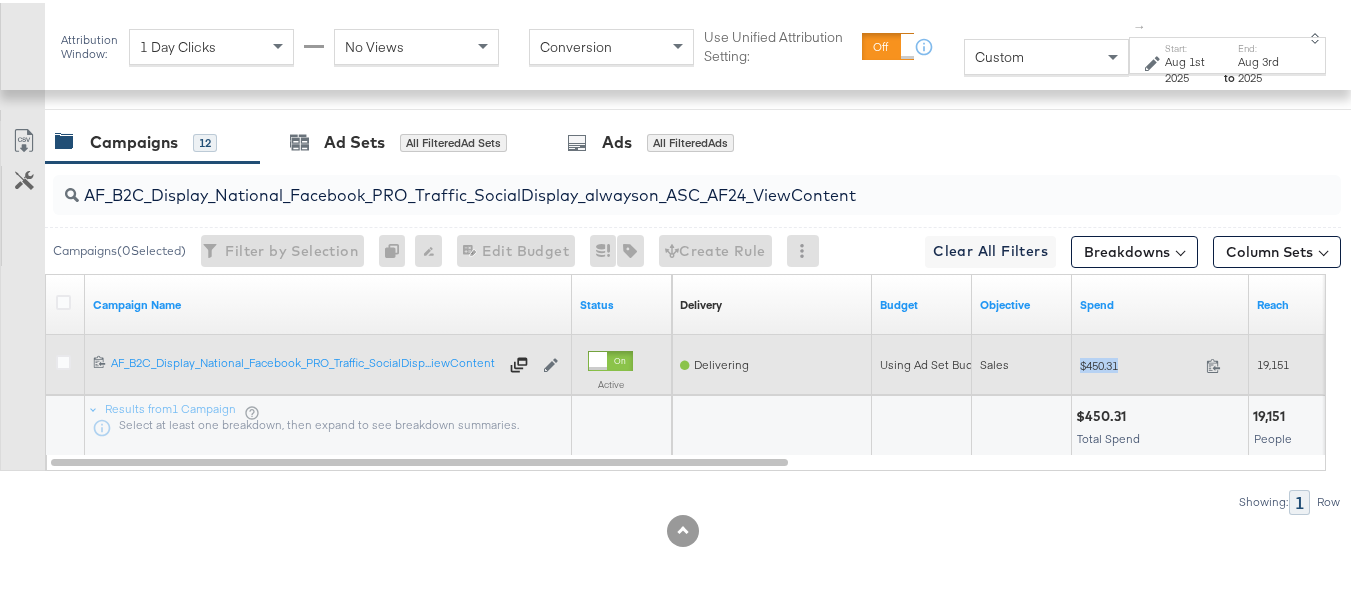 click on "$450.31" at bounding box center [1139, 362] 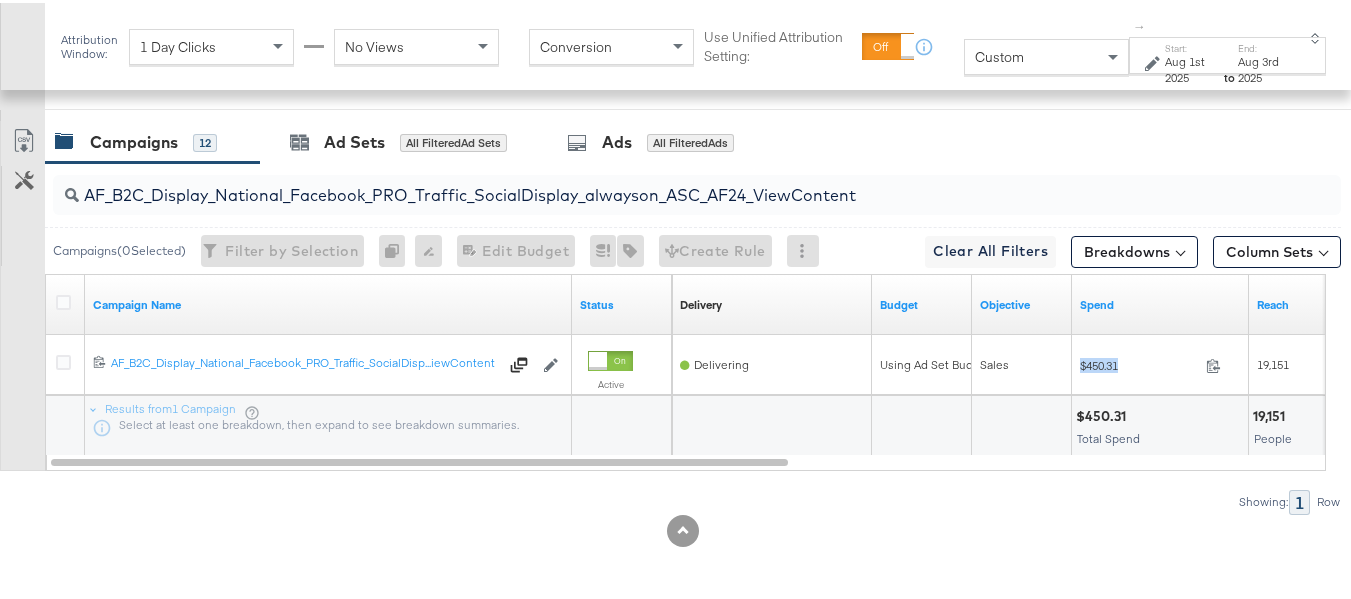 copy on "$450.31" 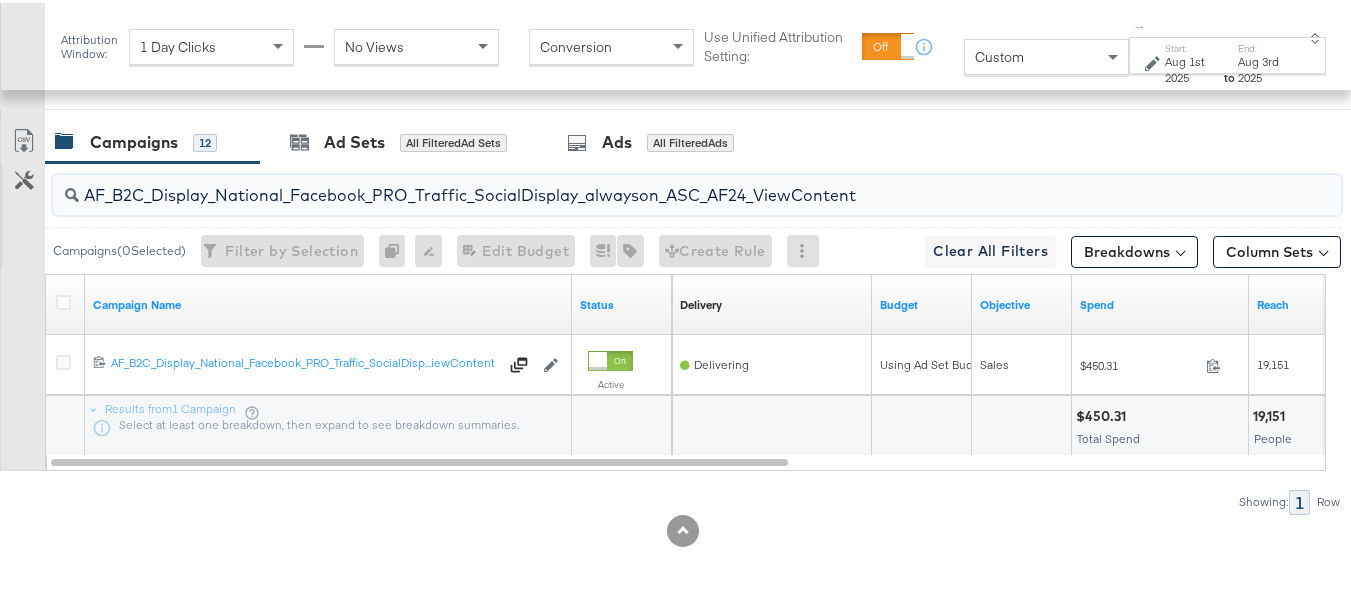 click on "AF_B2C_Display_National_Facebook_PRO_Traffic_SocialDisplay_alwayson_ASC_AF24_ViewContent" at bounding box center (653, 184) 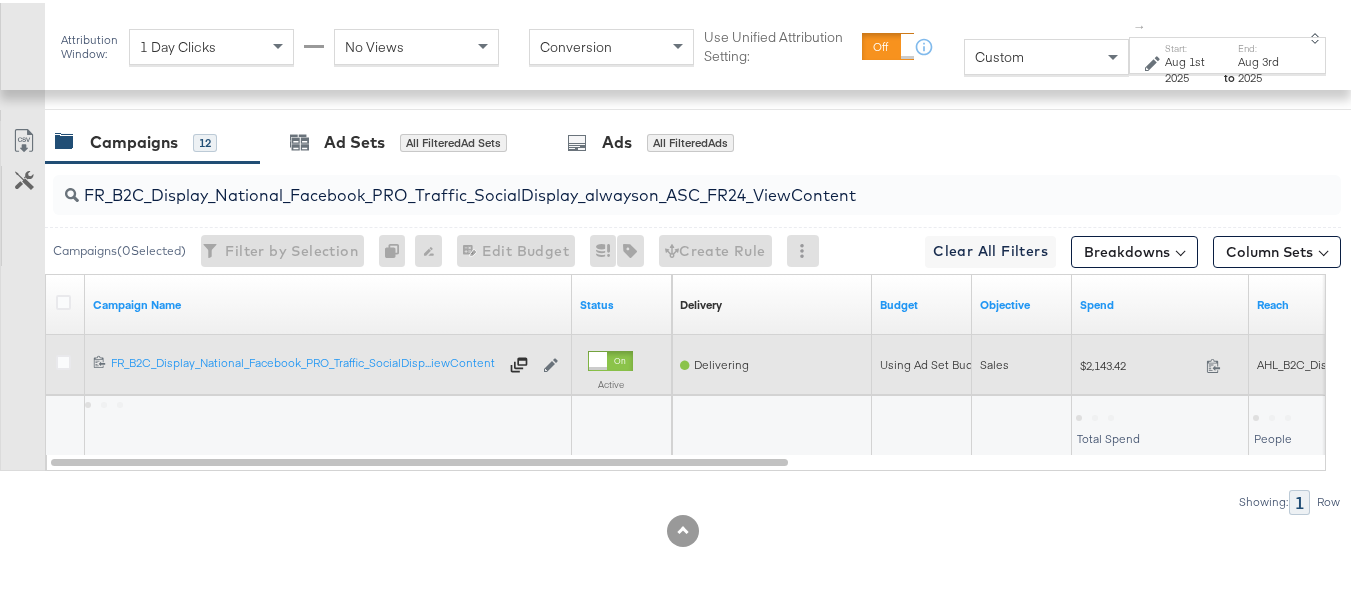 click on "$2,143.42" at bounding box center (1139, 362) 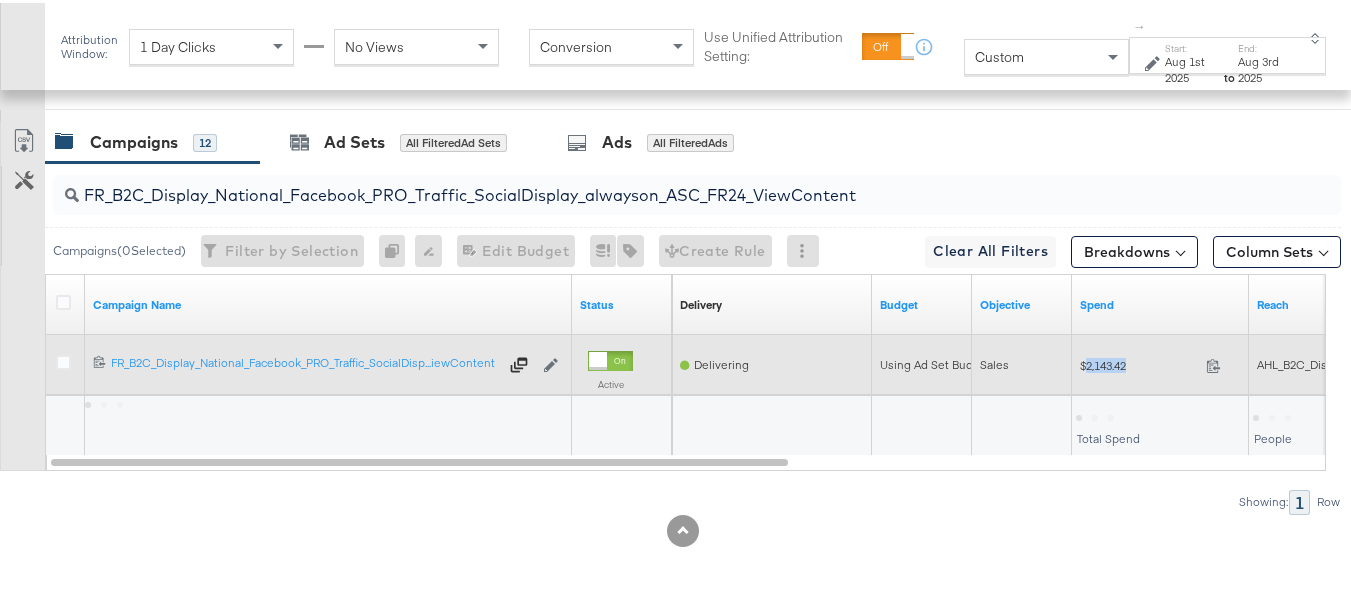 click on "$2,143.42" at bounding box center [1139, 362] 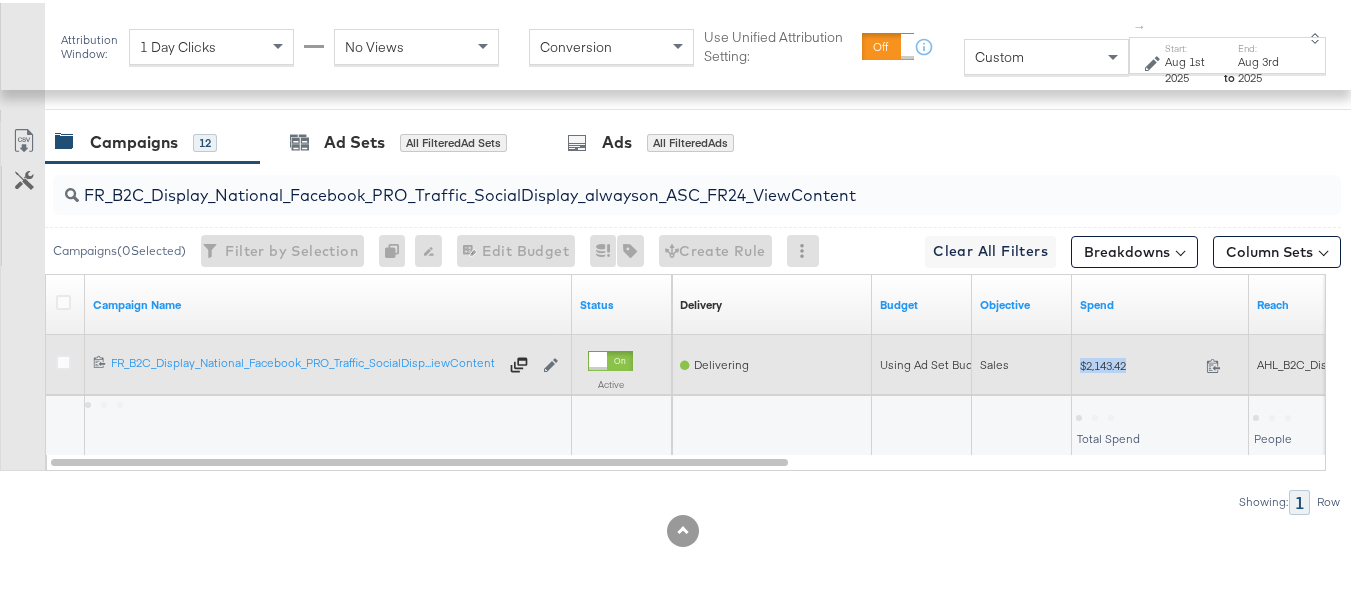 click on "$2,143.42" at bounding box center [1139, 362] 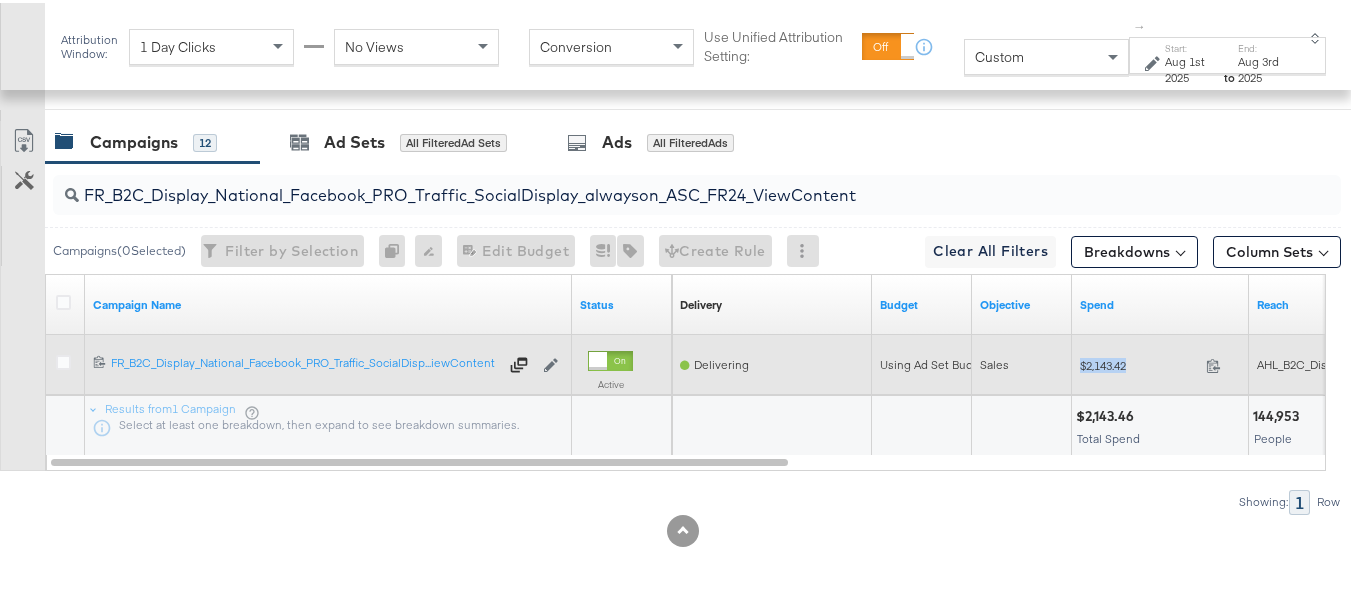 copy on "$2,143.42" 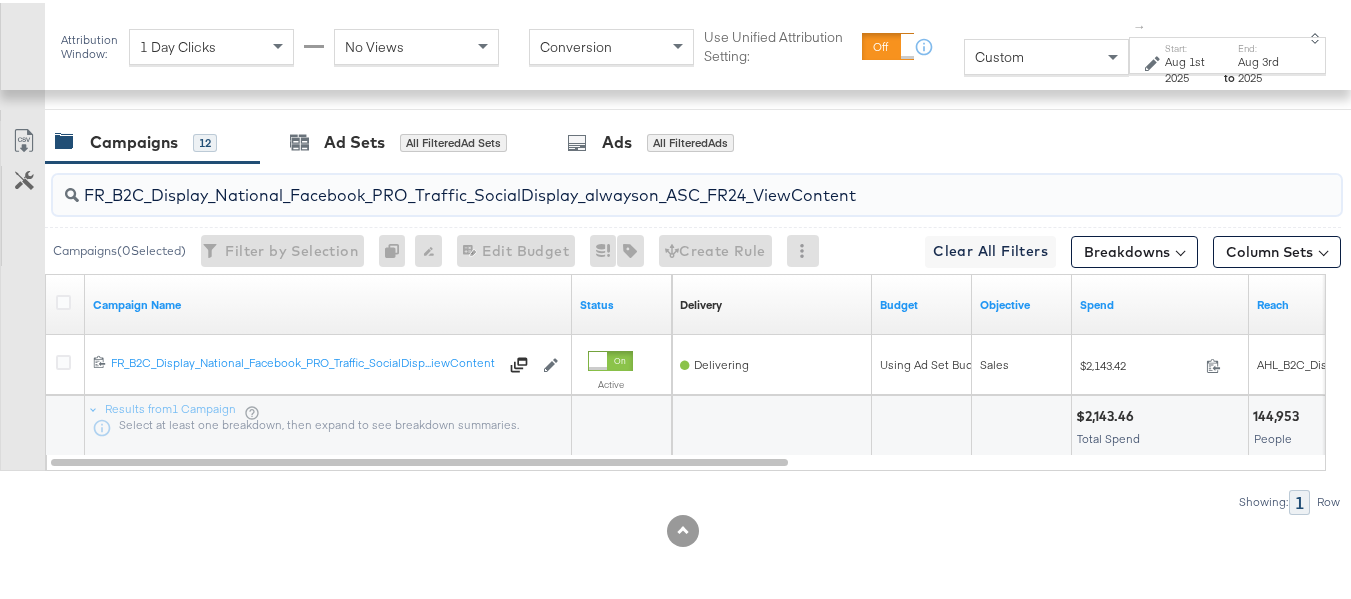 click on "FR_B2C_Display_National_Facebook_PRO_Traffic_SocialDisplay_alwayson_ASC_FR24_ViewContent" at bounding box center [653, 184] 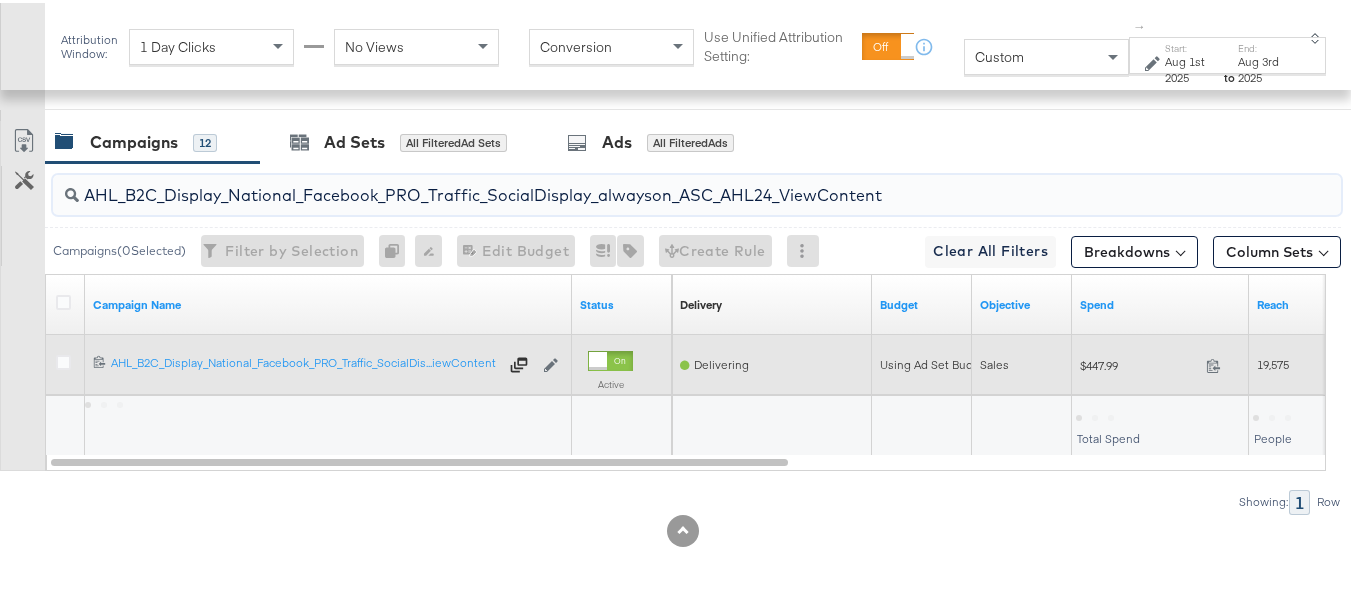 type on "AHL_B2C_Display_National_Facebook_PRO_Traffic_SocialDisplay_alwayson_ASC_AHL24_ViewContent" 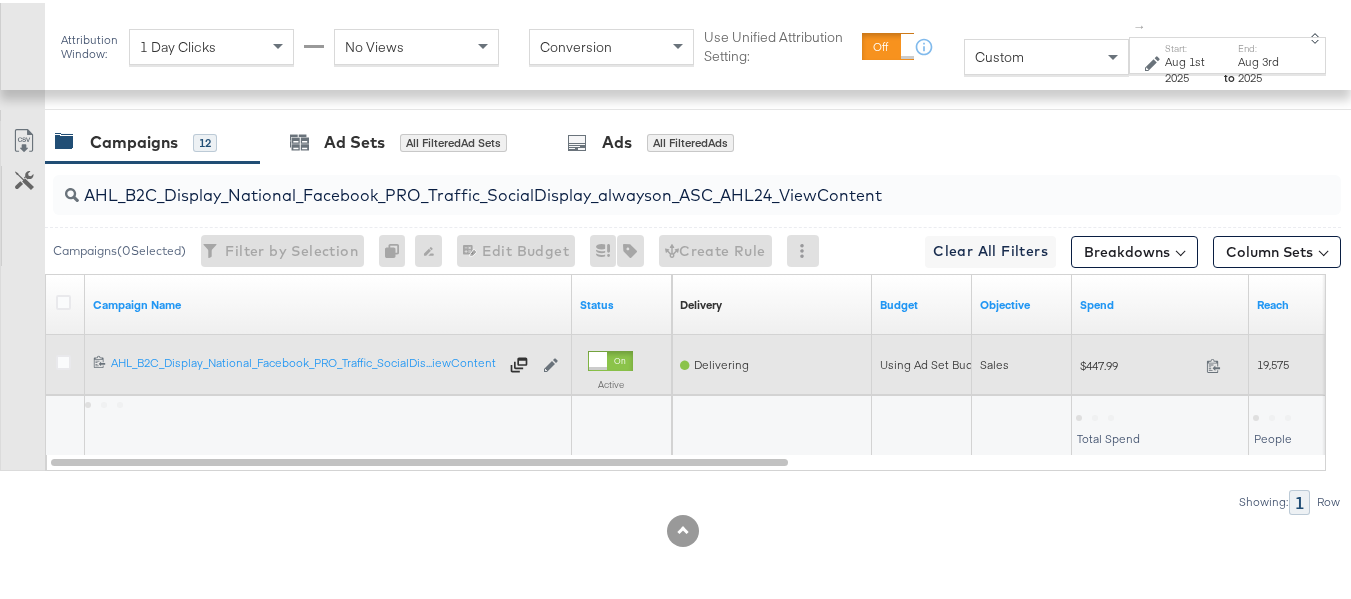 click on "$447.99" at bounding box center [1139, 362] 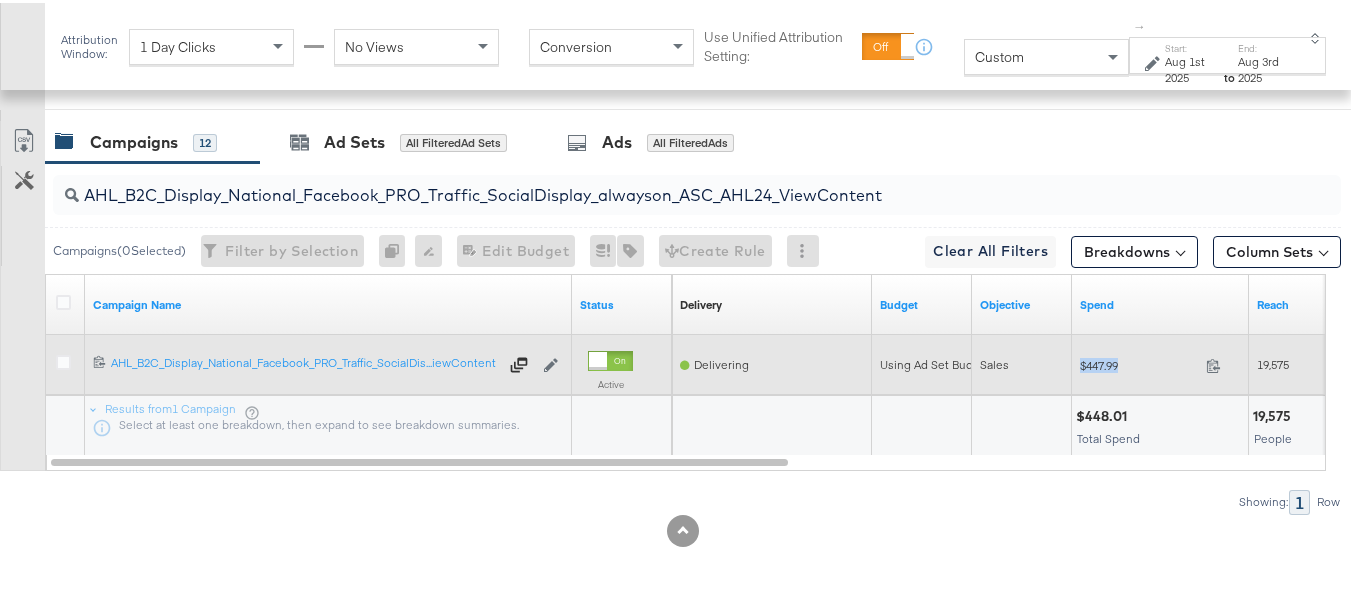 click on "$447.99" at bounding box center (1139, 362) 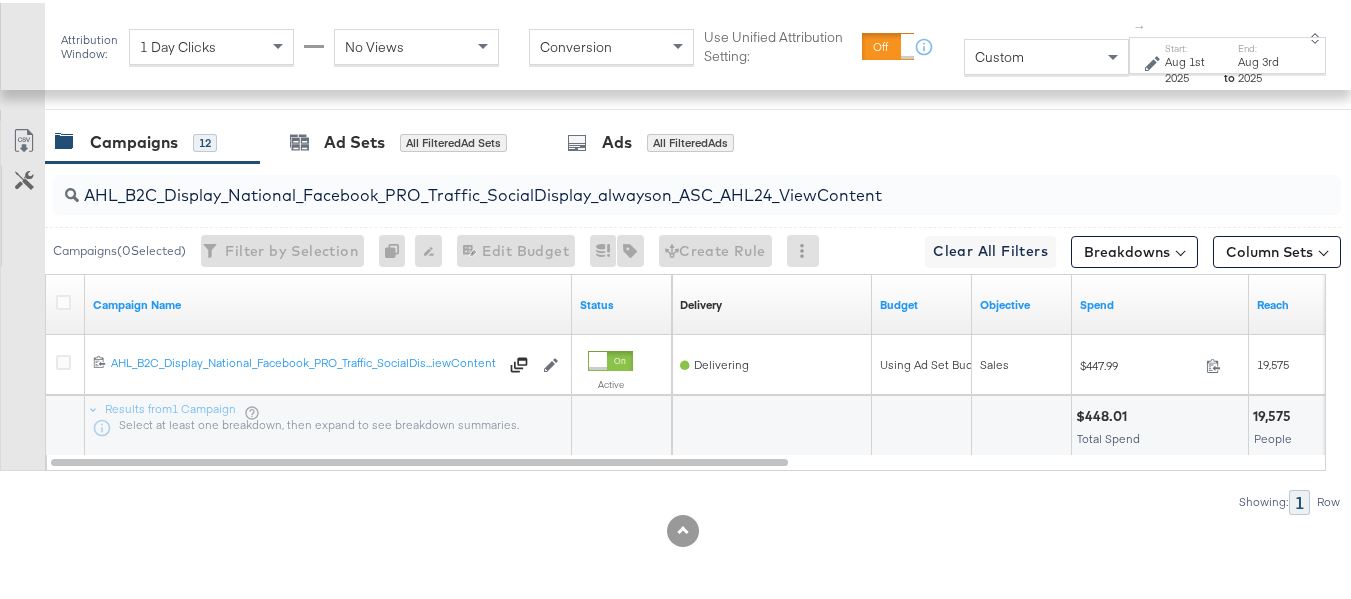 click on "AHL_B2C_Display_National_Facebook_PRO_Traffic_SocialDisplay_alwayson_ASC_AHL24_ViewContent Campaigns  ( 0  Selected) Filter by Selection Filter  0 campaigns 0 Rename  0 campaigns   Edit  0  Campaign  Budgets Edit Budget Edit Spending Limit For  0 campaigns Tags for  0 campaigns   Create Rule Clear All Filters This clears all applied filters Breakdowns Column Sets Customize KPIs Export as CSV Campaign Name Status Delivery Sorting Unavailable Budget Objective Spend Reach 120213429929030614 AHL_B2C_Display_National_Facebook_PRO_Traffic_SocialDisplay_alwayson_ASC_AHL24_ViewContent AHL_B2C_Display_National_Facebook_PRO_Traffic_SocialDis...iewContent Edit Campaign   Active   Delivering   Using Ad Set Budget   Sales   $447.99   447.99 19,575   Results from  1   Campaign Select at least one breakdown, then expand to see breakdown summaries.             $448.01    Total Spend 19,575    People Showing:   1    Row" at bounding box center [670, 335] 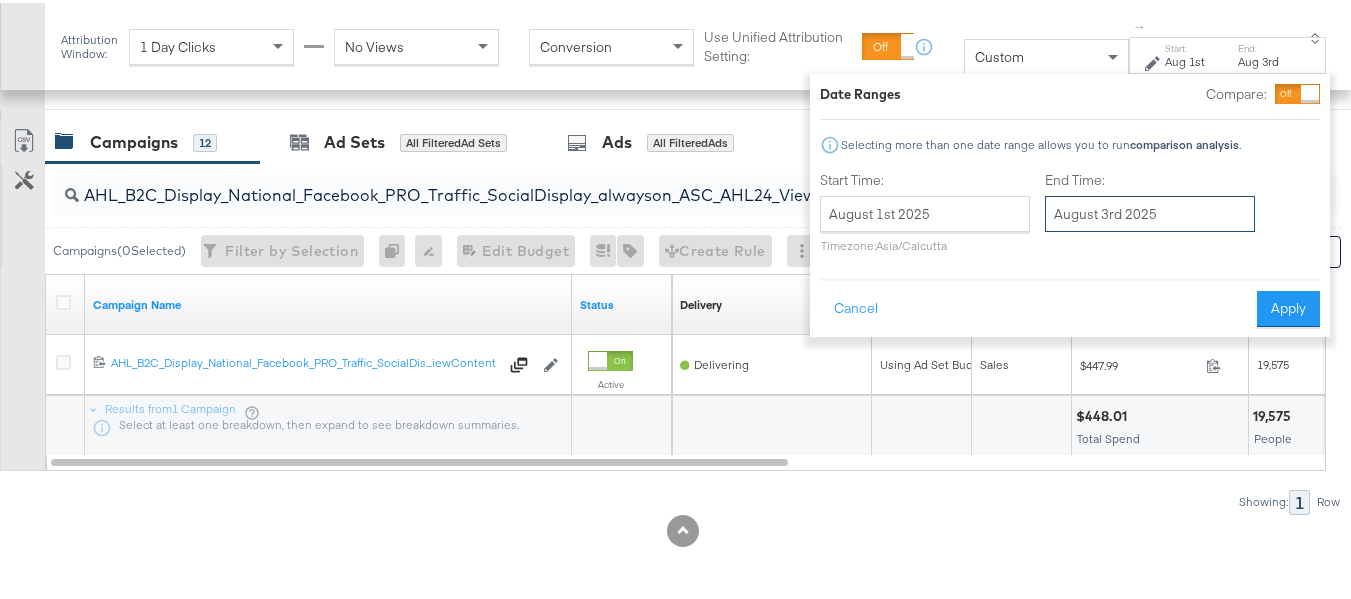 click on "August 3rd 2025" at bounding box center [1150, 211] 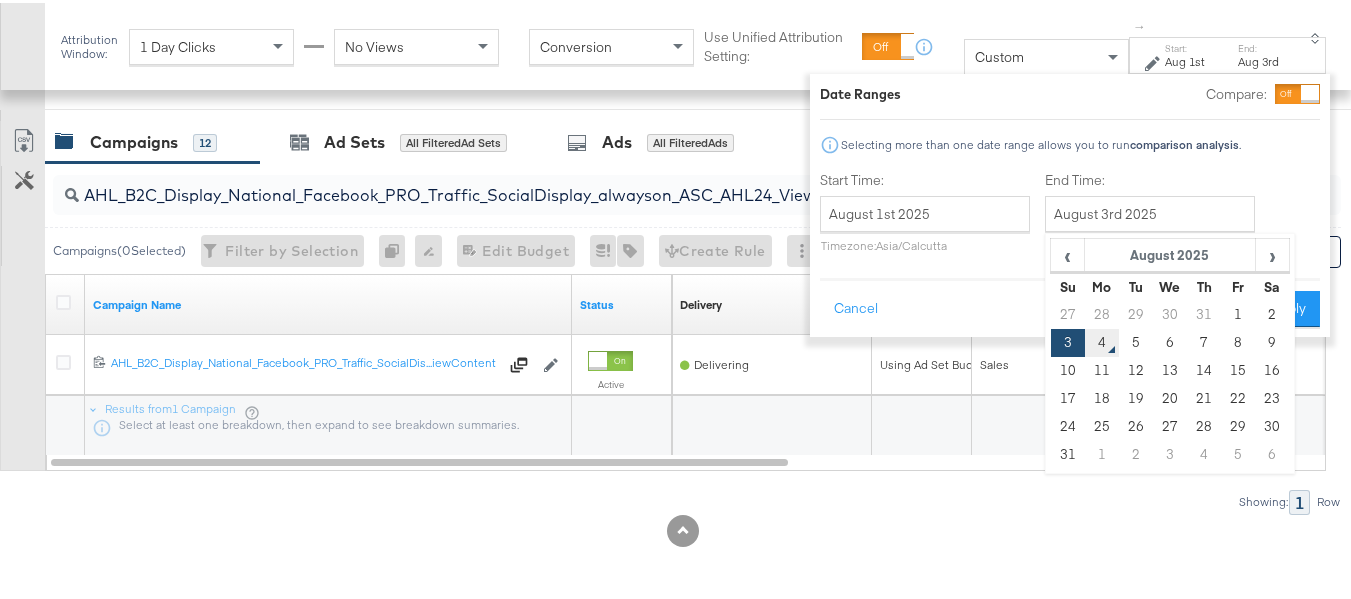 click on "4" at bounding box center (1102, 340) 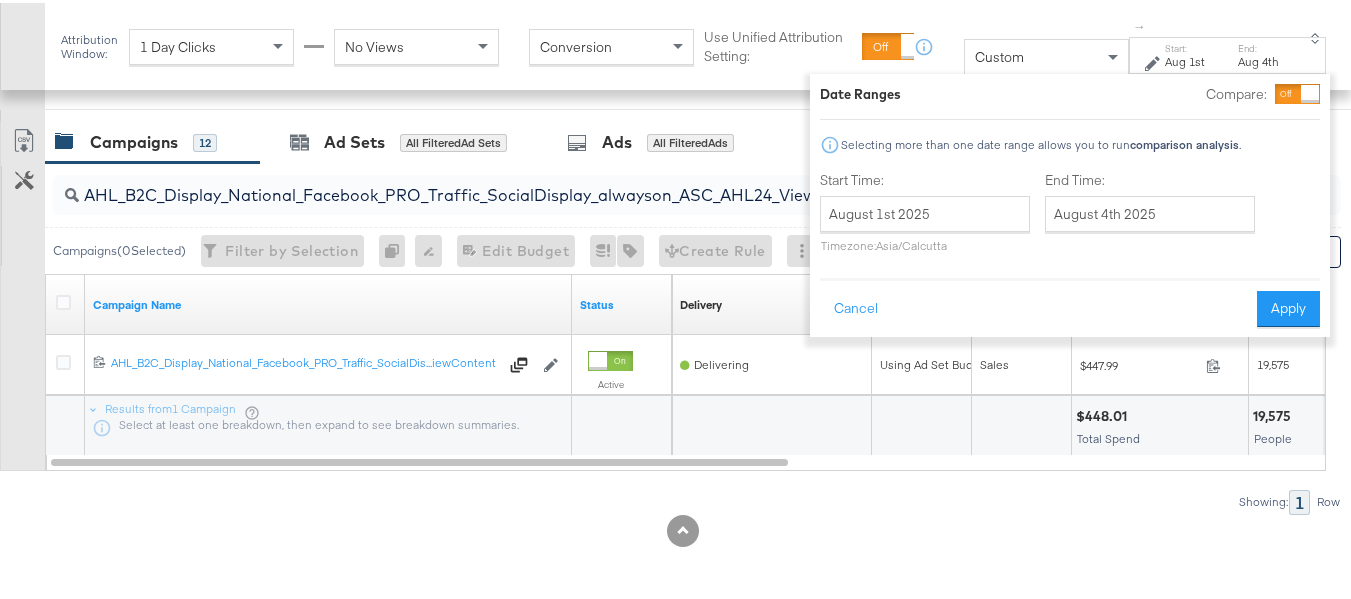 click on "Date Ranges Compare:  Selecting more than one date range allows you to run  comparison analysis . Start Time: August 1st 2025 ‹ August 2025 › Su Mo Tu We Th Fr Sa 27 28 29 30 31 1 2 3 4 5 6 7 8 9 10 11 12 13 14 15 16 17 18 19 20 21 22 23 24 25 26 27 28 29 30 31 1 2 3 4 5 6 Timezone:  Asia/Calcutta End Time: August 4th 2025 ‹ August 2025 › Su Mo Tu We Th Fr Sa 27 28 29 30 31 1 2 3 4 5 6 7 8 9 10 11 12 13 14 15 16 17 18 19 20 21 22 23 24 25 26 27 28 29 30 31 1 2 3 4 5 6 Cancel Apply" at bounding box center (1070, 202) 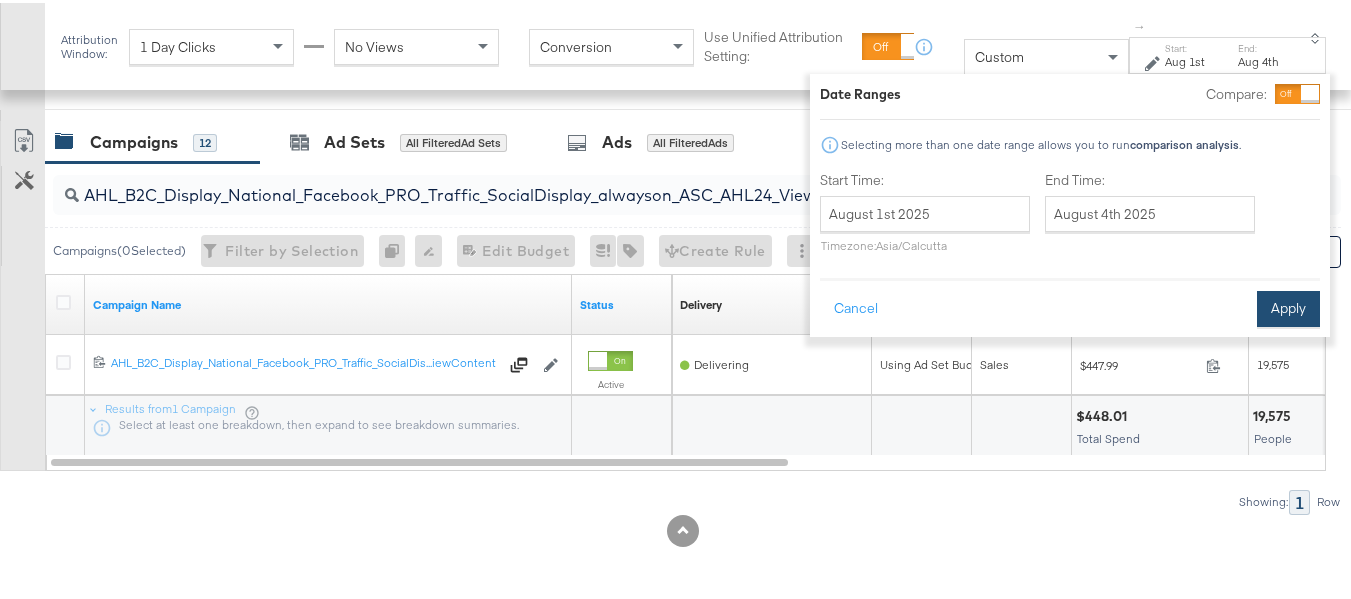 click on "Apply" at bounding box center (1288, 306) 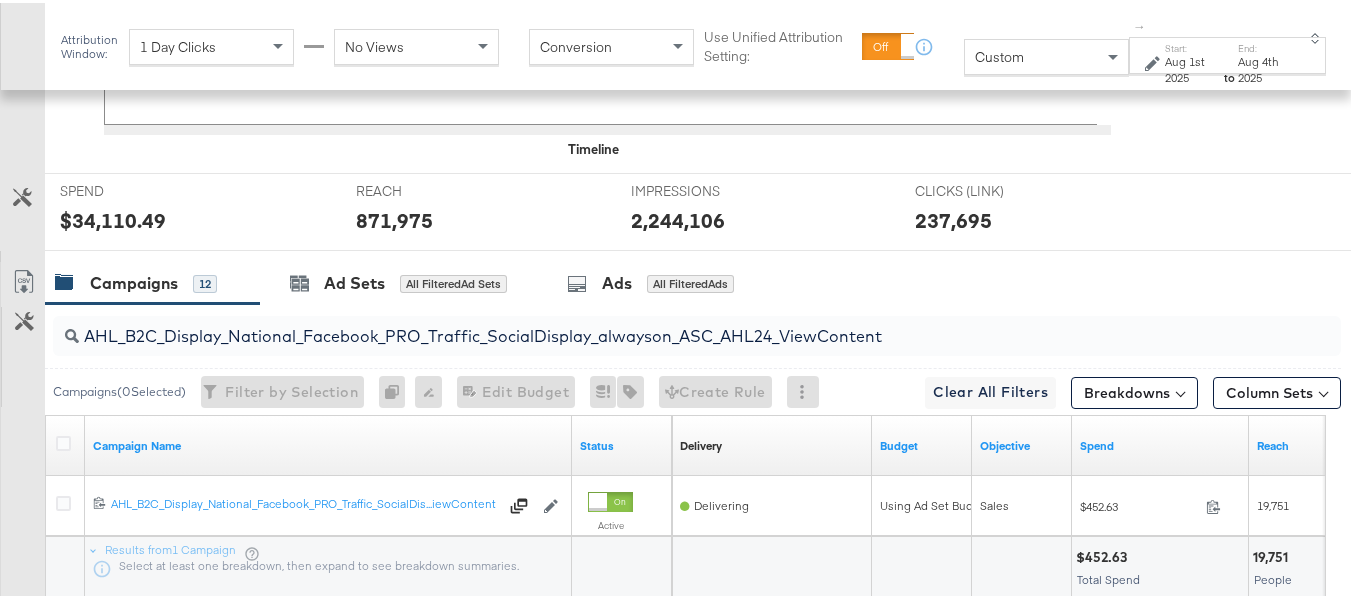scroll, scrollTop: 895, scrollLeft: 0, axis: vertical 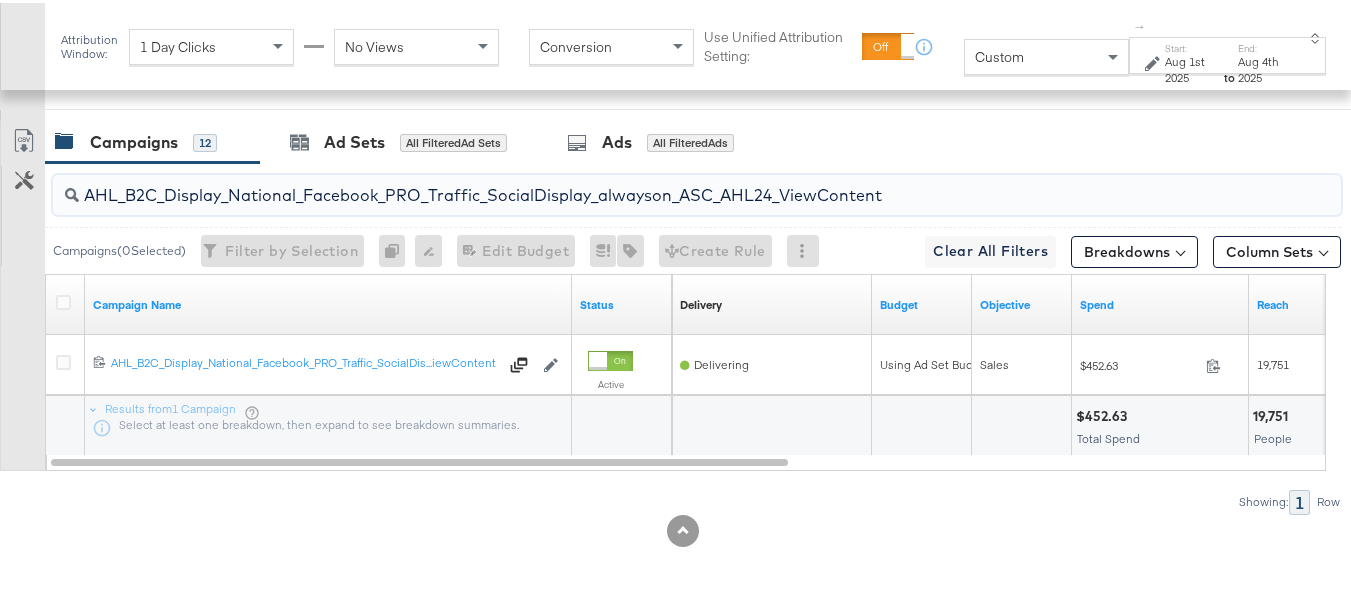 click on "AHL_B2C_Display_National_Facebook_PRO_Traffic_SocialDisplay_alwayson_ASC_AHL24_ViewContent" at bounding box center (653, 184) 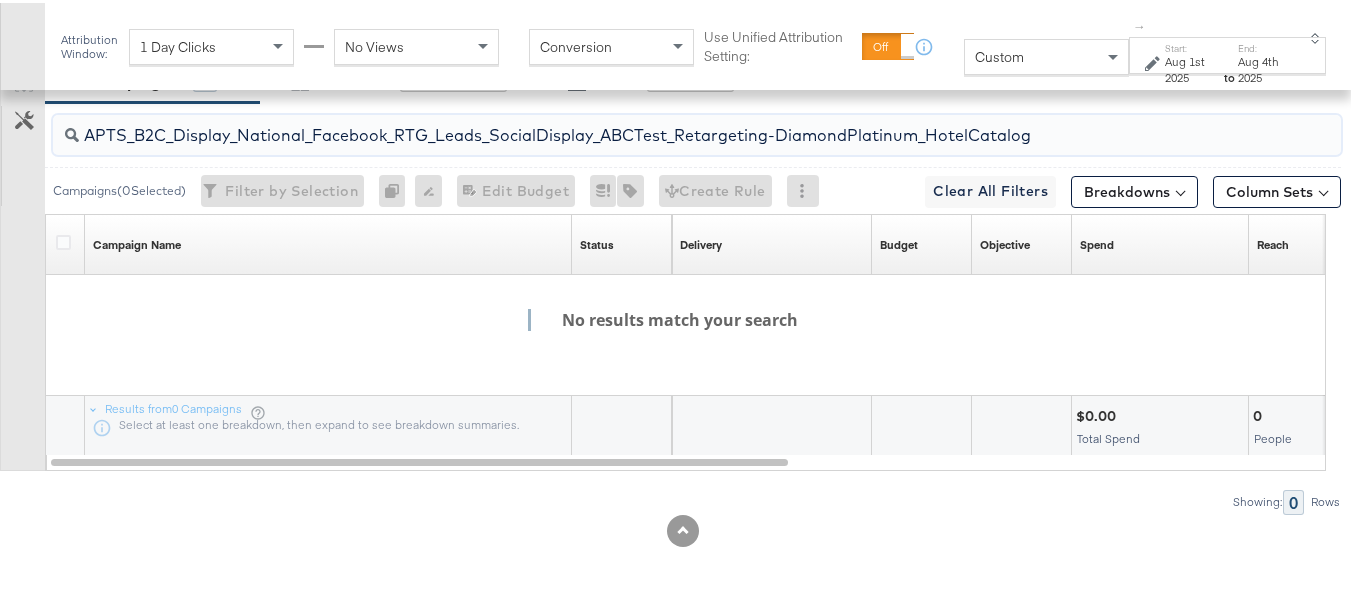 scroll, scrollTop: 755, scrollLeft: 0, axis: vertical 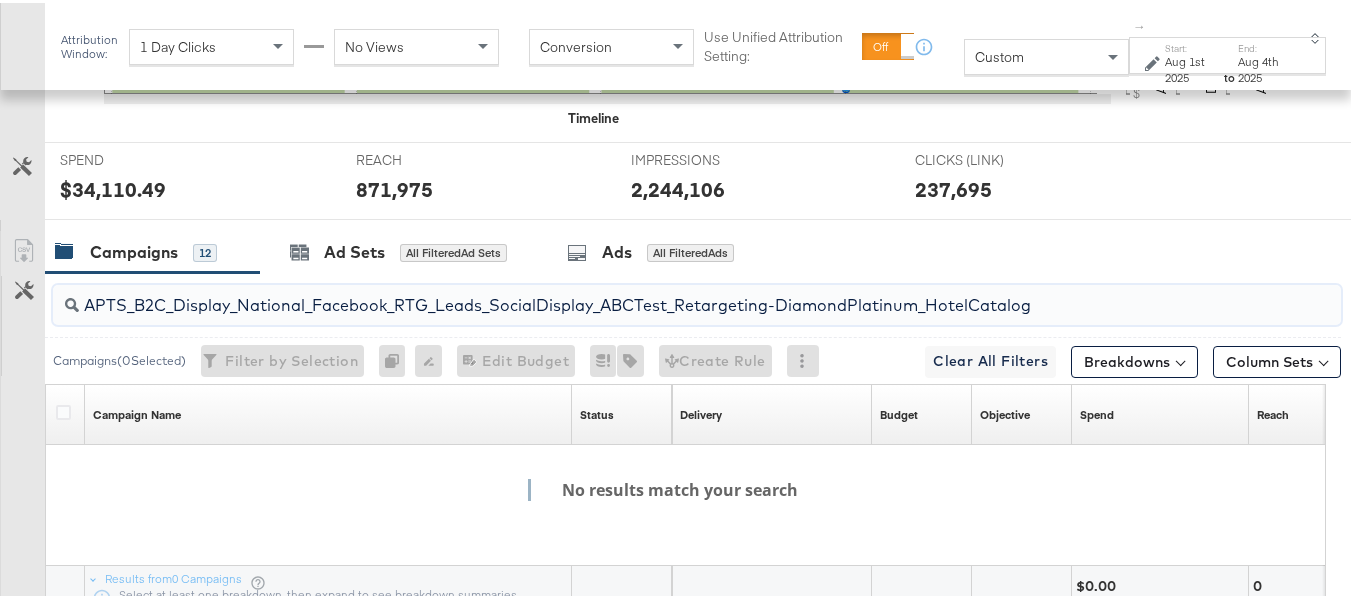 click on "APTS_B2C_Display_National_Facebook_RTG_Leads_SocialDisplay_ABCTest_Retargeting-DiamondPlatinum_HotelCatalog" at bounding box center [653, 294] 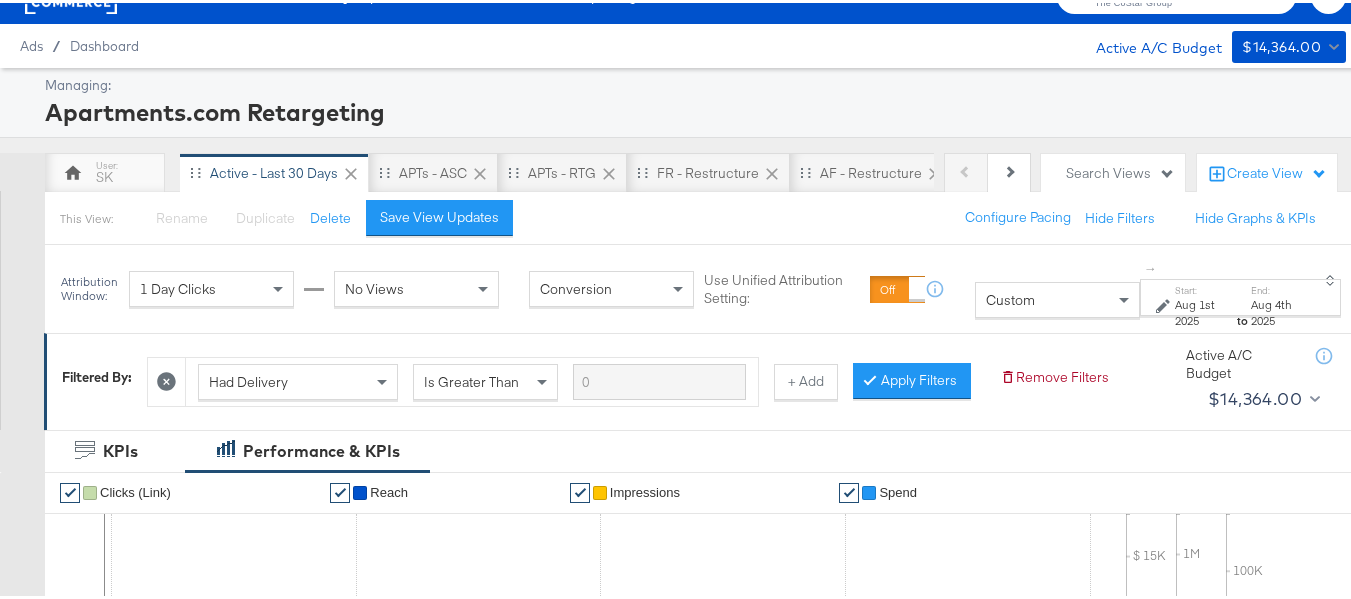 scroll, scrollTop: 0, scrollLeft: 0, axis: both 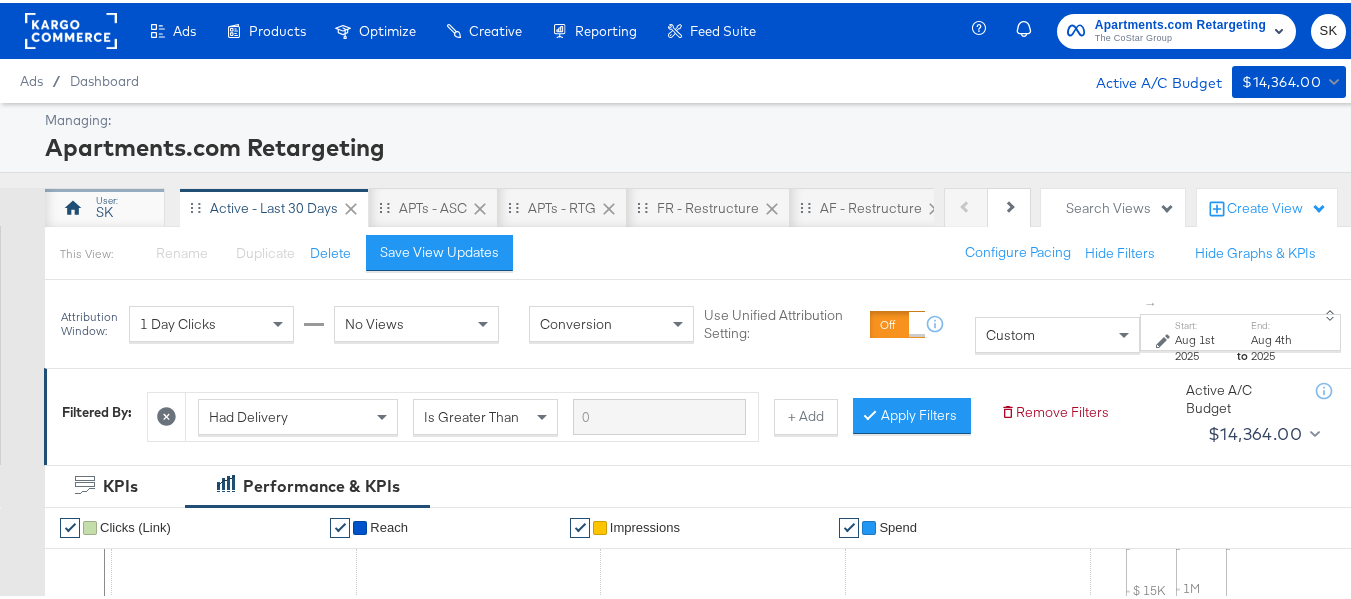 type 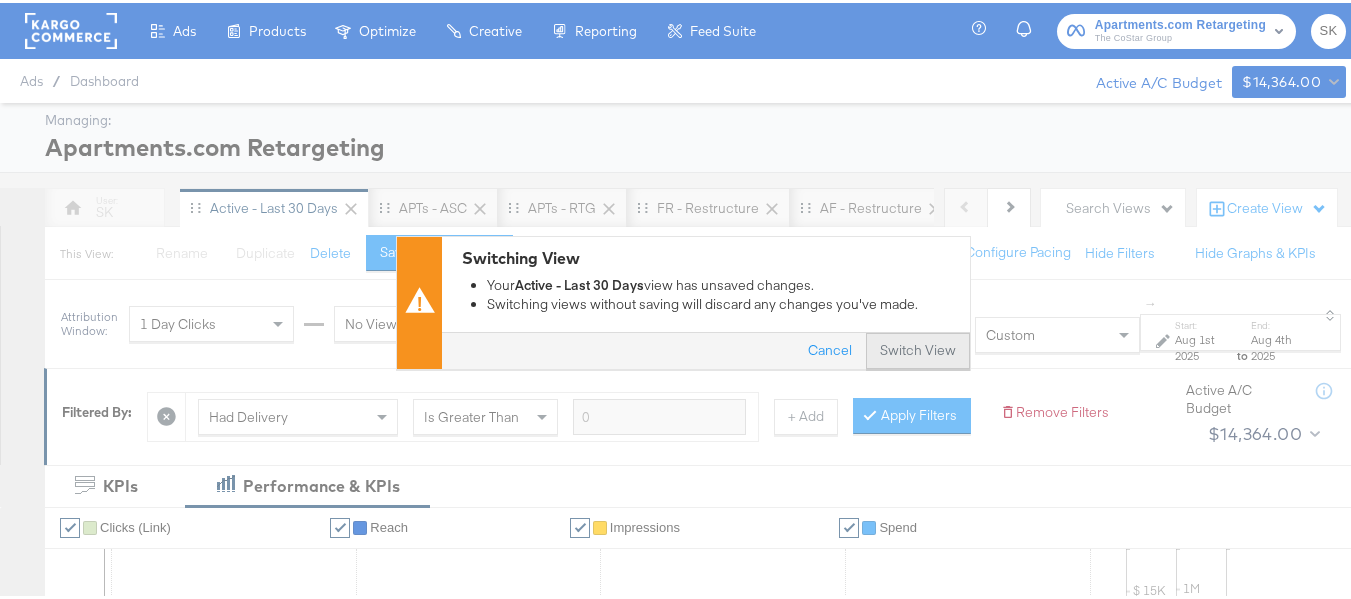 click on "Switch View" at bounding box center [918, 348] 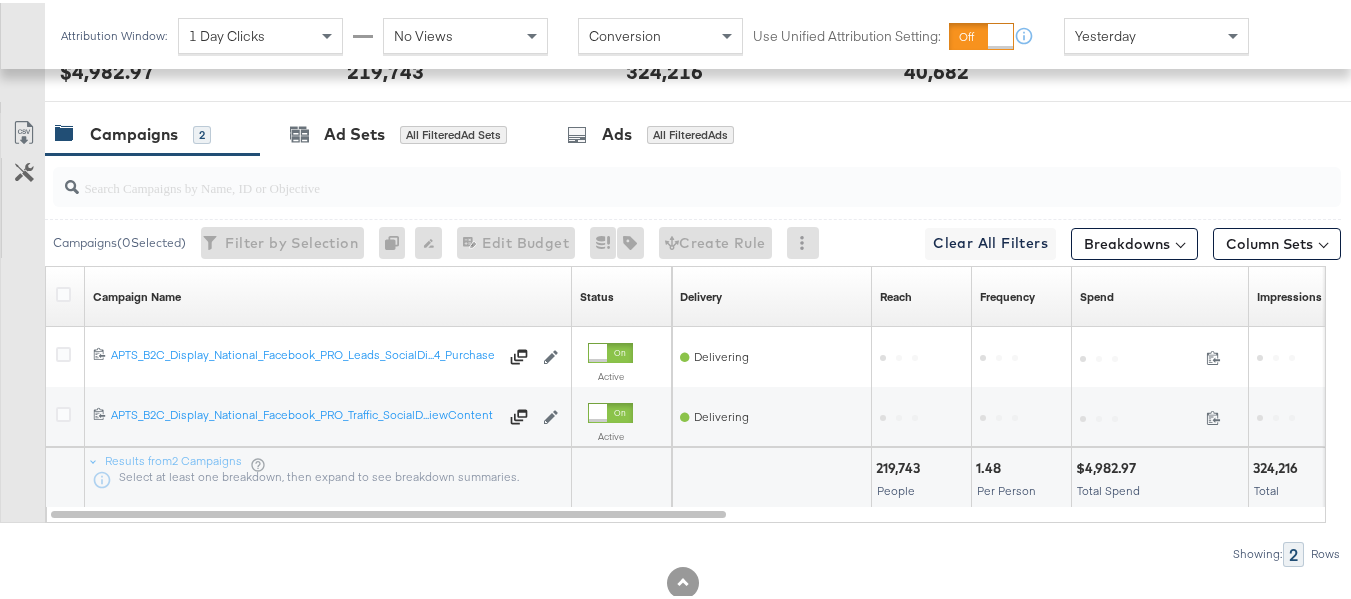 scroll, scrollTop: 933, scrollLeft: 0, axis: vertical 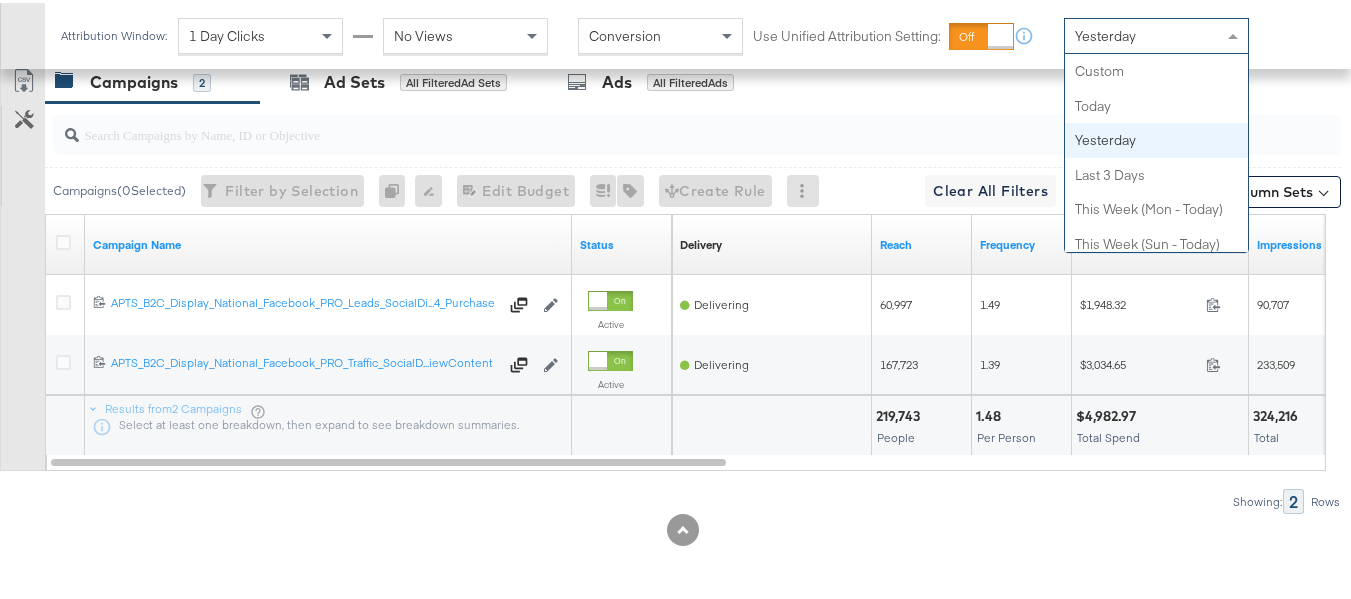click on "Yesterday" at bounding box center [1156, 33] 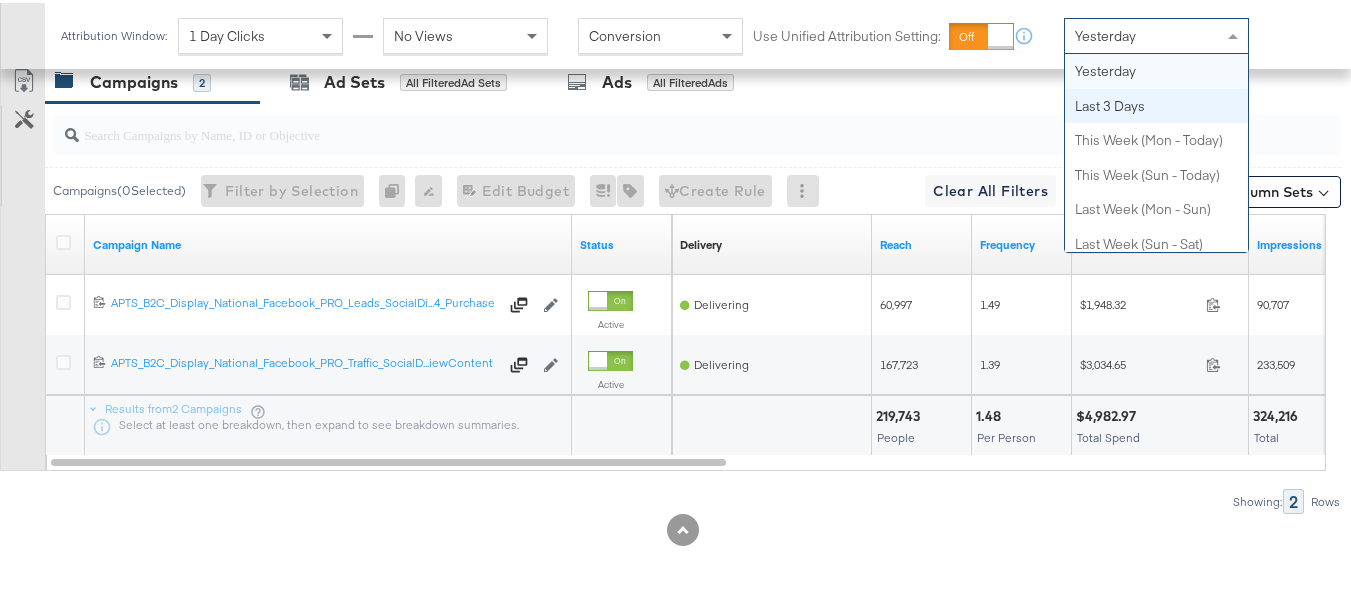 scroll, scrollTop: 0, scrollLeft: 0, axis: both 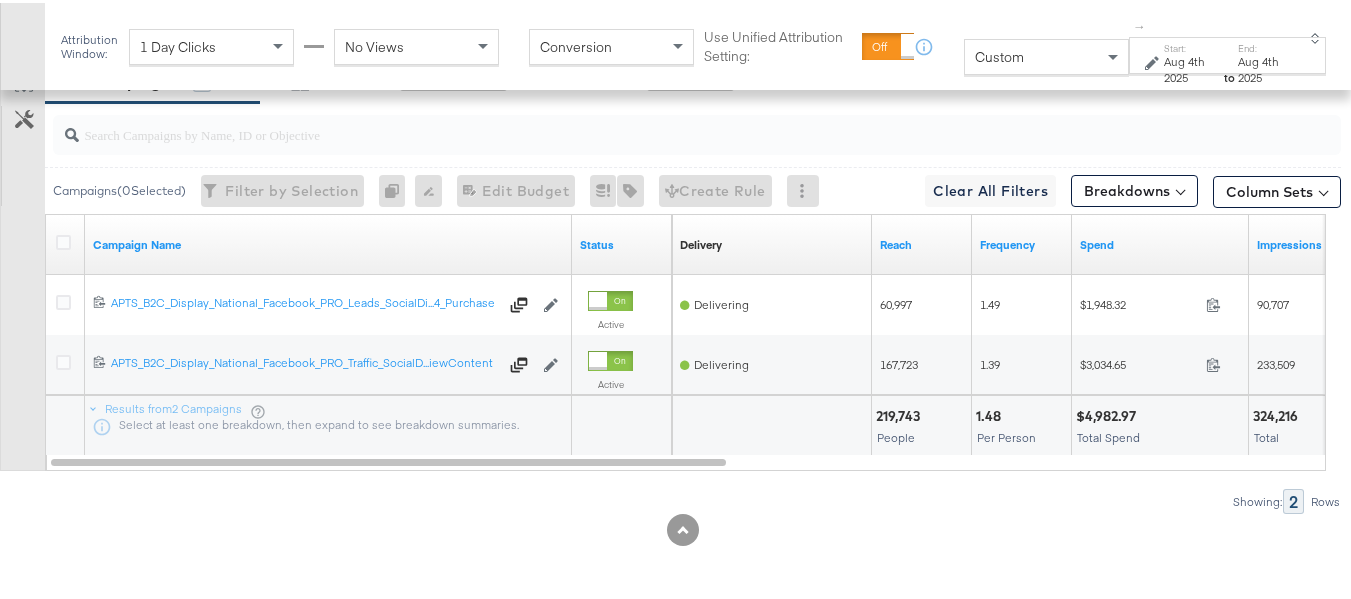 click on "to" at bounding box center (1229, 75) 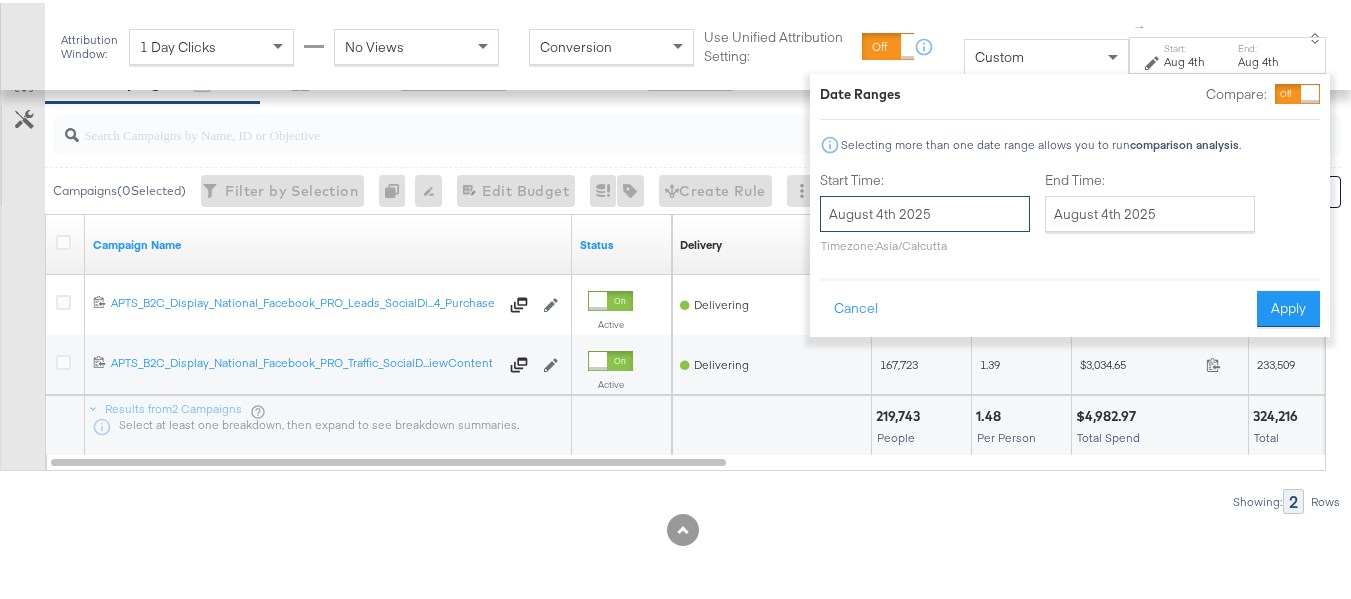 click on "August 4th 2025" at bounding box center (925, 211) 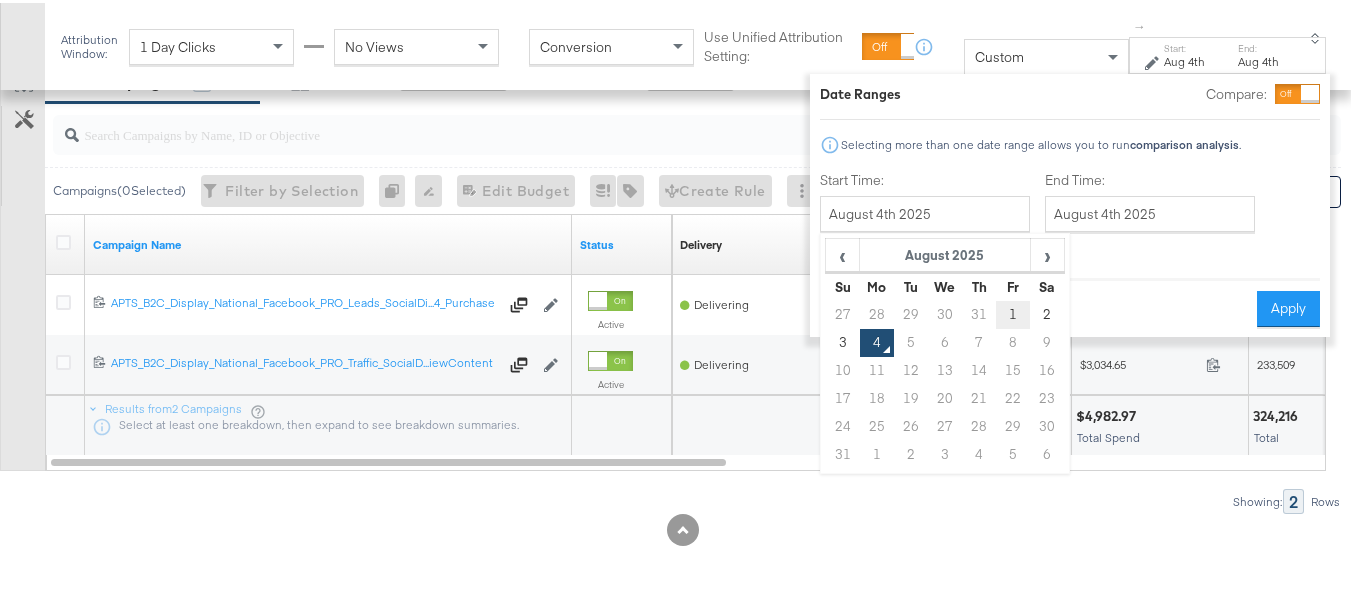 click on "1" at bounding box center (1013, 312) 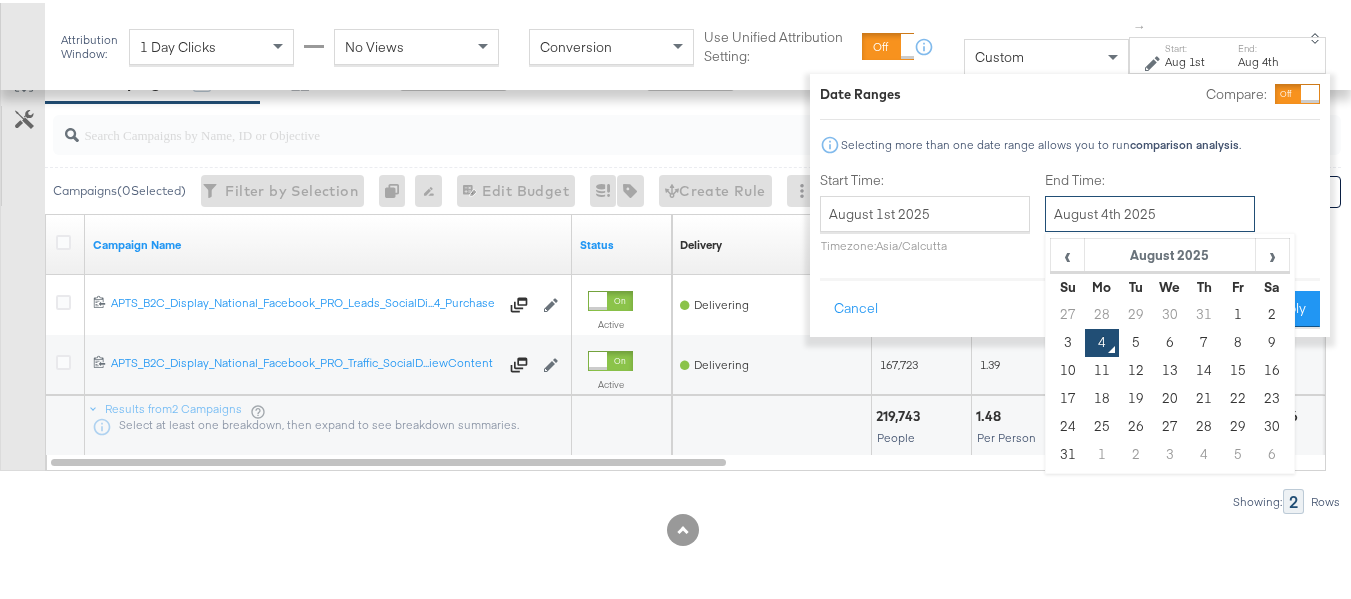 click on "August 4th 2025" at bounding box center [1150, 211] 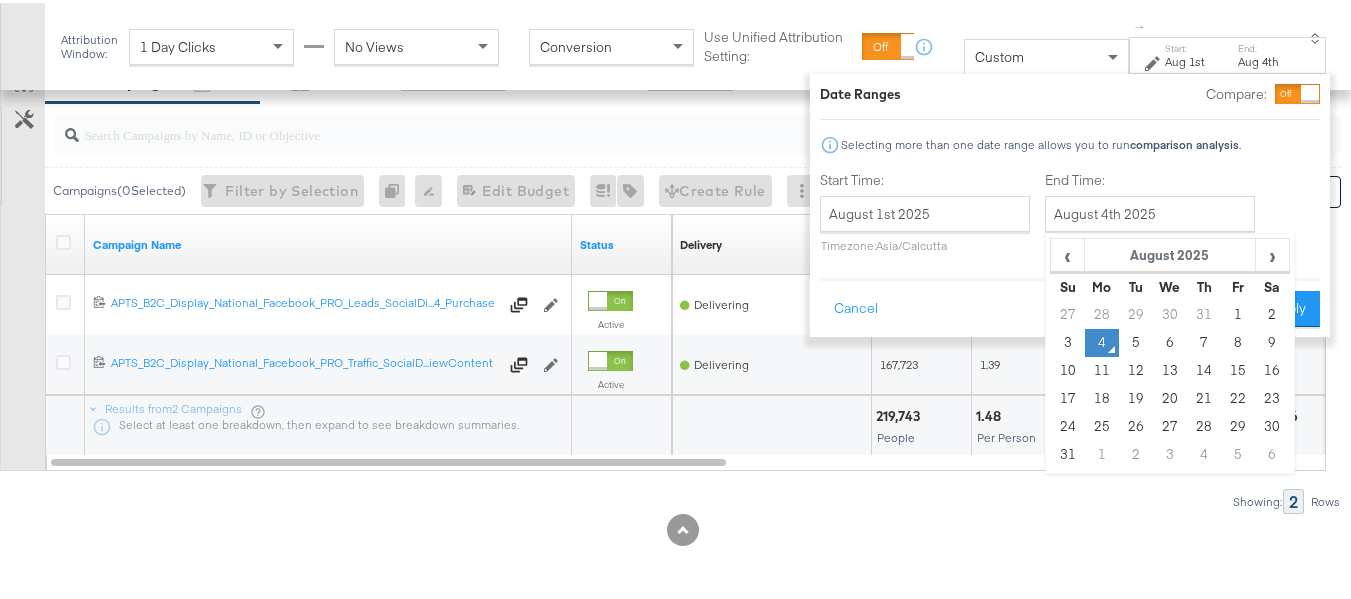 click on "4" at bounding box center [1102, 340] 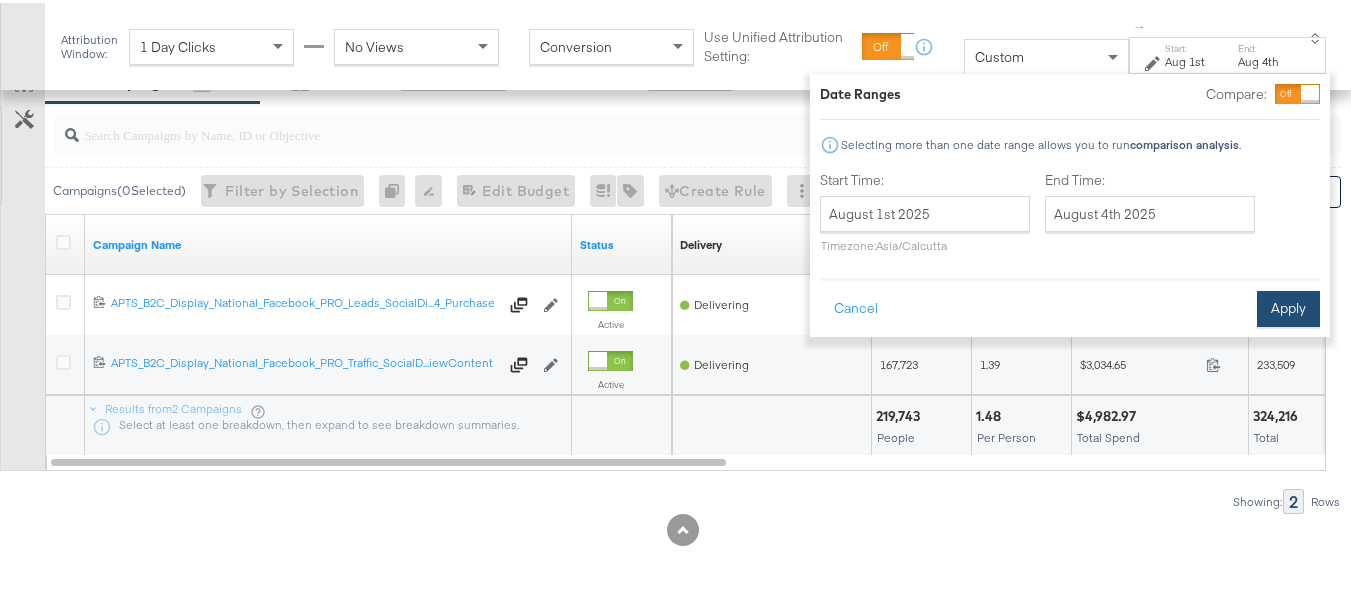 click on "Apply" at bounding box center [1288, 306] 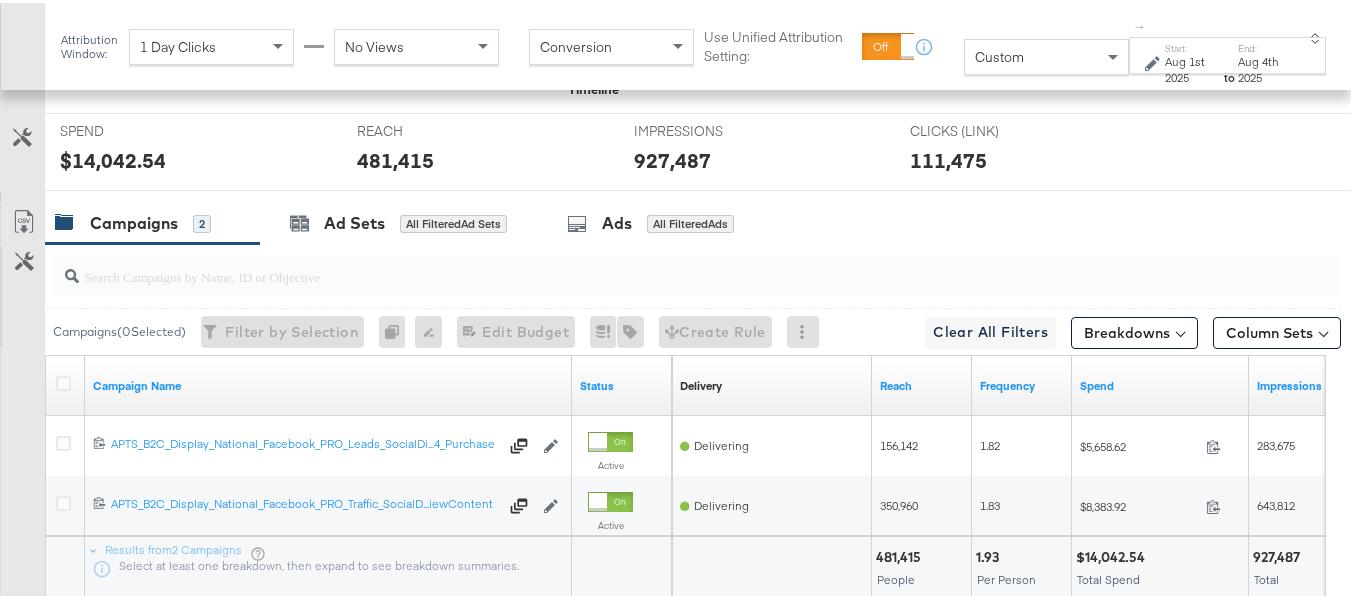 scroll, scrollTop: 955, scrollLeft: 0, axis: vertical 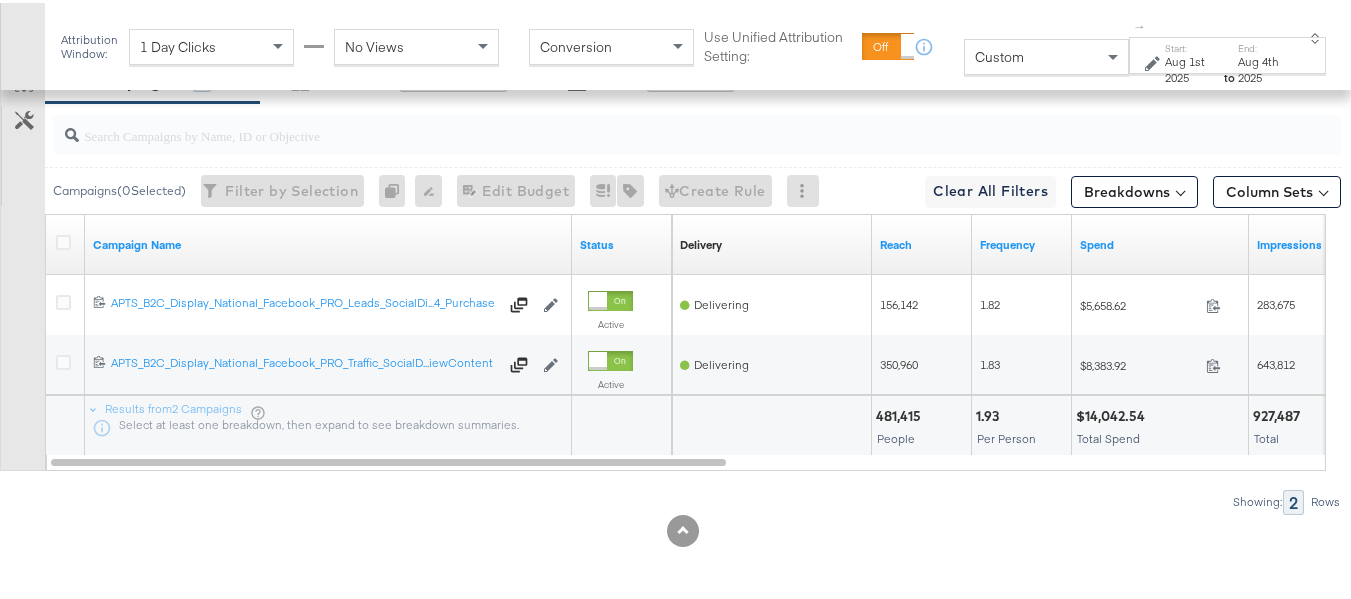 click at bounding box center [653, 124] 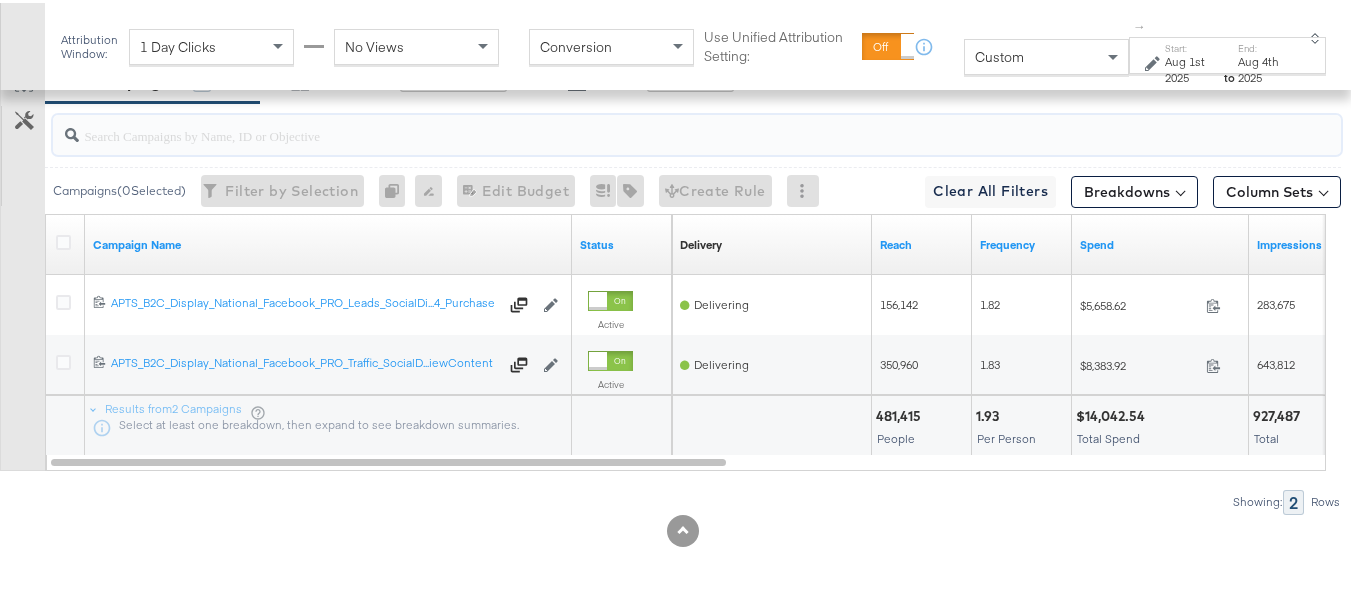 paste on "APTS_B2C_Display_National_Facebook_RTG_Leads_SocialDisplay_ABCTest_Retargeting-DiamondPlatinum_HotelCatalog" 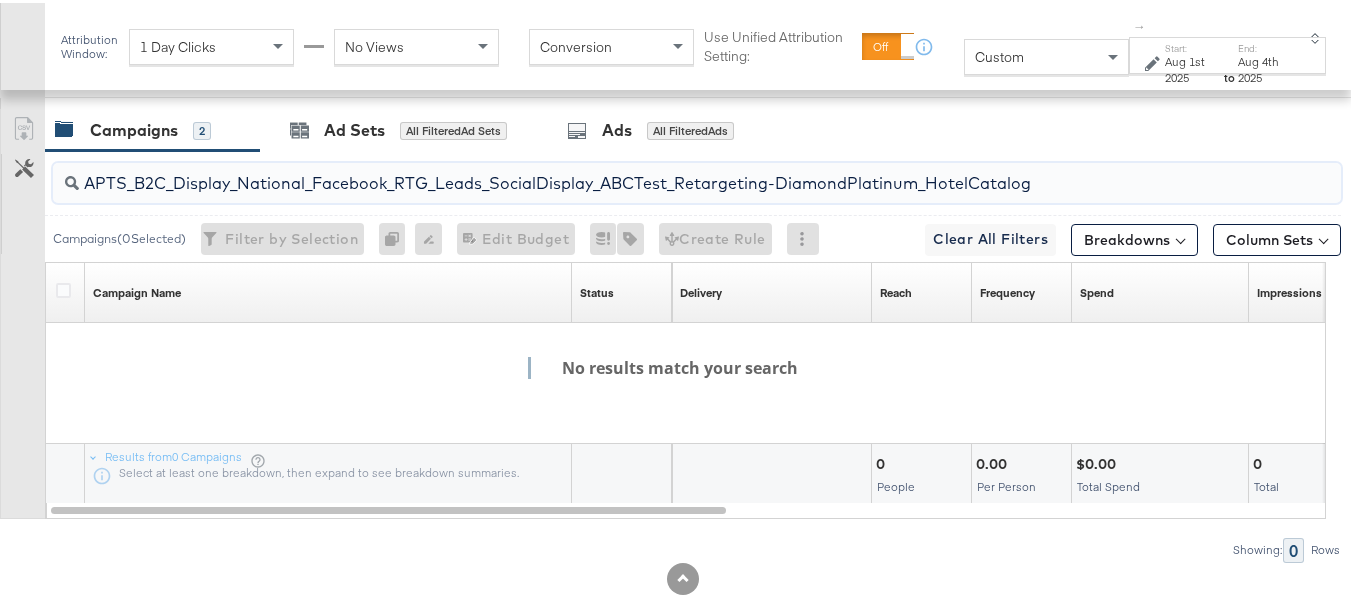 scroll, scrollTop: 855, scrollLeft: 0, axis: vertical 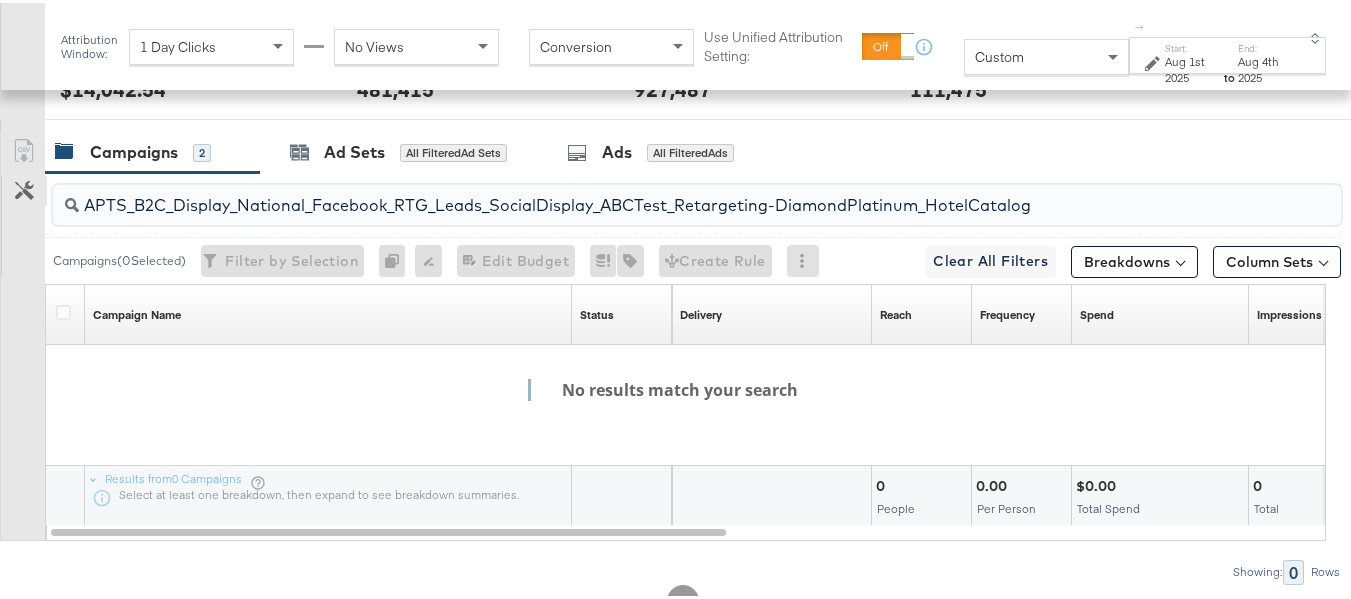 drag, startPoint x: 88, startPoint y: 232, endPoint x: 24, endPoint y: 227, distance: 64.195015 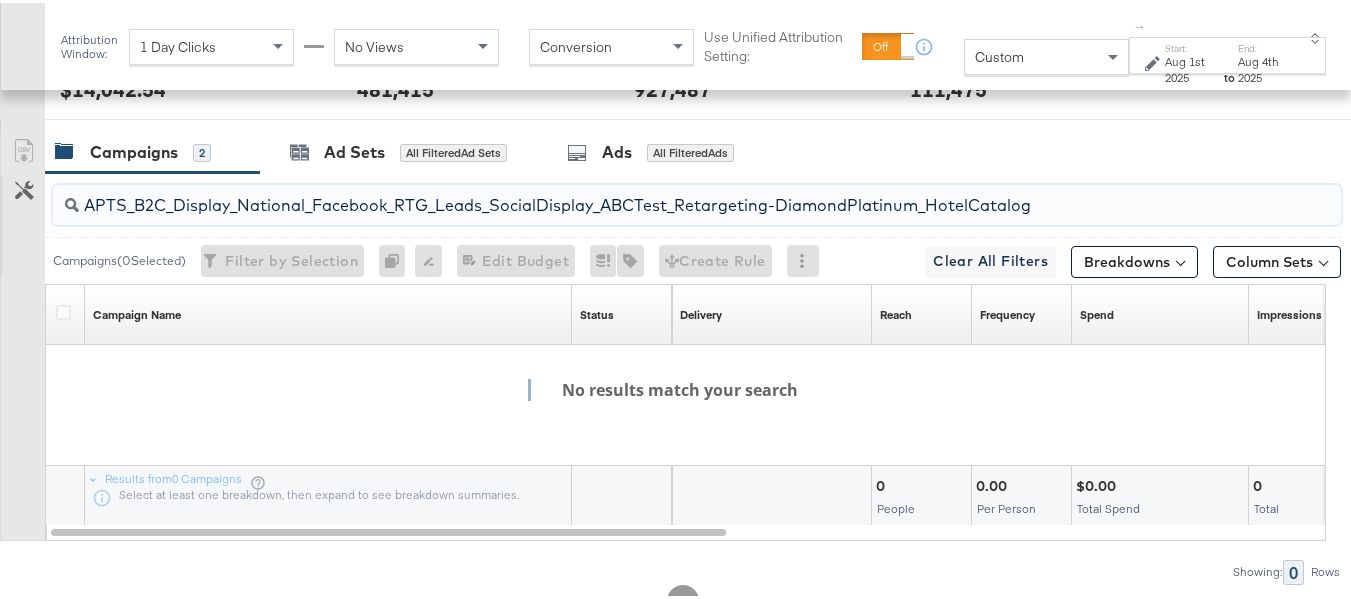 drag, startPoint x: 668, startPoint y: 230, endPoint x: 1199, endPoint y: 249, distance: 531.33984 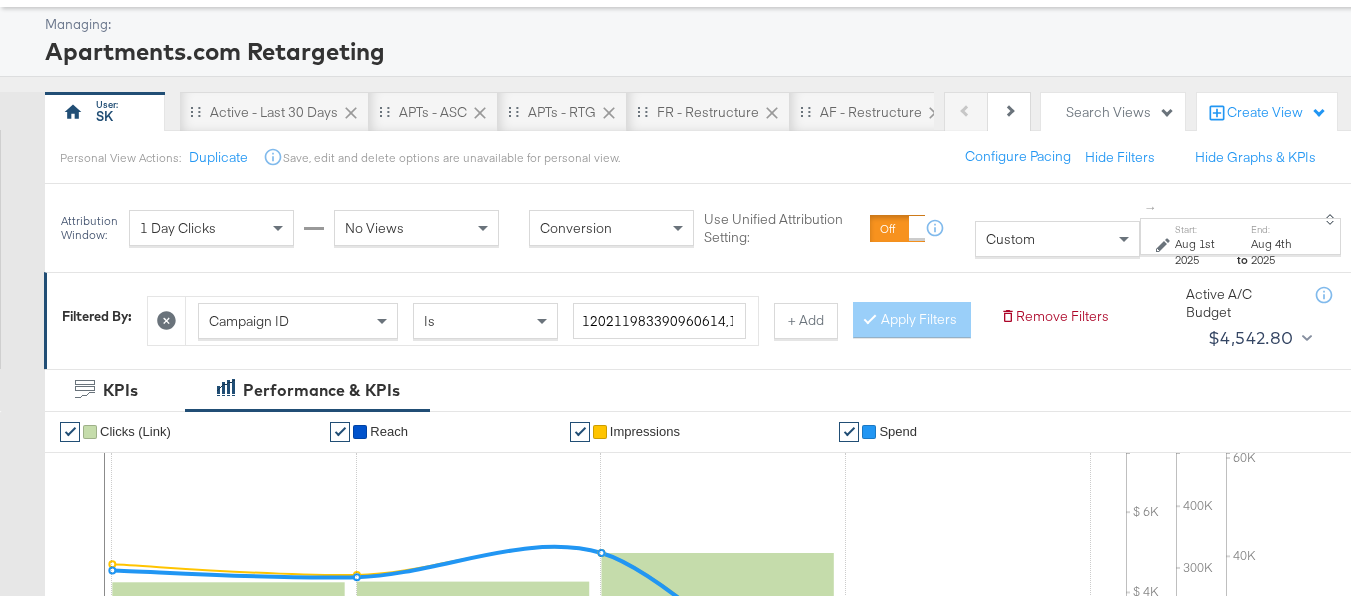 scroll, scrollTop: 0, scrollLeft: 0, axis: both 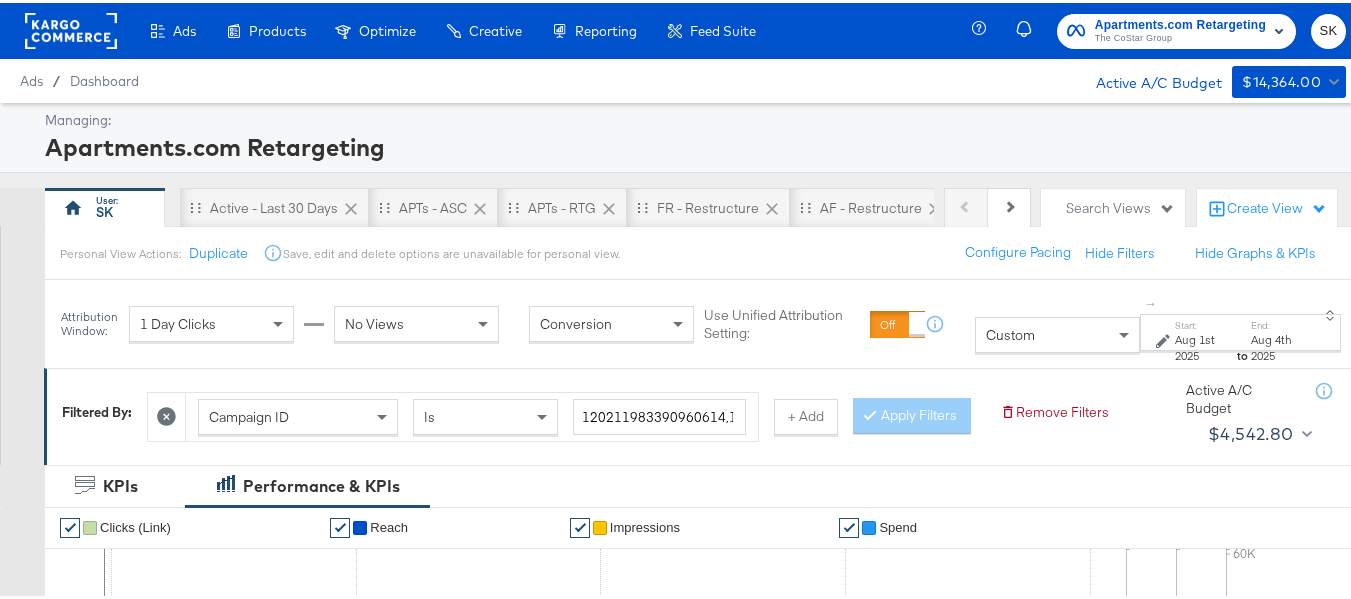 click 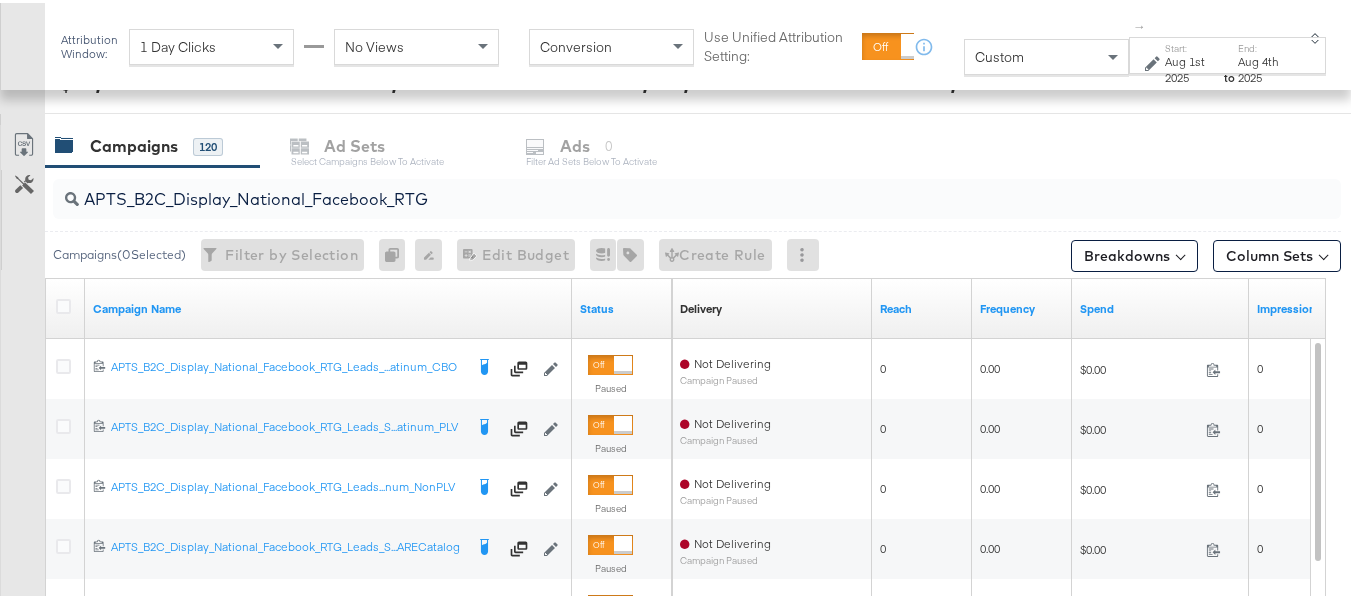 scroll, scrollTop: 779, scrollLeft: 0, axis: vertical 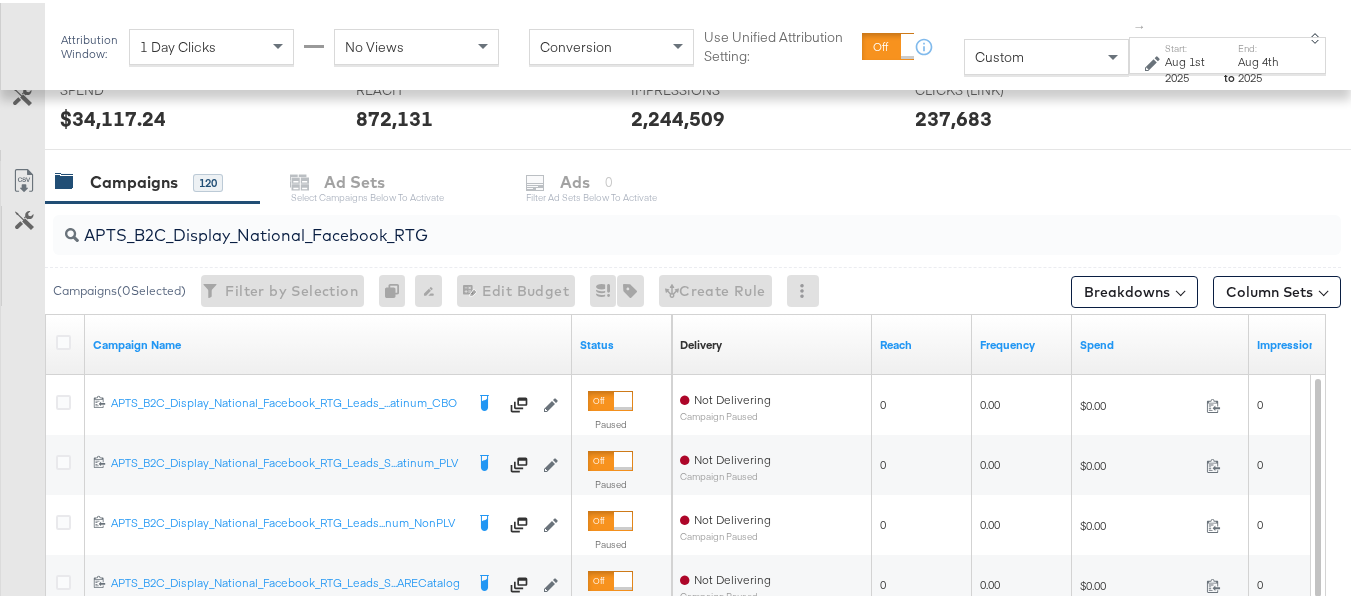 click on "APTS_B2C_Display_National_Facebook_RTG" at bounding box center (653, 224) 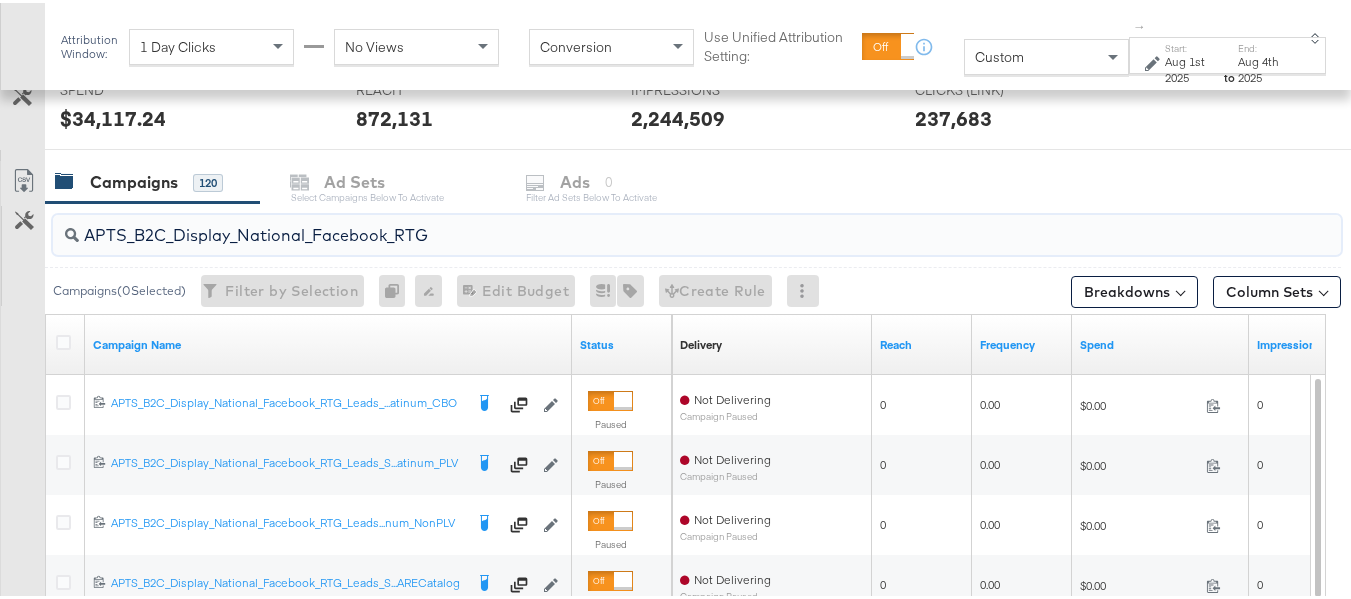 paste on "_Leads_SocialDisplay_ABCTest_Retargeting-DiamondPlatinum_HotelCatalog" 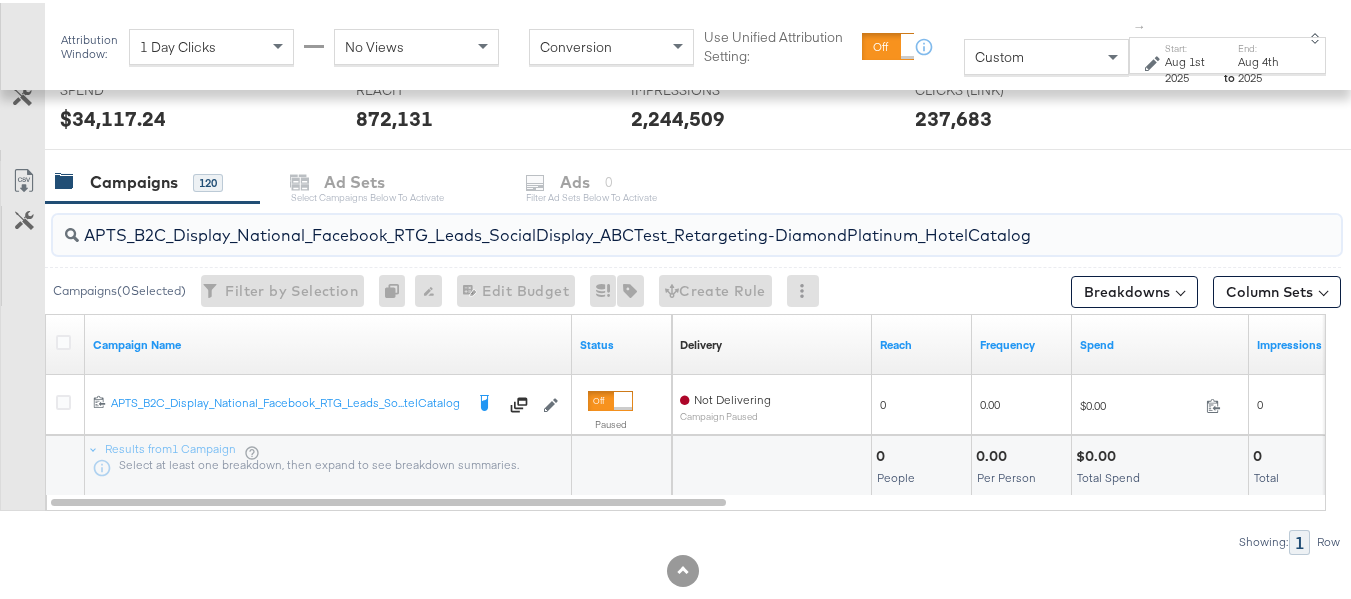 click on "APTS_B2C_Display_National_Facebook_RTG_Leads_SocialDisplay_ABCTest_Retargeting-DiamondPlatinum_HotelCatalog" at bounding box center (653, 224) 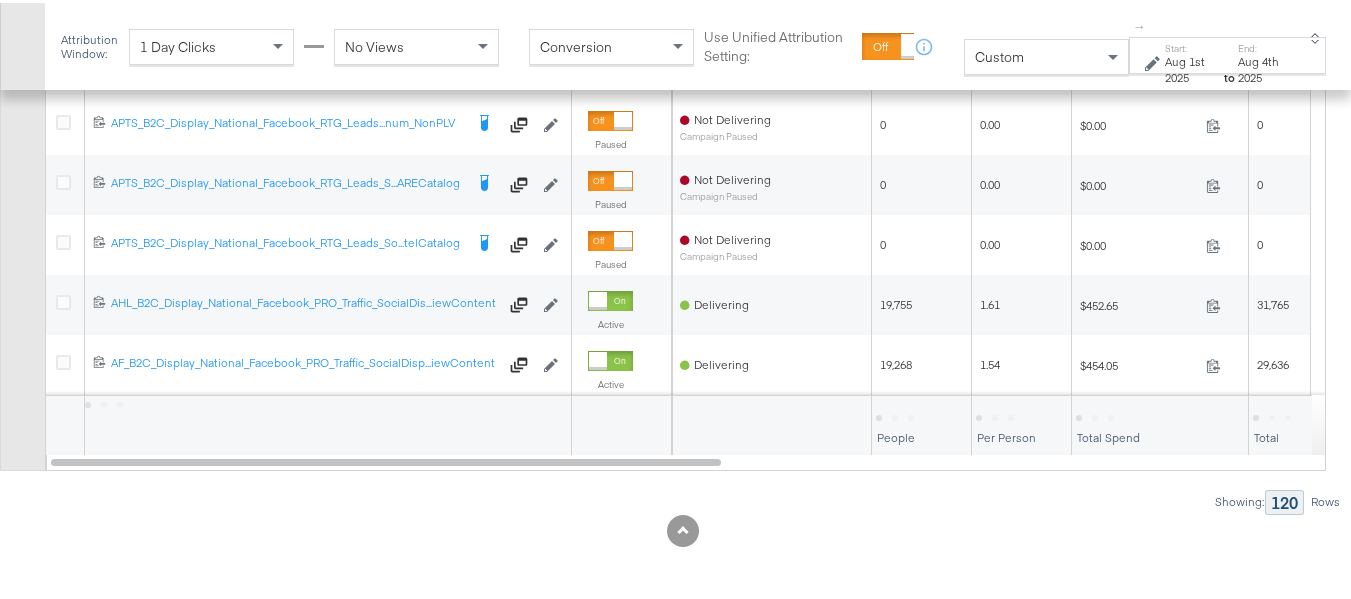 scroll, scrollTop: 0, scrollLeft: 0, axis: both 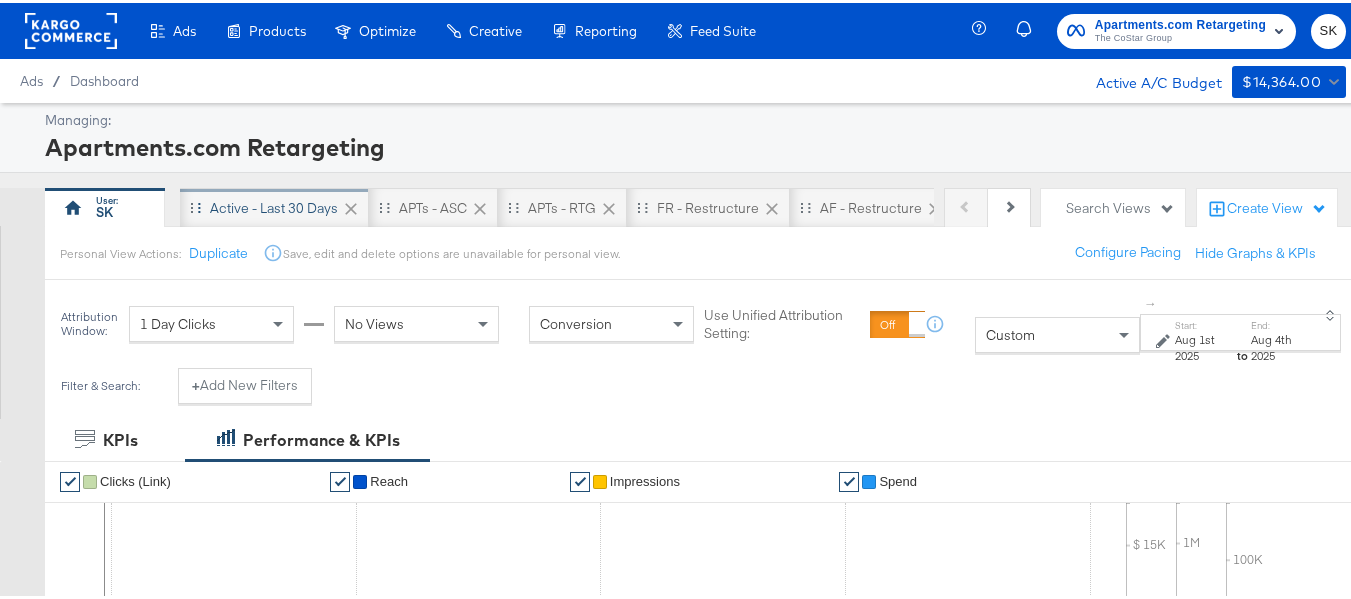 type 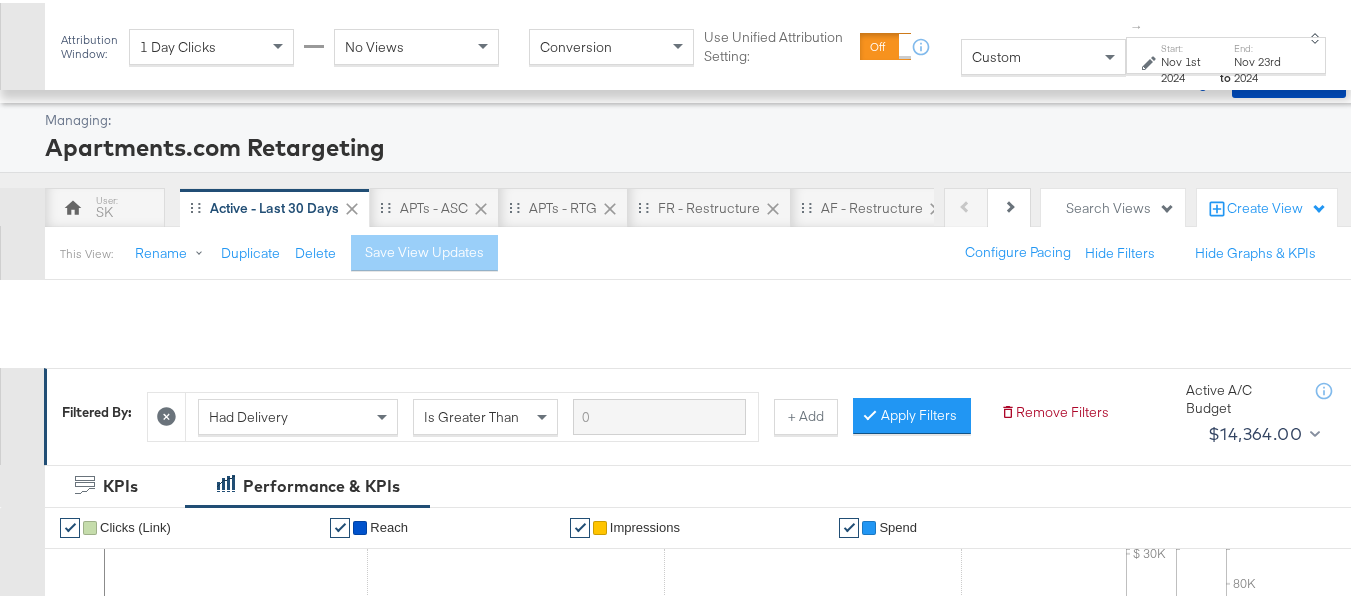 scroll, scrollTop: 800, scrollLeft: 0, axis: vertical 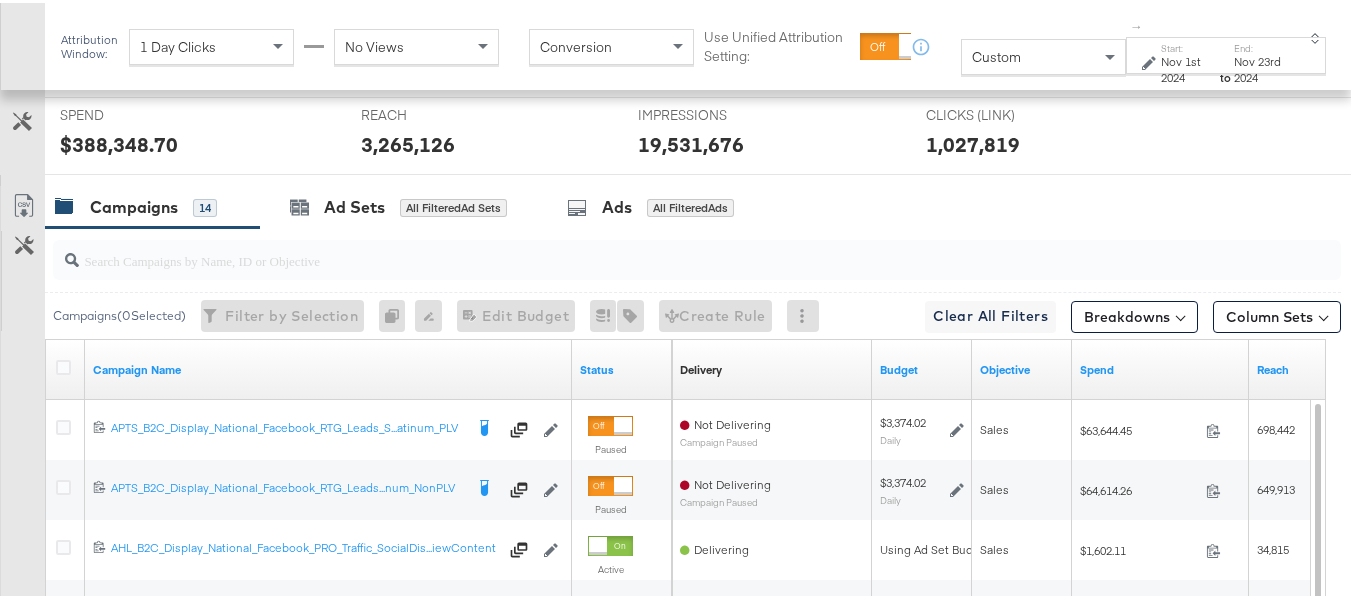 click at bounding box center [653, 249] 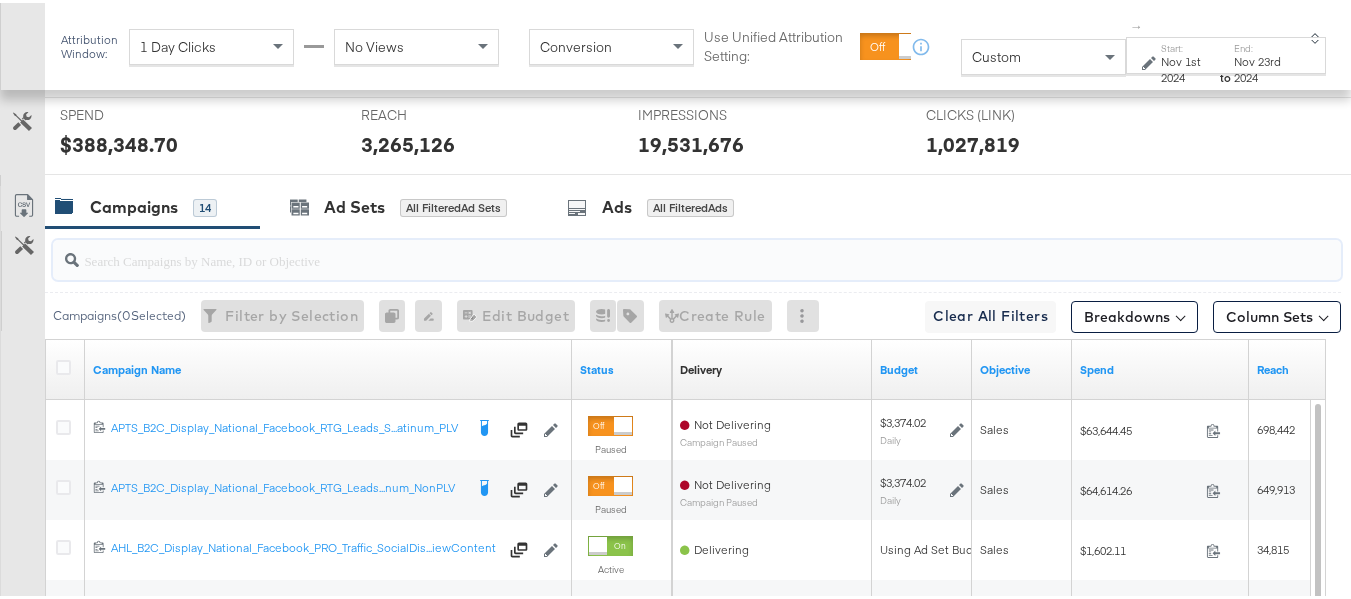 paste on "APTS_B2C_Display_National_Facebook_RTG_Leads_SocialDisplay_ABCTest_Retargeting-DiamondPlatinum_HotelCatalog" 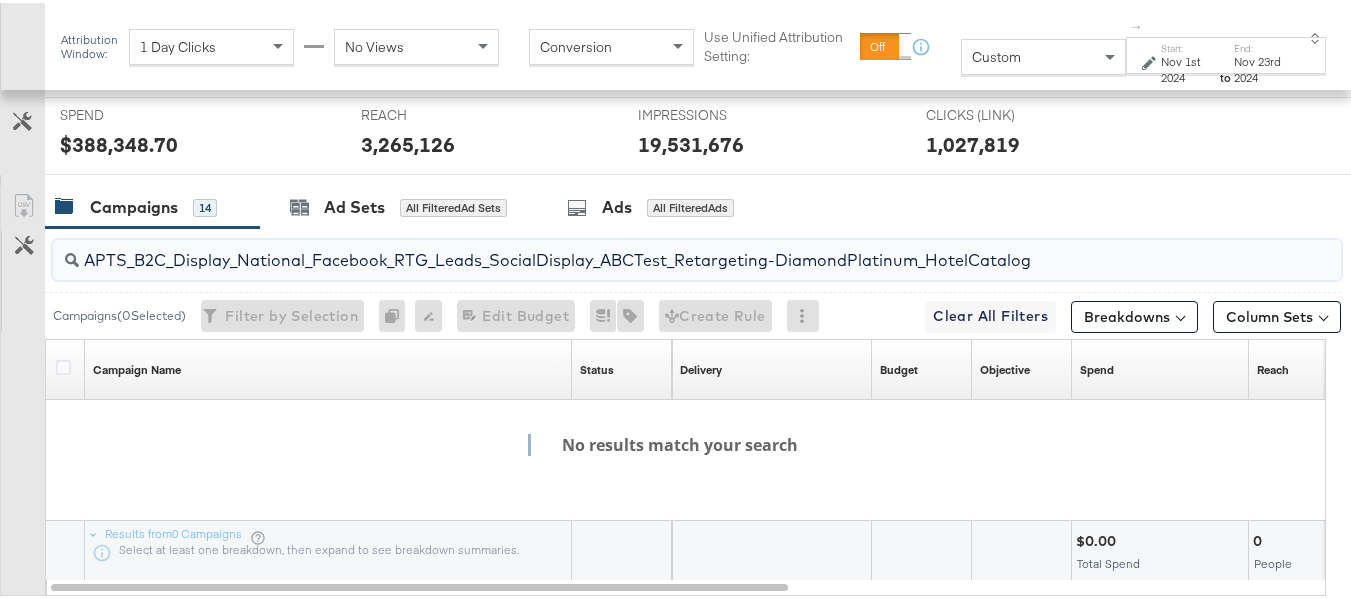 scroll, scrollTop: 100, scrollLeft: 0, axis: vertical 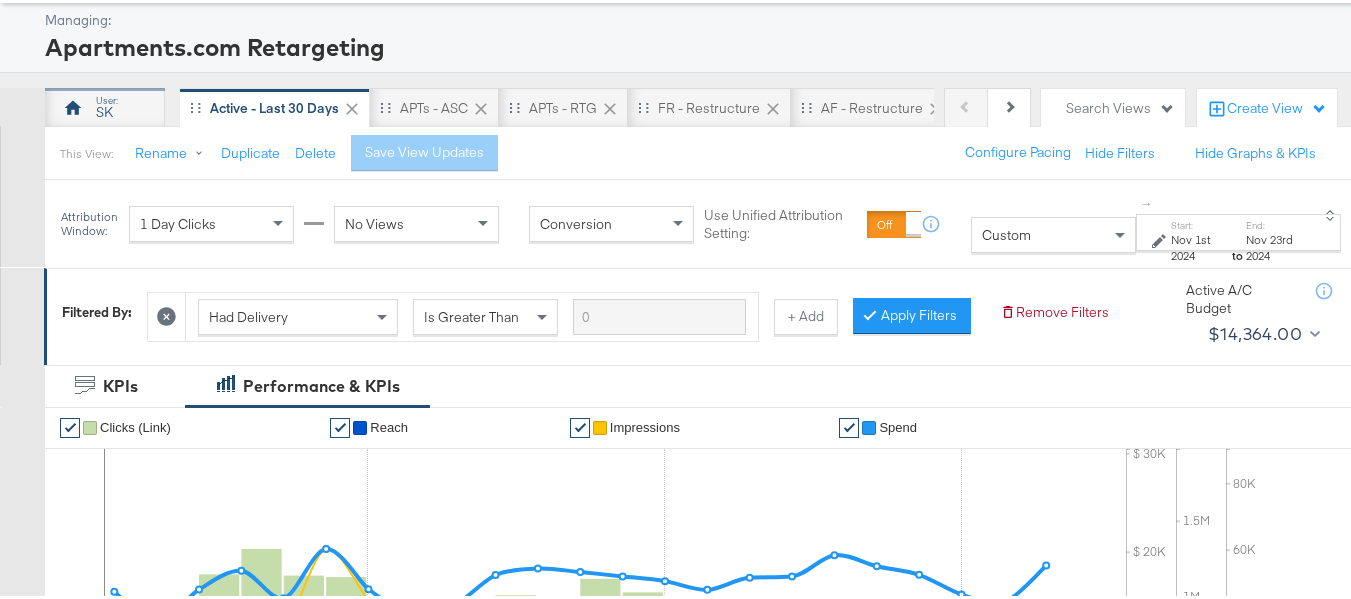 type on "APTS_B2C_Display_National_Facebook_RTG_Leads_SocialDisplay_ABCTest_Retargeting-DiamondPlatinum_HotelCatalog" 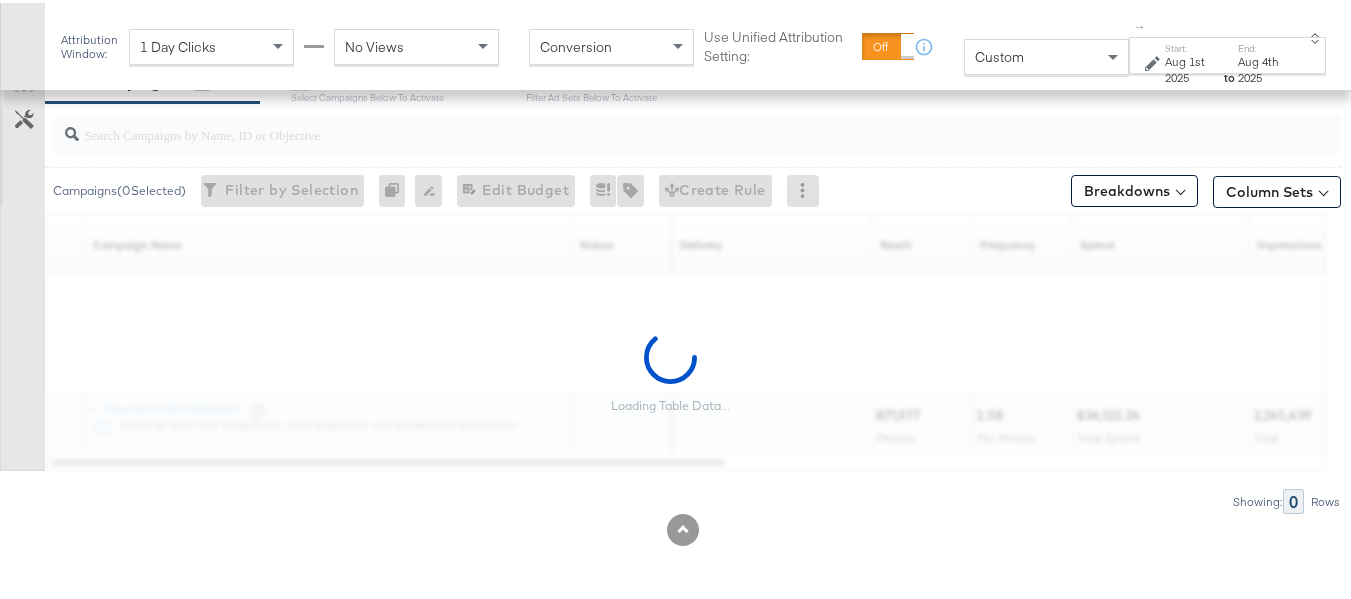 scroll, scrollTop: 879, scrollLeft: 0, axis: vertical 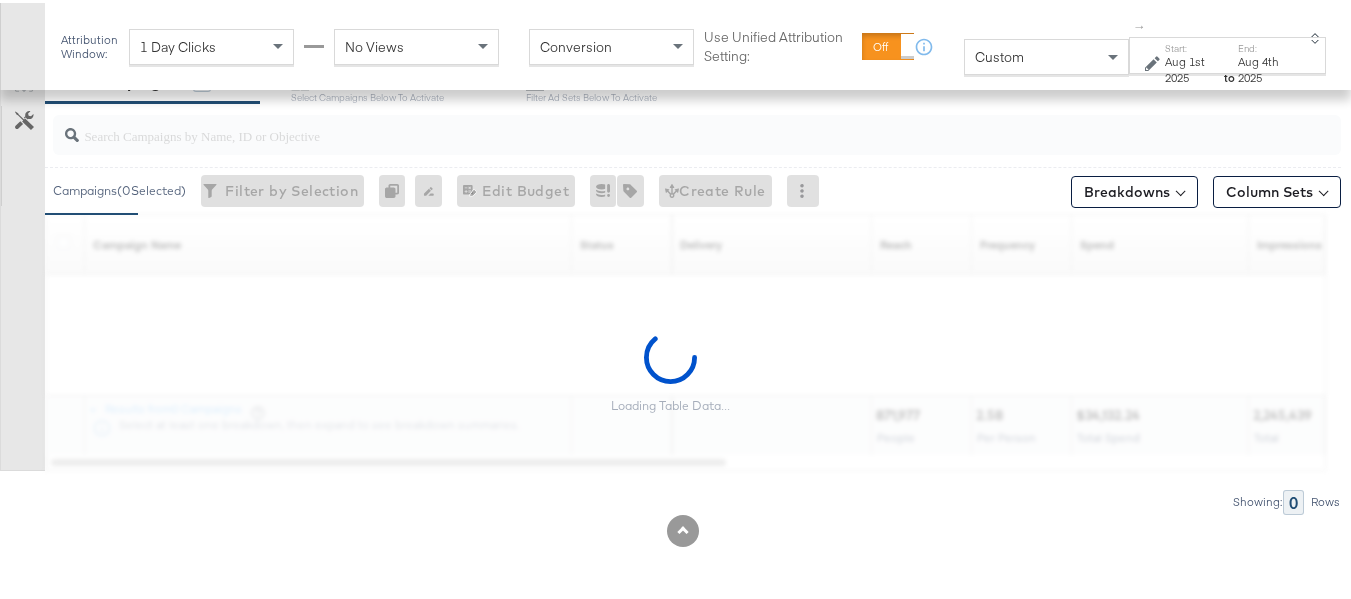click at bounding box center [653, 124] 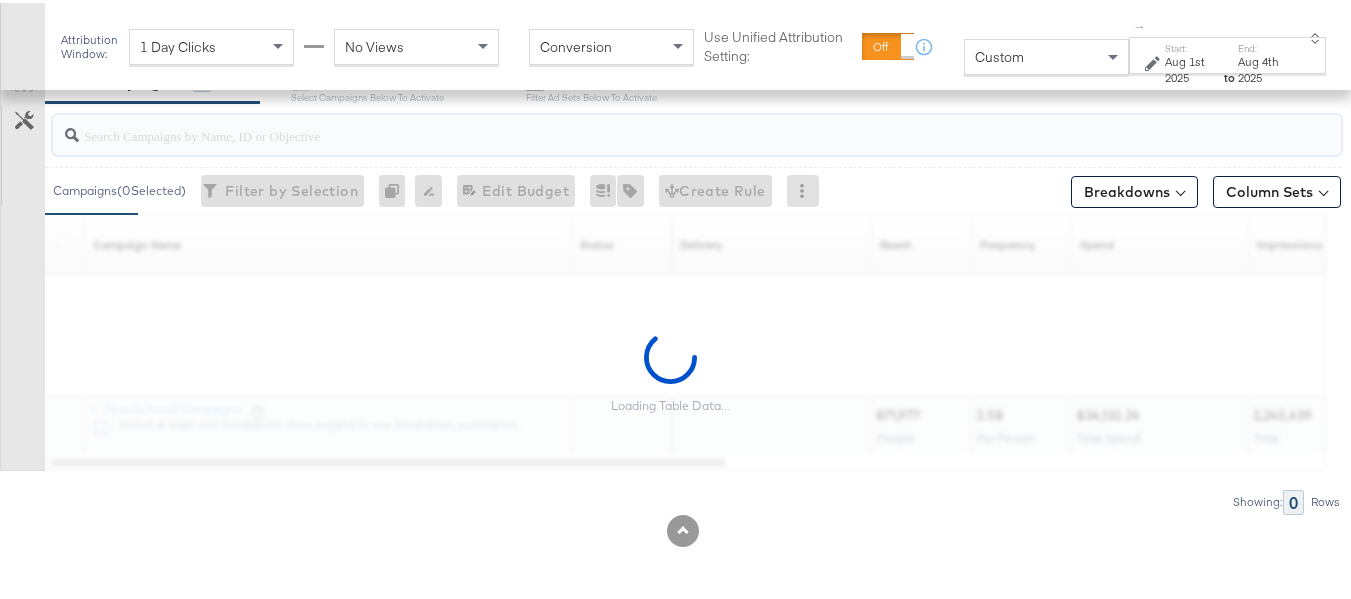 paste on "APTS_B2C_Display_National_Facebook_RTG_Leads_SocialDisplay_ABCTest_Retargeting-DiamondPlatinum_HotelCatalog" 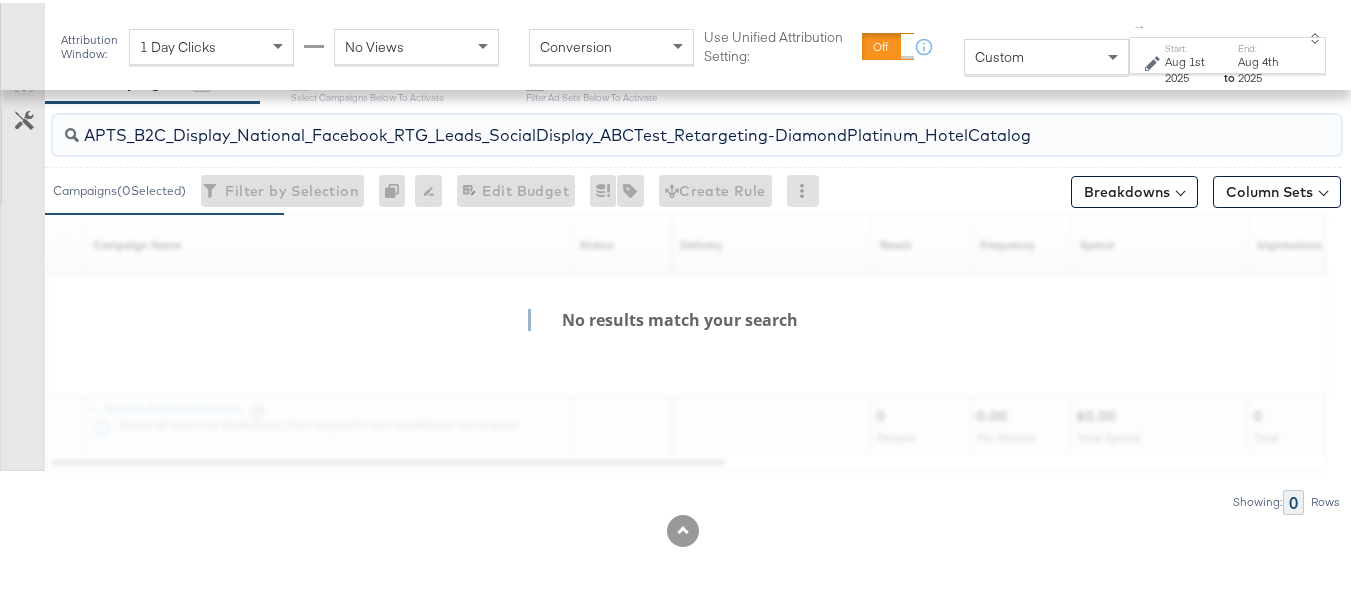 scroll, scrollTop: 819, scrollLeft: 0, axis: vertical 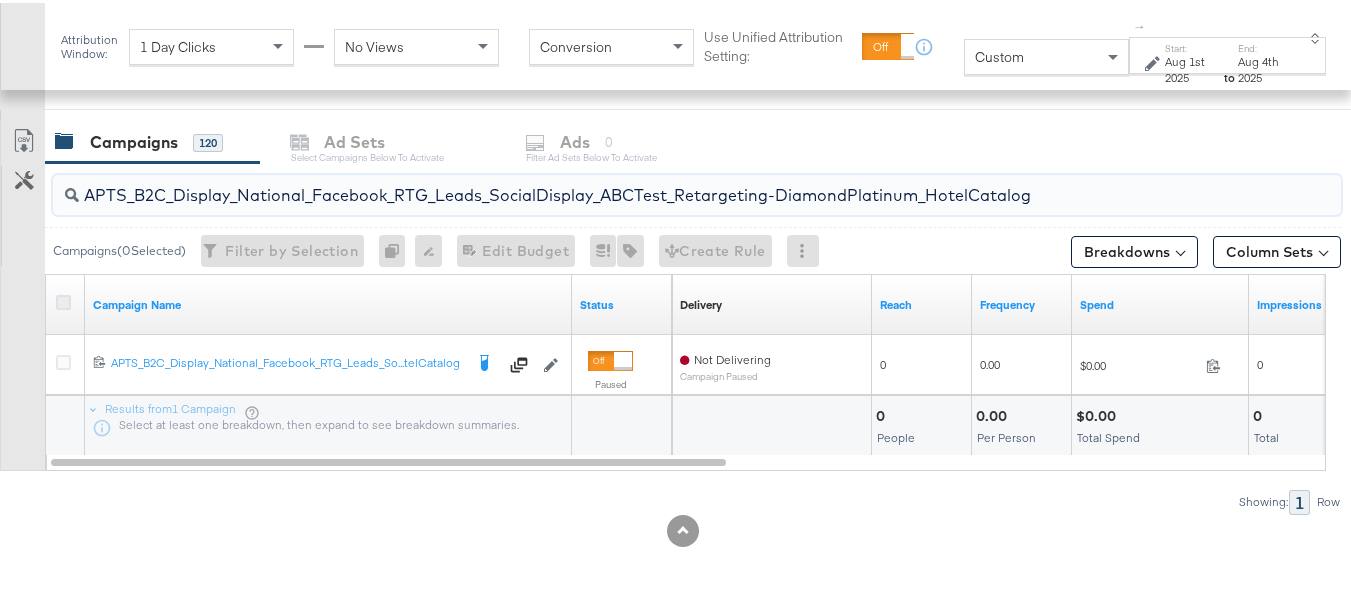 type on "APTS_B2C_Display_National_Facebook_RTG_Leads_SocialDisplay_ABCTest_Retargeting-DiamondPlatinum_HotelCatalog" 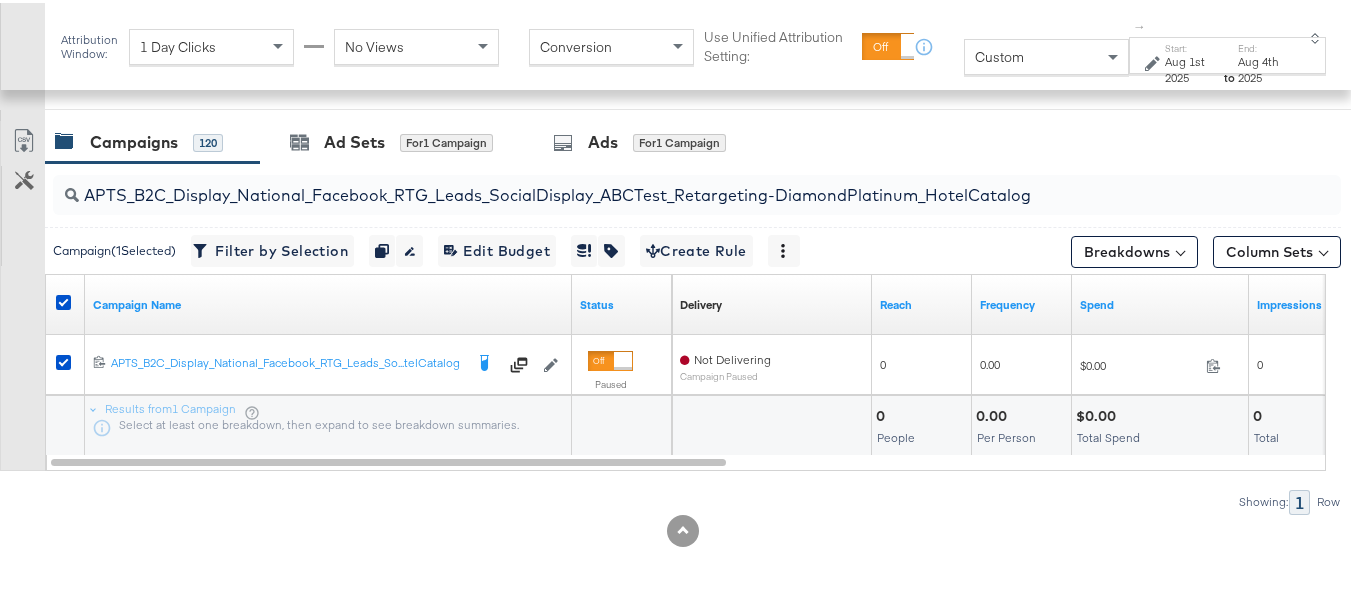 click on "REACH REACH 871,977" at bounding box center [479, 68] 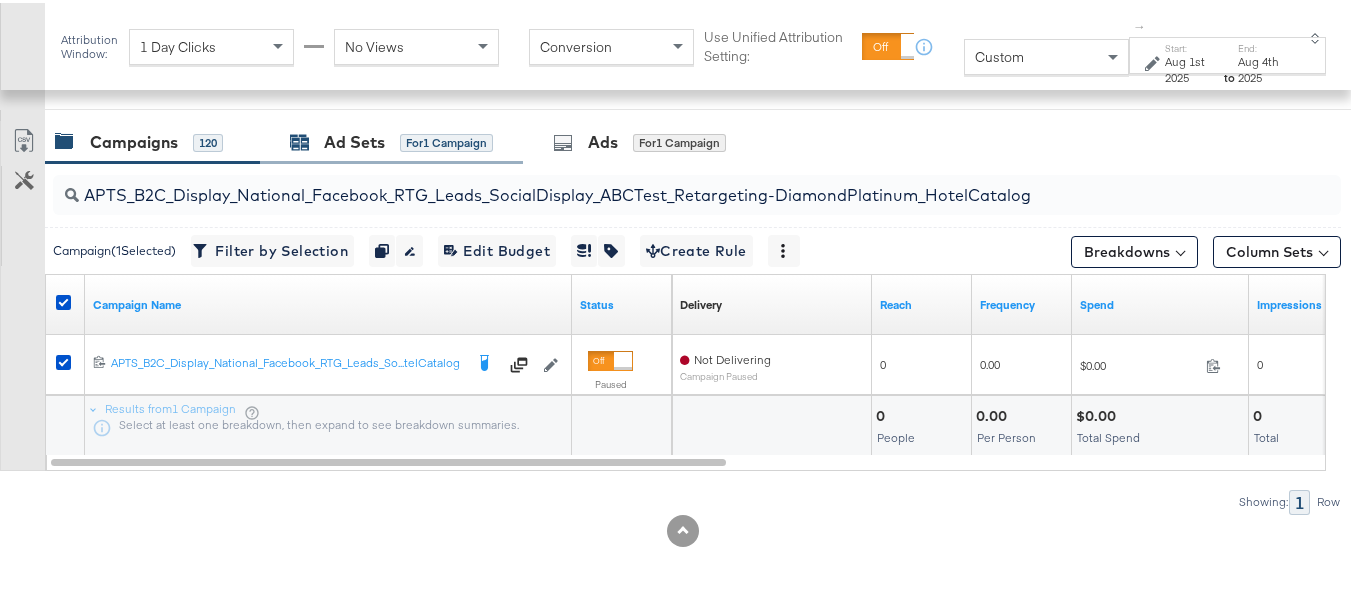 click on "Ad Sets" at bounding box center (354, 139) 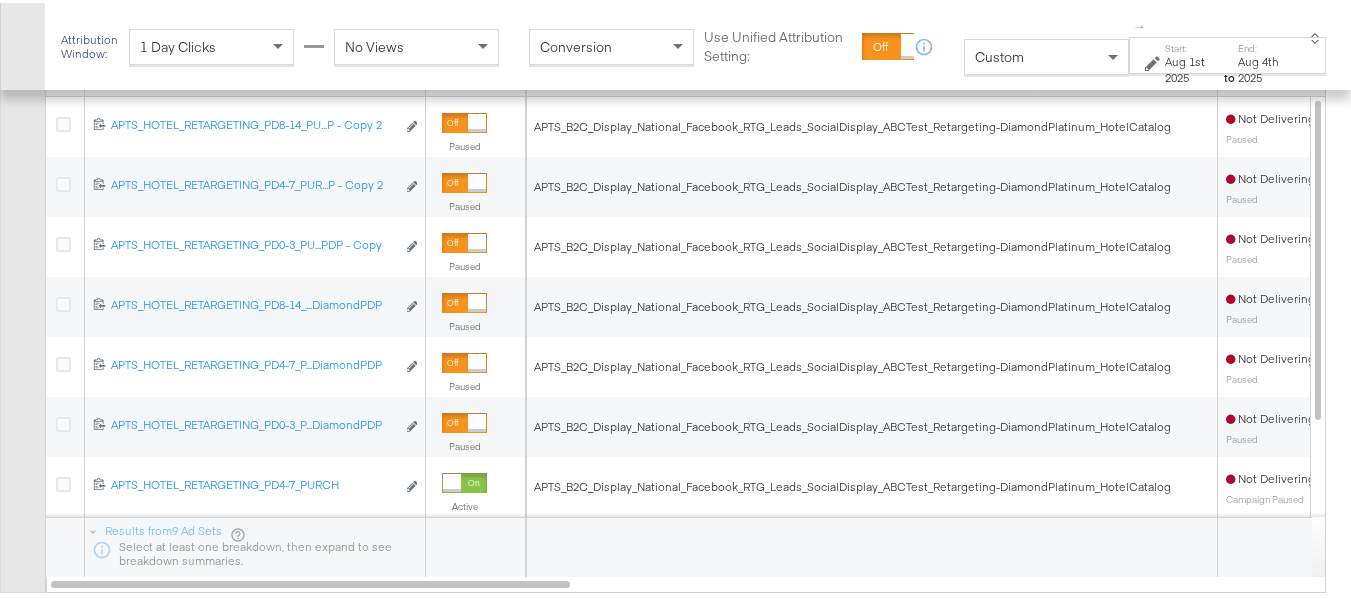 scroll, scrollTop: 1079, scrollLeft: 0, axis: vertical 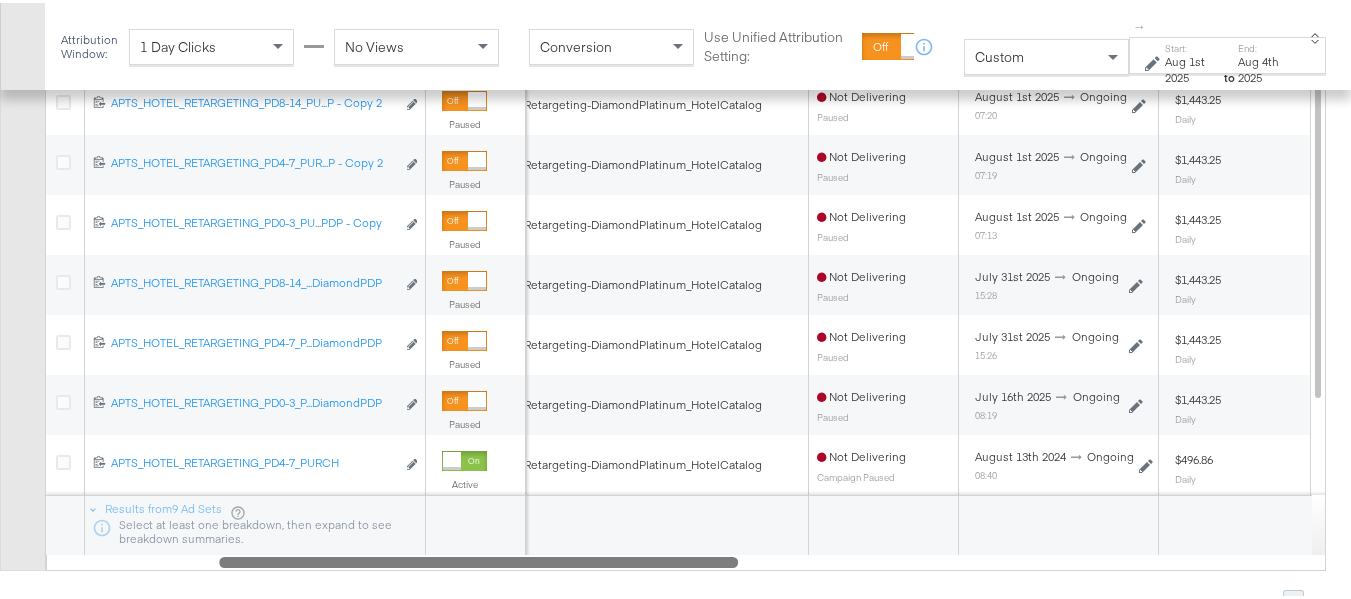 drag, startPoint x: 551, startPoint y: 560, endPoint x: 294, endPoint y: 521, distance: 259.9423 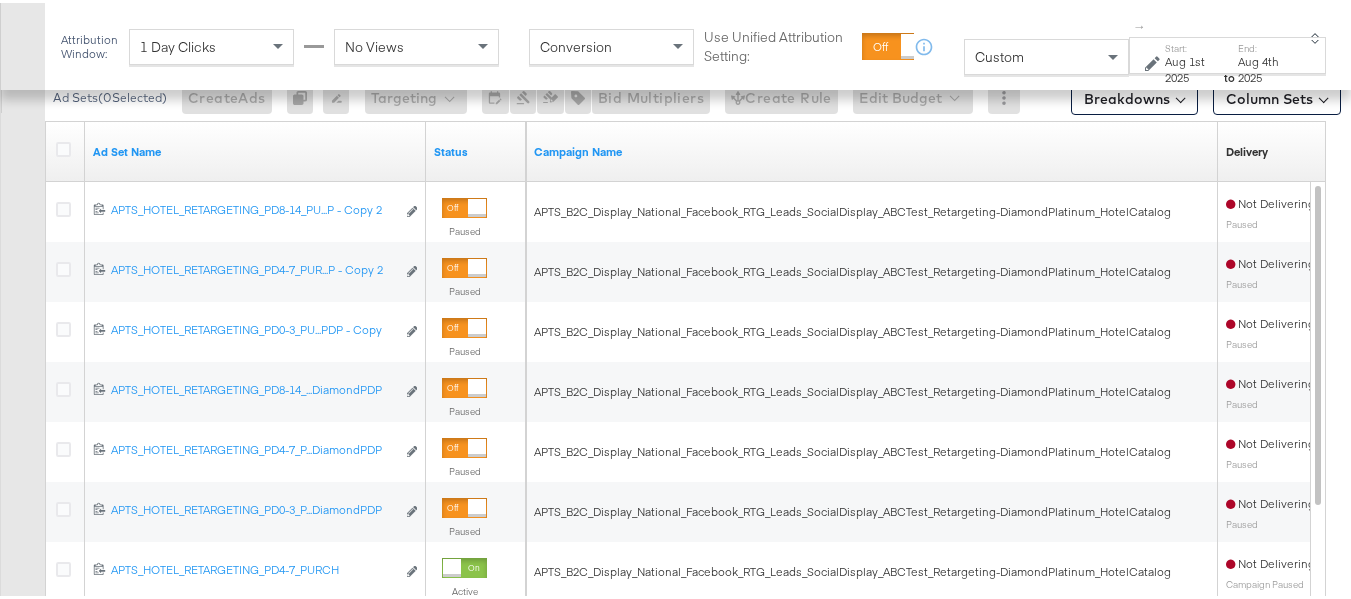 scroll, scrollTop: 879, scrollLeft: 0, axis: vertical 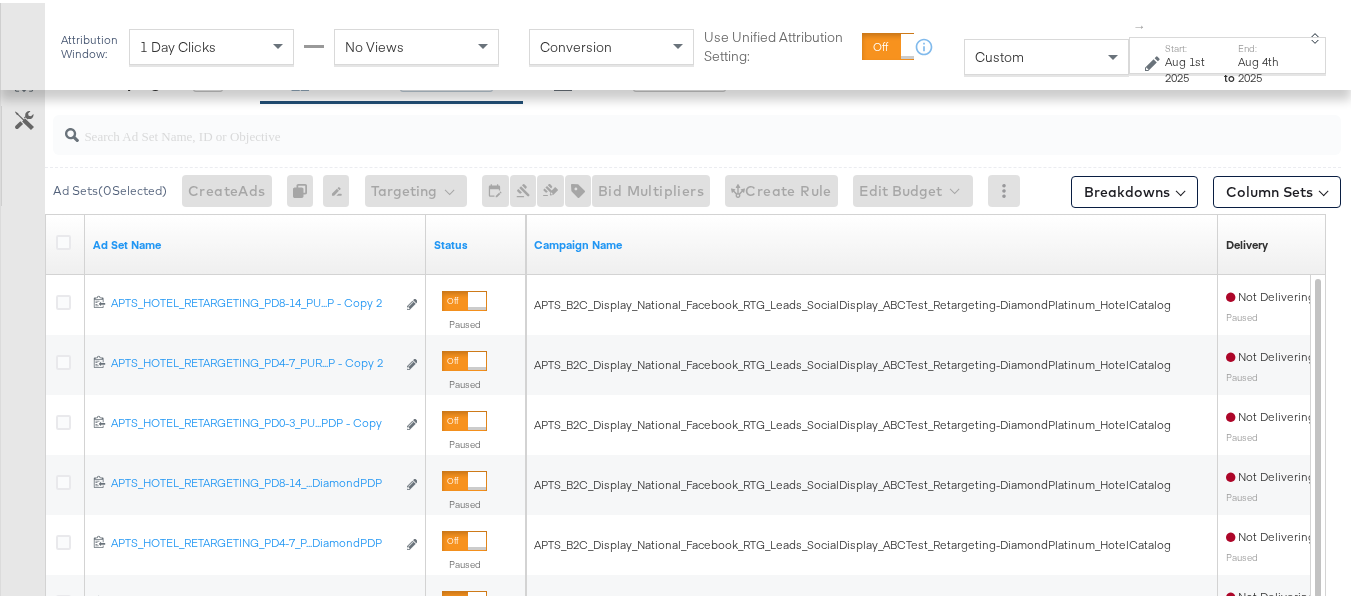 click on "Status" at bounding box center (476, 242) 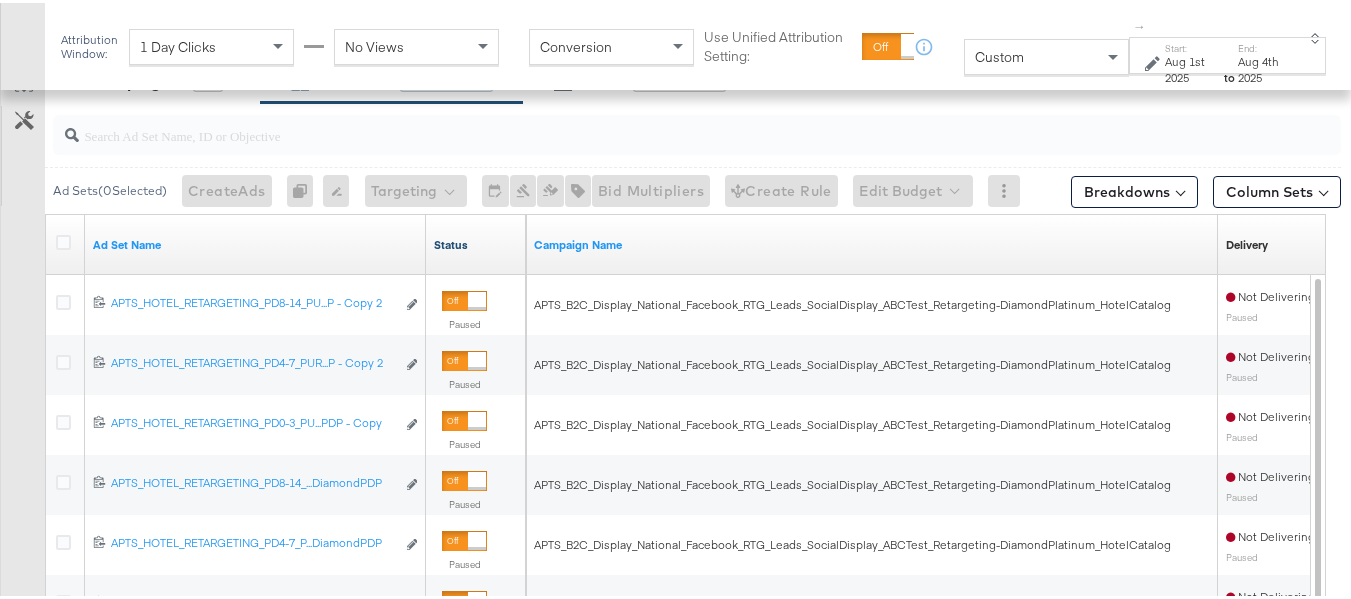 click on "Status" at bounding box center [476, 242] 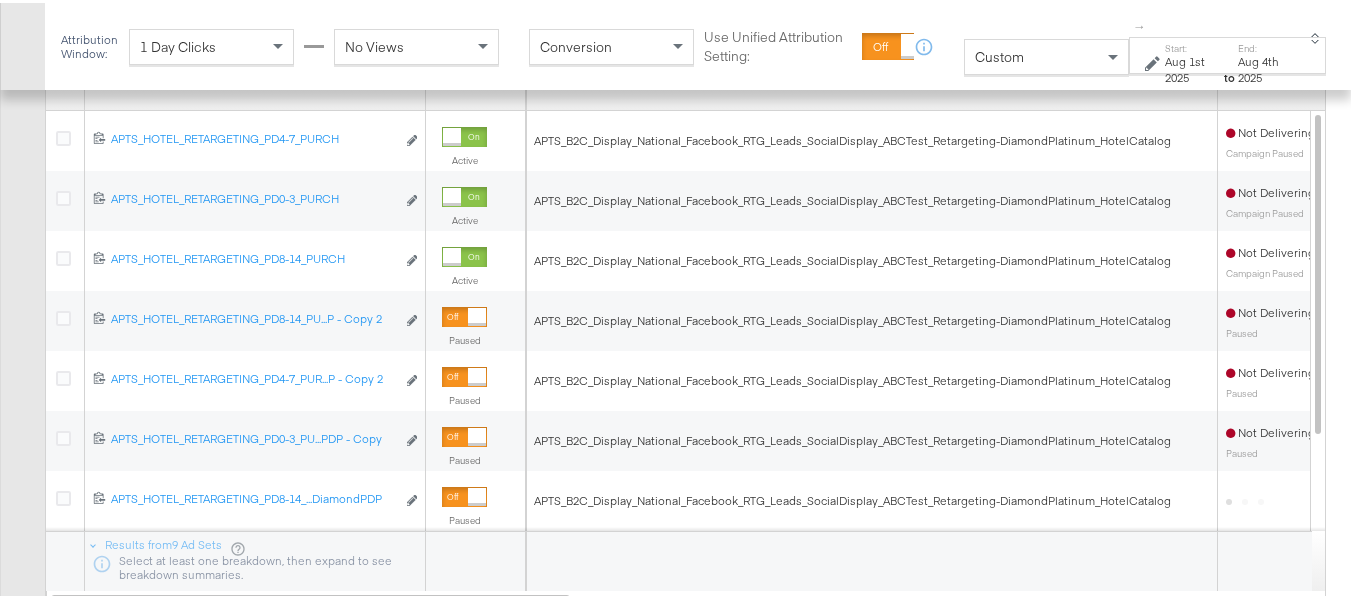 scroll, scrollTop: 1079, scrollLeft: 0, axis: vertical 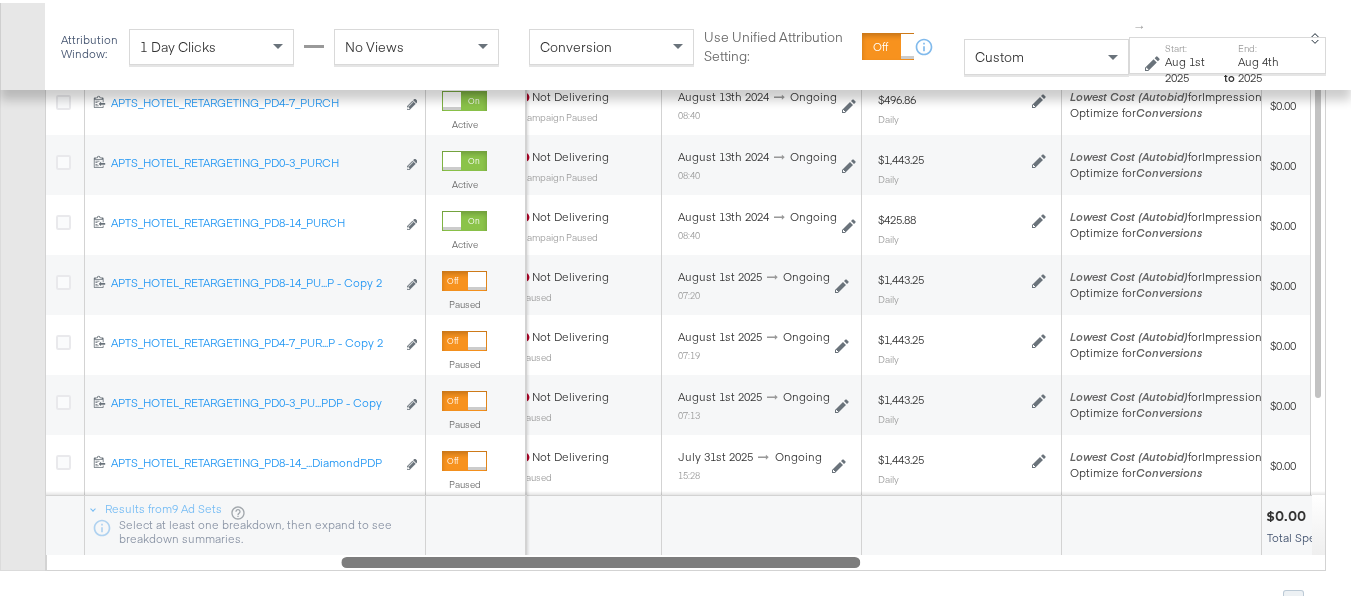 drag, startPoint x: 561, startPoint y: 566, endPoint x: 797, endPoint y: 562, distance: 236.03389 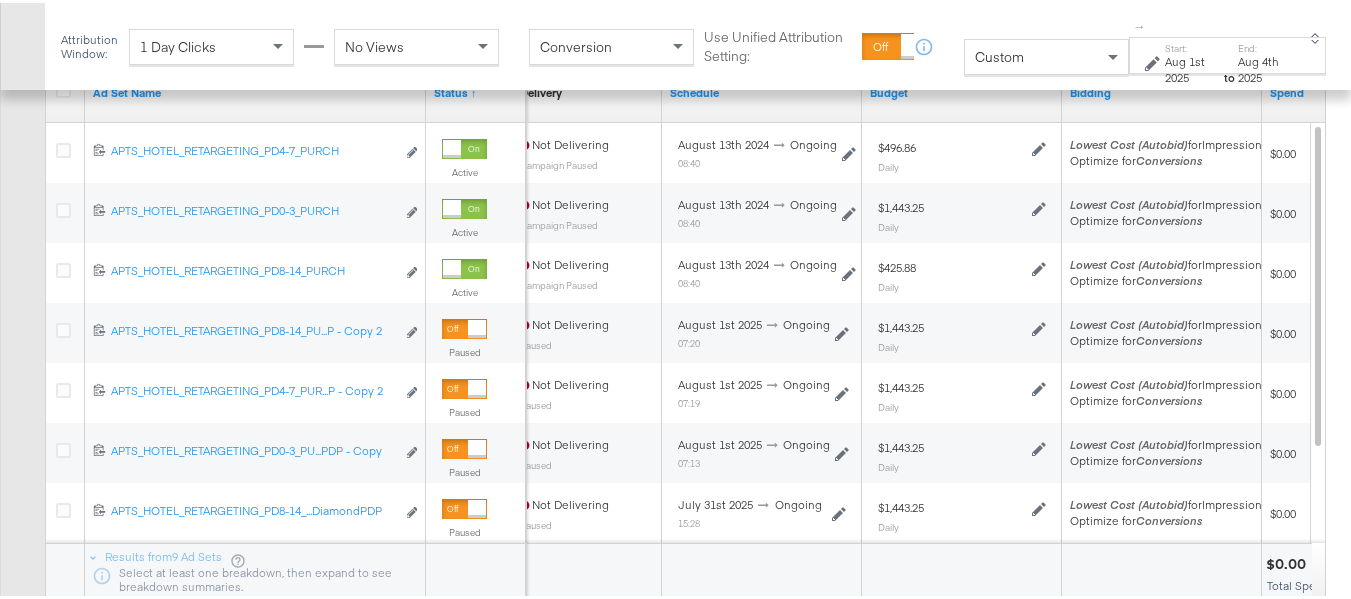 scroll, scrollTop: 879, scrollLeft: 0, axis: vertical 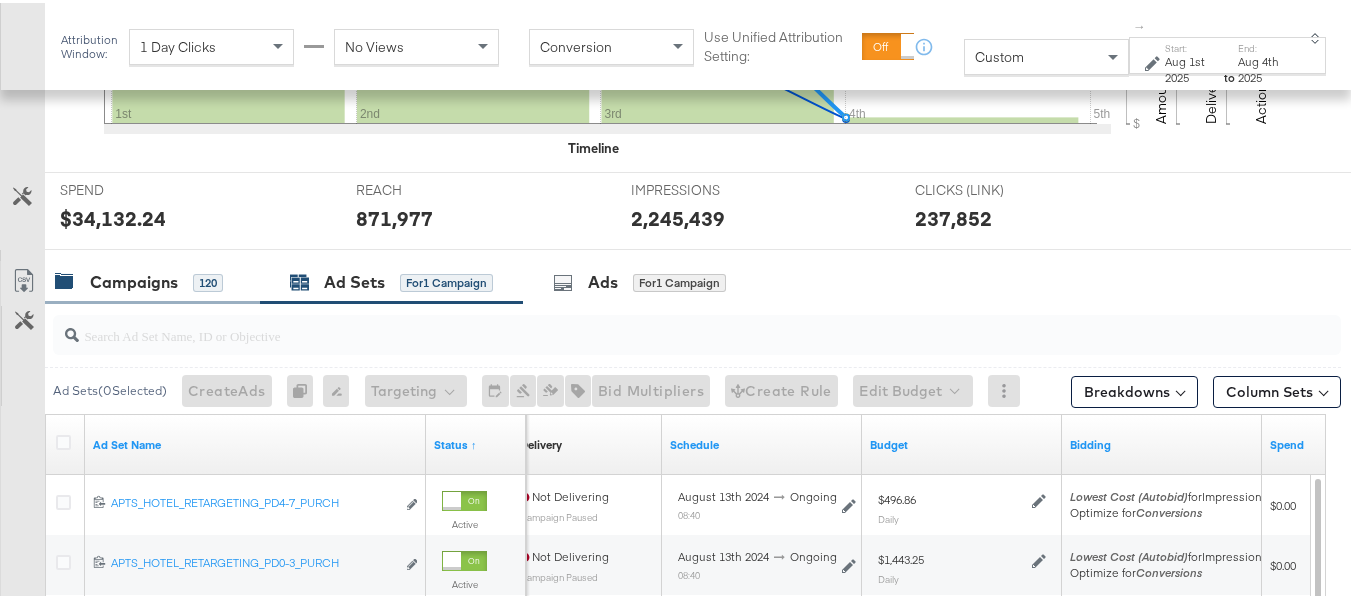 click on "Campaigns" at bounding box center [134, 279] 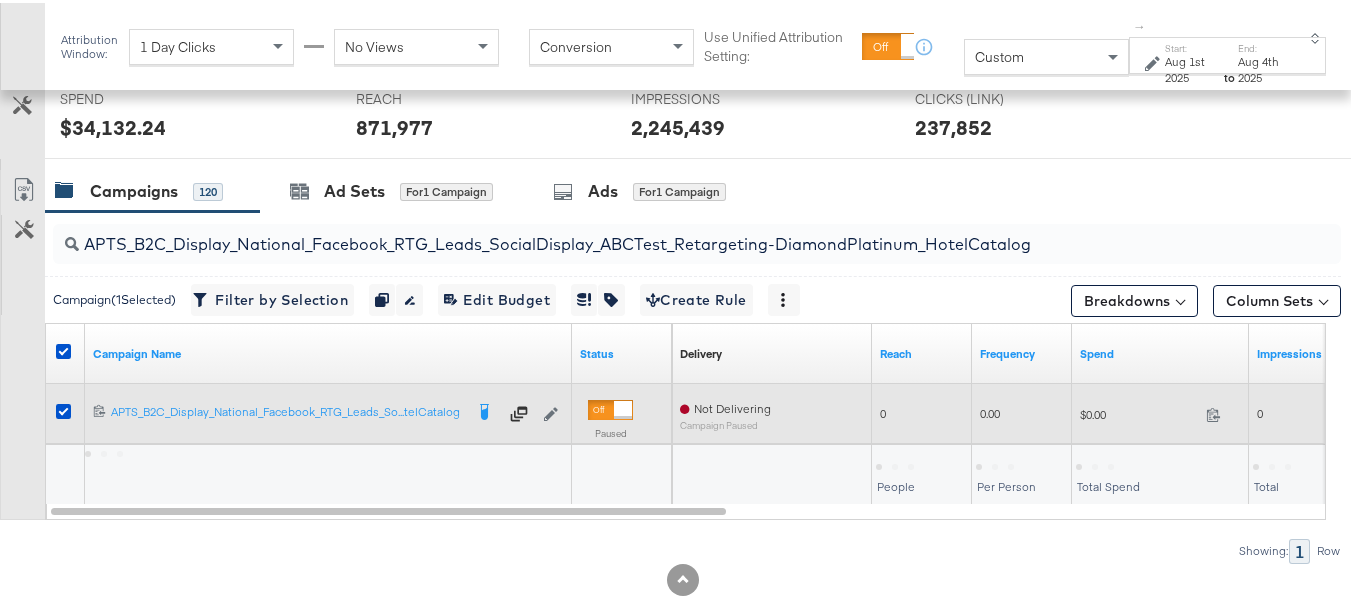 scroll, scrollTop: 819, scrollLeft: 0, axis: vertical 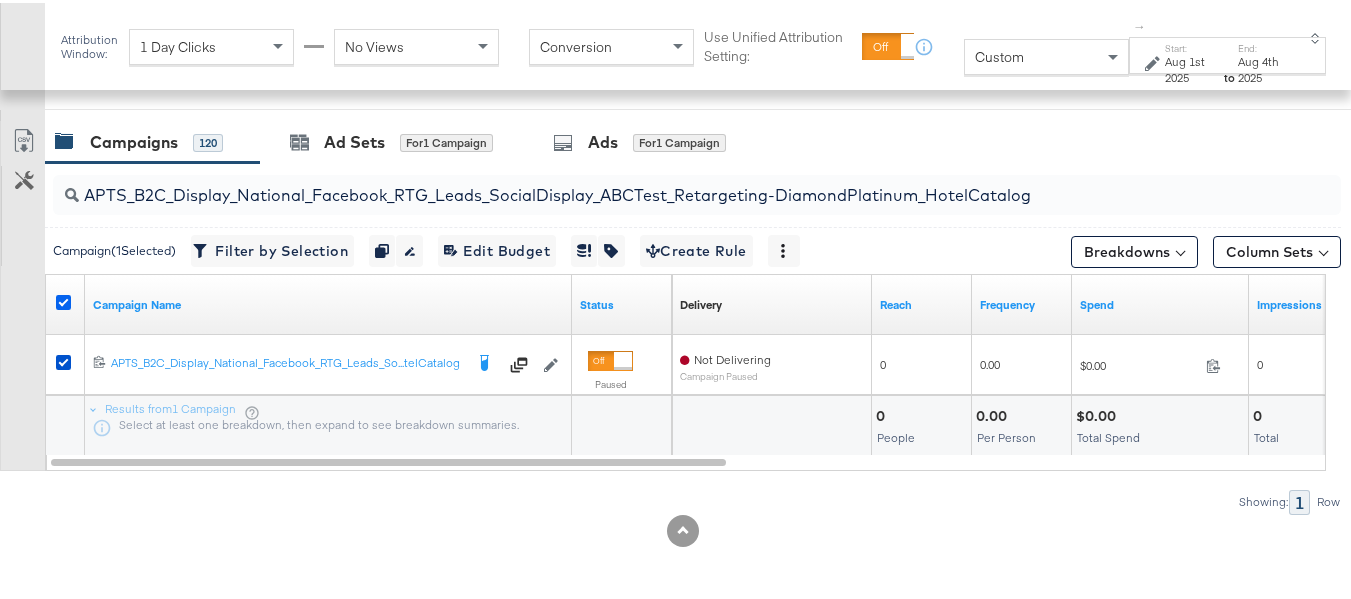 click at bounding box center [63, 299] 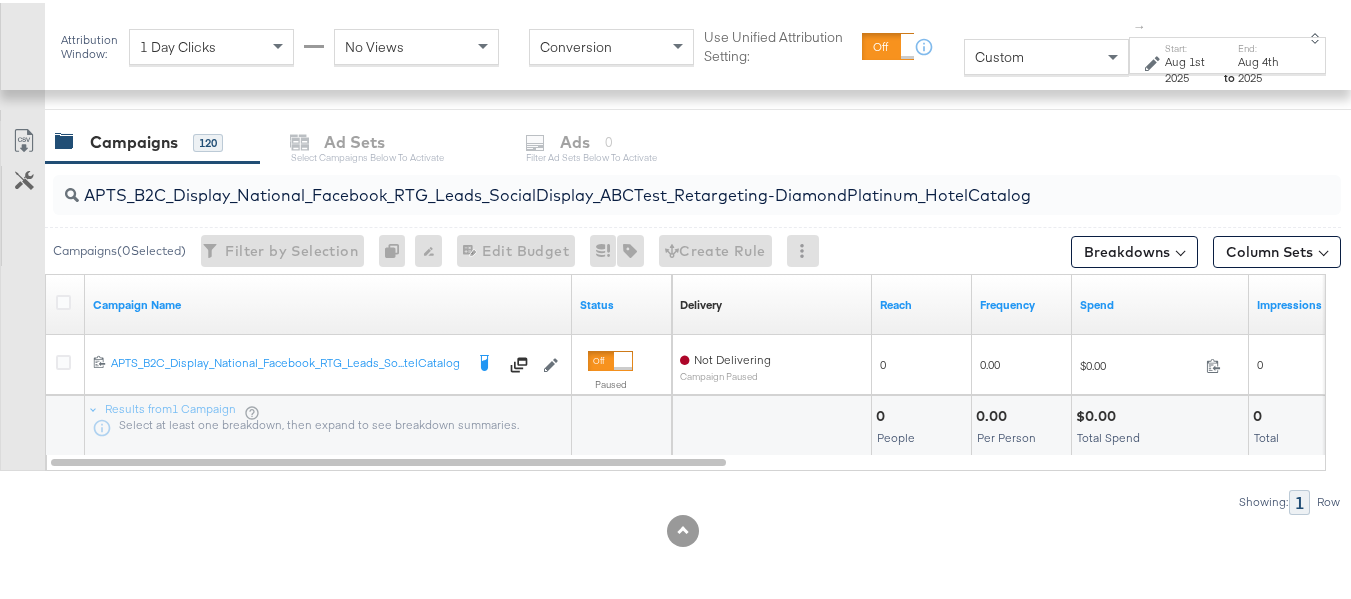 click on "APTS_B2C_Display_National_Facebook_RTG_Leads_SocialDisplay_ABCTest_Retargeting-DiamondPlatinum_HotelCatalog" at bounding box center (653, 184) 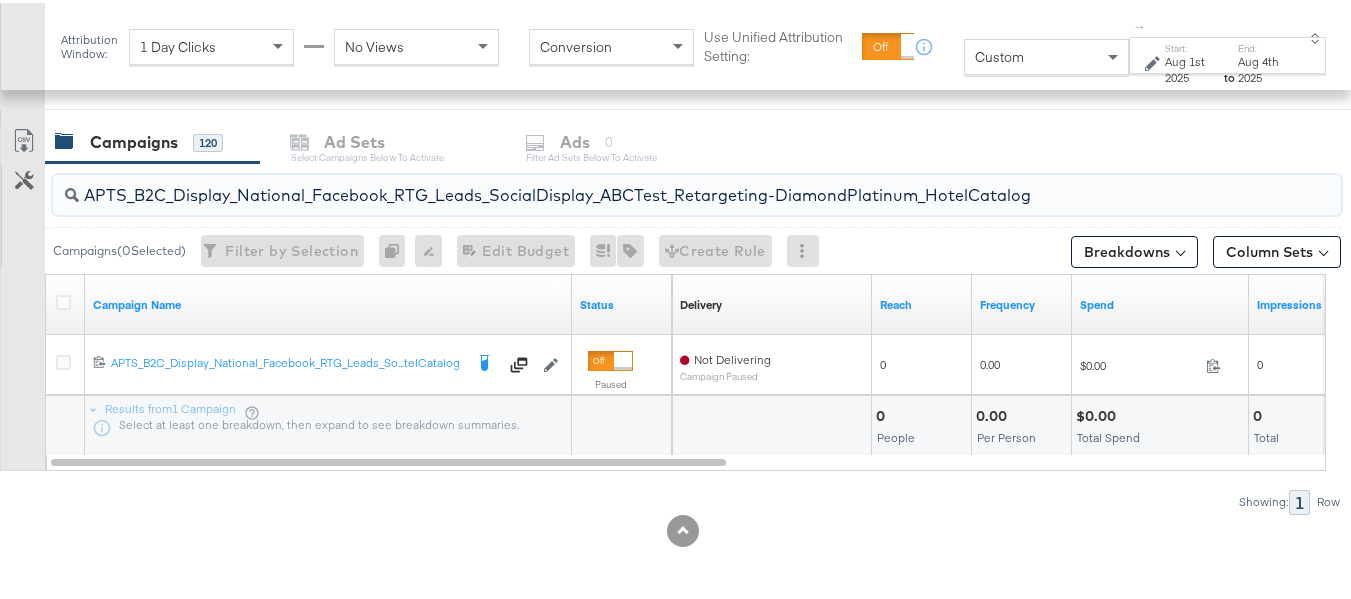 click on "APTS_B2C_Display_National_Facebook_RTG_Leads_SocialDisplay_ABCTest_Retargeting-DiamondPlatinum_HotelCatalog" at bounding box center [653, 184] 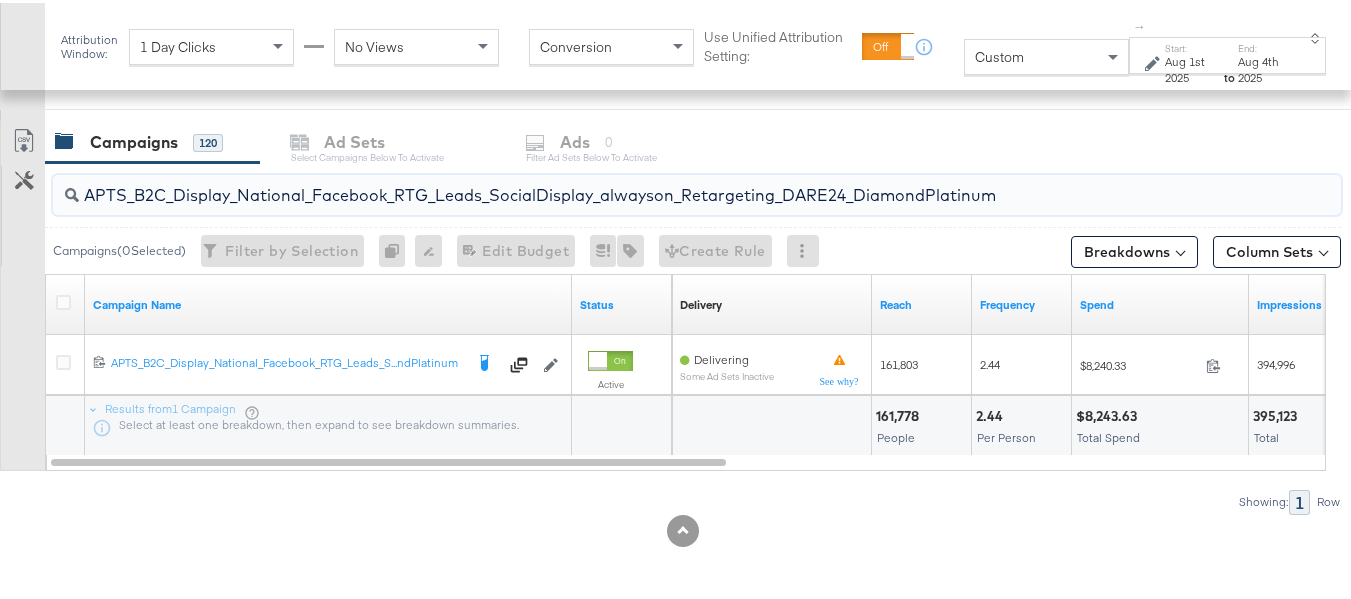 type on "APTS_B2C_Display_National_Facebook_RTG_Leads_SocialDisplay_alwayson_Retargeting_DARE24_DiamondPlatinum" 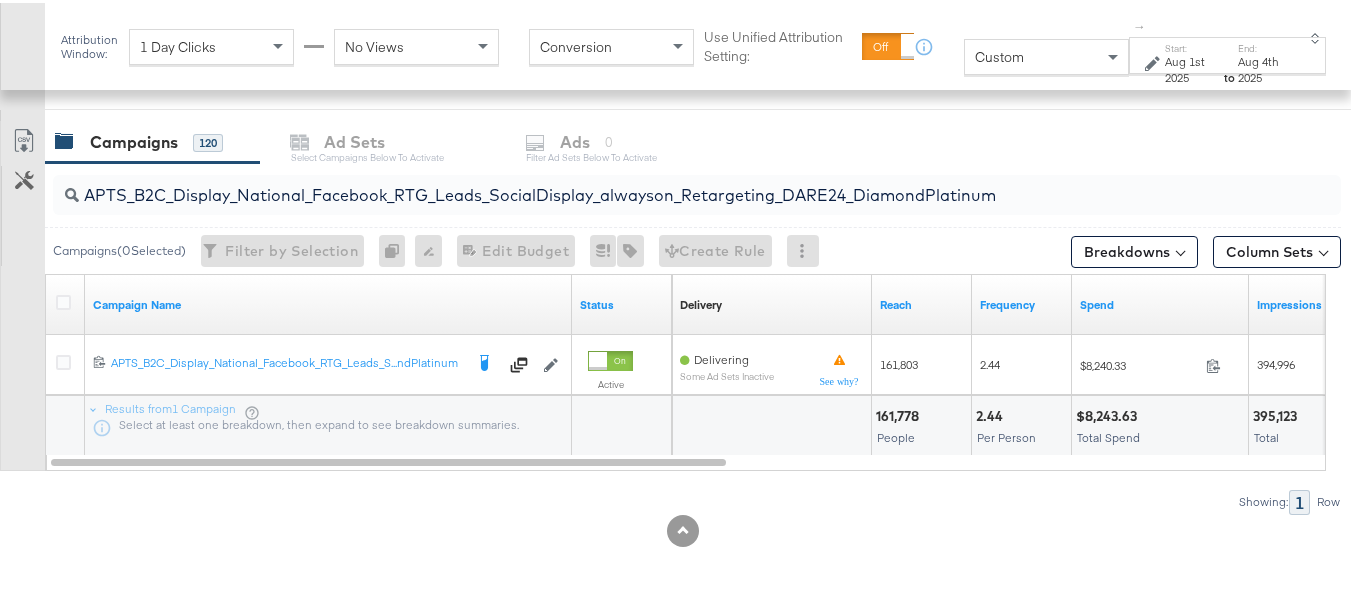 click at bounding box center (66, 302) 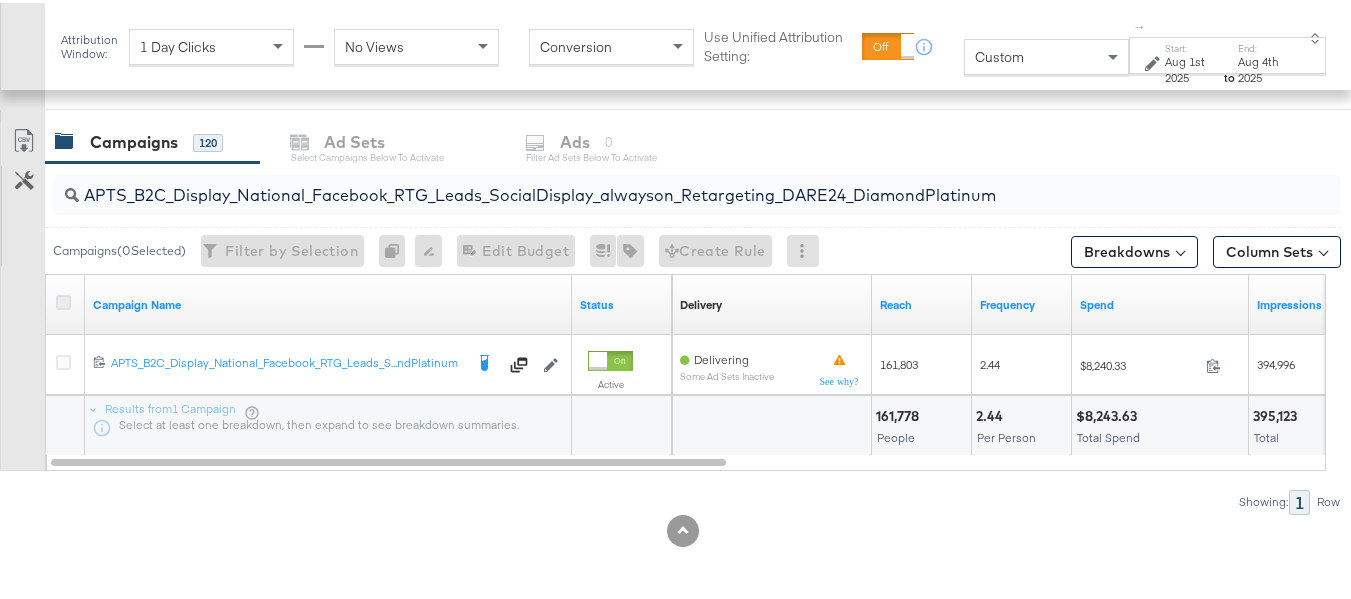 click at bounding box center [63, 299] 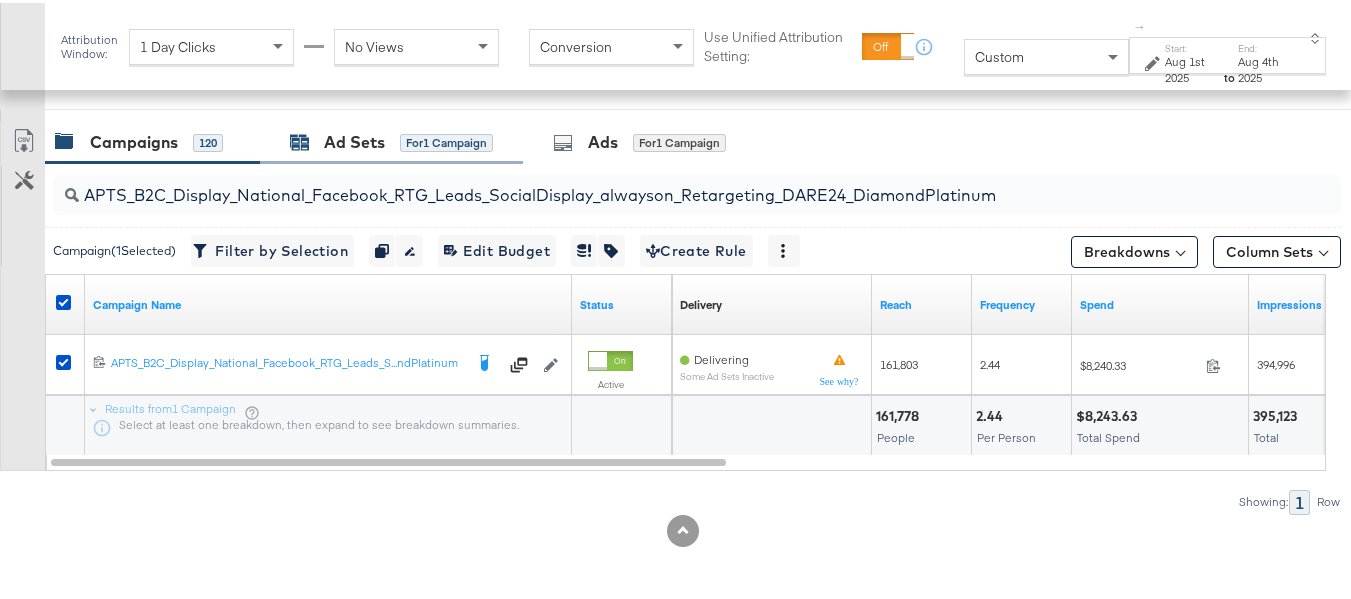 click on "Ad Sets" at bounding box center (354, 139) 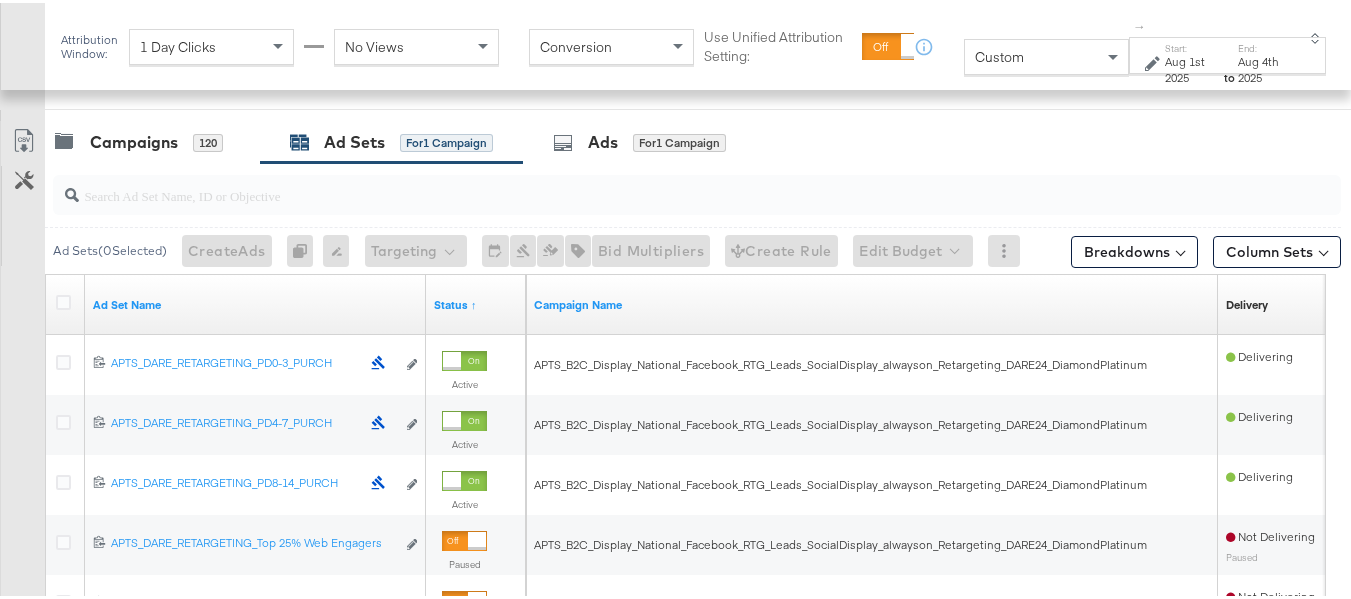 scroll, scrollTop: 1019, scrollLeft: 0, axis: vertical 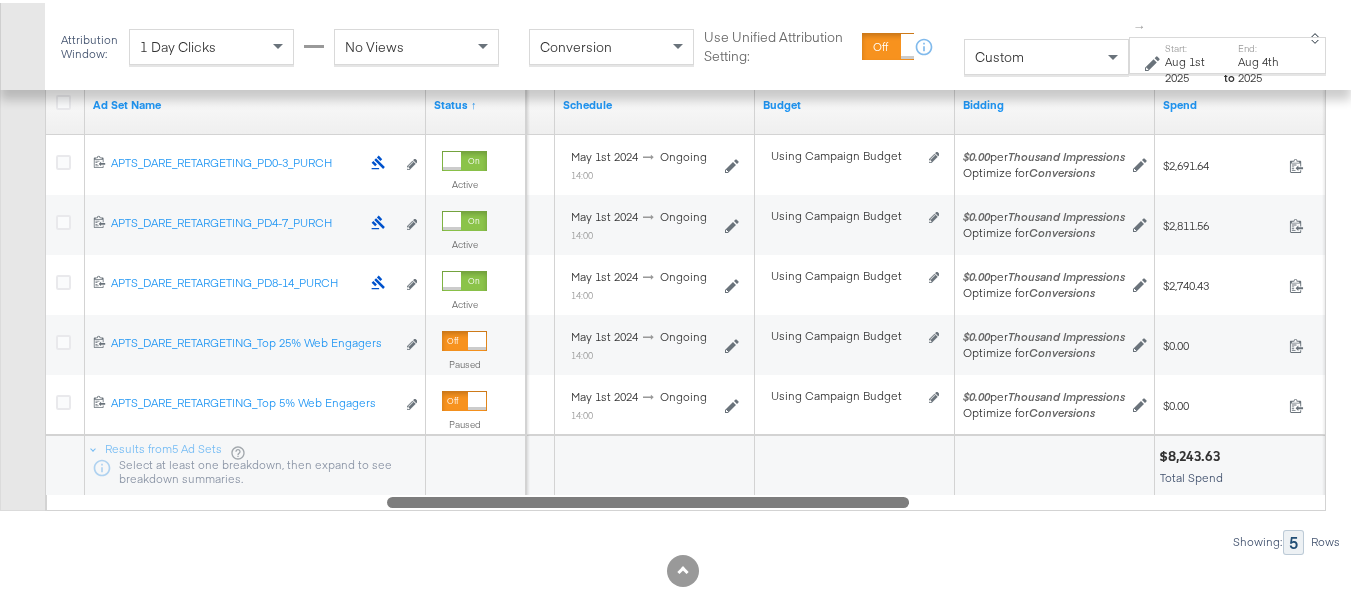 drag, startPoint x: 544, startPoint y: 502, endPoint x: 876, endPoint y: 503, distance: 332.0015 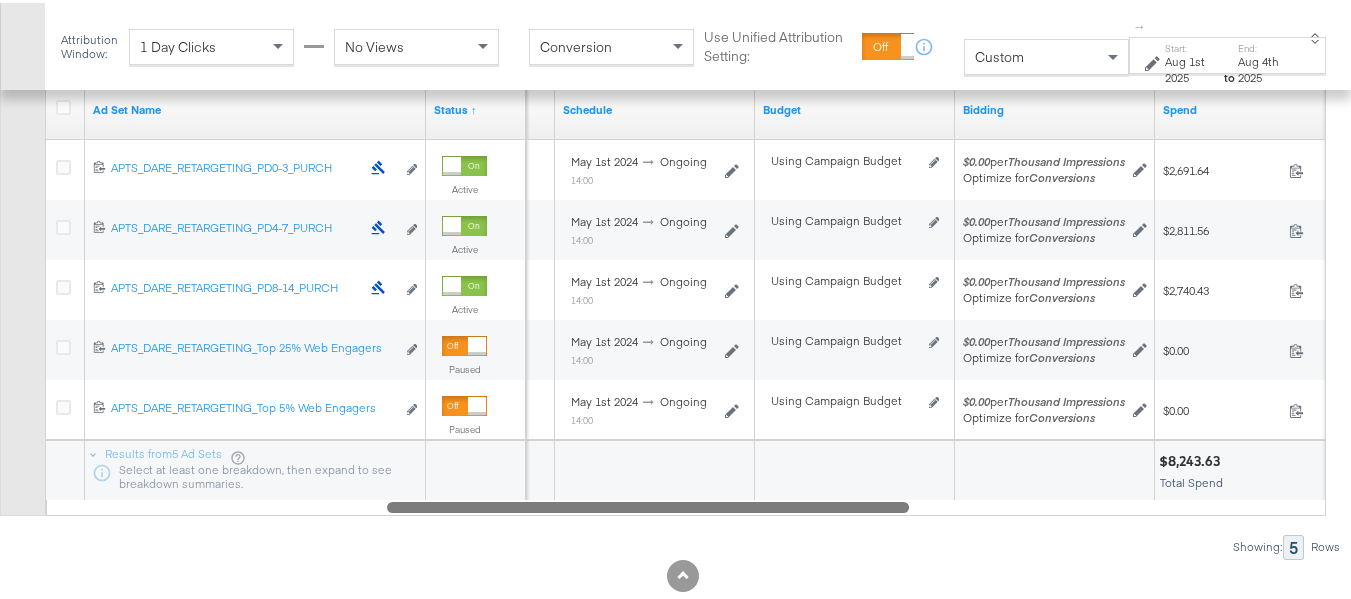 scroll, scrollTop: 1019, scrollLeft: 0, axis: vertical 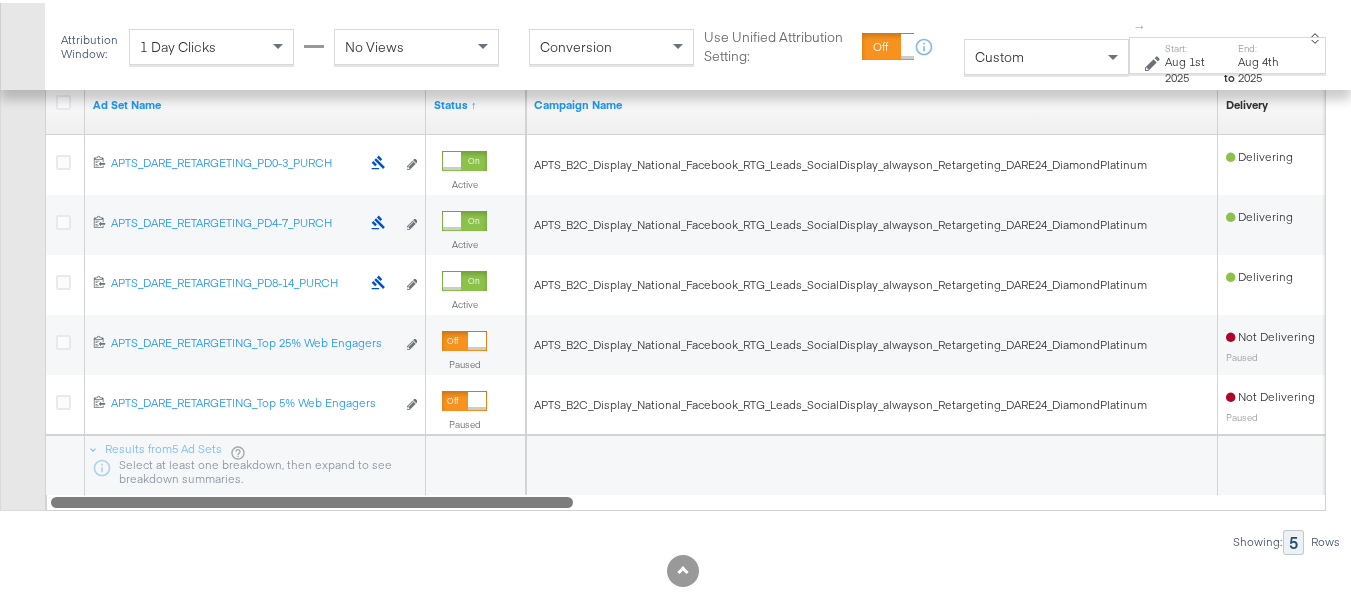 drag, startPoint x: 596, startPoint y: 520, endPoint x: 0, endPoint y: 504, distance: 596.2147 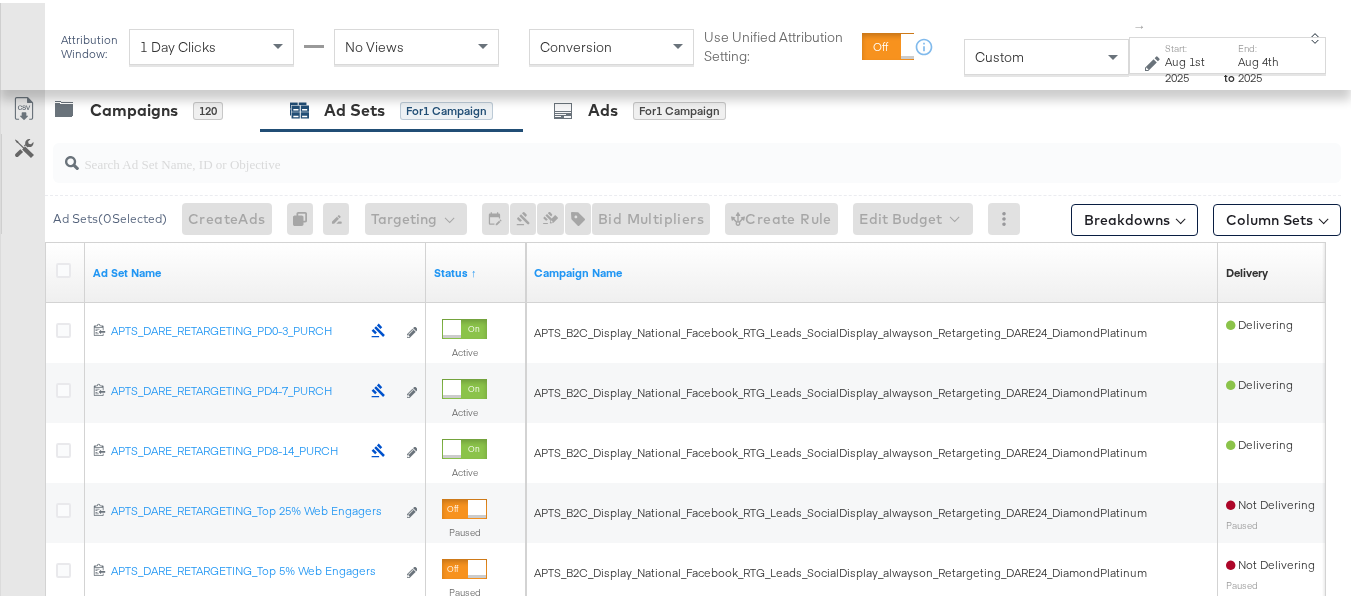 scroll, scrollTop: 819, scrollLeft: 0, axis: vertical 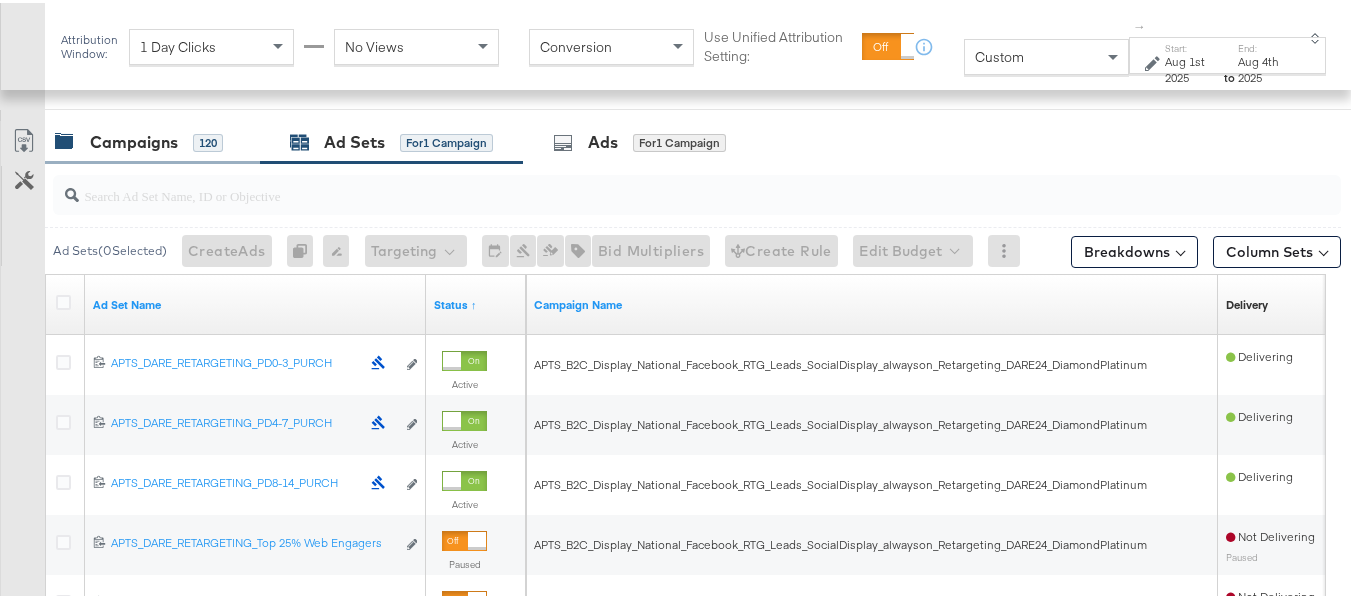 click on "Campaigns" at bounding box center (134, 139) 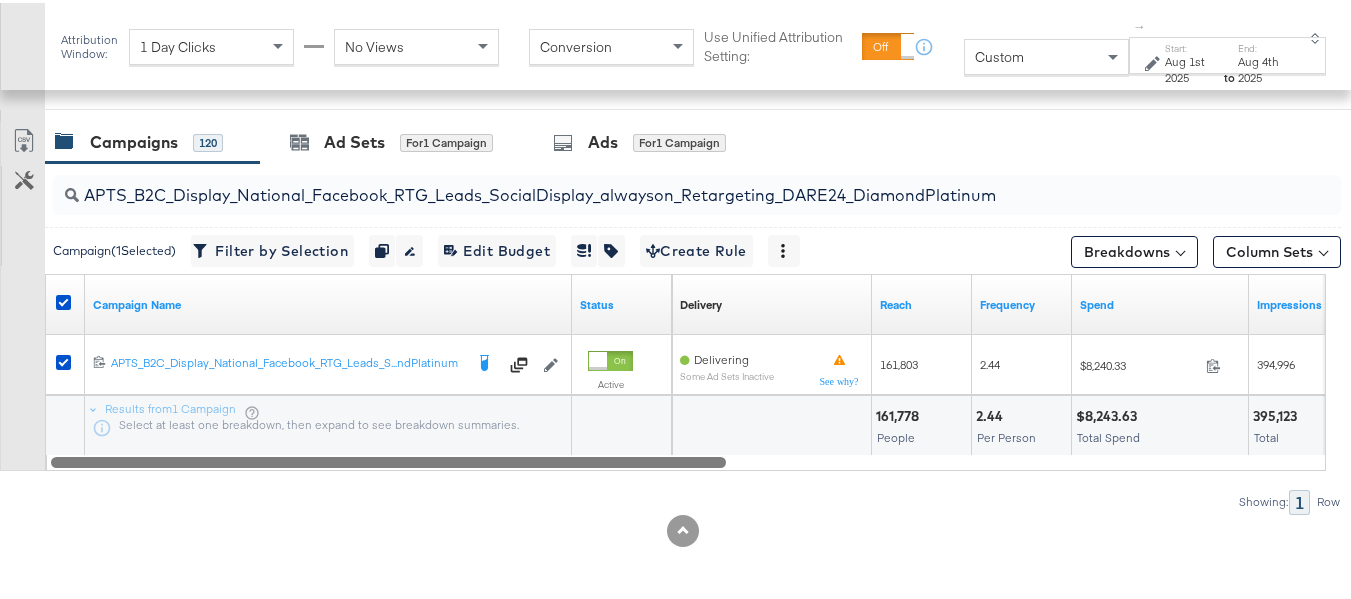 drag, startPoint x: 685, startPoint y: 462, endPoint x: 446, endPoint y: 487, distance: 240.30397 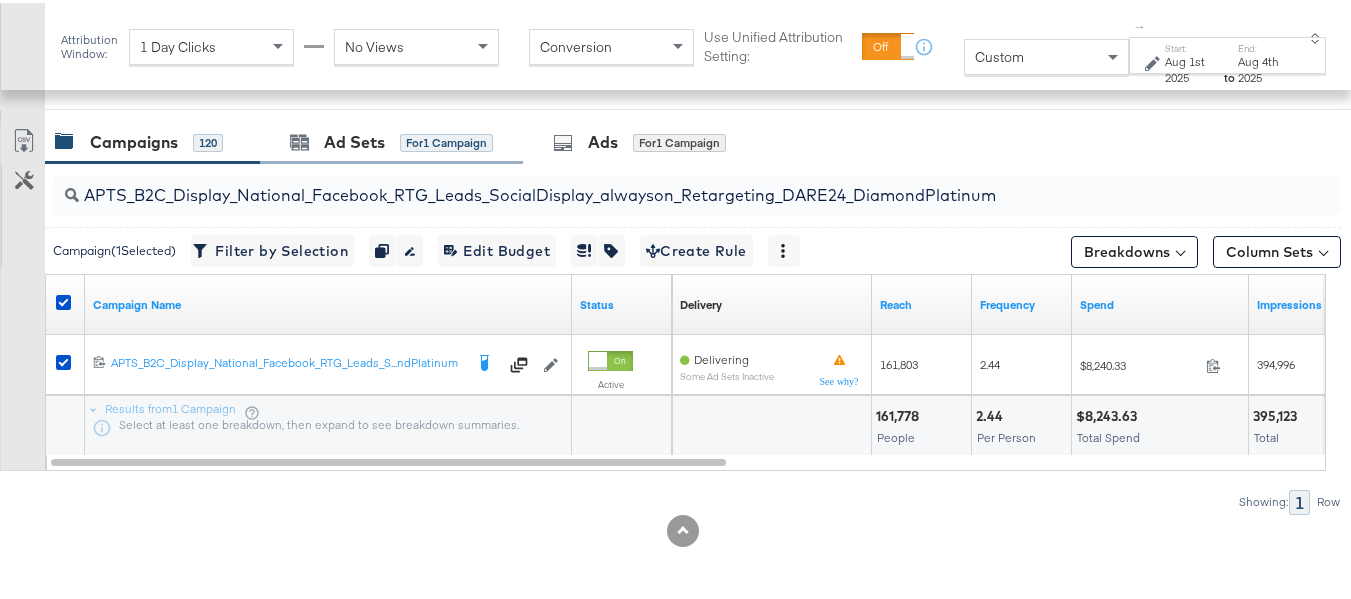 click on "Ad Sets for  1   Campaign" at bounding box center (391, 139) 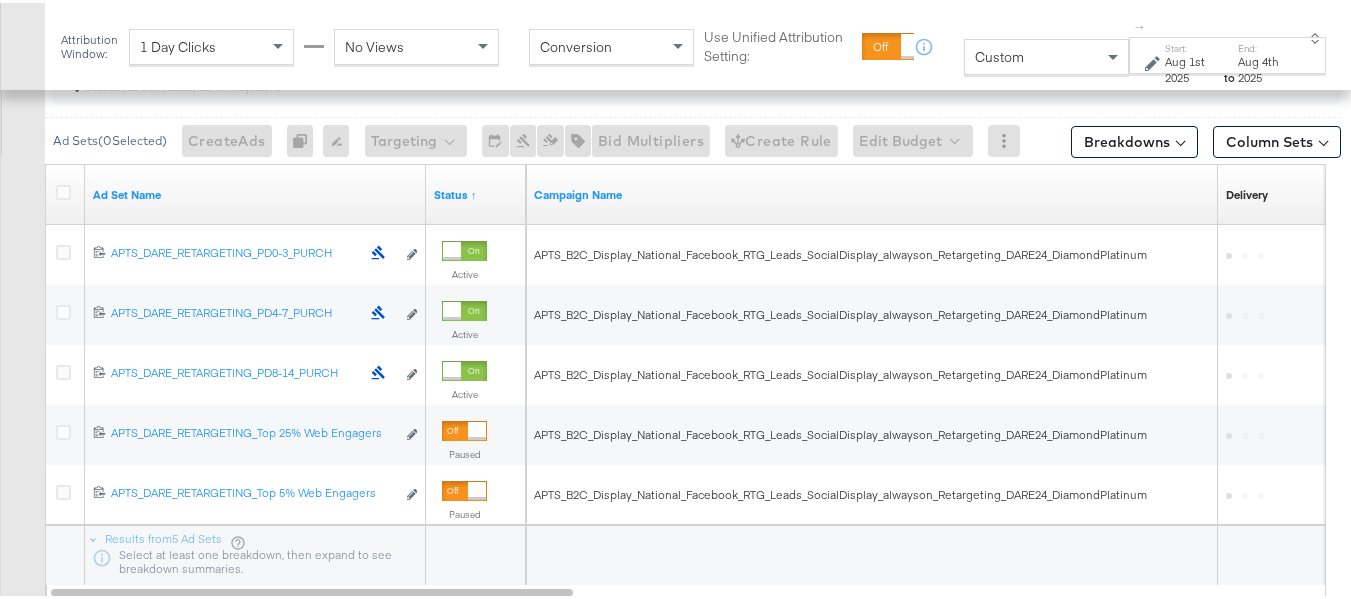 scroll, scrollTop: 1059, scrollLeft: 0, axis: vertical 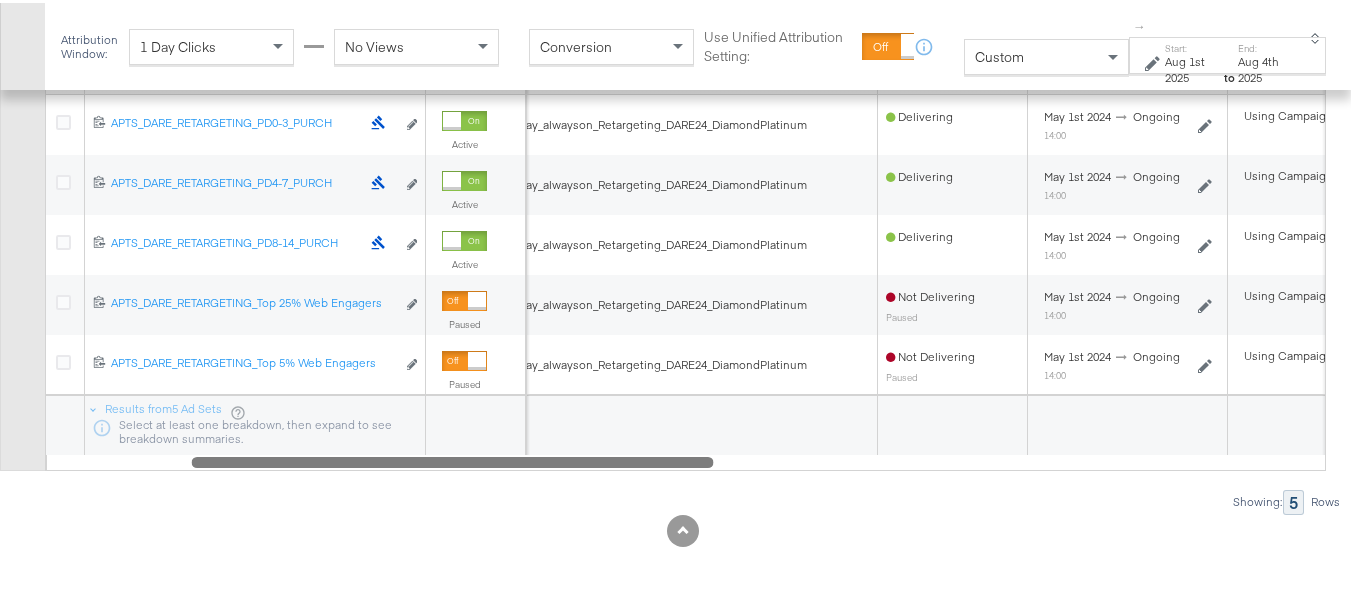 drag, startPoint x: 575, startPoint y: 461, endPoint x: 678, endPoint y: 473, distance: 103.69667 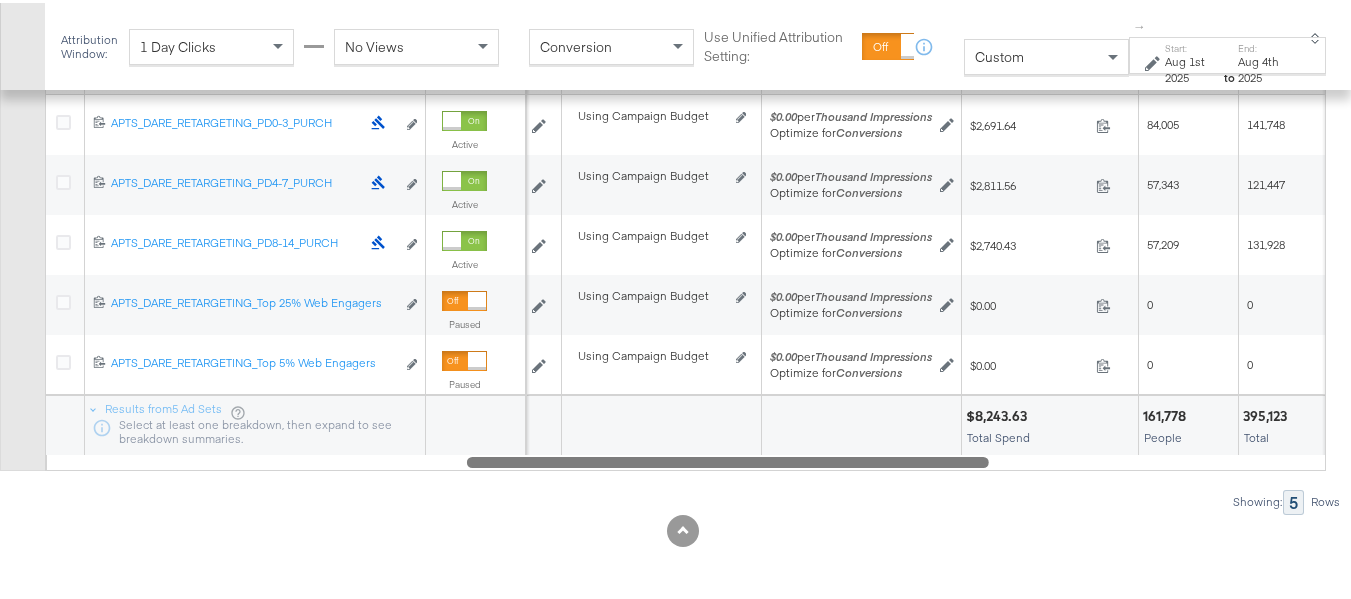 drag, startPoint x: 692, startPoint y: 461, endPoint x: 968, endPoint y: 453, distance: 276.1159 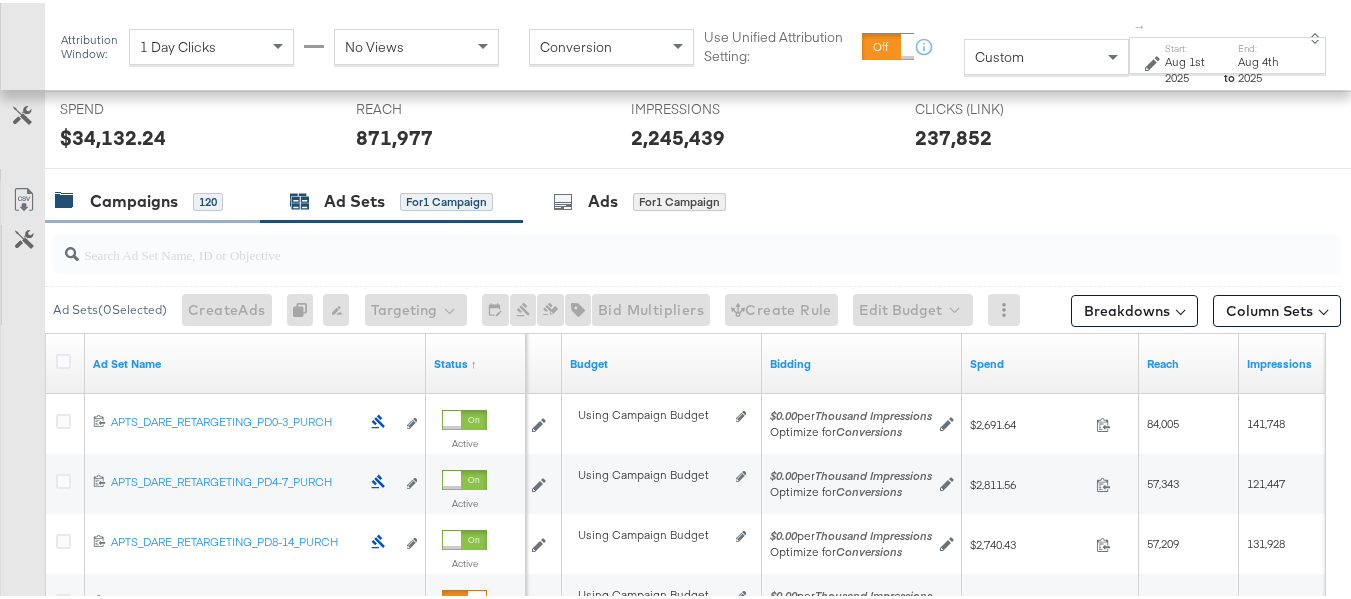 scroll, scrollTop: 759, scrollLeft: 0, axis: vertical 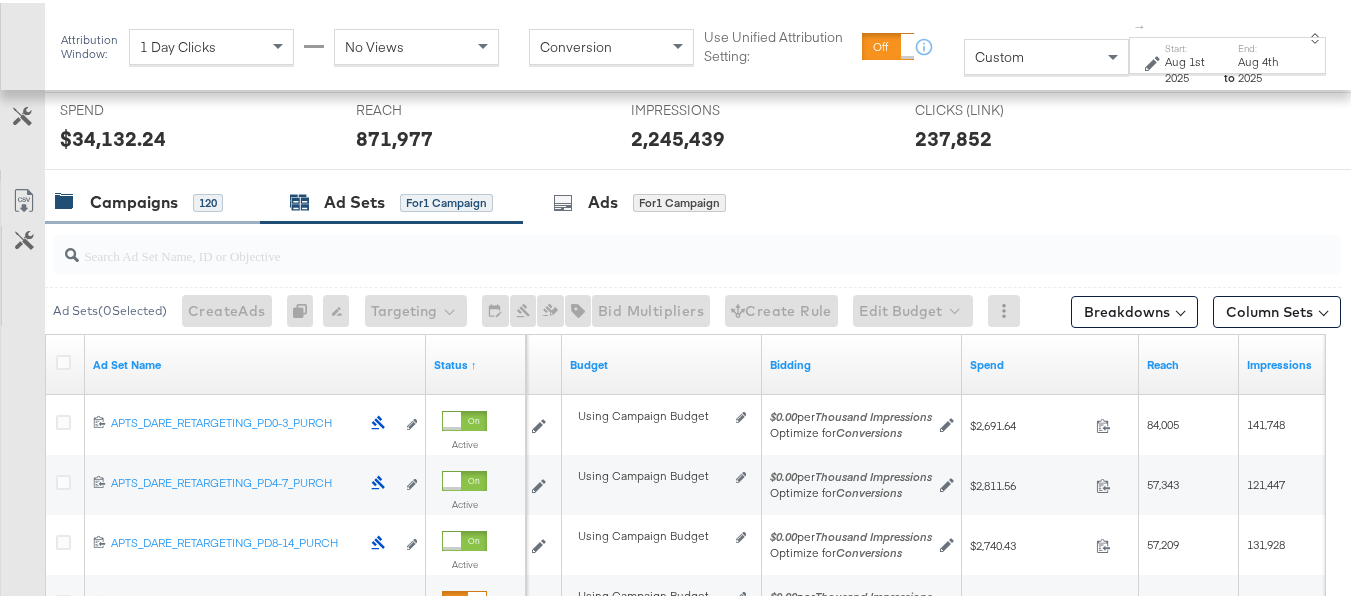 click on "Campaigns" at bounding box center [134, 199] 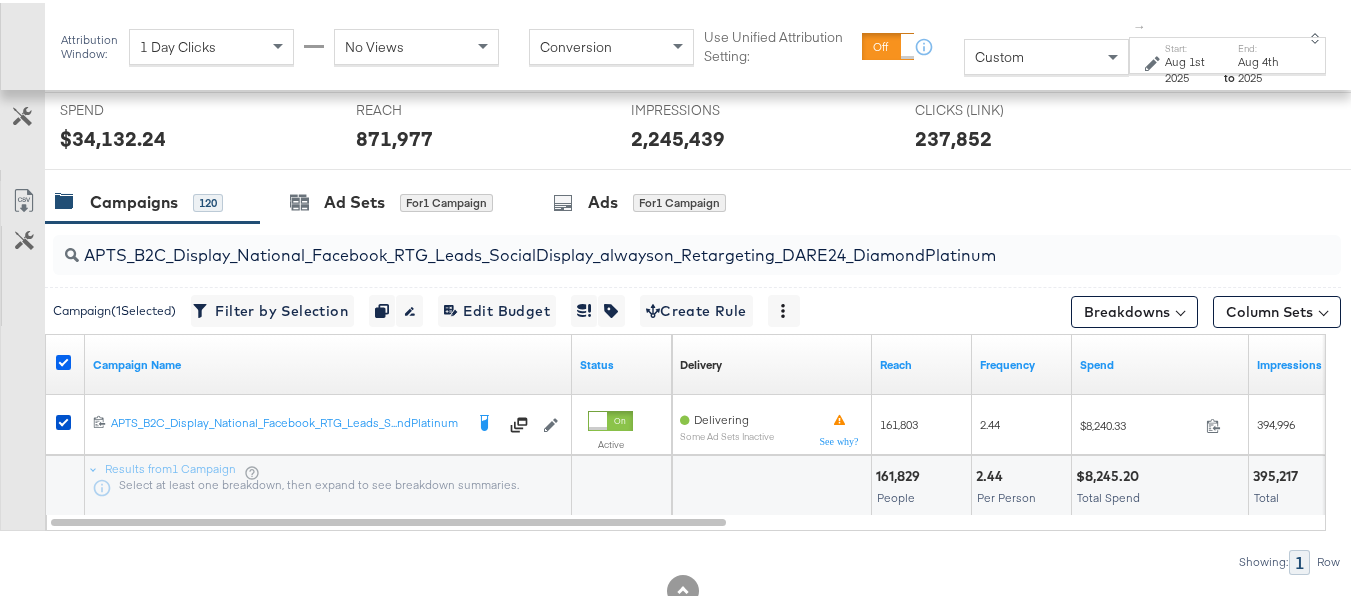 click at bounding box center [63, 359] 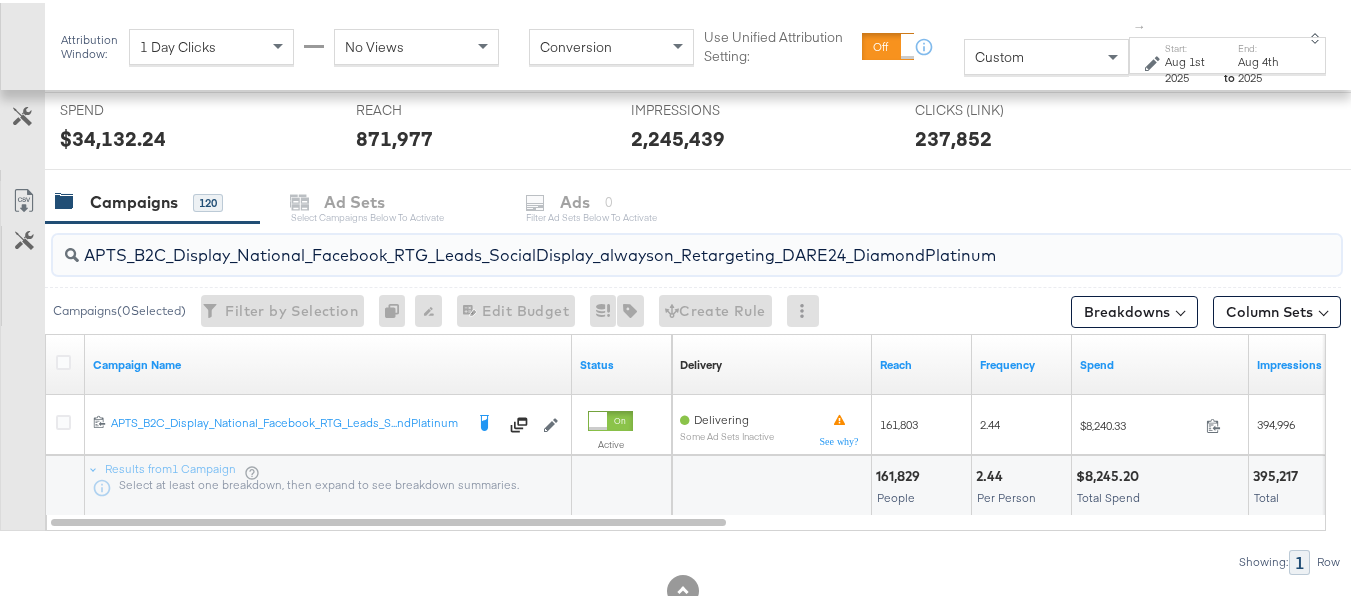 click on "APTS_B2C_Display_National_Facebook_RTG_Leads_SocialDisplay_alwayson_Retargeting_DARE24_DiamondPlatinum" at bounding box center [653, 244] 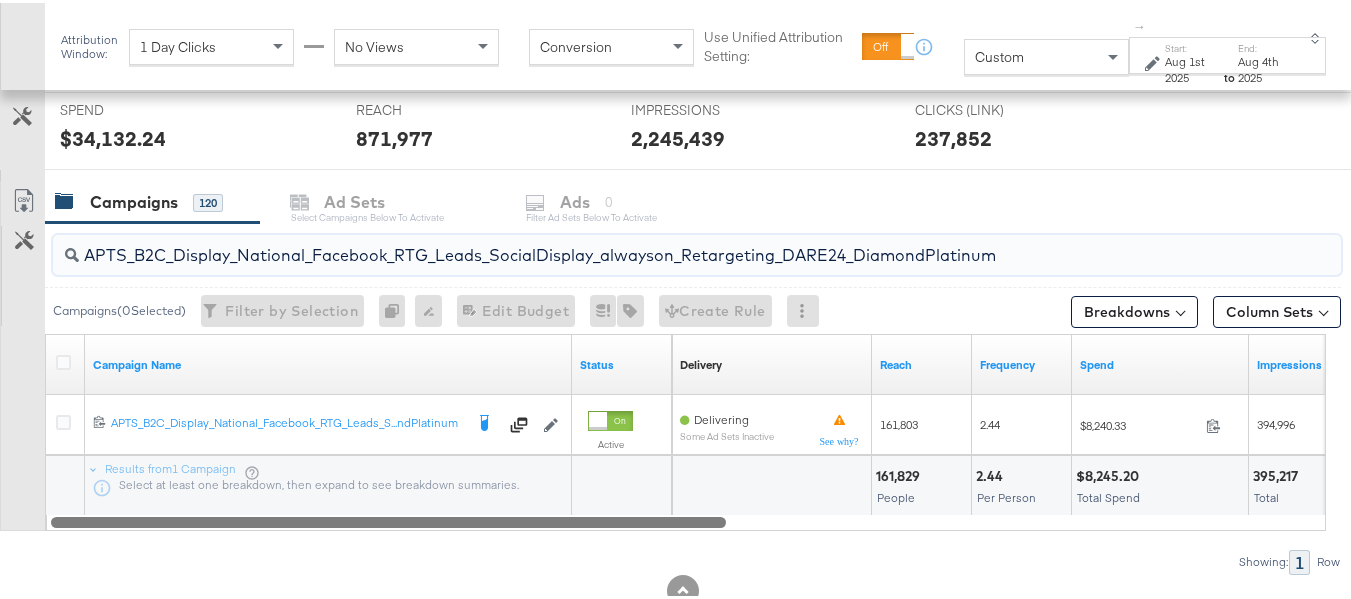 click at bounding box center [686, 518] 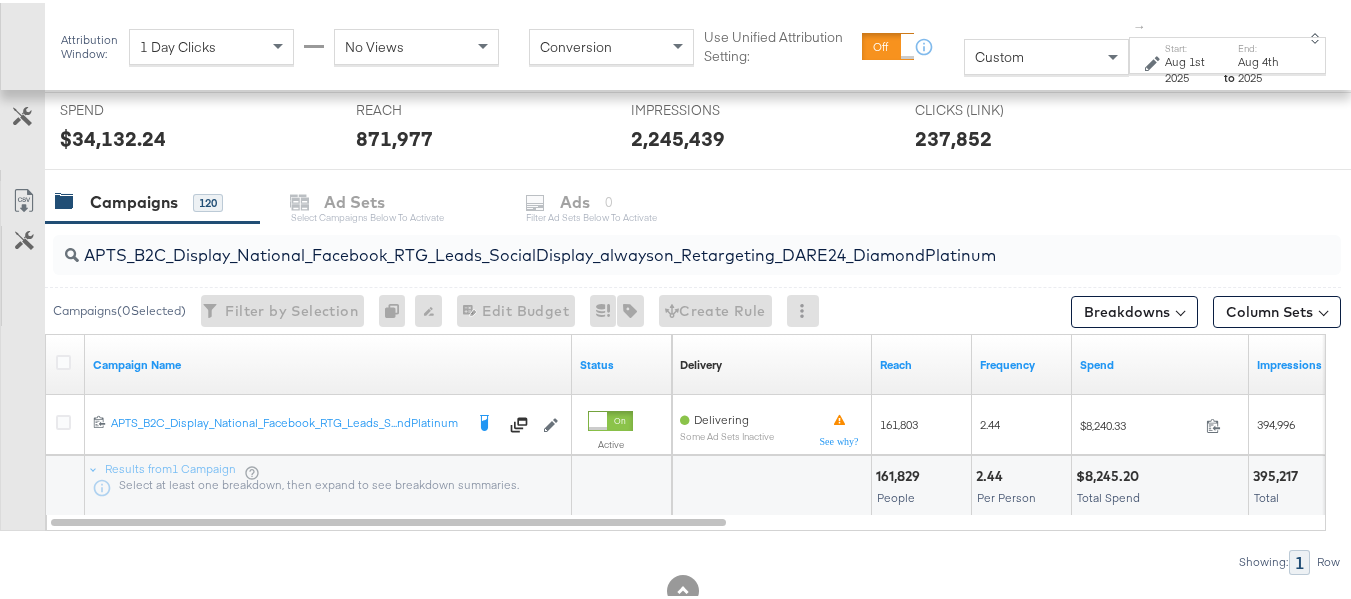 click at bounding box center (771, 483) 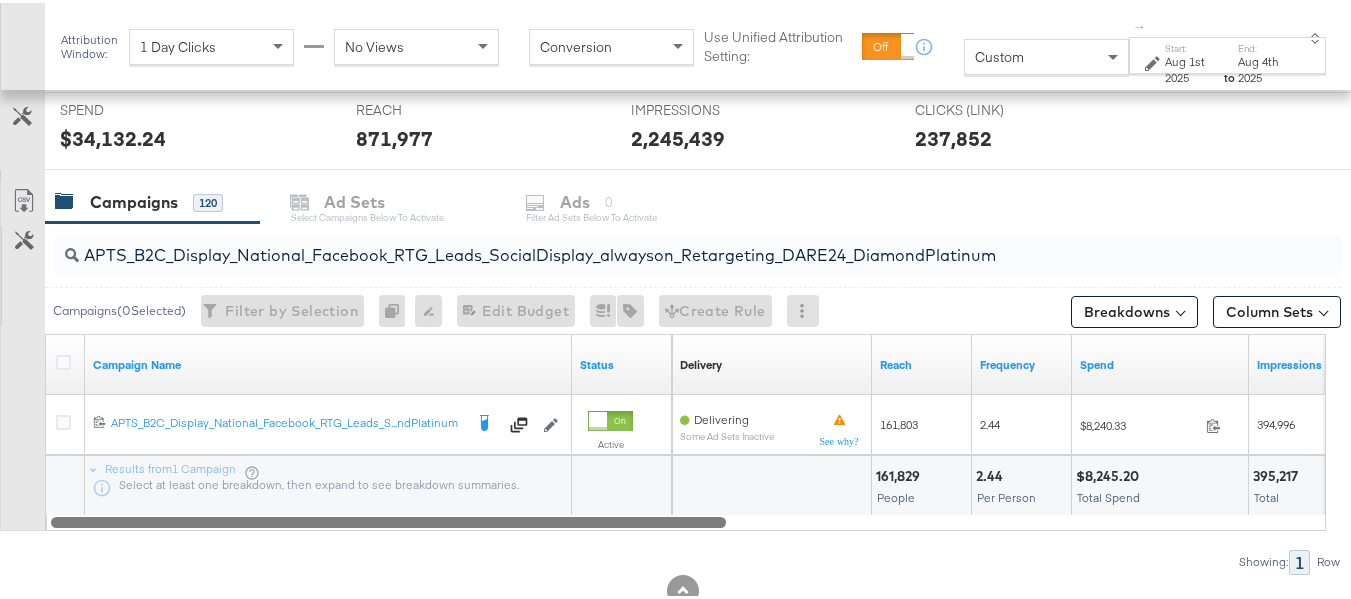 drag, startPoint x: 680, startPoint y: 518, endPoint x: 11, endPoint y: 505, distance: 669.1263 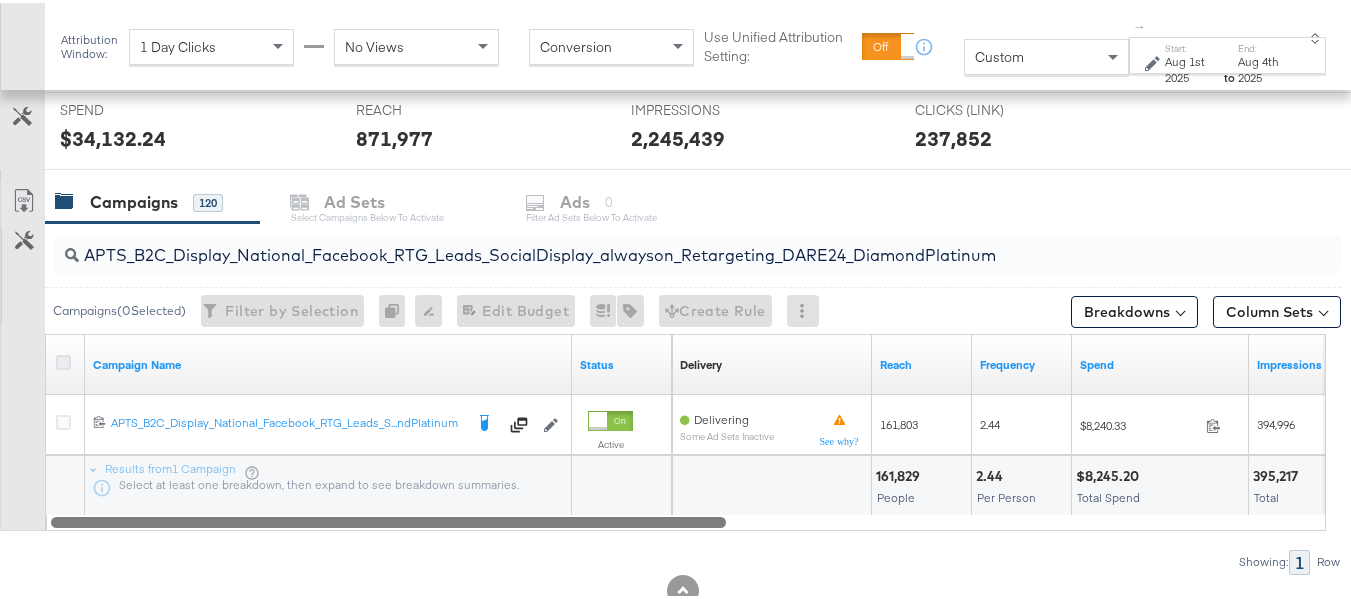 click at bounding box center (63, 359) 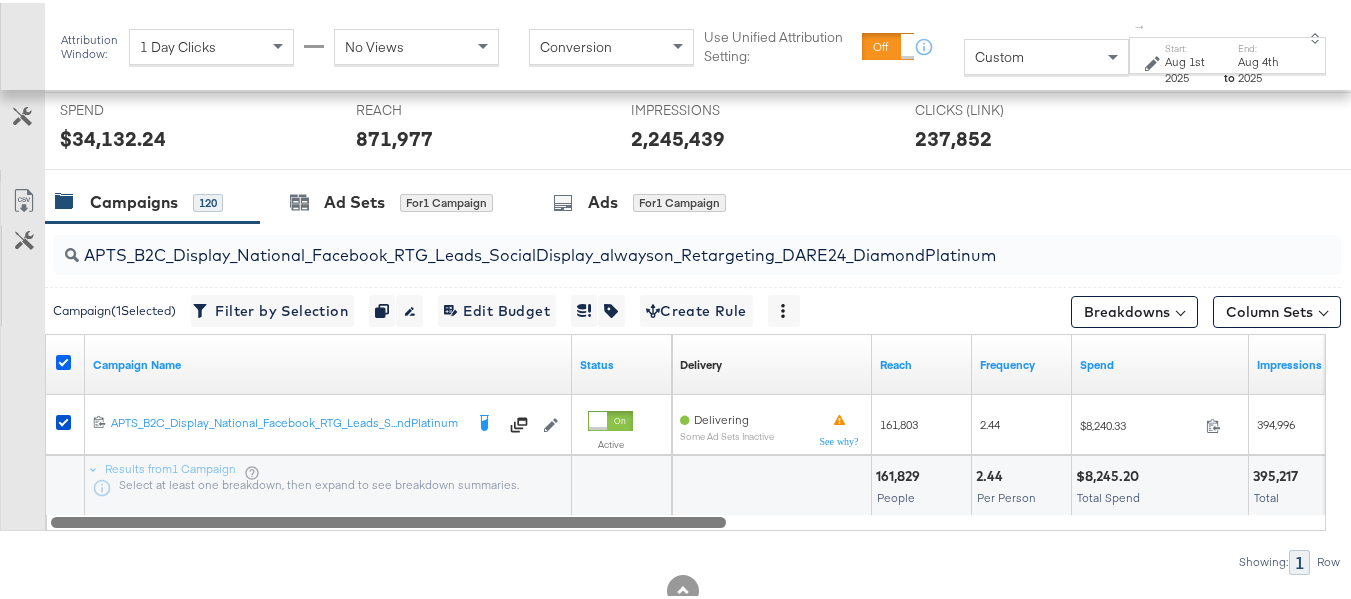 click at bounding box center [63, 359] 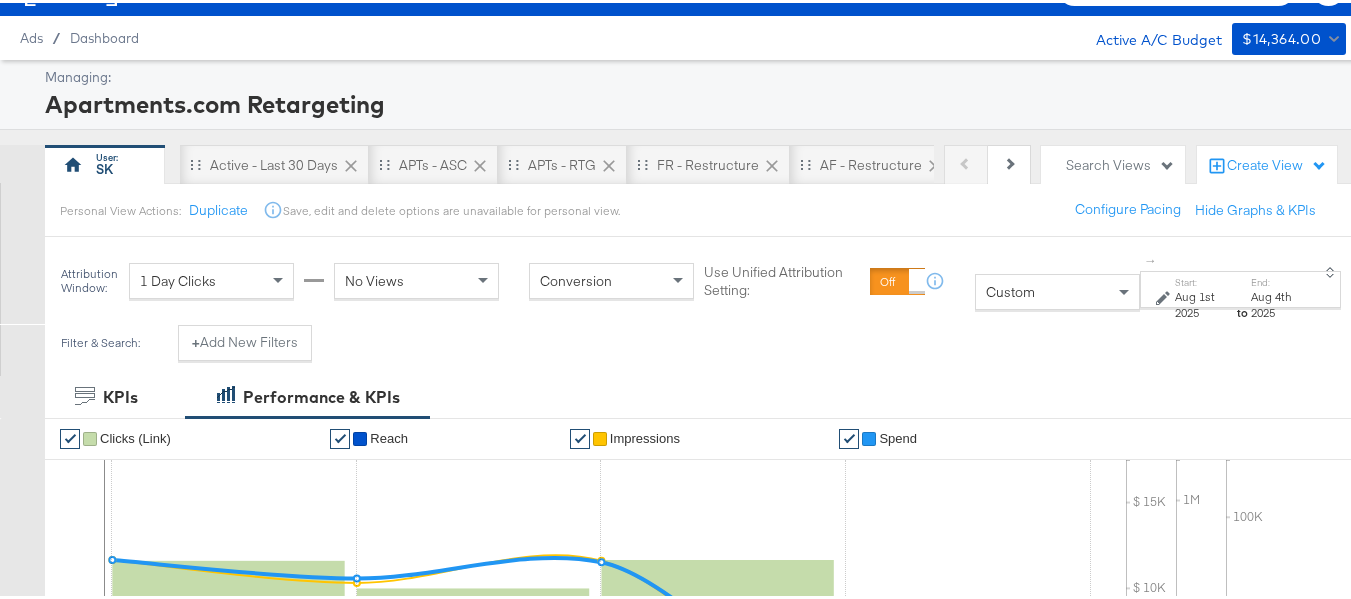 scroll, scrollTop: 0, scrollLeft: 0, axis: both 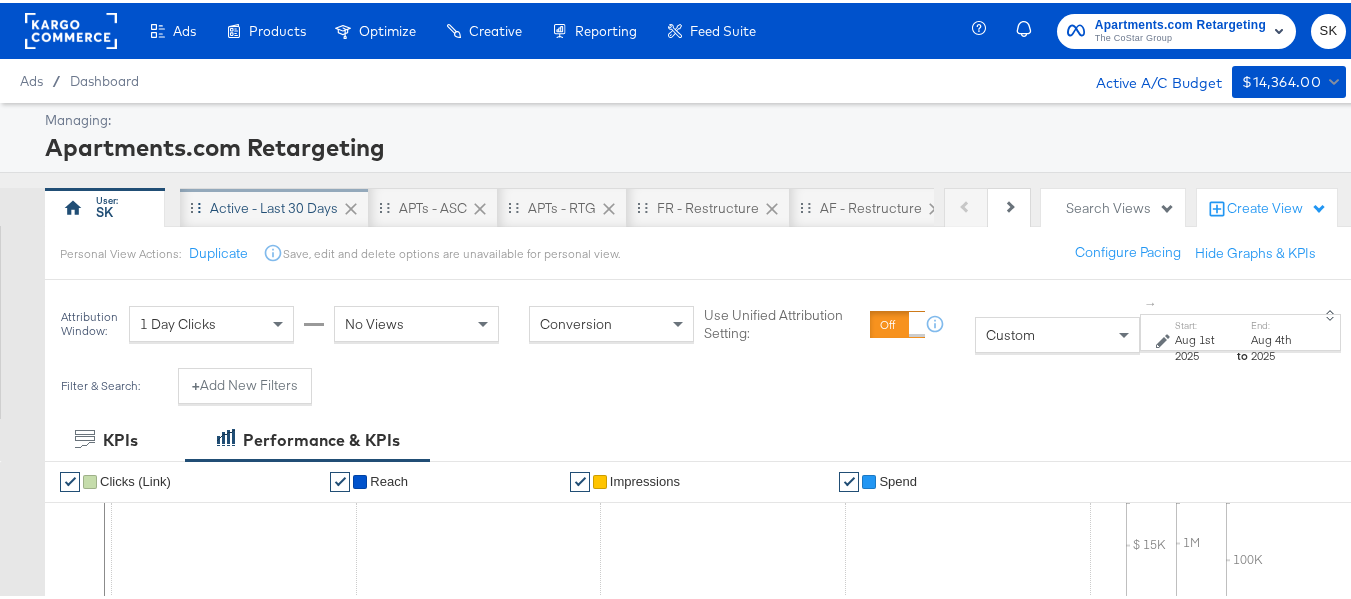 click on "Active - Last 30 Days" at bounding box center (274, 205) 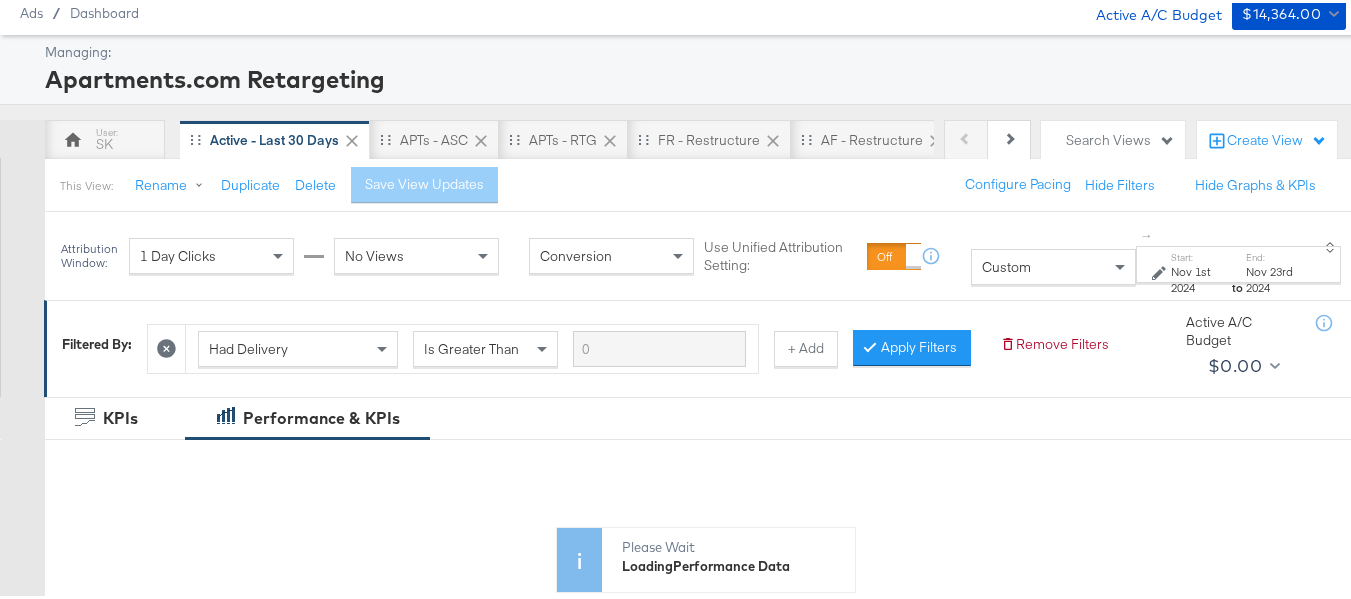 scroll, scrollTop: 200, scrollLeft: 0, axis: vertical 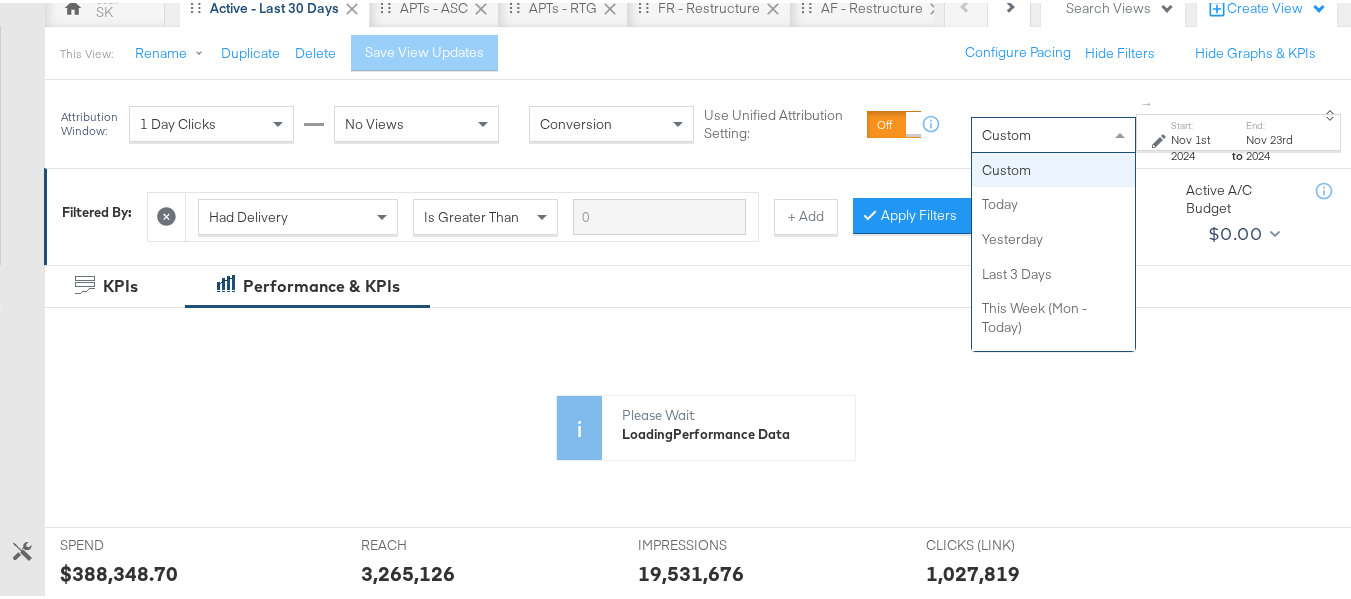 click on "Custom" at bounding box center [1053, 132] 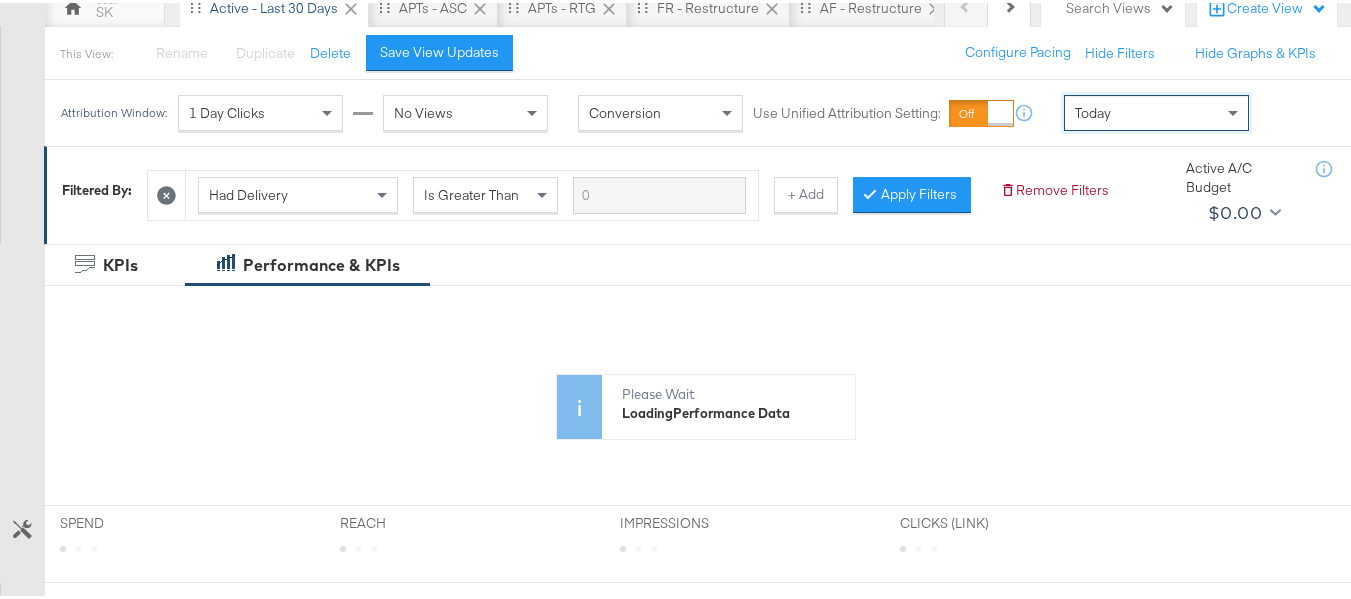 click on "Today" at bounding box center [1156, 110] 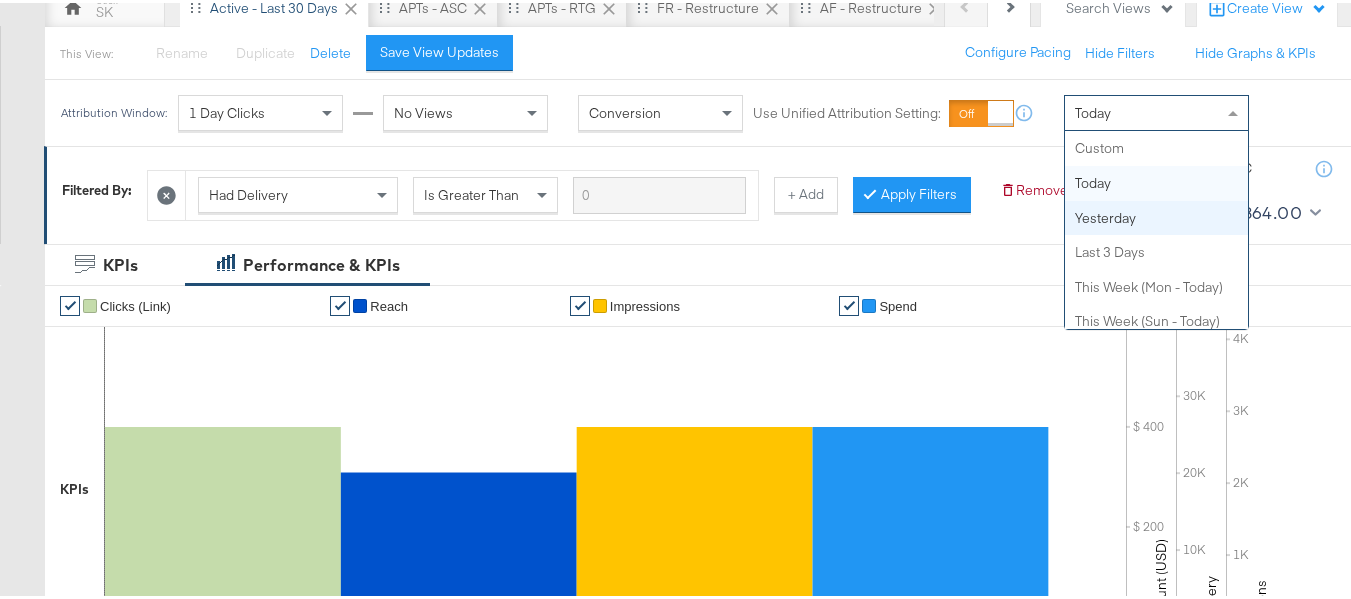 scroll, scrollTop: 35, scrollLeft: 0, axis: vertical 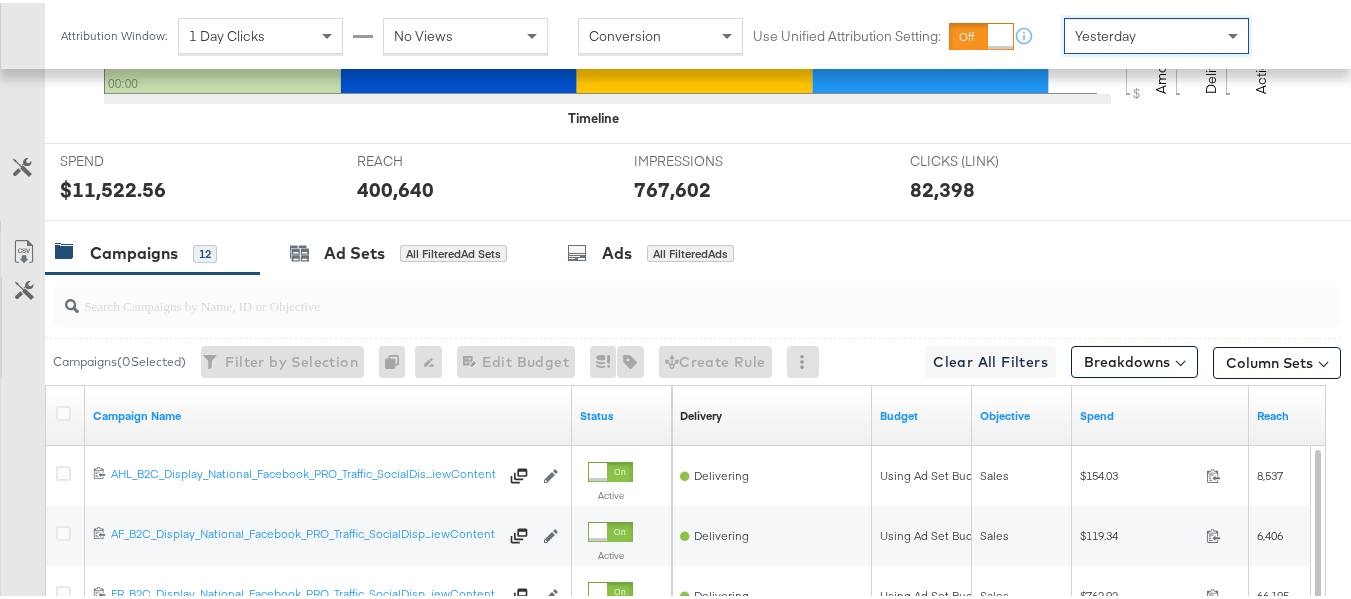 click at bounding box center (653, 294) 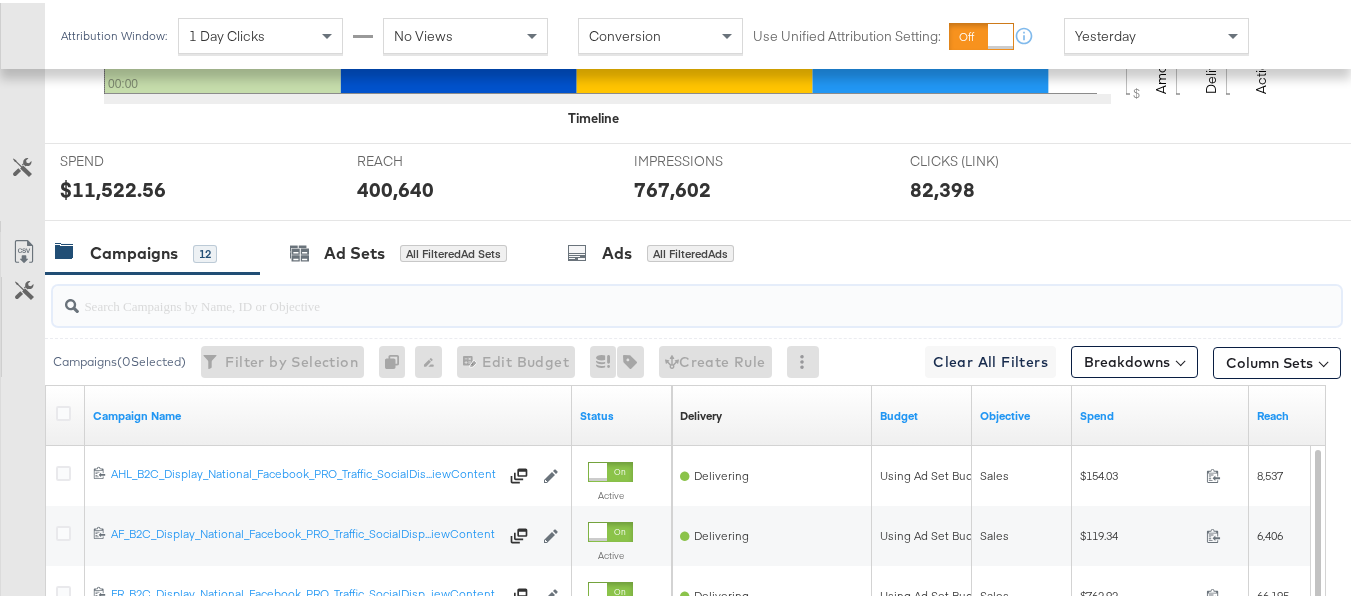 paste on "APTS_B2C_Display_National_Facebook_RTG_Leads_SocialDisplay_alwayson_Retargeting_DARE24_DiamondPlatinum" 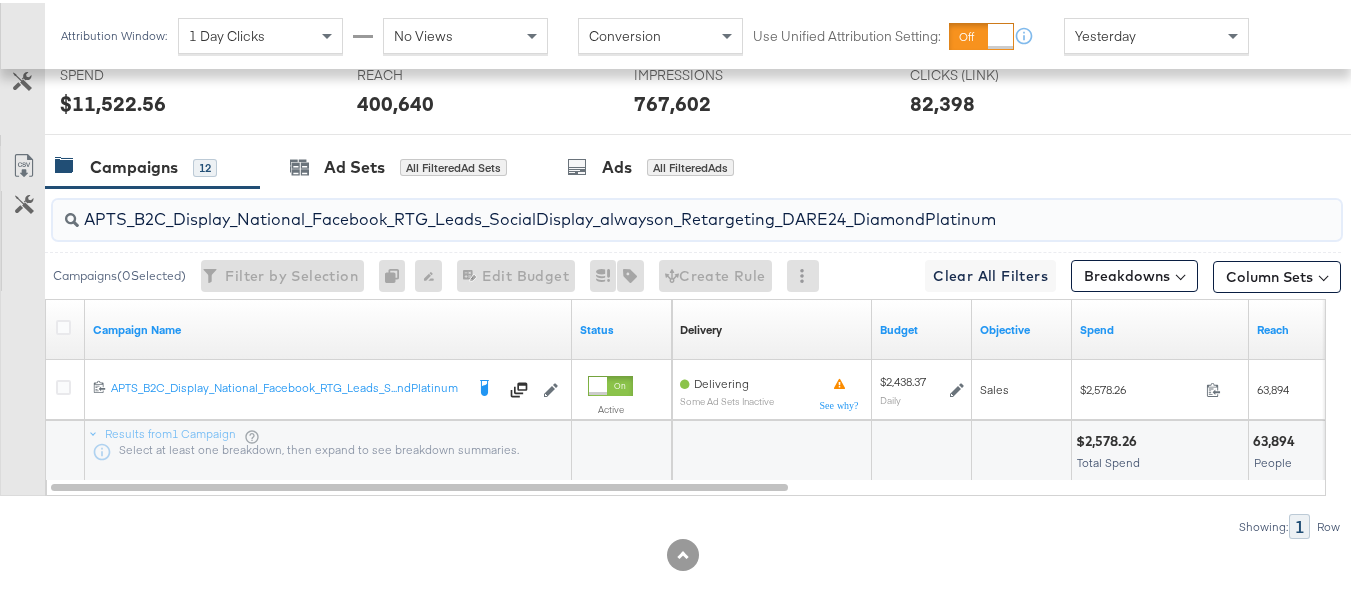 scroll, scrollTop: 873, scrollLeft: 0, axis: vertical 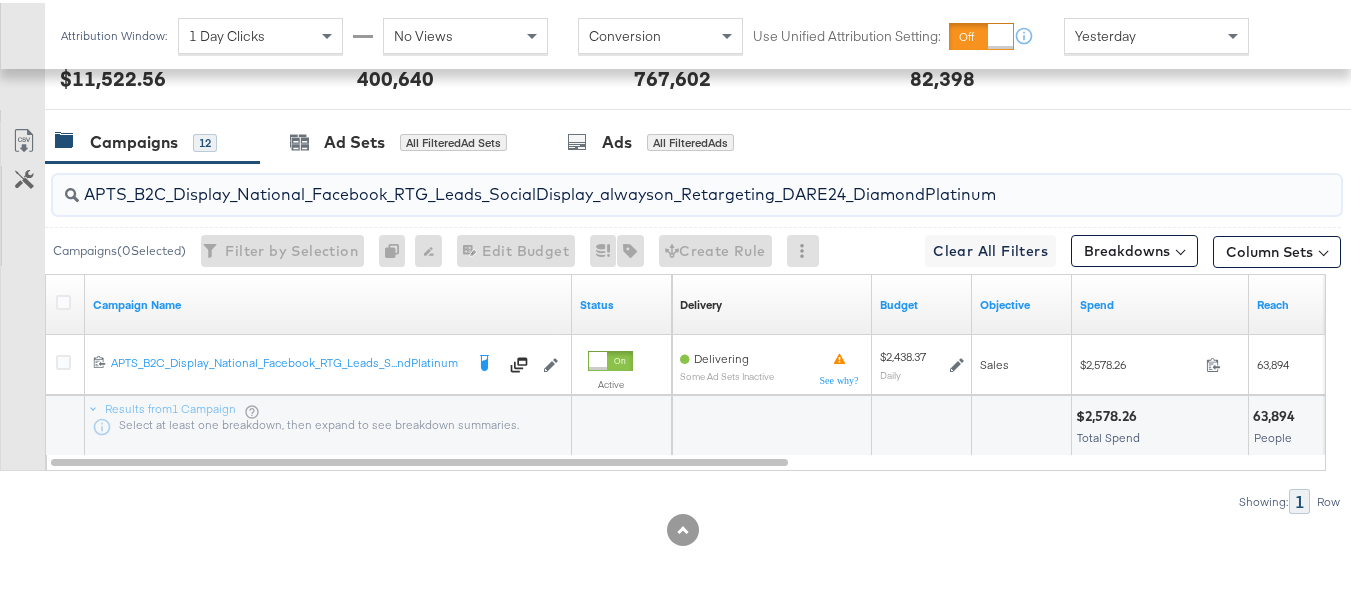 type on "APTS_B2C_Display_National_Facebook_RTG_Leads_SocialDisplay_alwayson_Retargeting_DARE24_DiamondPlatinum" 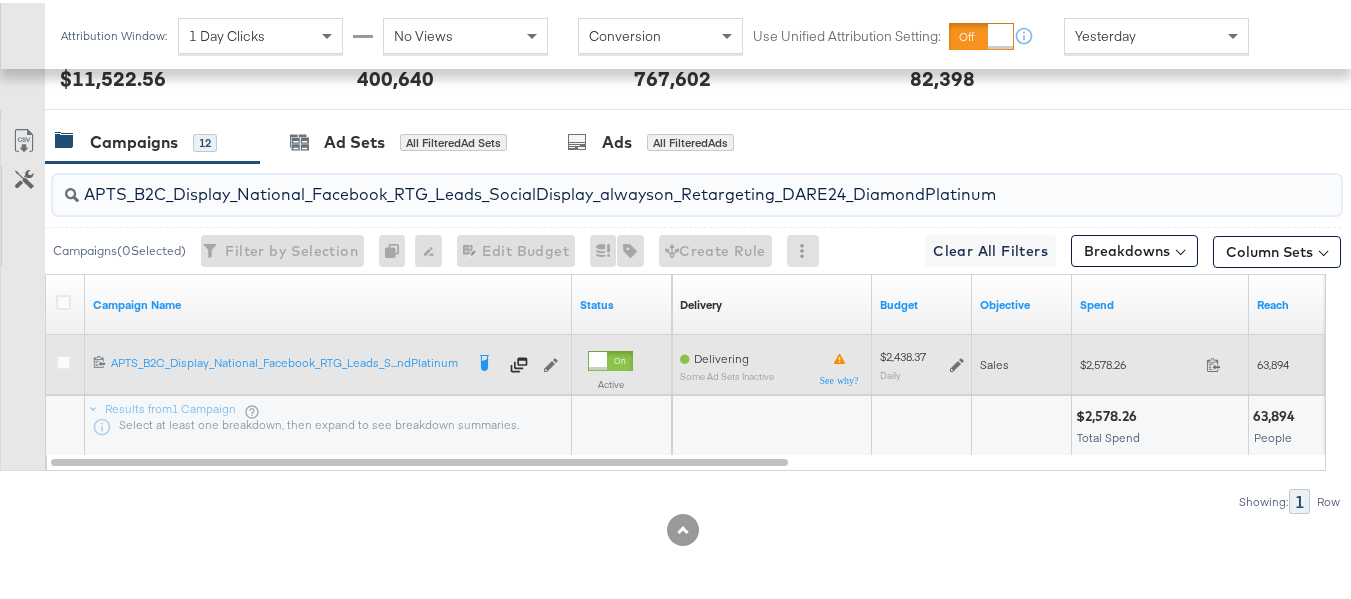 click 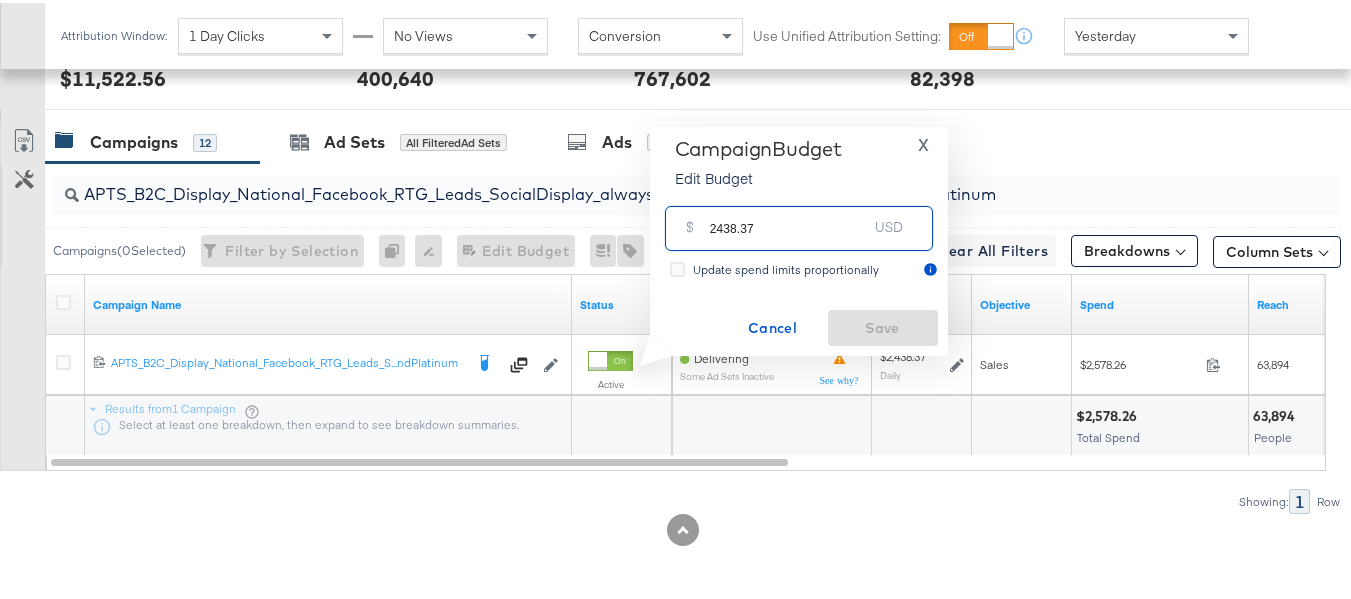 click on "2438.37" at bounding box center [789, 217] 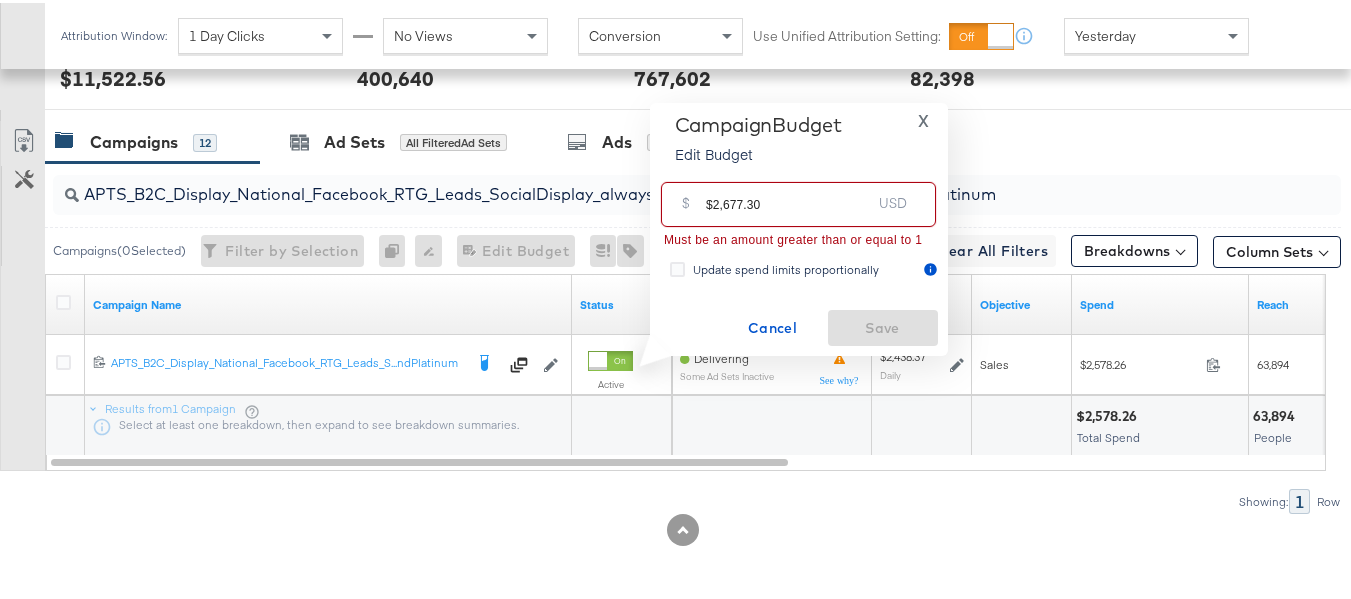 drag, startPoint x: 707, startPoint y: 201, endPoint x: 669, endPoint y: 201, distance: 38 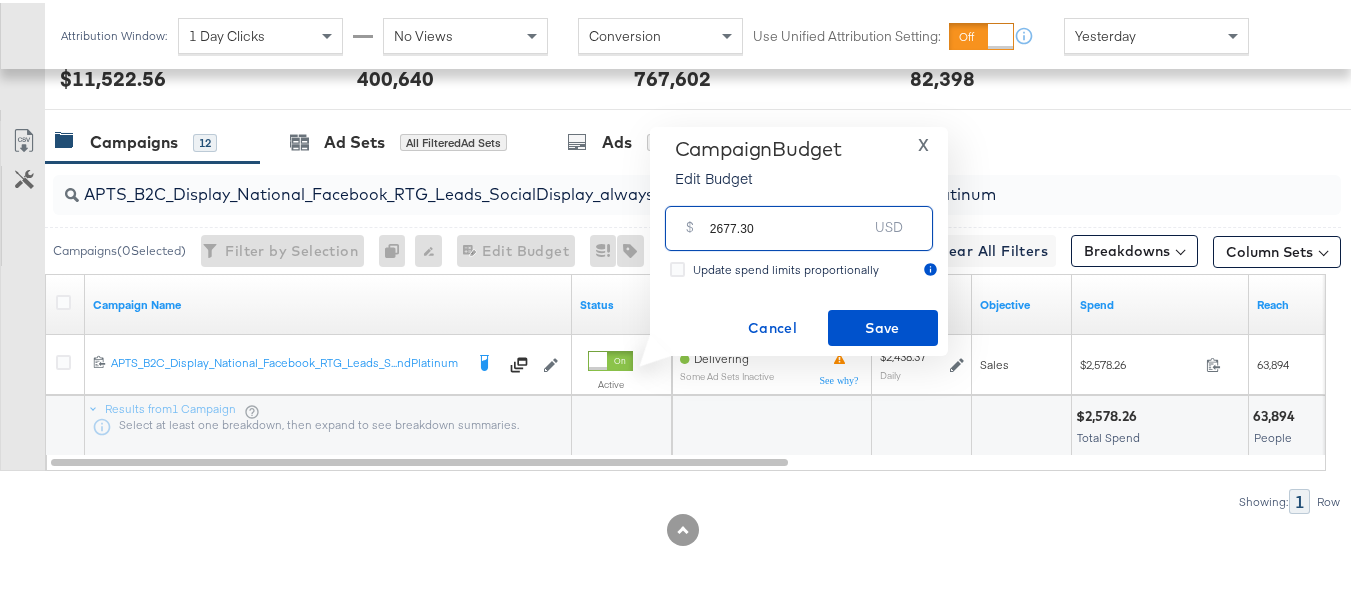 type on "2677.30" 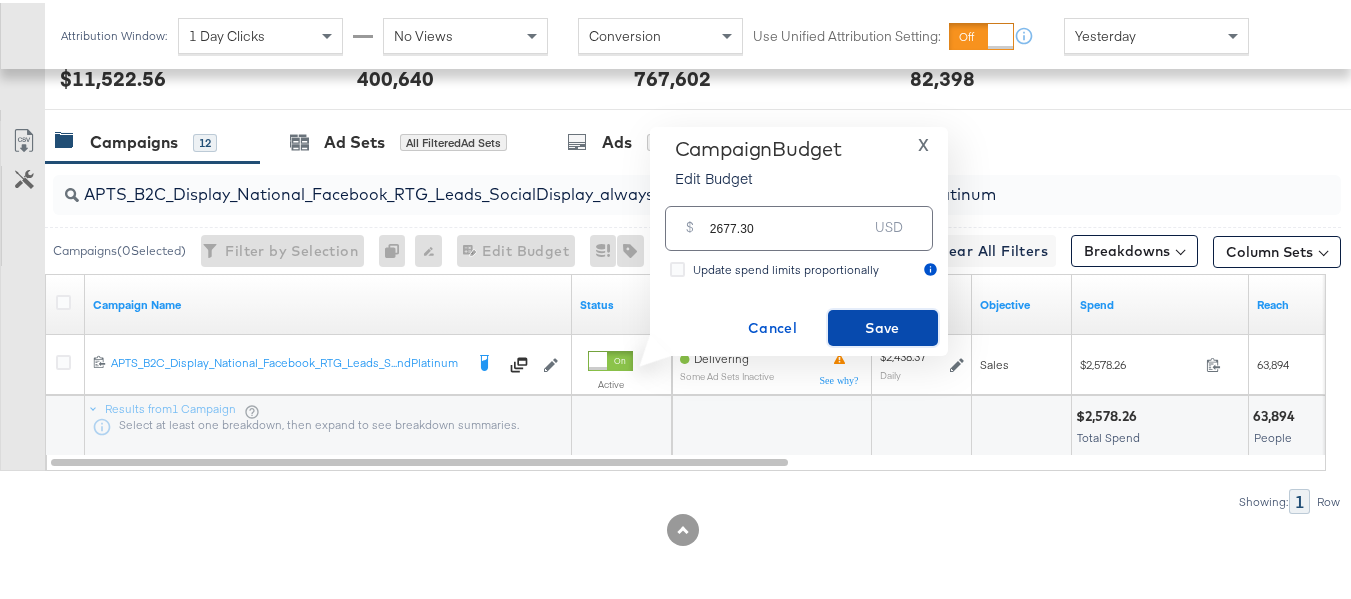 click on "Save" at bounding box center [883, 325] 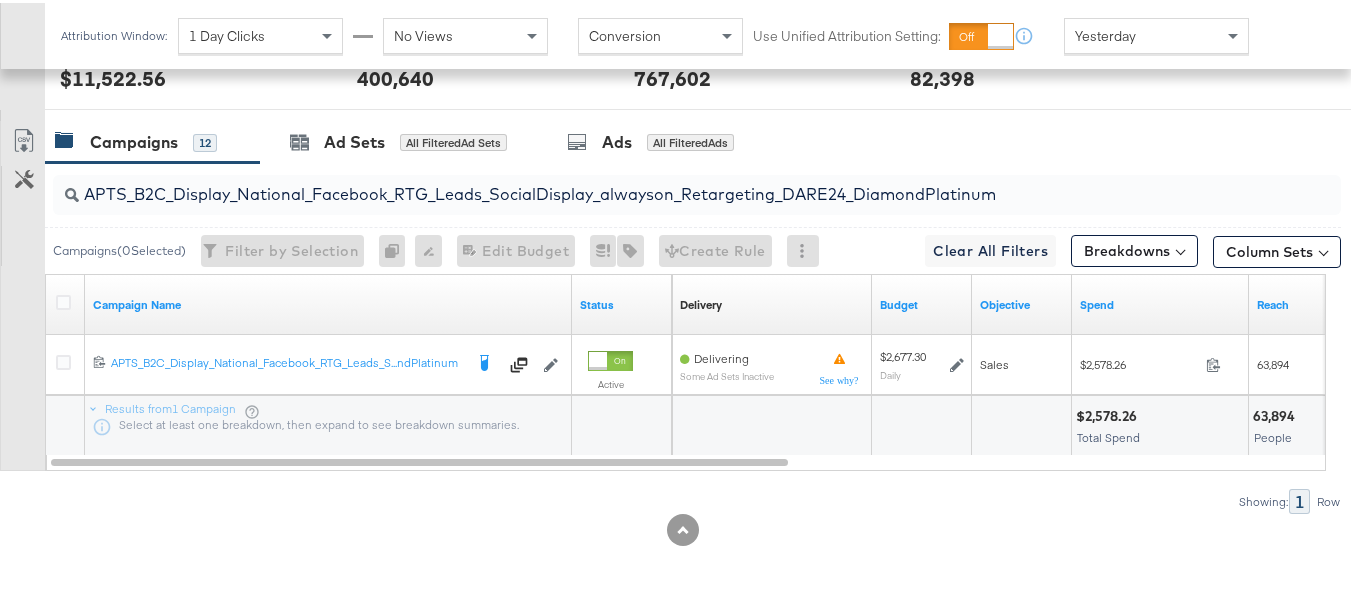 click on "APTS_B2C_Display_National_Facebook_RTG_Leads_SocialDisplay_alwayson_Retargeting_DARE24_DiamondPlatinum" at bounding box center (653, 183) 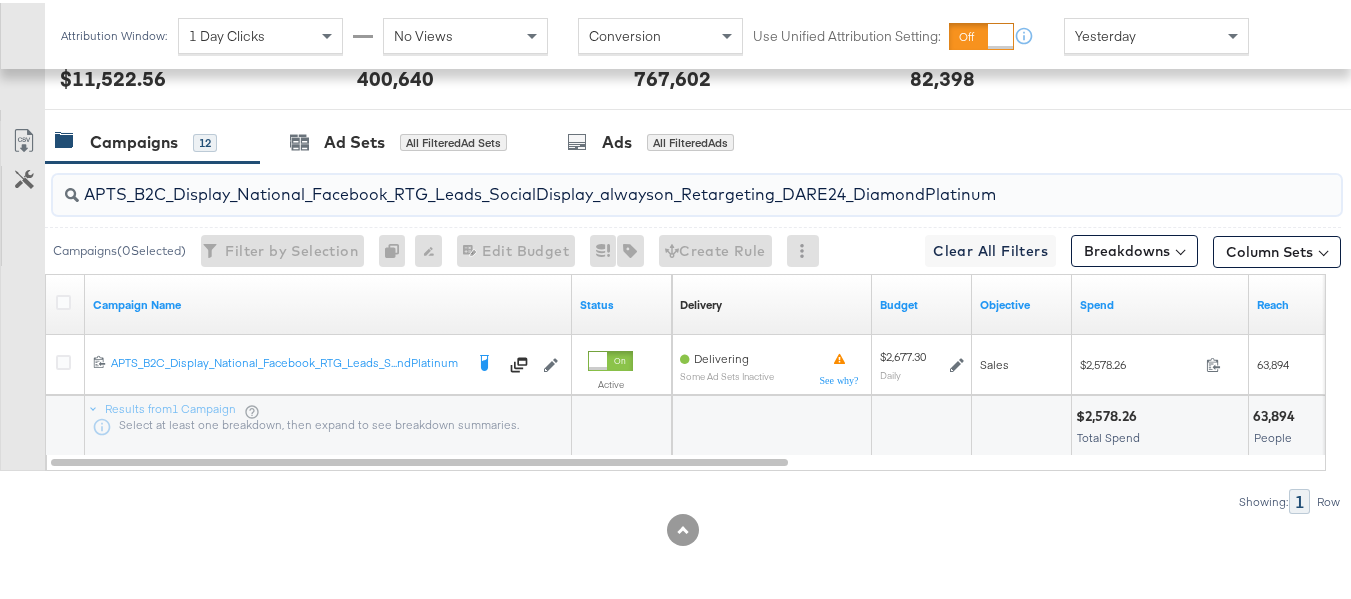 paste on "ABCTest_Retargeting-DiamondPlatinum_HotelCatalog" 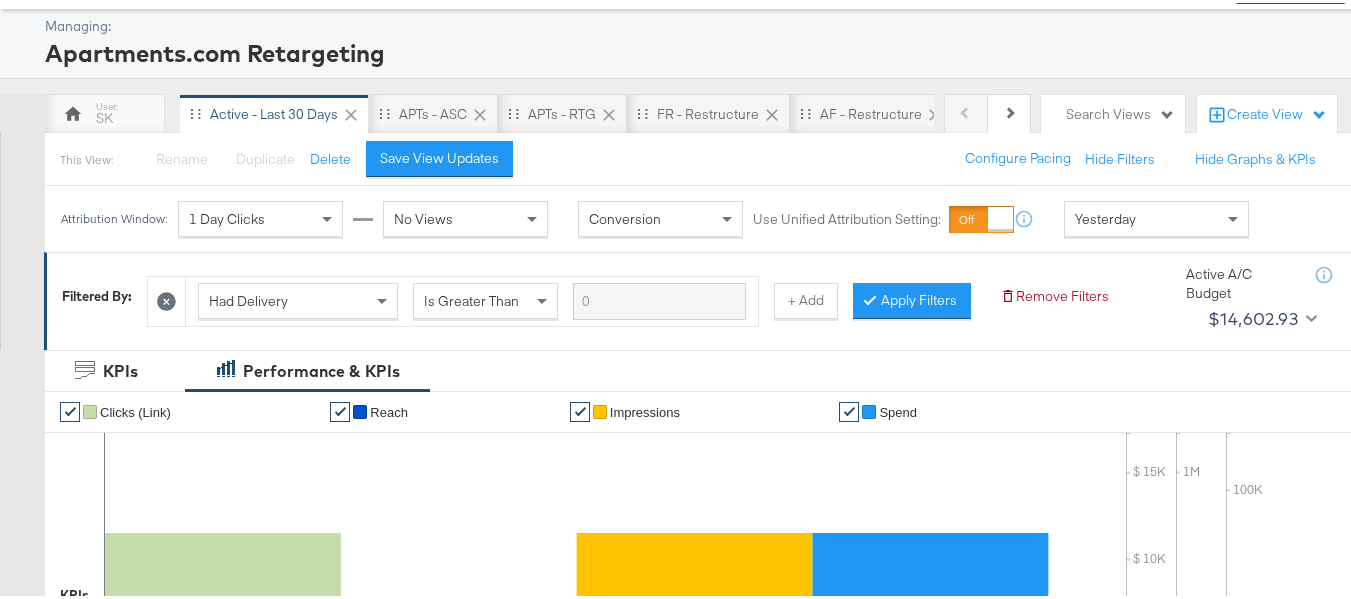 scroll, scrollTop: 0, scrollLeft: 0, axis: both 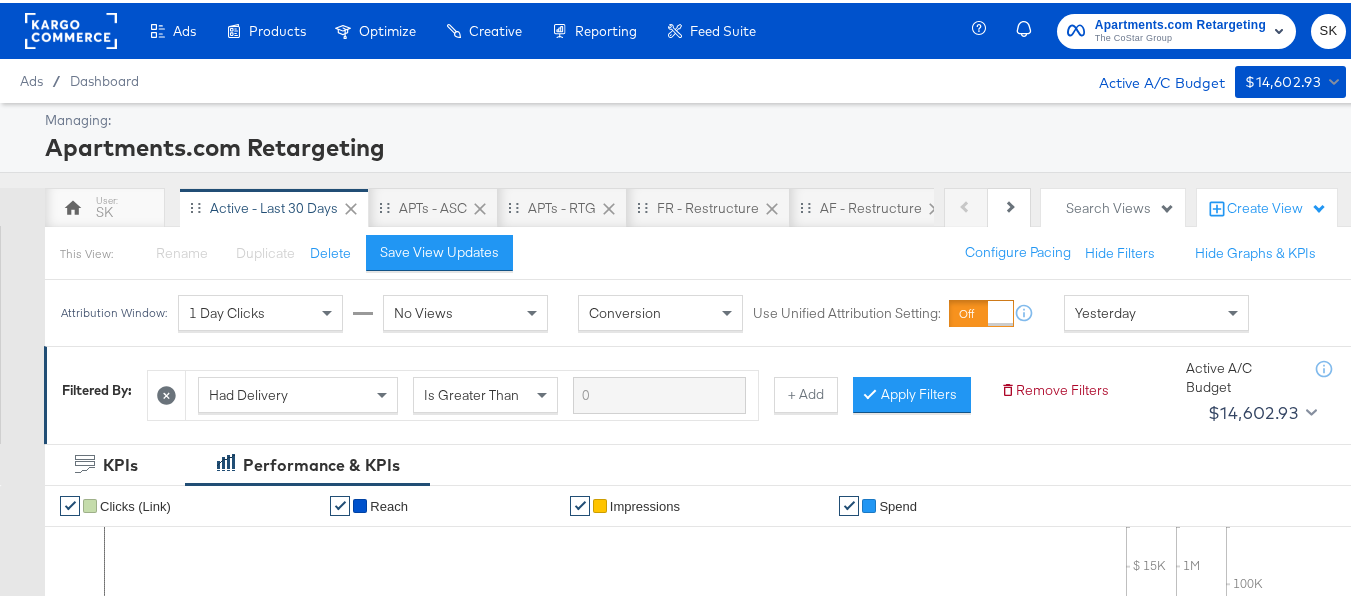 click 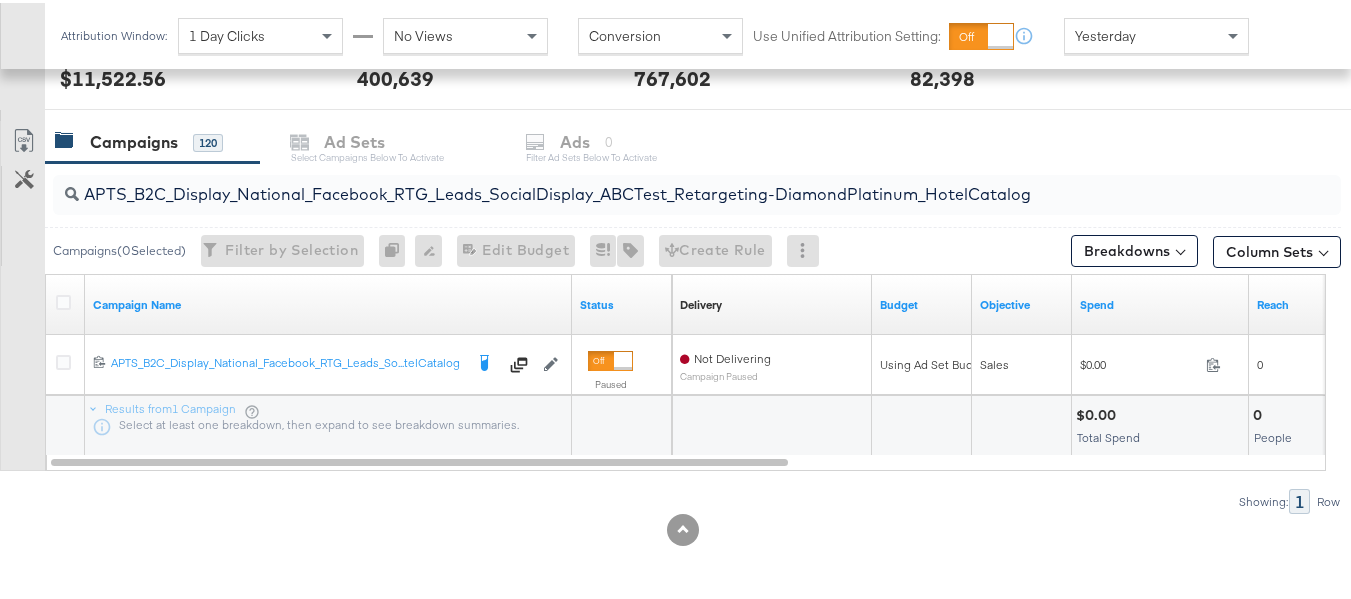 scroll, scrollTop: 798, scrollLeft: 0, axis: vertical 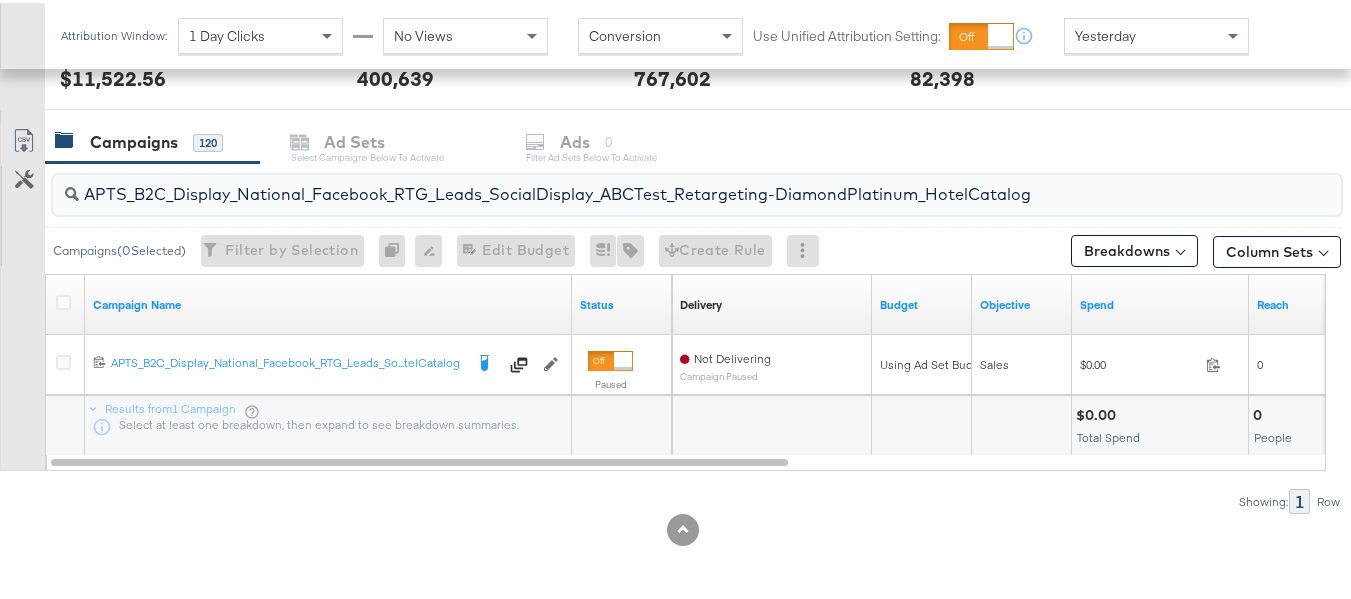 paste on "FR_B2C_Display_National_Facebook_RTG_Leads_SocialDisplay_alwayson_Retargeting_FR24_DiamondPlatinum" 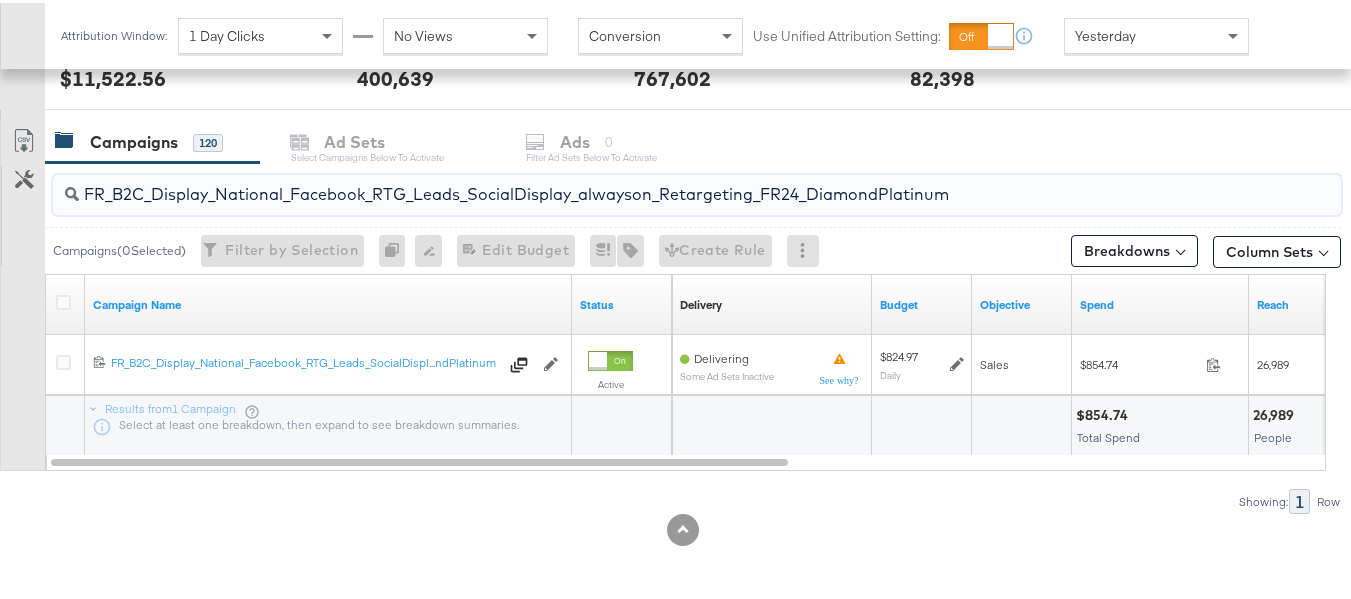 type on "FR_B2C_Display_National_Facebook_RTG_Leads_SocialDisplay_alwayson_Retargeting_FR24_DiamondPlatinum" 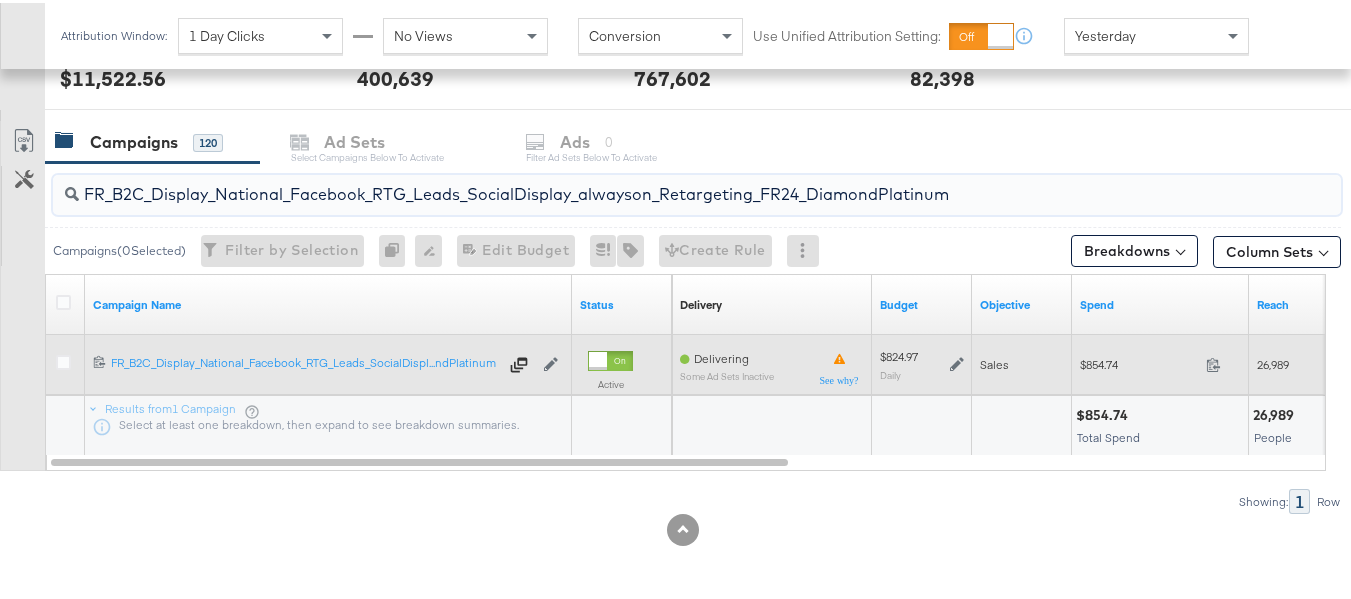 click 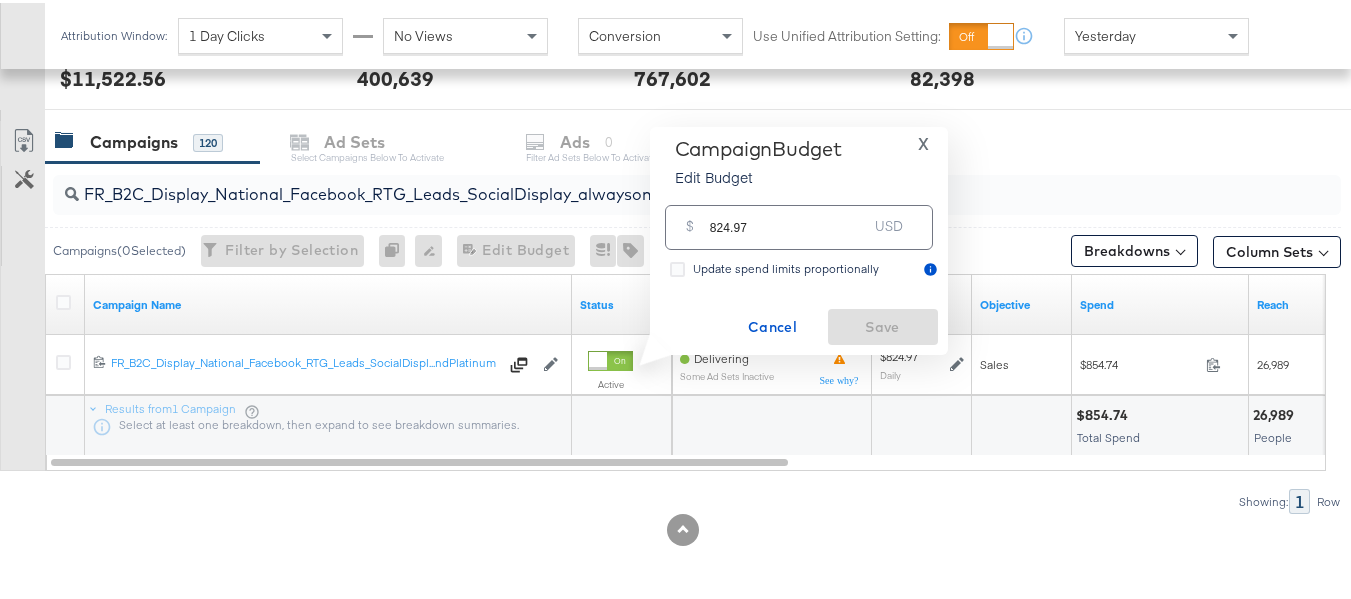 click on "$ 824.97 USD" at bounding box center [799, 224] 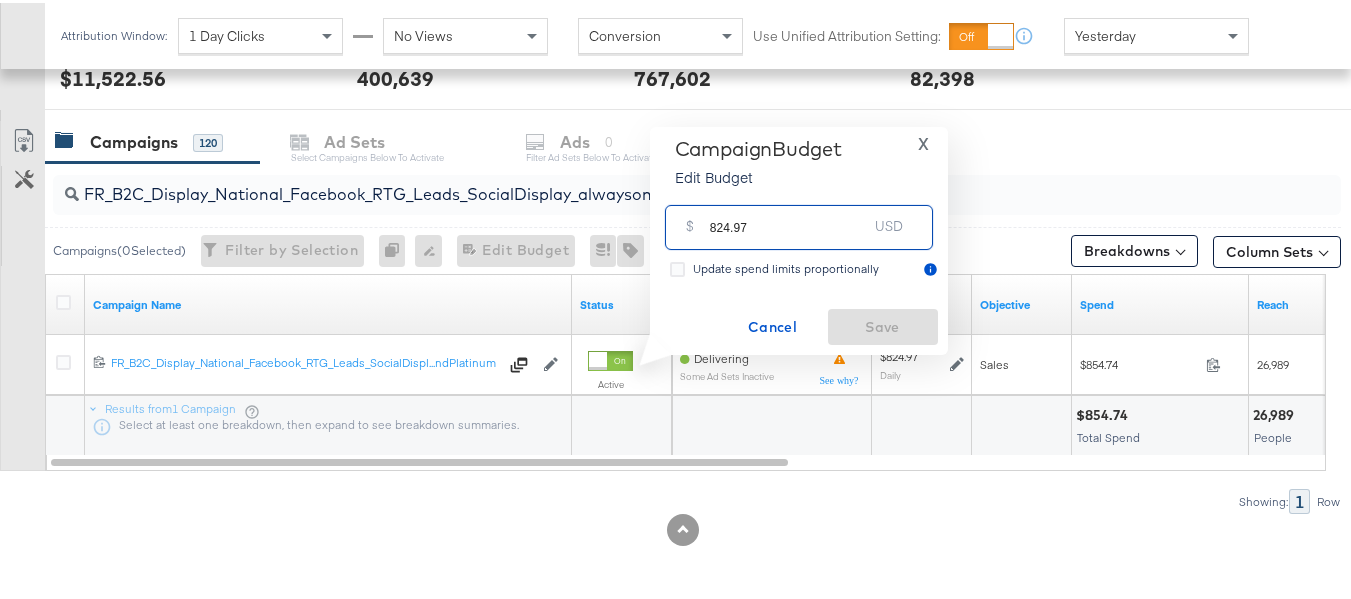paste on "$989.96" 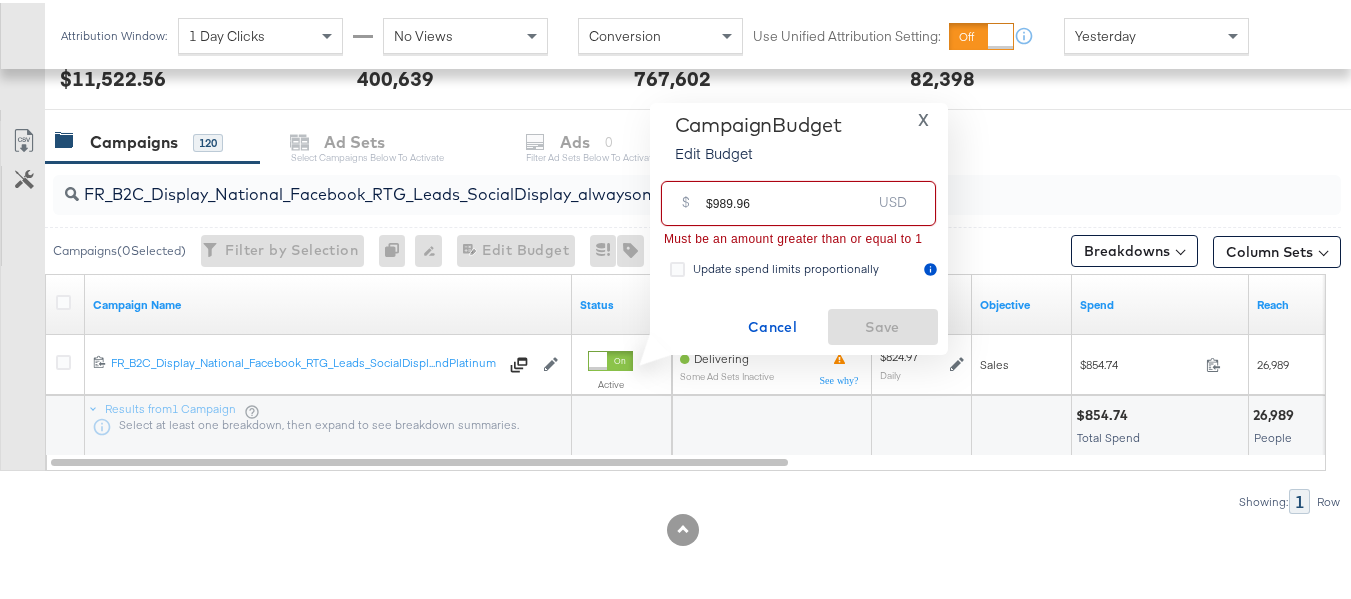 drag, startPoint x: 711, startPoint y: 200, endPoint x: 636, endPoint y: 191, distance: 75.53807 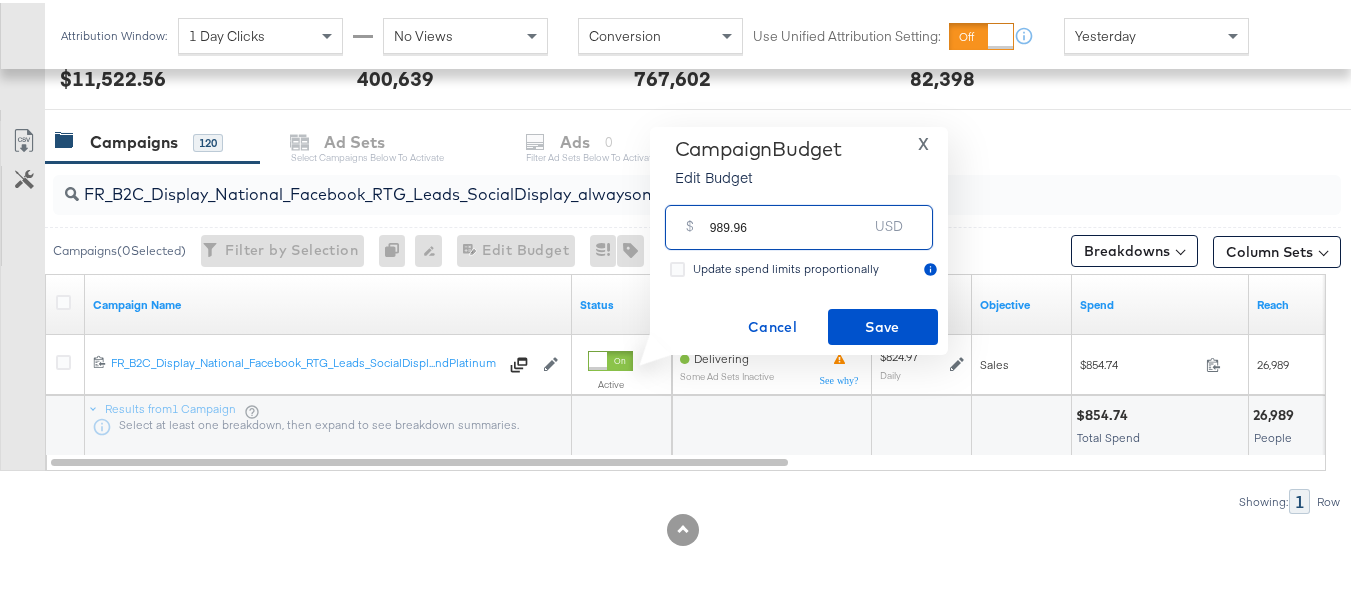 click on "989.96" at bounding box center [789, 216] 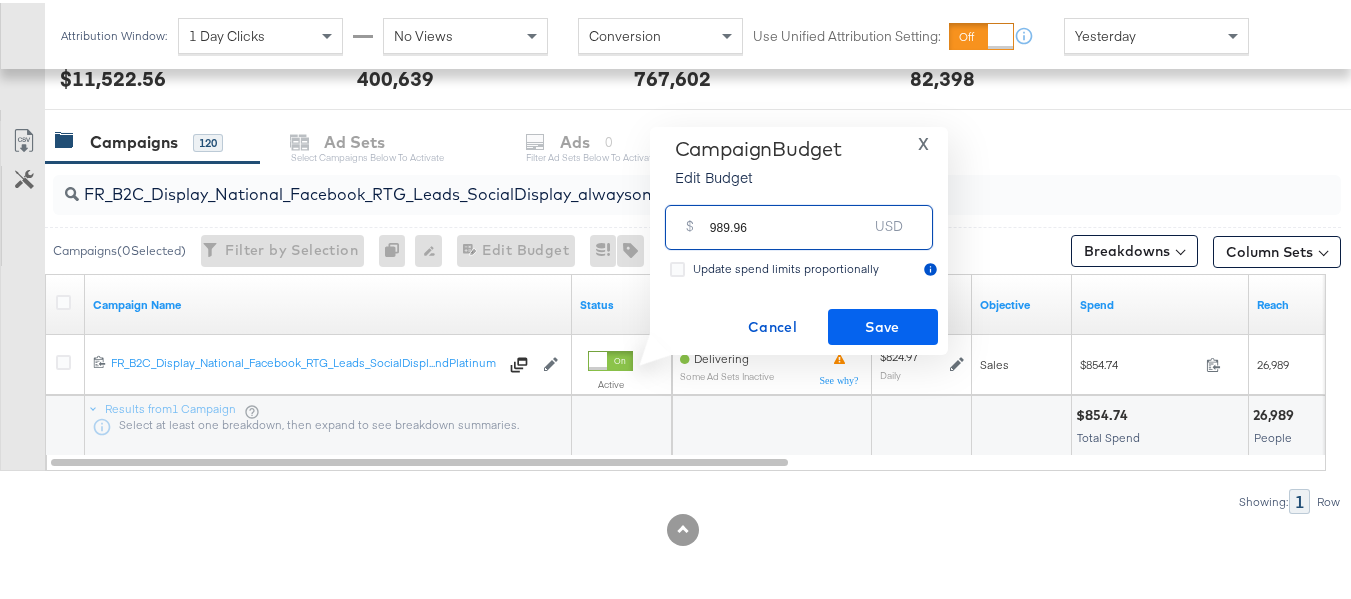 type on "989.96" 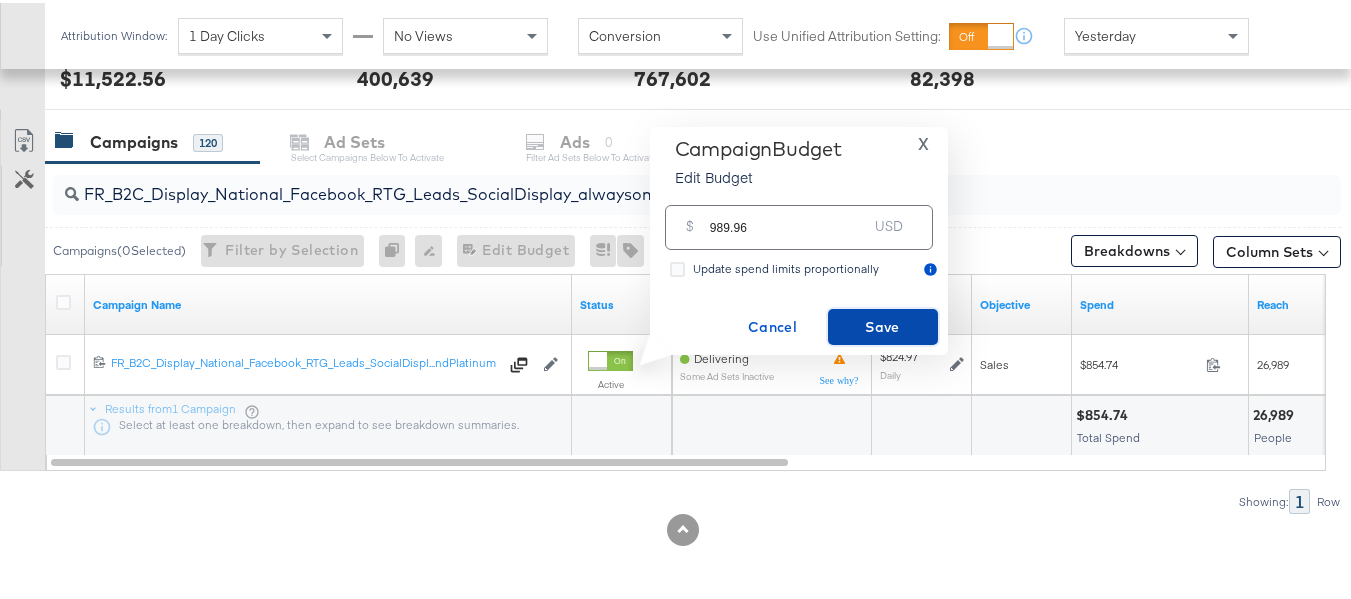 click on "Save" at bounding box center (883, 324) 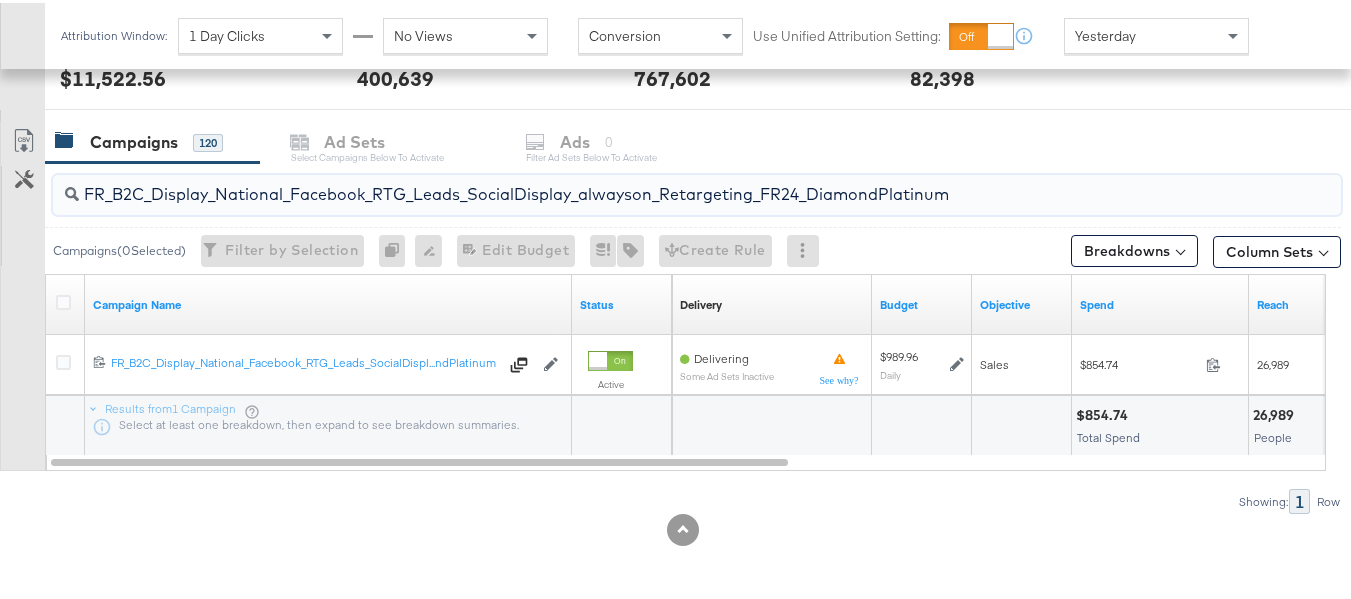 click on "FR_B2C_Display_National_Facebook_RTG_Leads_SocialDisplay_alwayson_Retargeting_FR24_DiamondPlatinum" at bounding box center (653, 183) 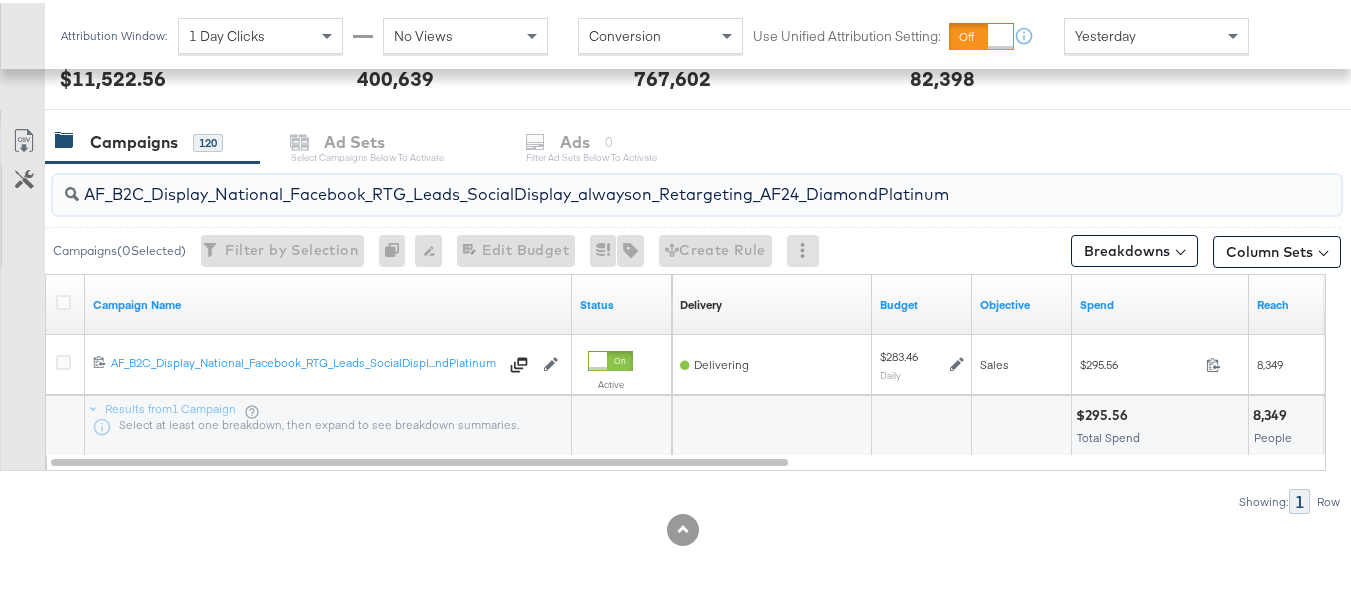 type on "AF_B2C_Display_National_Facebook_RTG_Leads_SocialDisplay_alwayson_Retargeting_AF24_DiamondPlatinum" 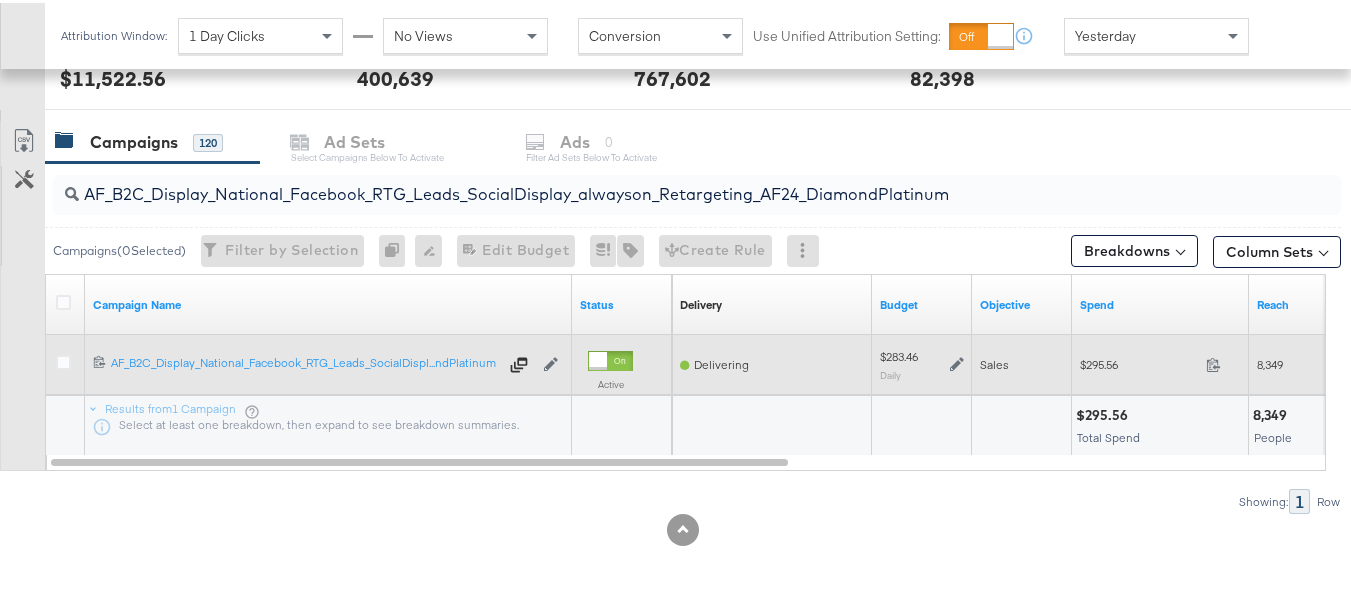 click 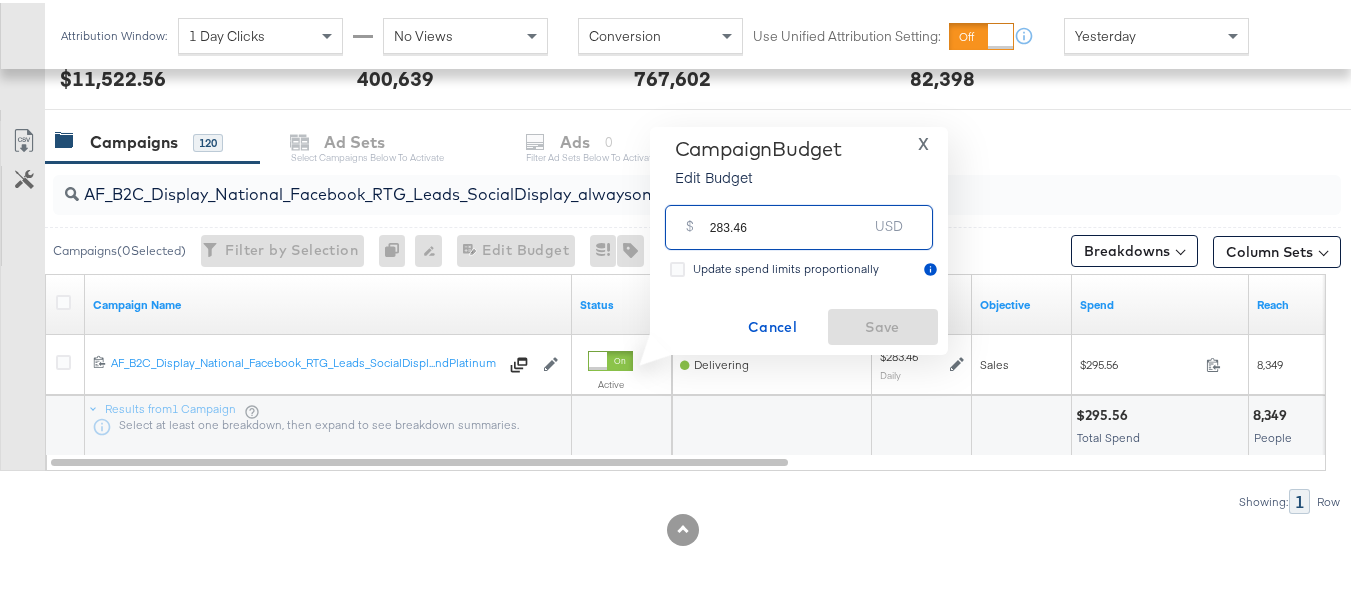 click on "283.46" at bounding box center (789, 216) 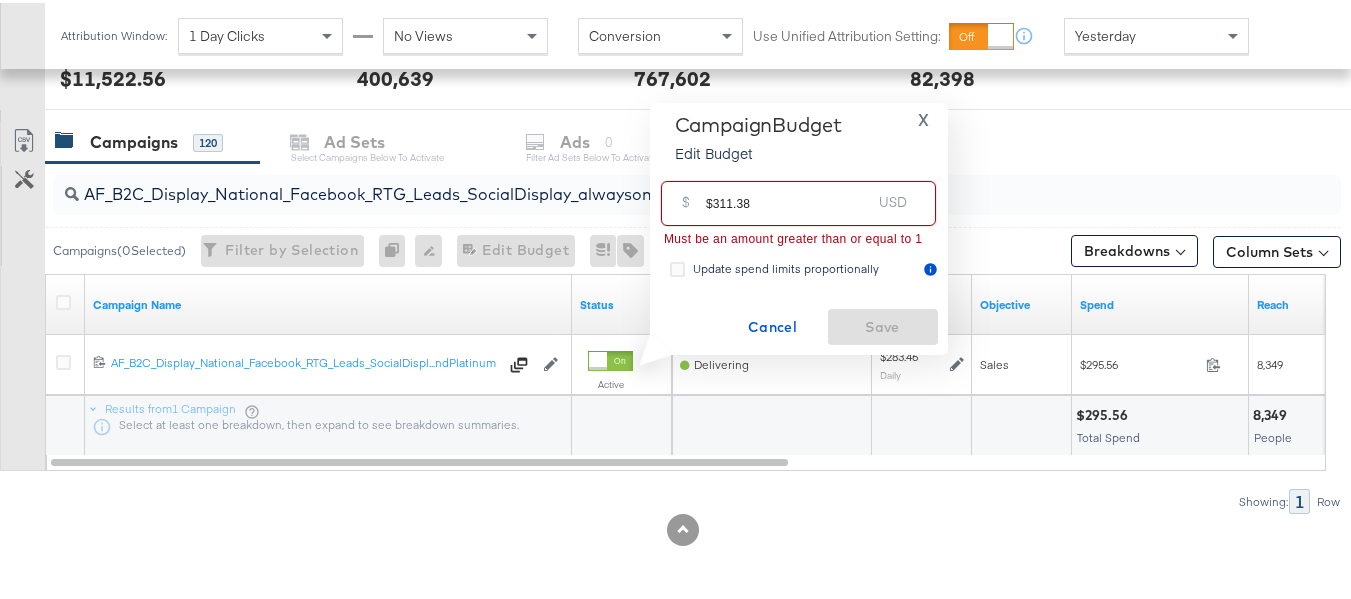 drag, startPoint x: 713, startPoint y: 197, endPoint x: 647, endPoint y: 193, distance: 66.1211 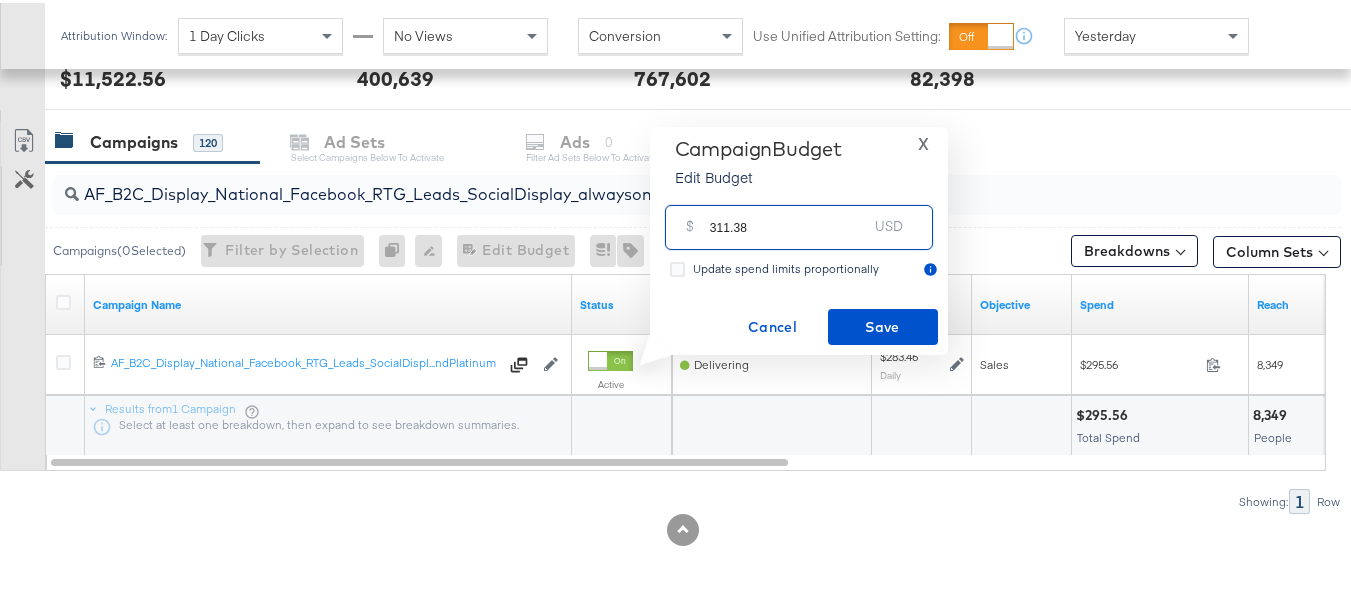click on "311.38" at bounding box center [789, 216] 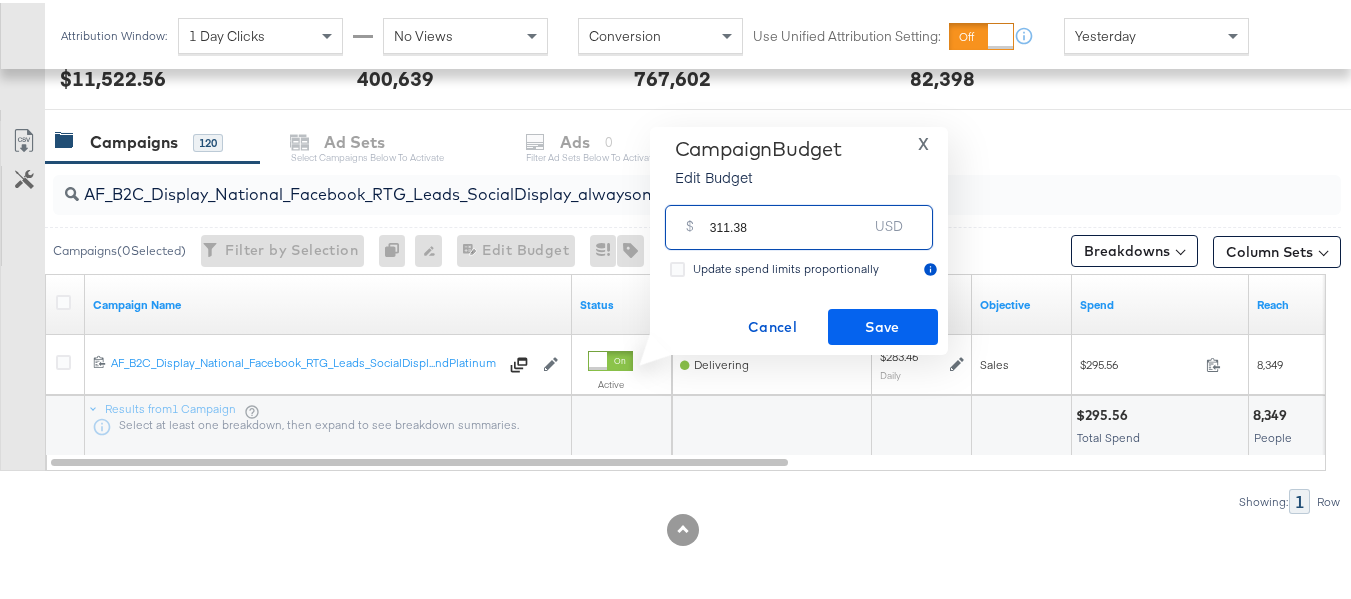 type on "311.38" 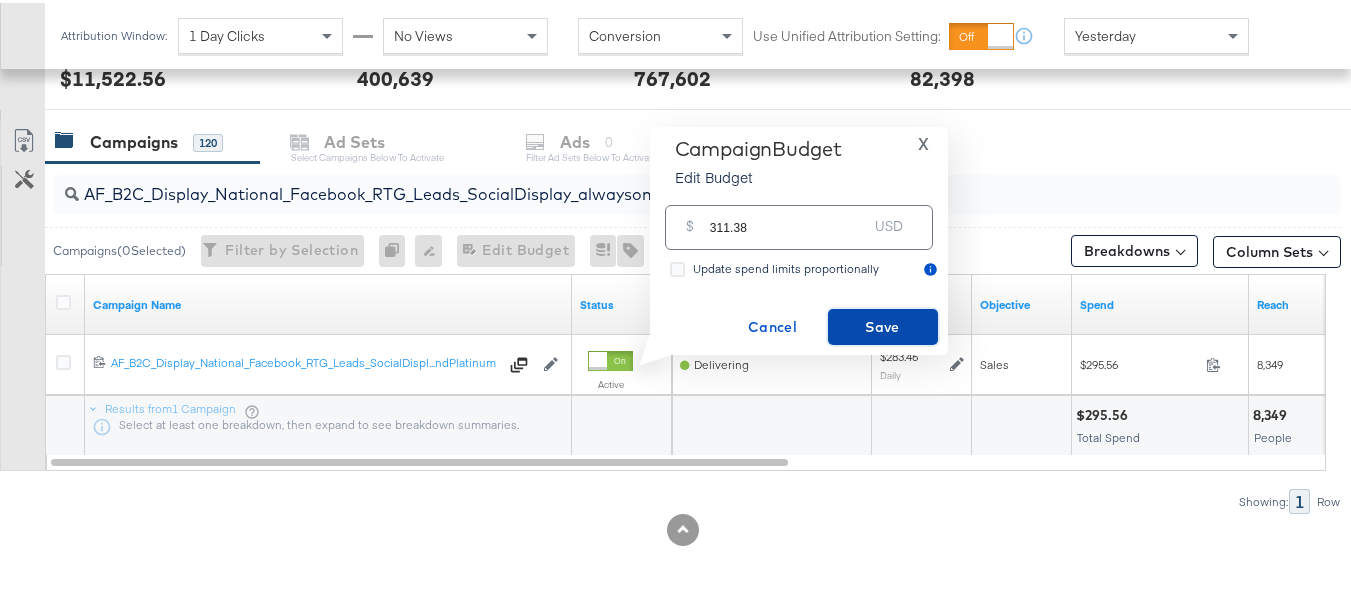 click on "Save" at bounding box center [883, 324] 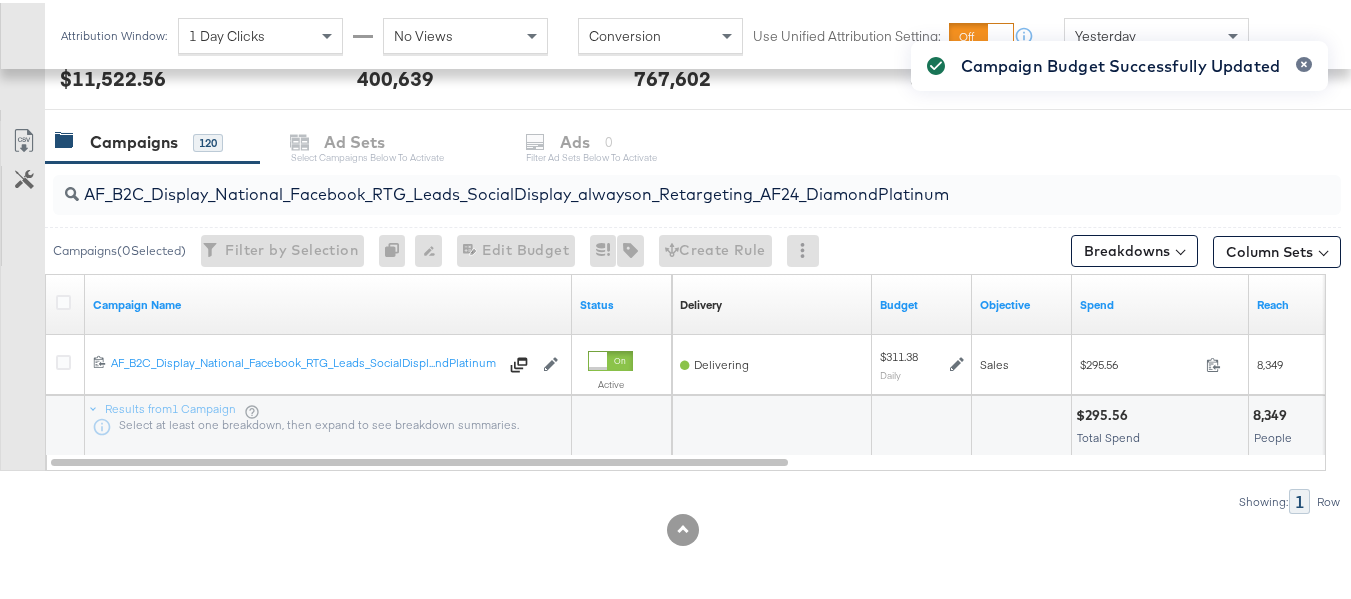 click on "AF_B2C_Display_National_Facebook_RTG_Leads_SocialDisplay_alwayson_Retargeting_AF24_DiamondPlatinum" at bounding box center [653, 183] 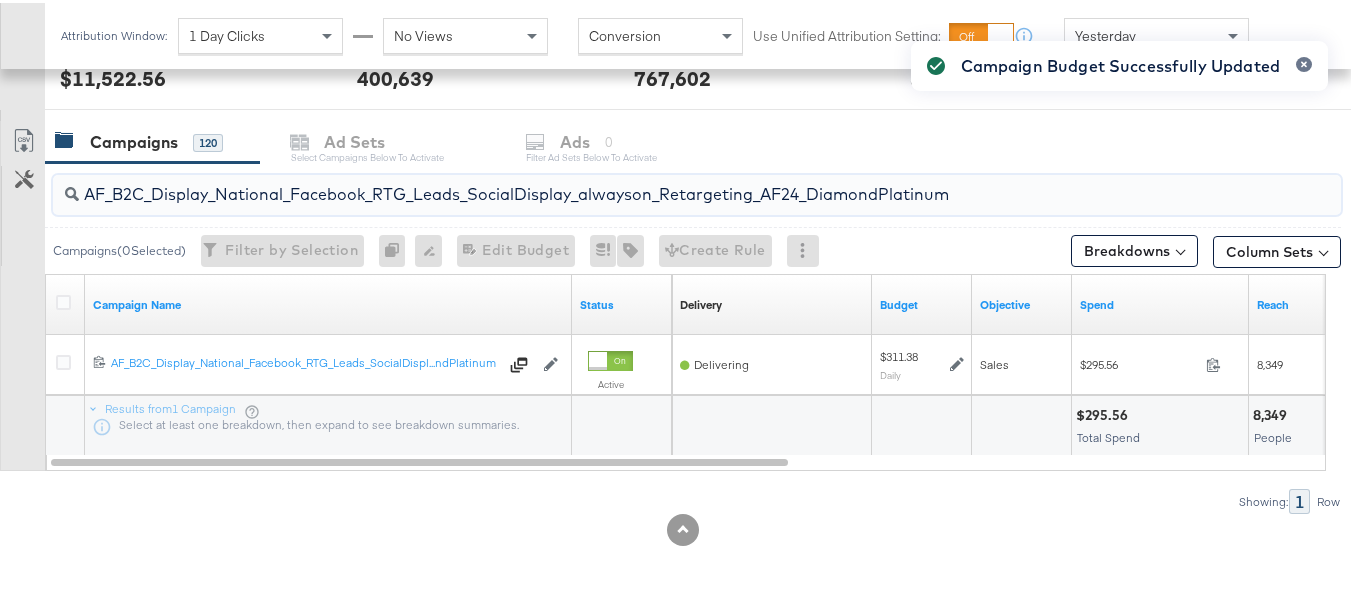 click on "AF_B2C_Display_National_Facebook_RTG_Leads_SocialDisplay_alwayson_Retargeting_AF24_DiamondPlatinum" at bounding box center [653, 183] 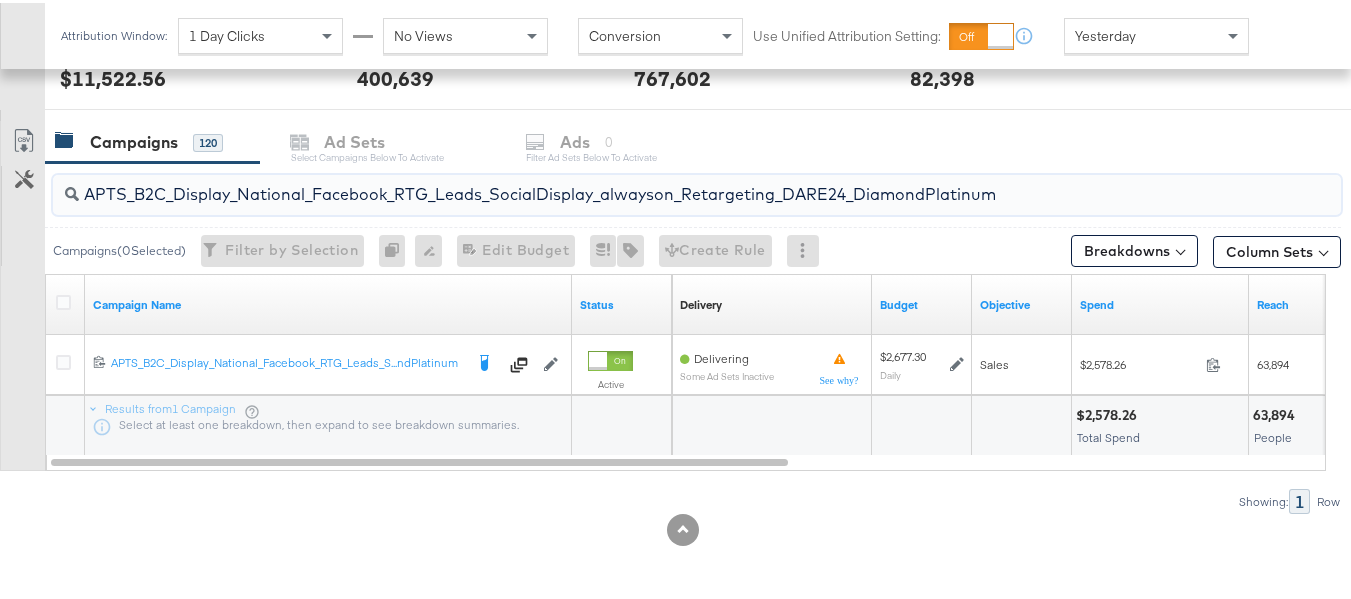 click on "APTS_B2C_Display_National_Facebook_RTG_Leads_SocialDisplay_alwayson_Retargeting_DARE24_DiamondPlatinum" at bounding box center (653, 183) 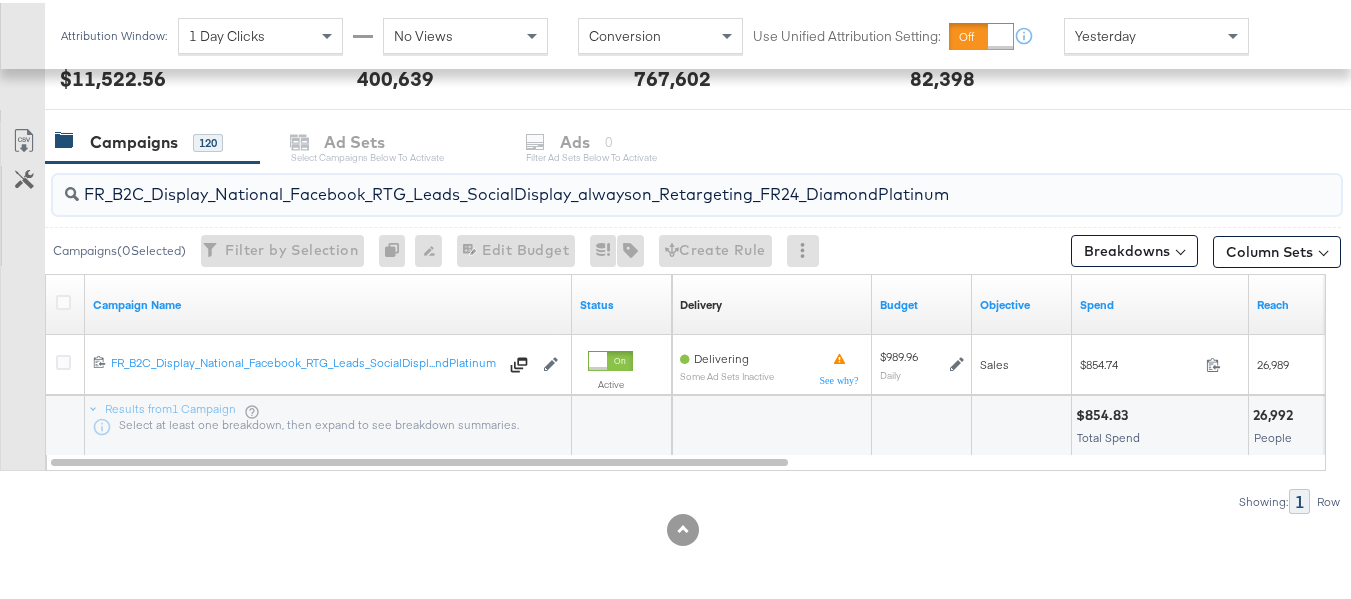 click on "FR_B2C_Display_National_Facebook_RTG_Leads_SocialDisplay_alwayson_Retargeting_FR24_DiamondPlatinum" at bounding box center [653, 183] 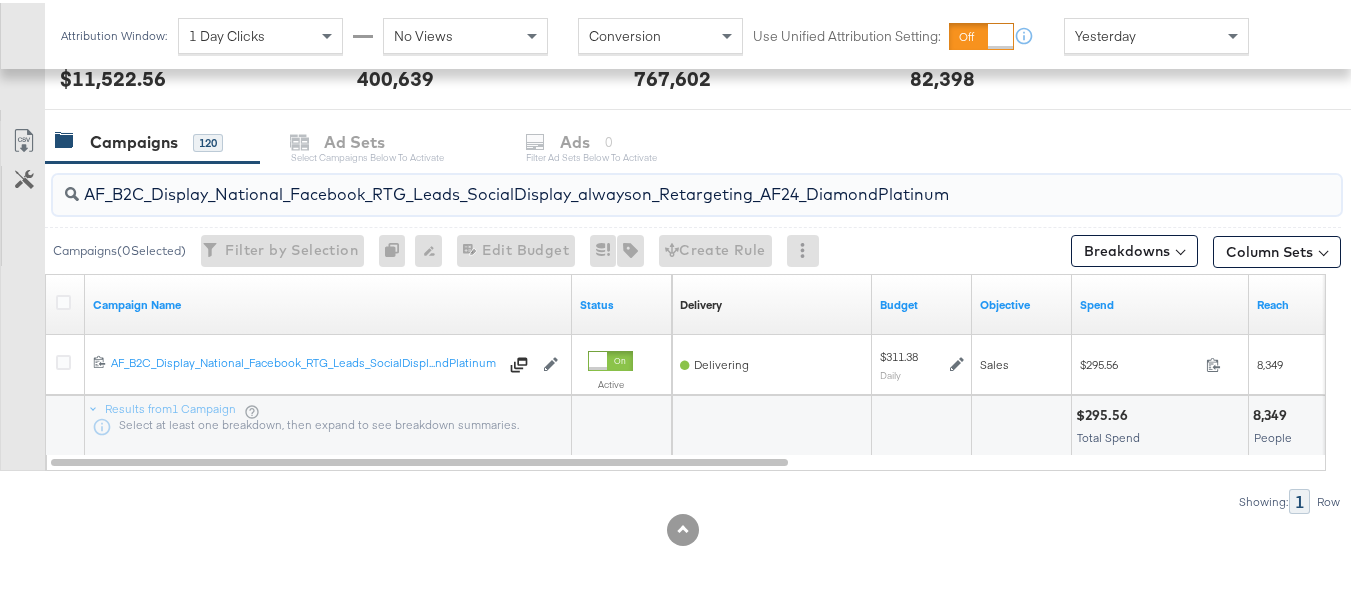 click on "AF_B2C_Display_National_Facebook_RTG_Leads_SocialDisplay_alwayson_Retargeting_AF24_DiamondPlatinum" at bounding box center [653, 183] 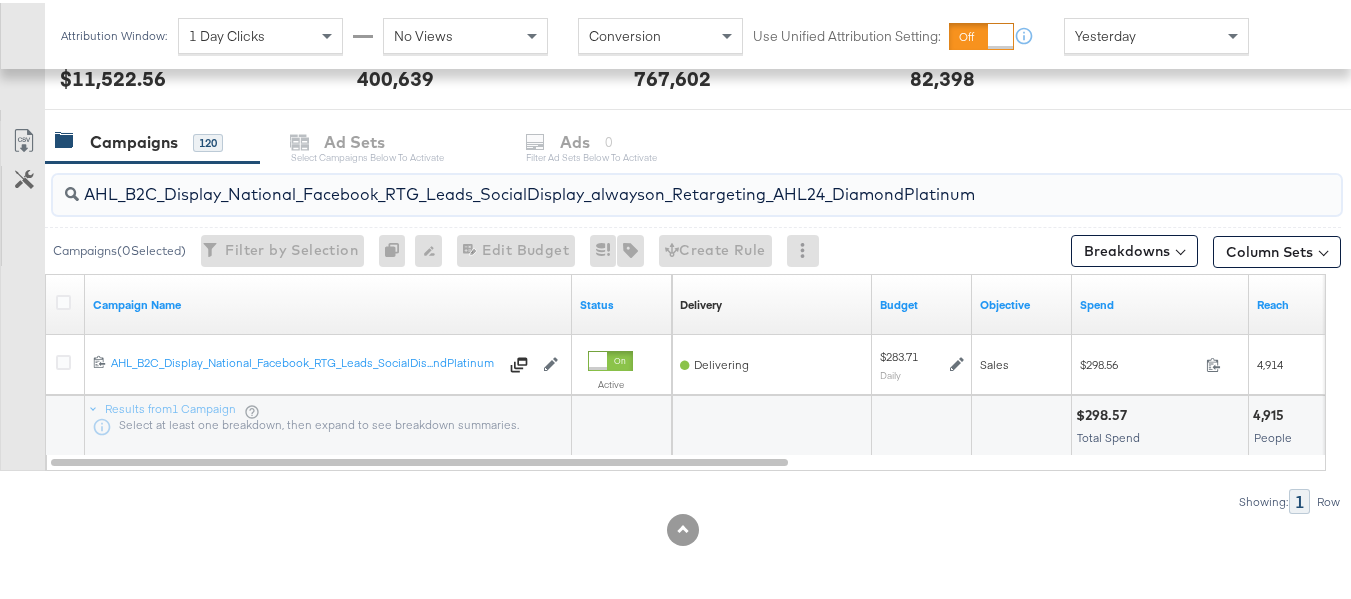type on "AHL_B2C_Display_National_Facebook_RTG_Leads_SocialDisplay_alwayson_Retargeting_AHL24_DiamondPlatinum" 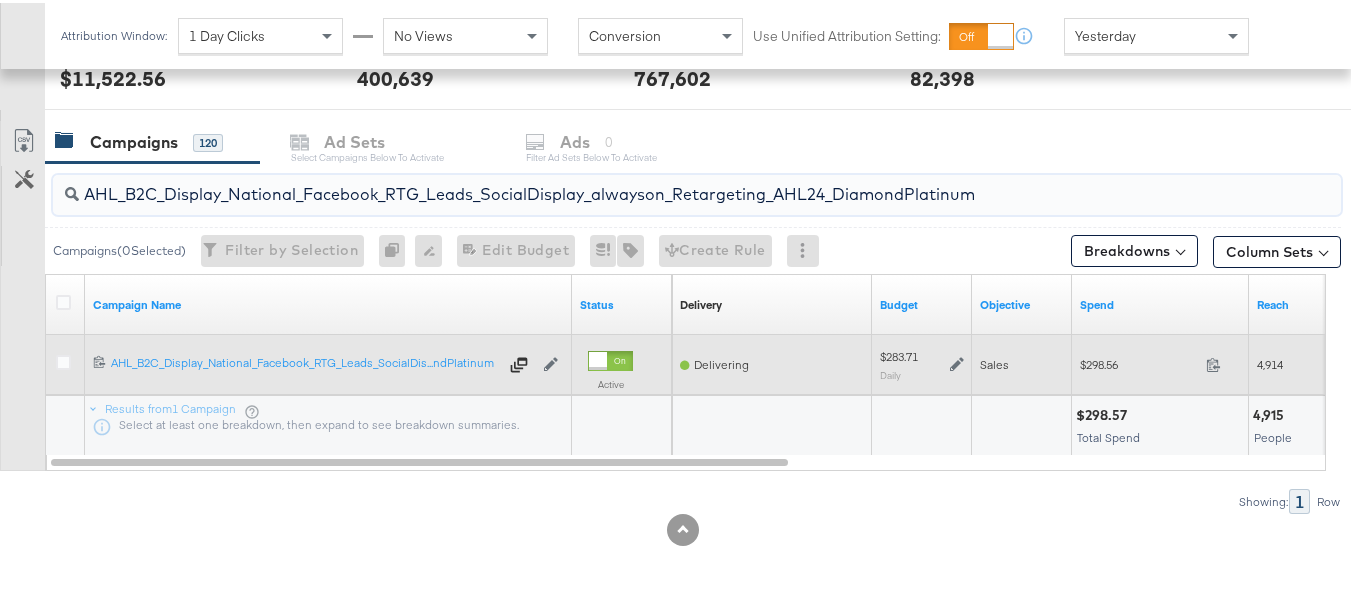 click 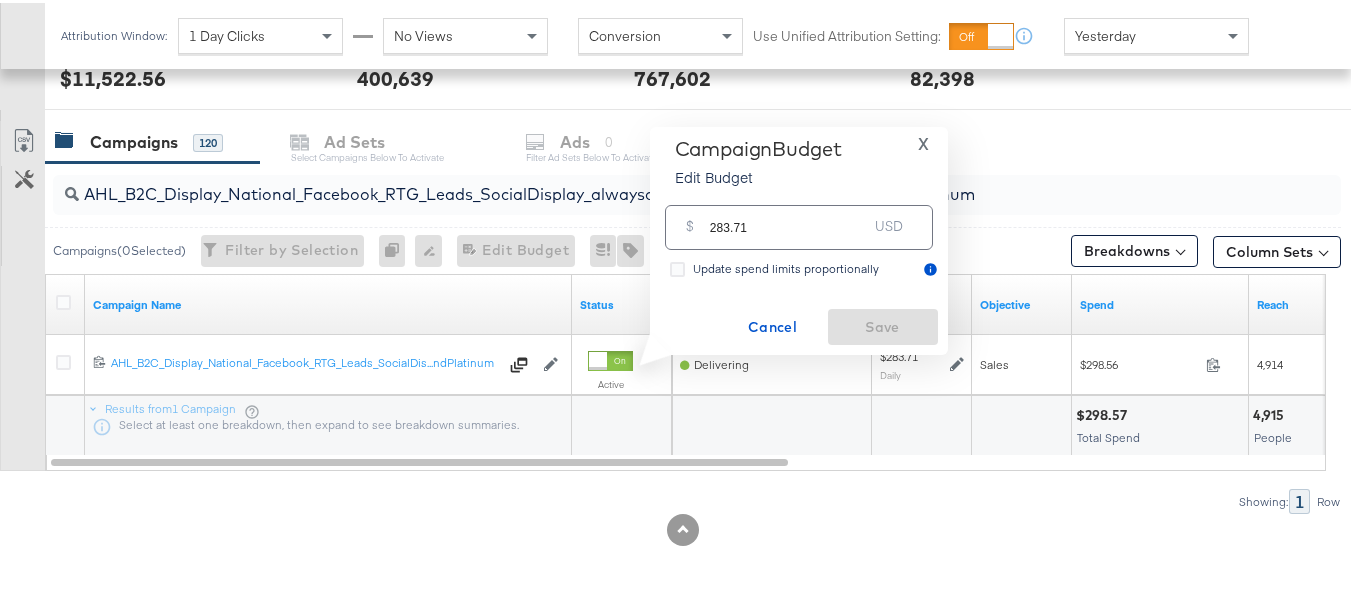 click on "283.71" at bounding box center [789, 216] 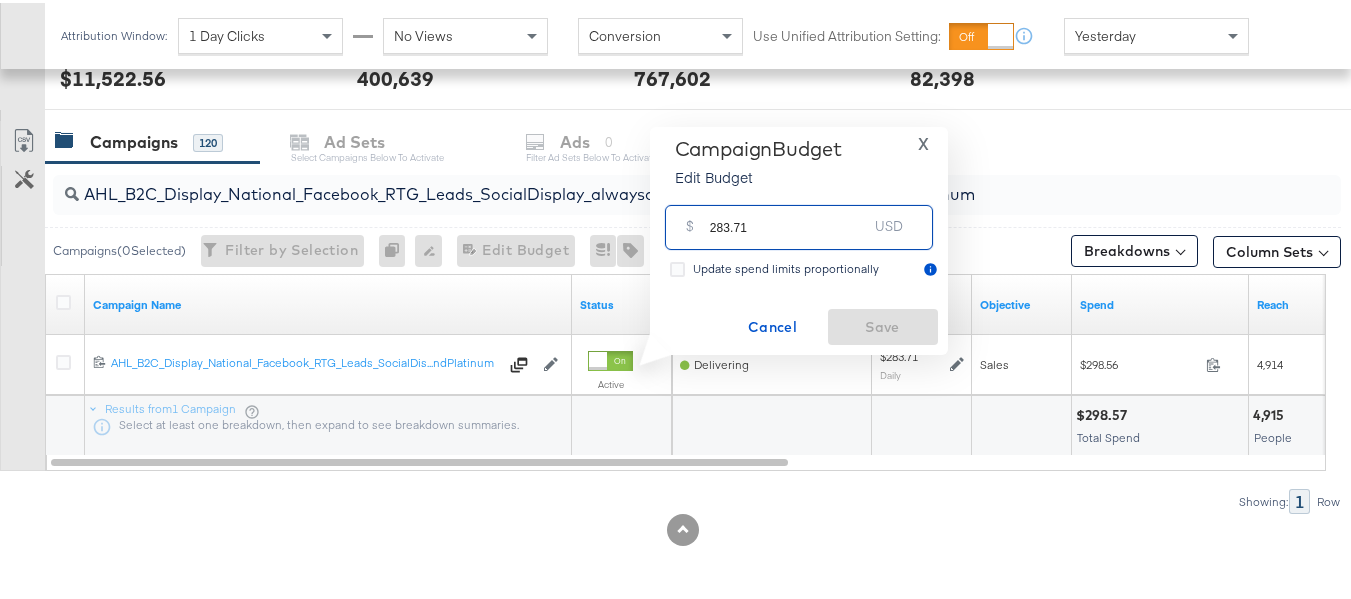 paste on "$311.56" 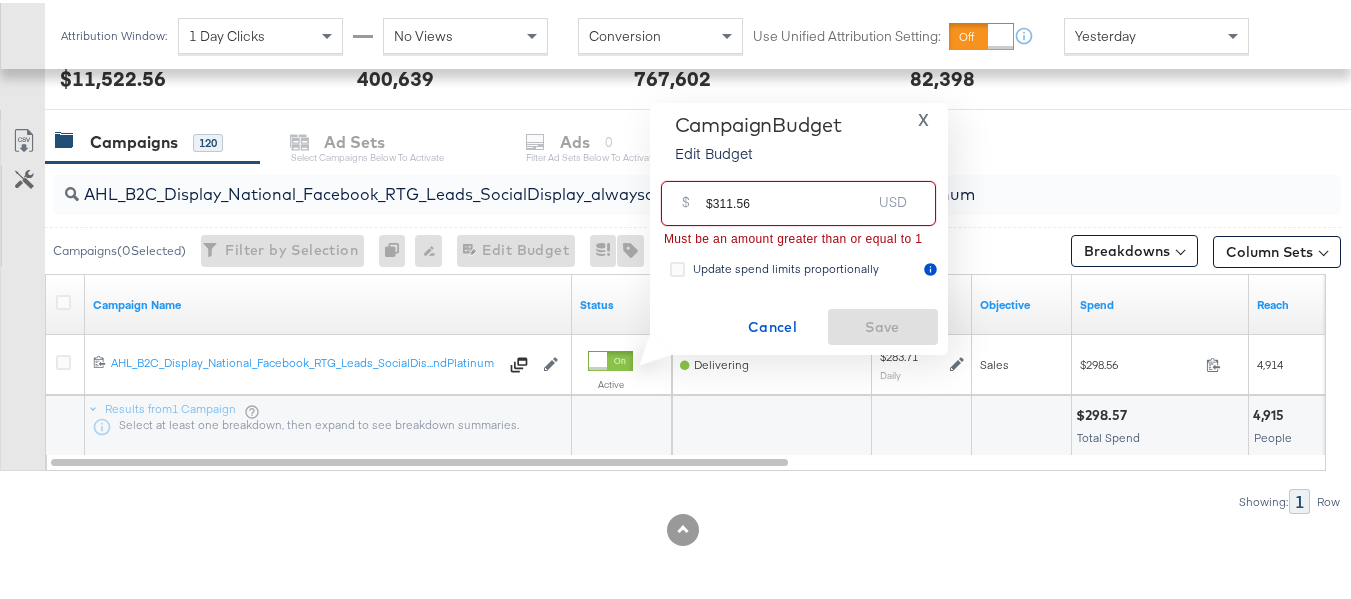 drag, startPoint x: 714, startPoint y: 197, endPoint x: 660, endPoint y: 191, distance: 54.33231 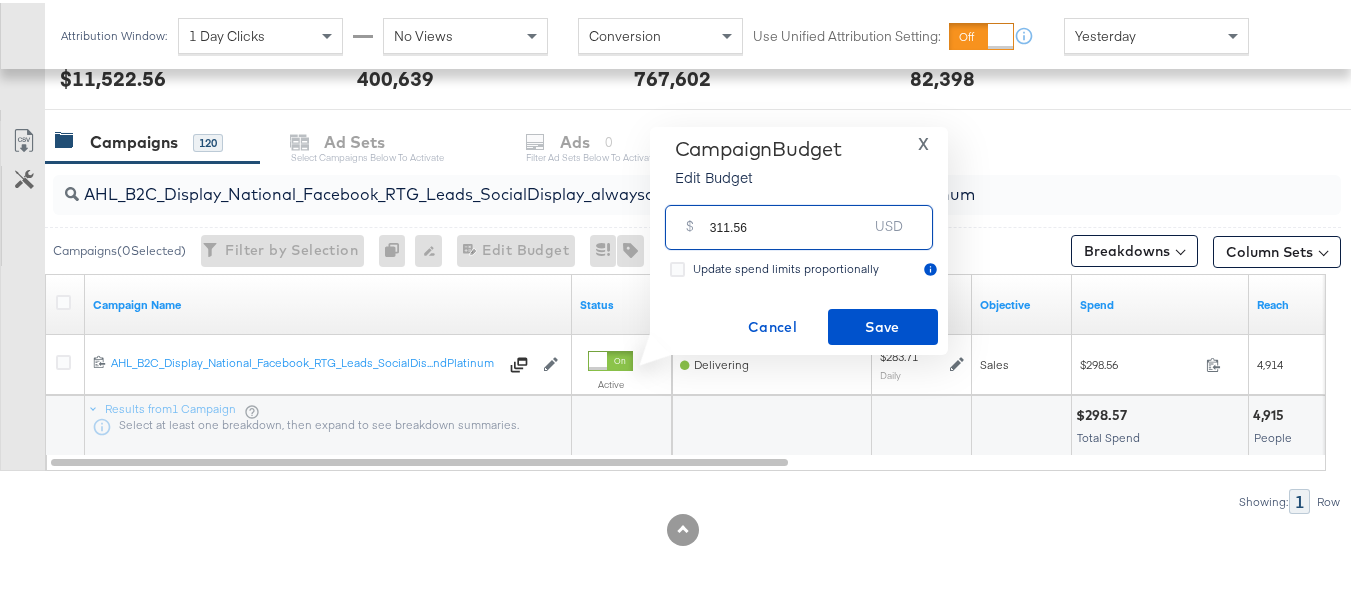 click on "311.56" at bounding box center [789, 216] 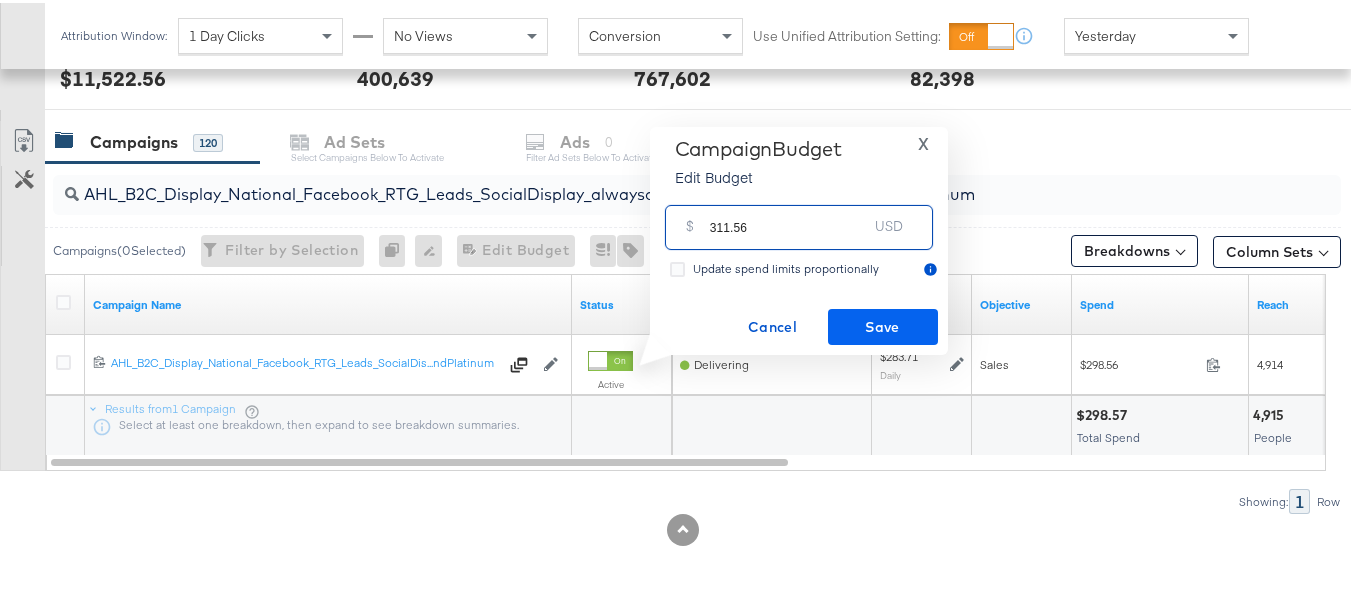 type on "311.56" 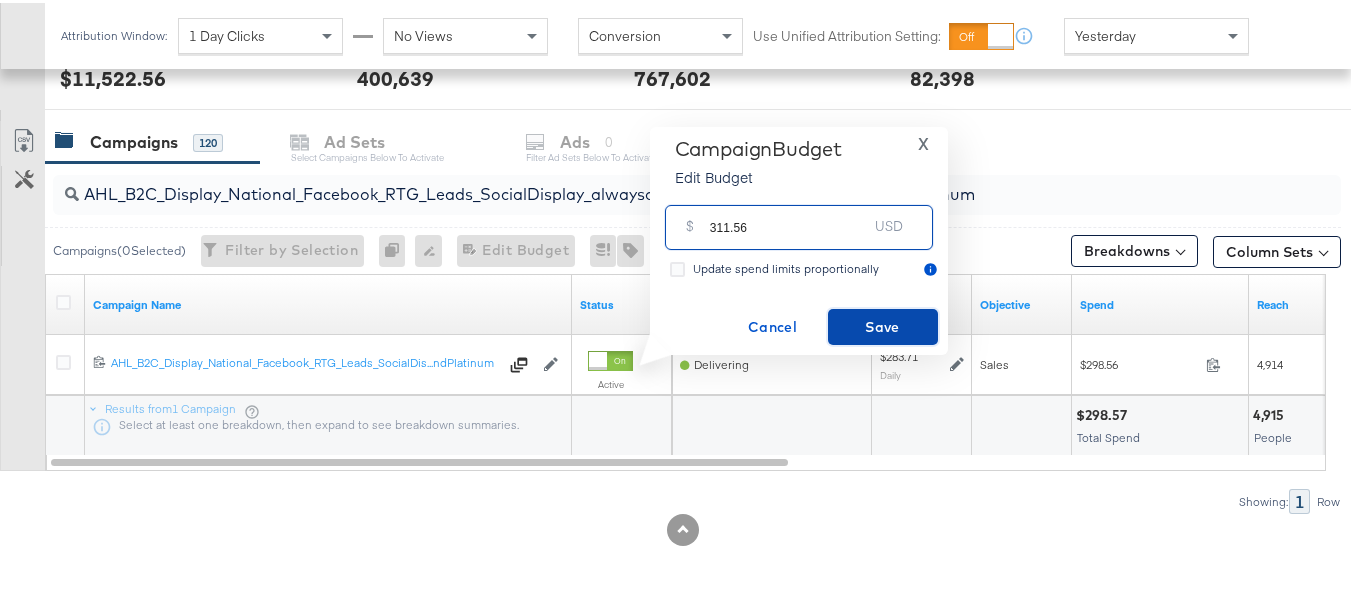 click on "Save" at bounding box center [883, 324] 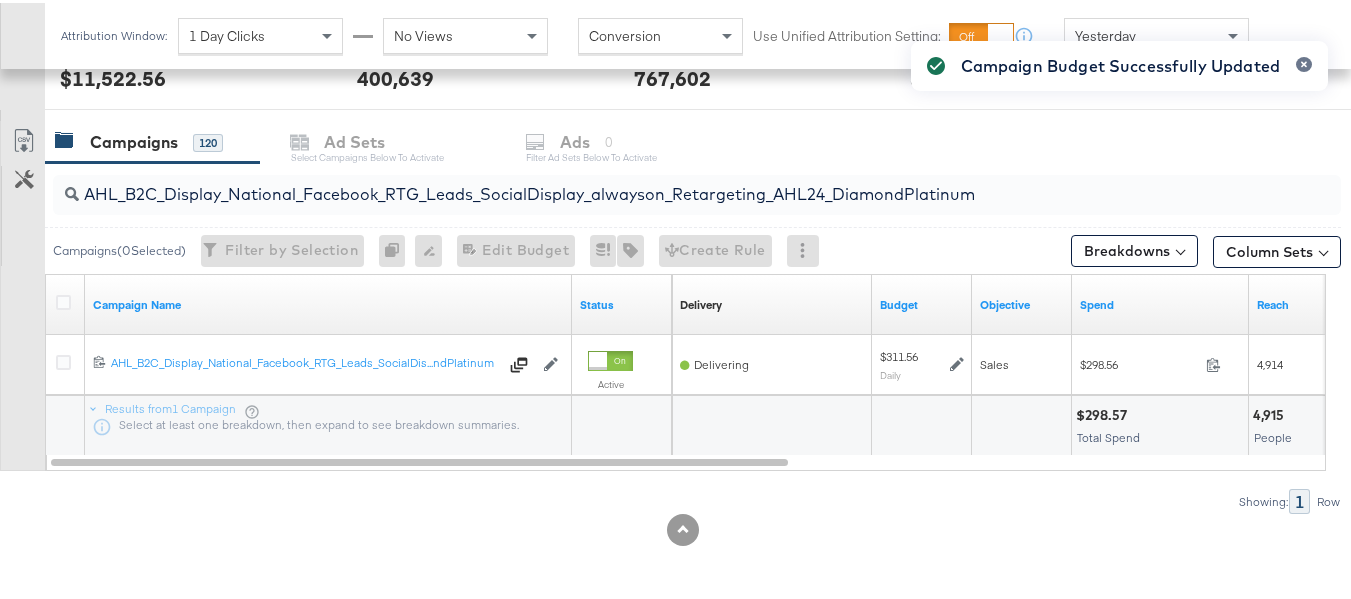 click on "AHL_B2C_Display_National_Facebook_RTG_Leads_SocialDisplay_alwayson_Retargeting_AHL24_DiamondPlatinum" at bounding box center (653, 183) 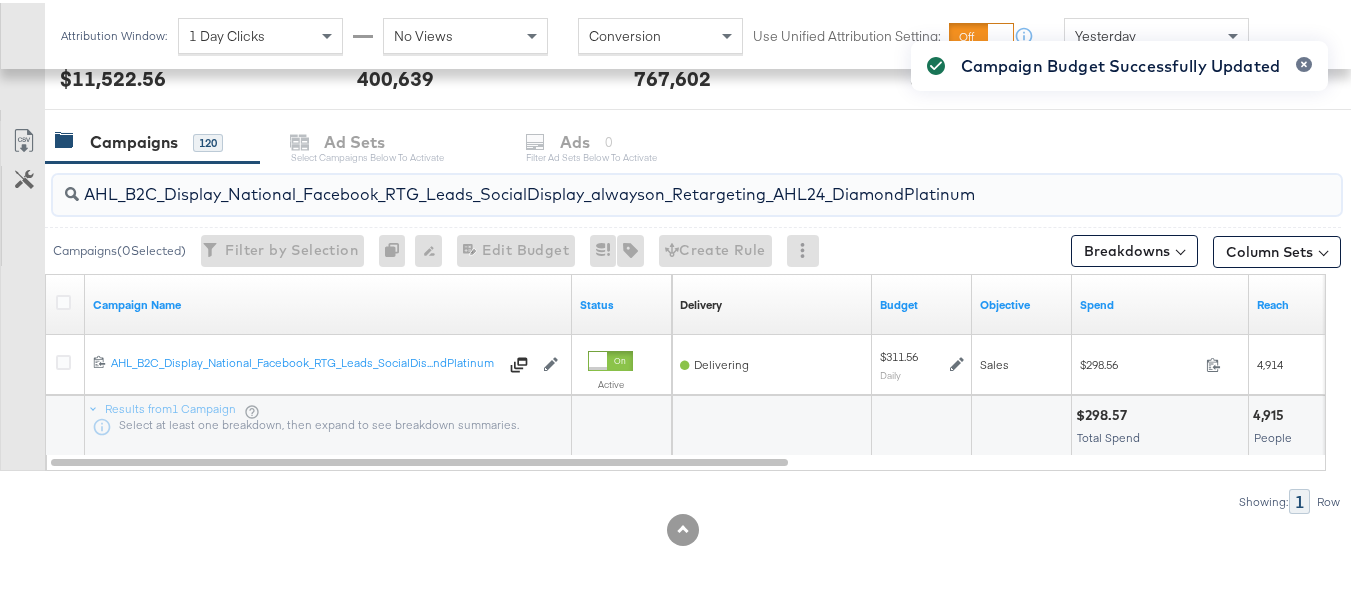 paste on "PTS_B2C_Display_National_Facebook_PRO_Traffic_SocialDisplay_alwayson_ASC_DARE24_ViewContent" 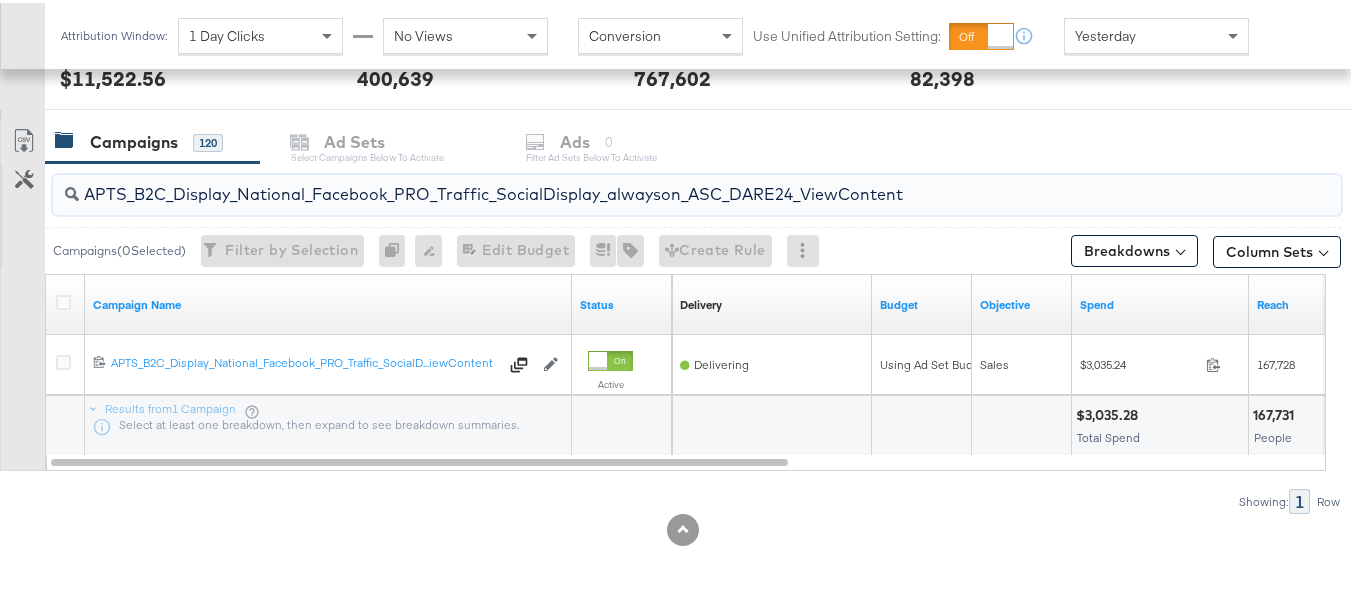 type on "APTS_B2C_Display_National_Facebook_PRO_Traffic_SocialDisplay_alwayson_ASC_DARE24_ViewContent" 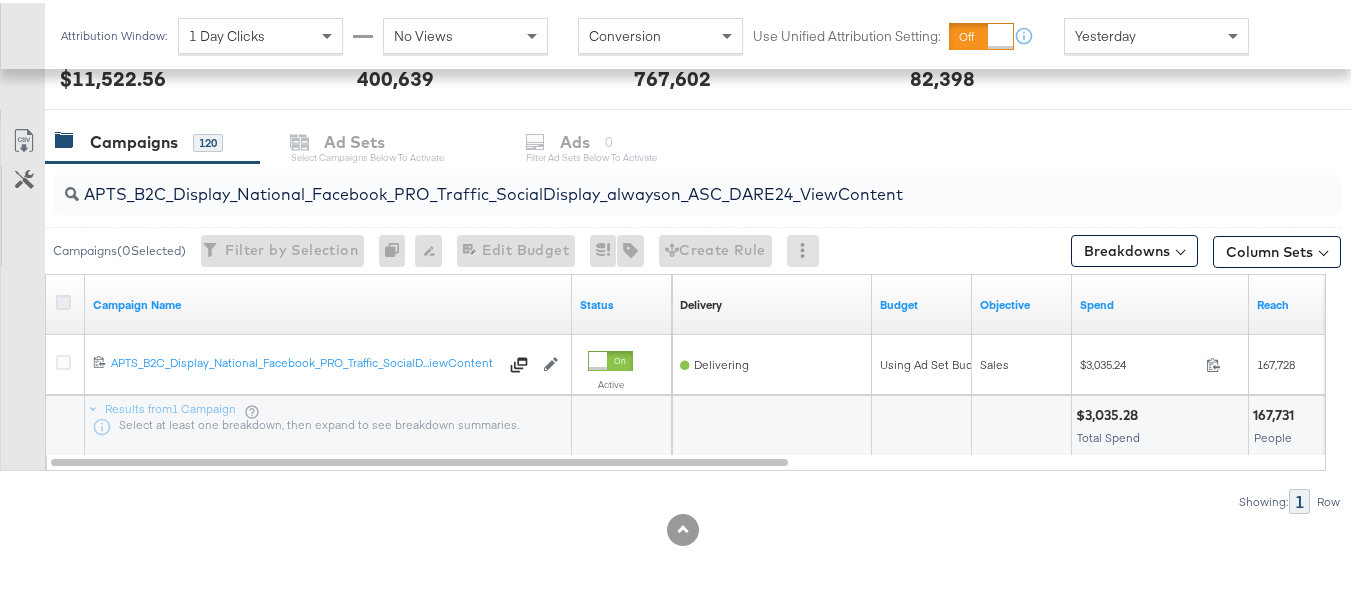 click at bounding box center (63, 299) 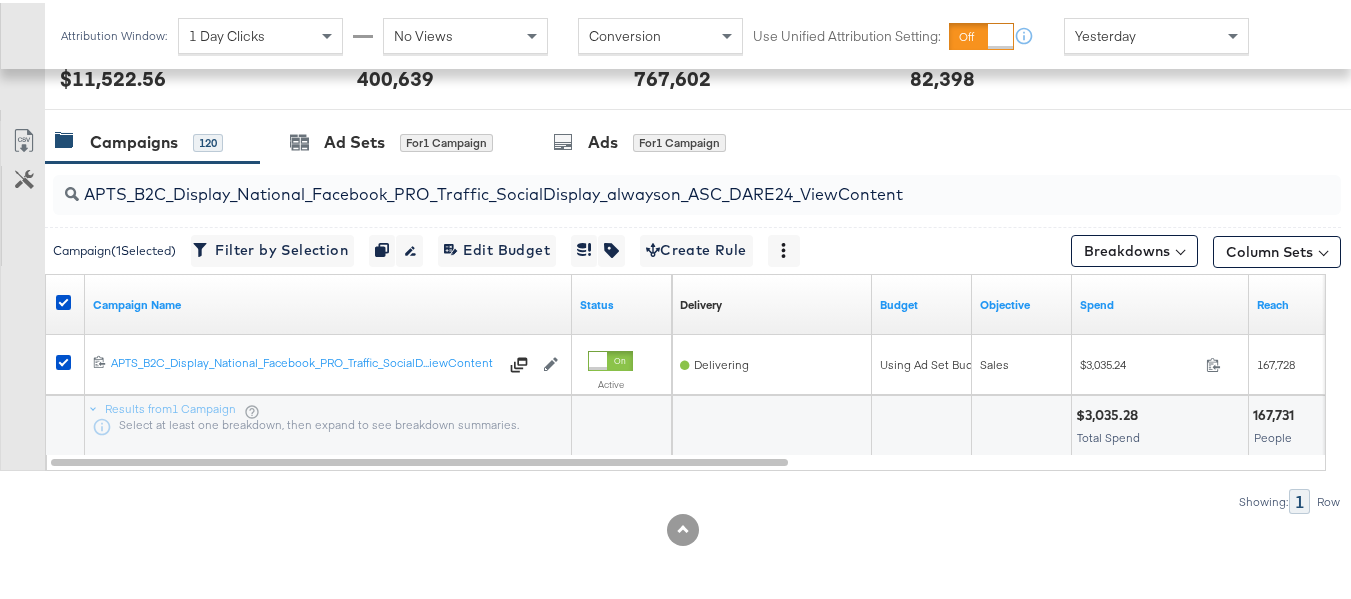 click on "Ad Sets for  1   Campaign" at bounding box center (391, 139) 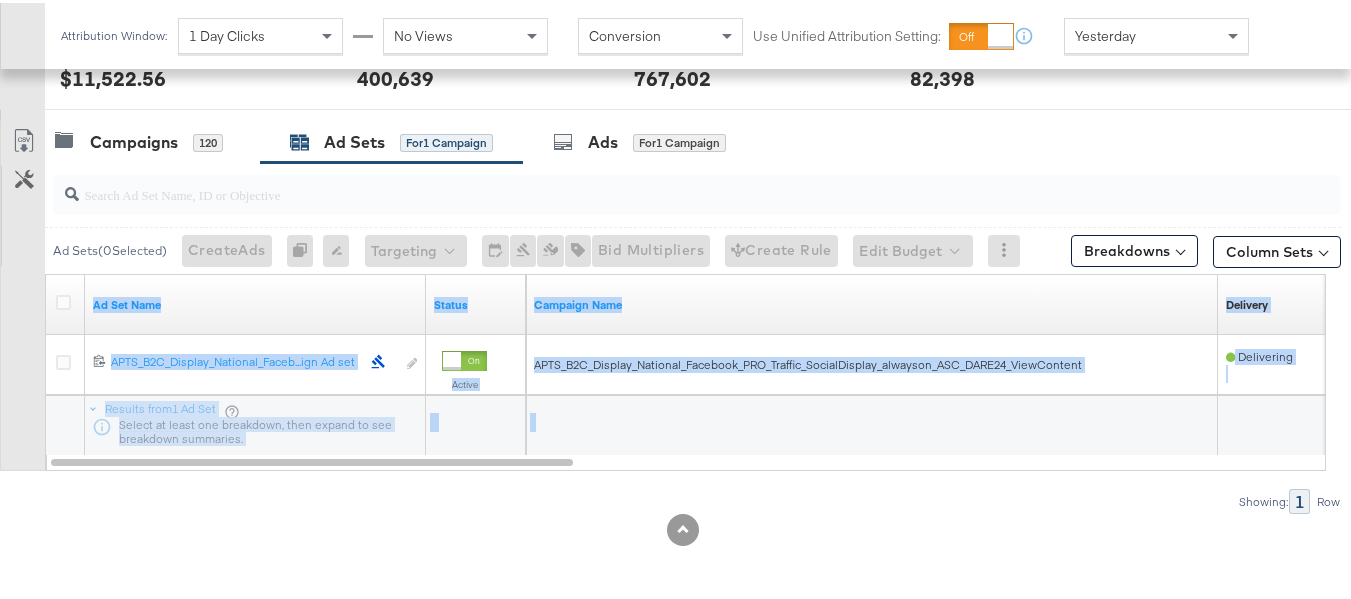 drag, startPoint x: 550, startPoint y: 451, endPoint x: 656, endPoint y: 448, distance: 106.04244 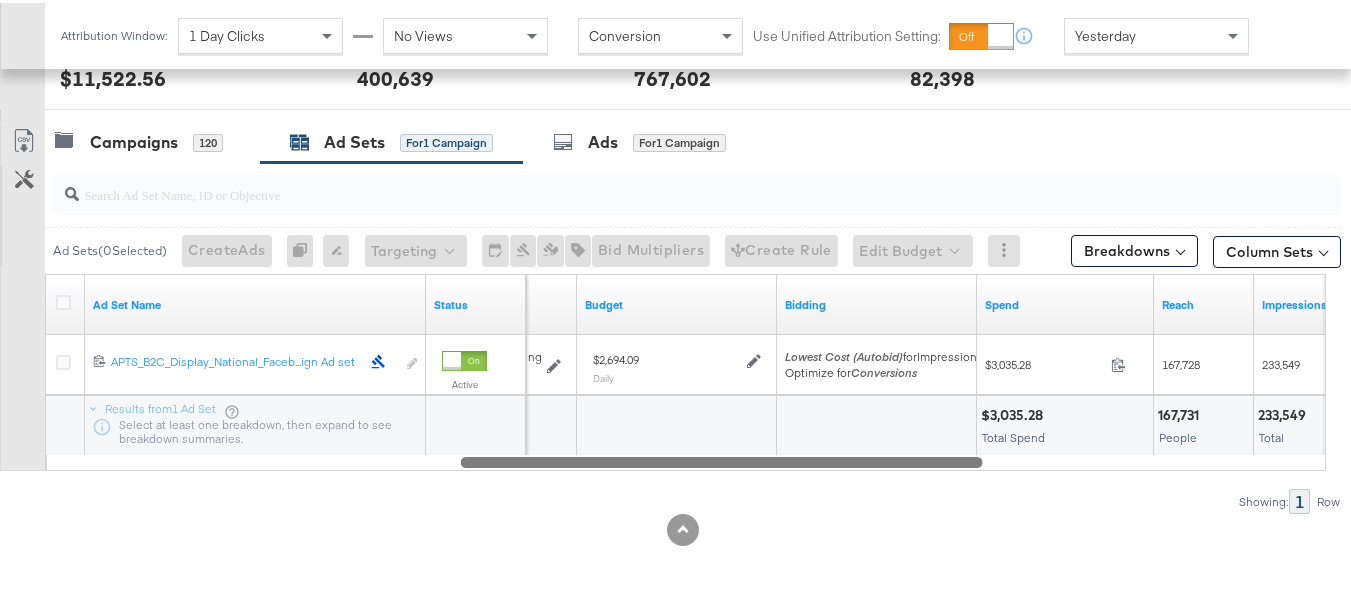 drag, startPoint x: 551, startPoint y: 455, endPoint x: 855, endPoint y: 482, distance: 305.19666 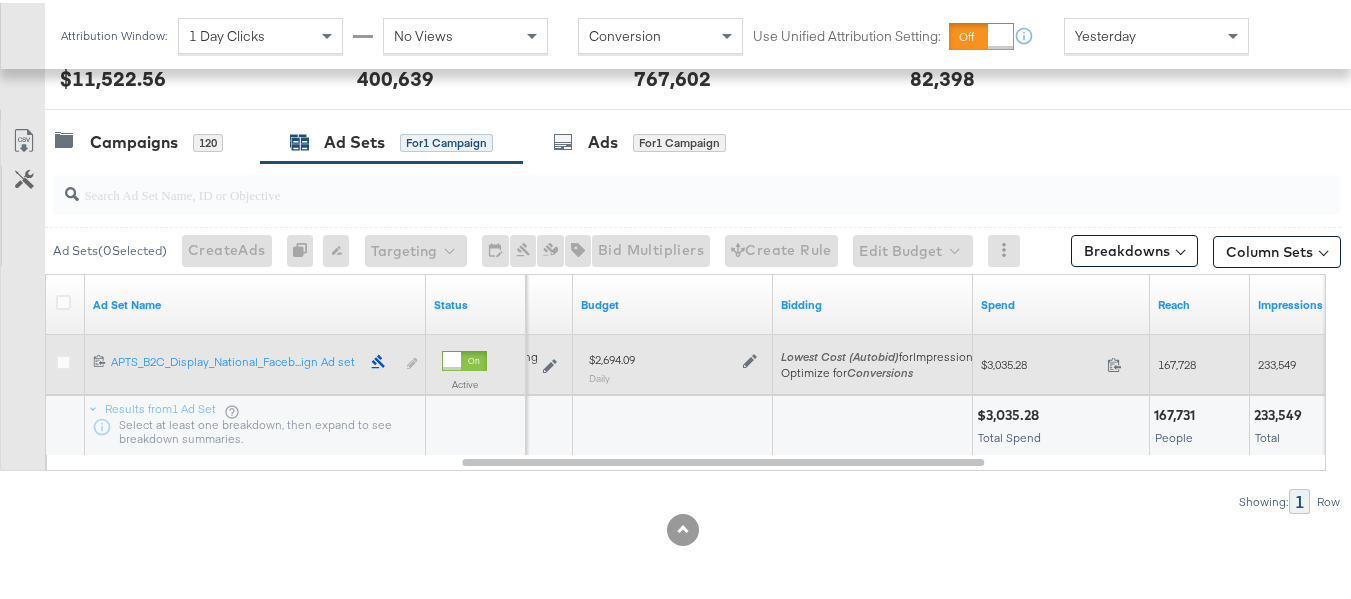 click 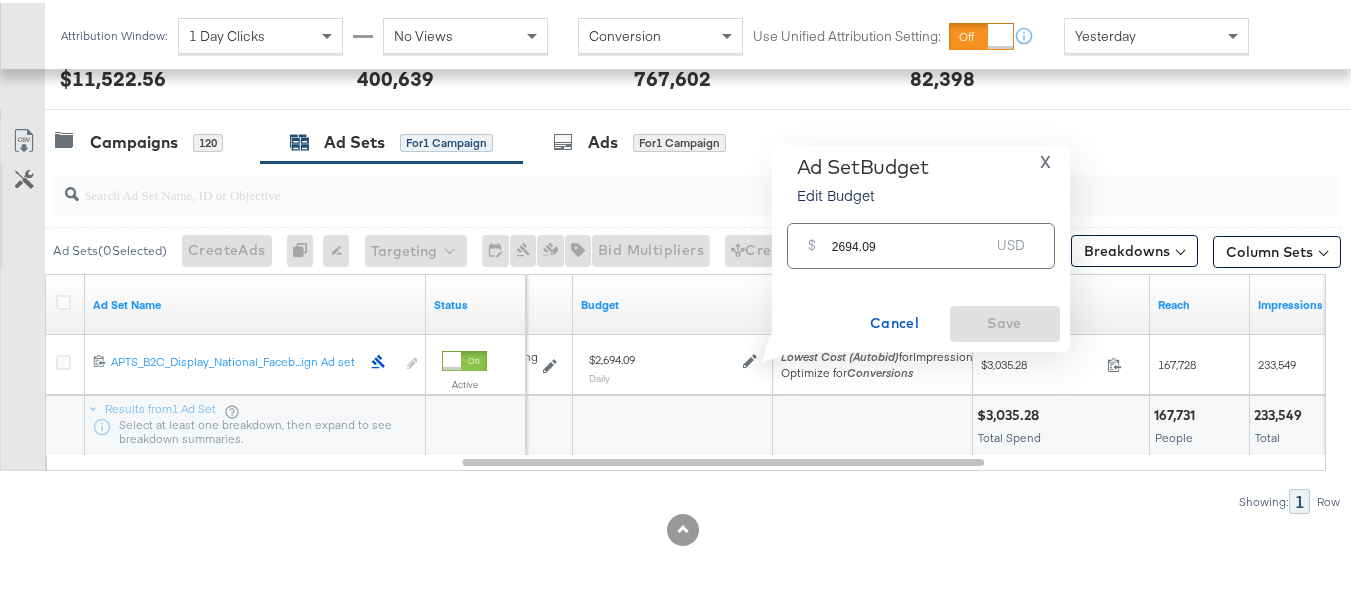click on "2694.09" at bounding box center (911, 234) 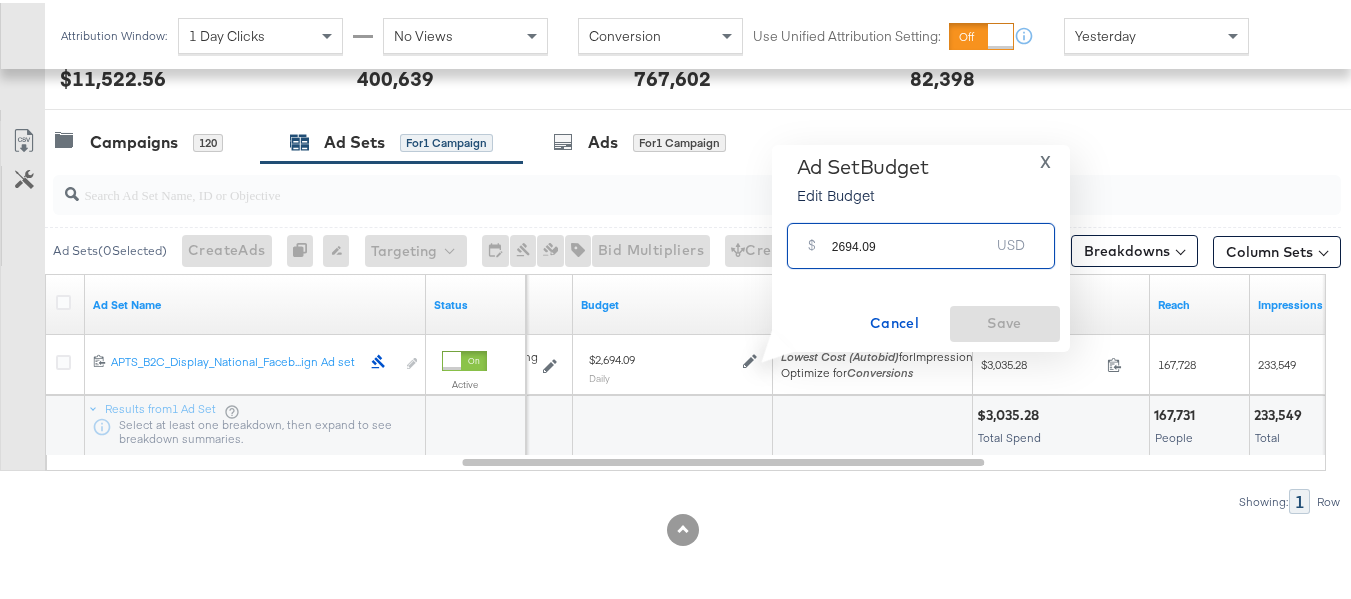 paste on "$3,040.63" 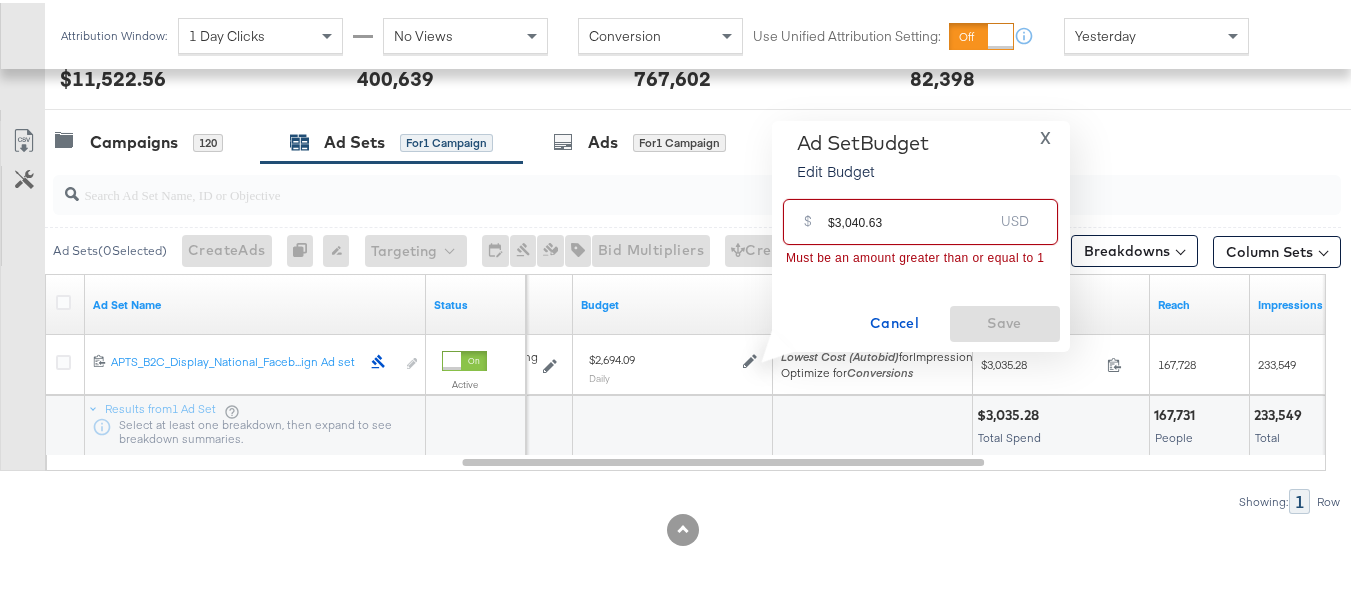click on "$ $3,040.63 USD" at bounding box center (920, 218) 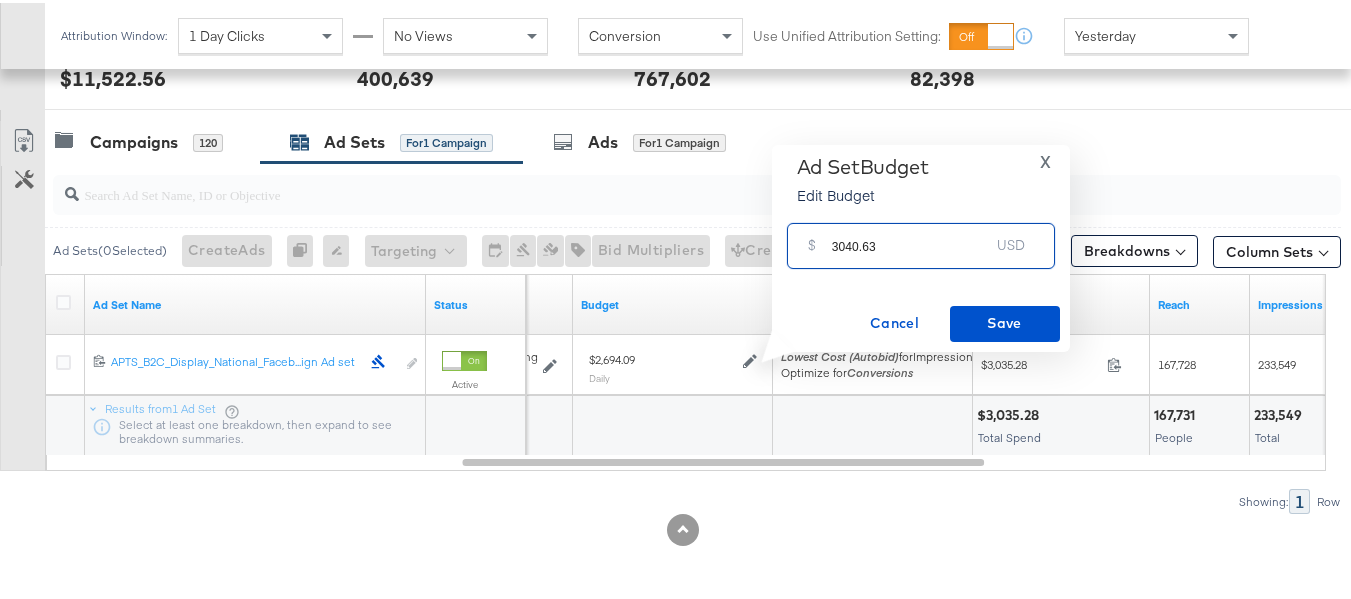 click on "3040.63" at bounding box center (911, 234) 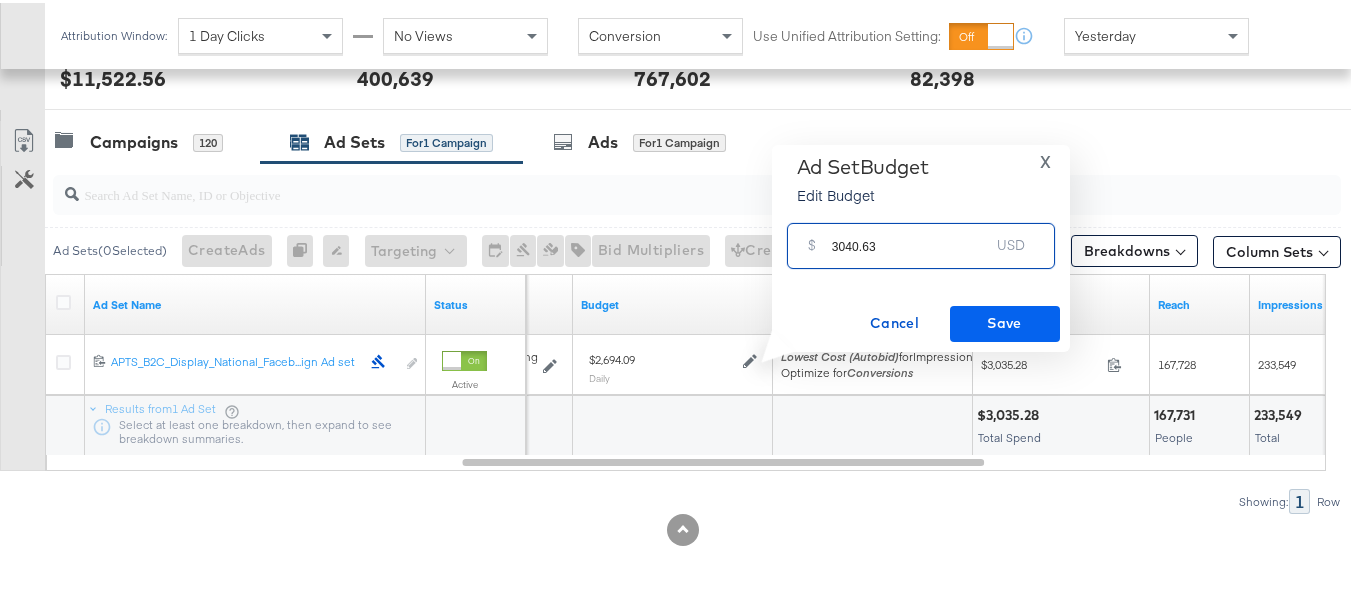 type on "3040.63" 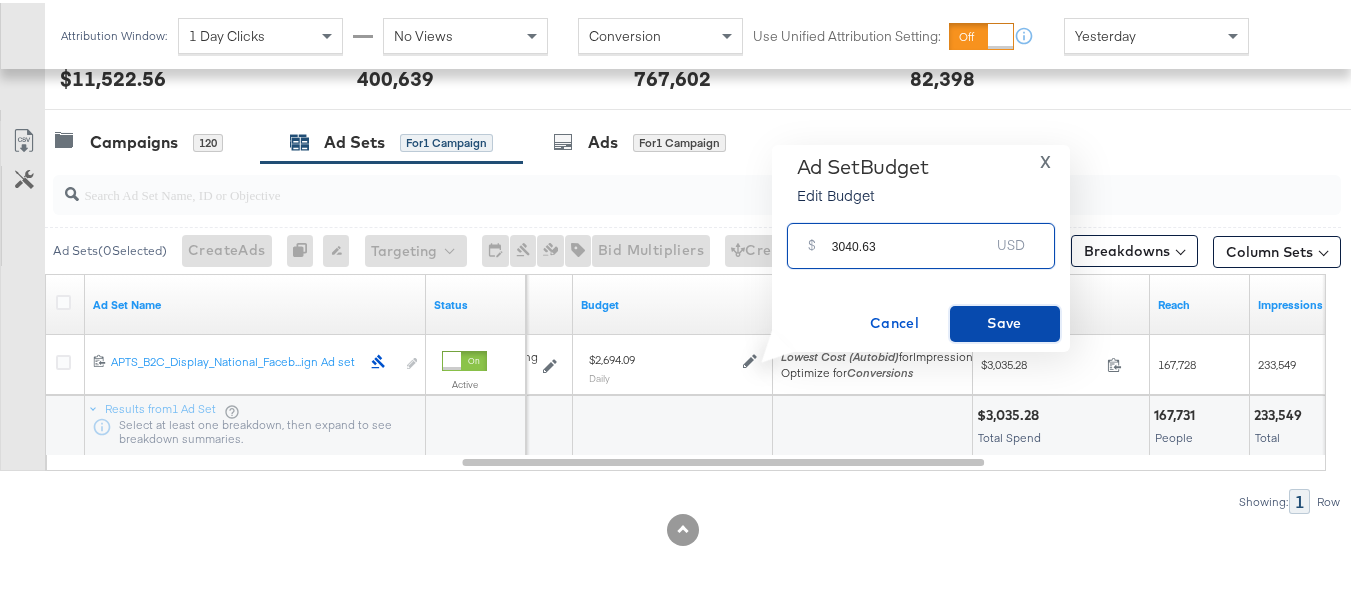 click on "Save" at bounding box center [1005, 320] 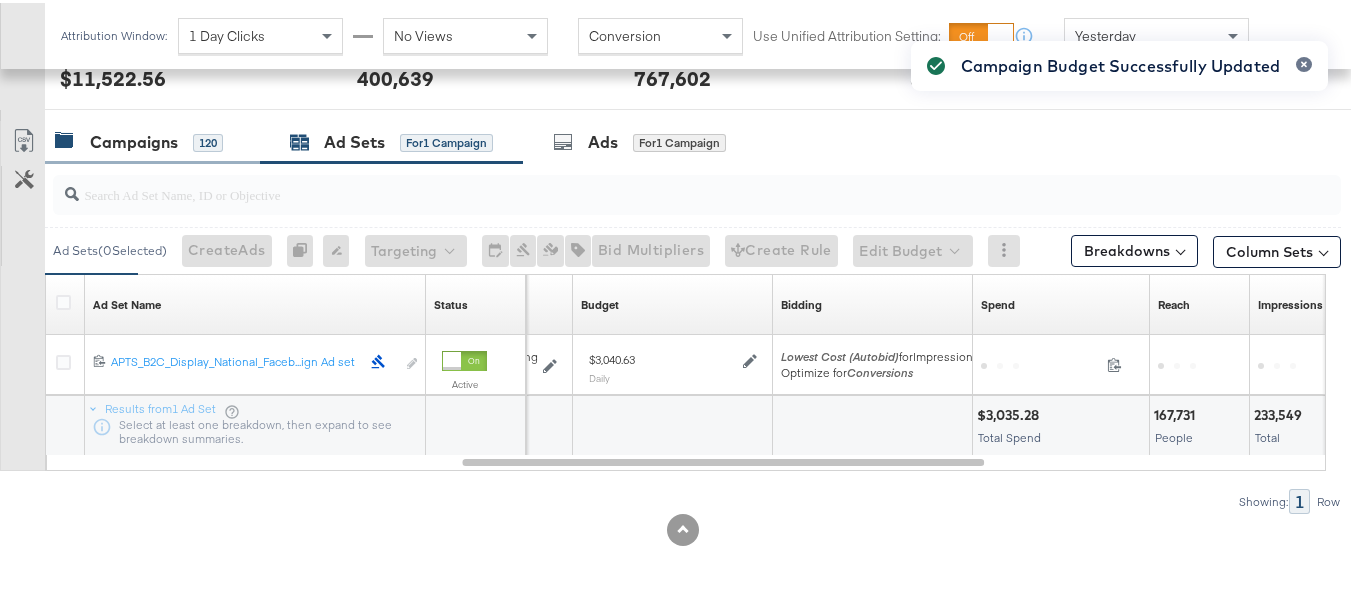 click on "Campaigns 120" at bounding box center [139, 139] 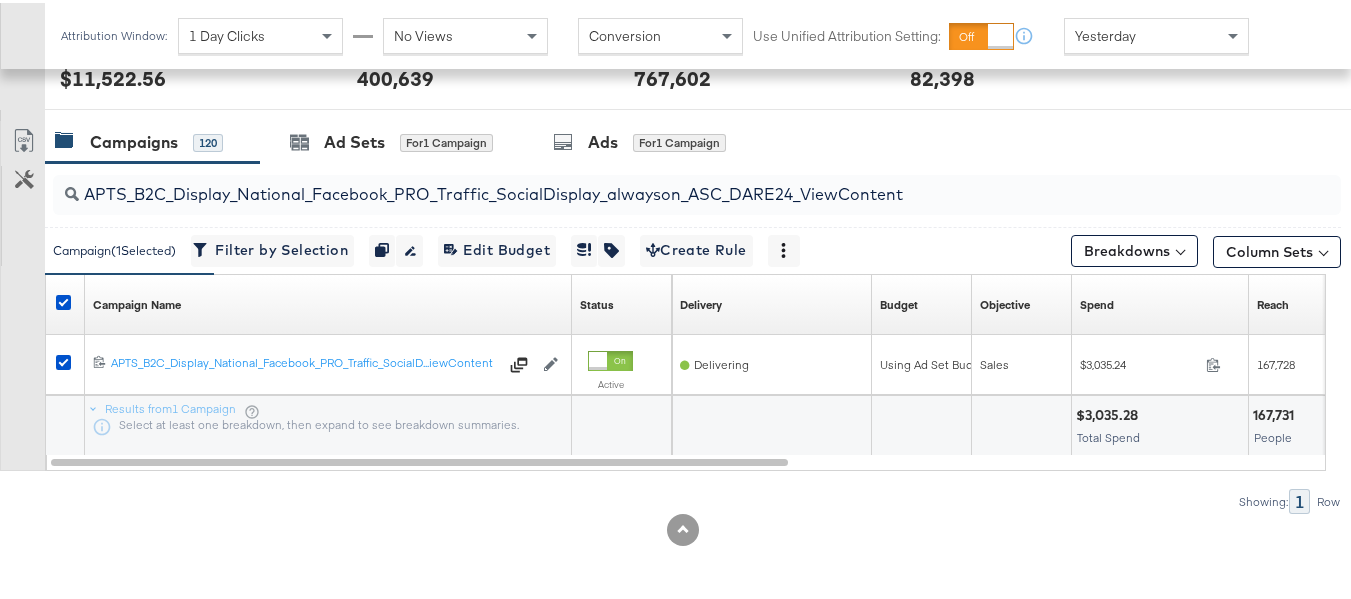 click at bounding box center [66, 302] 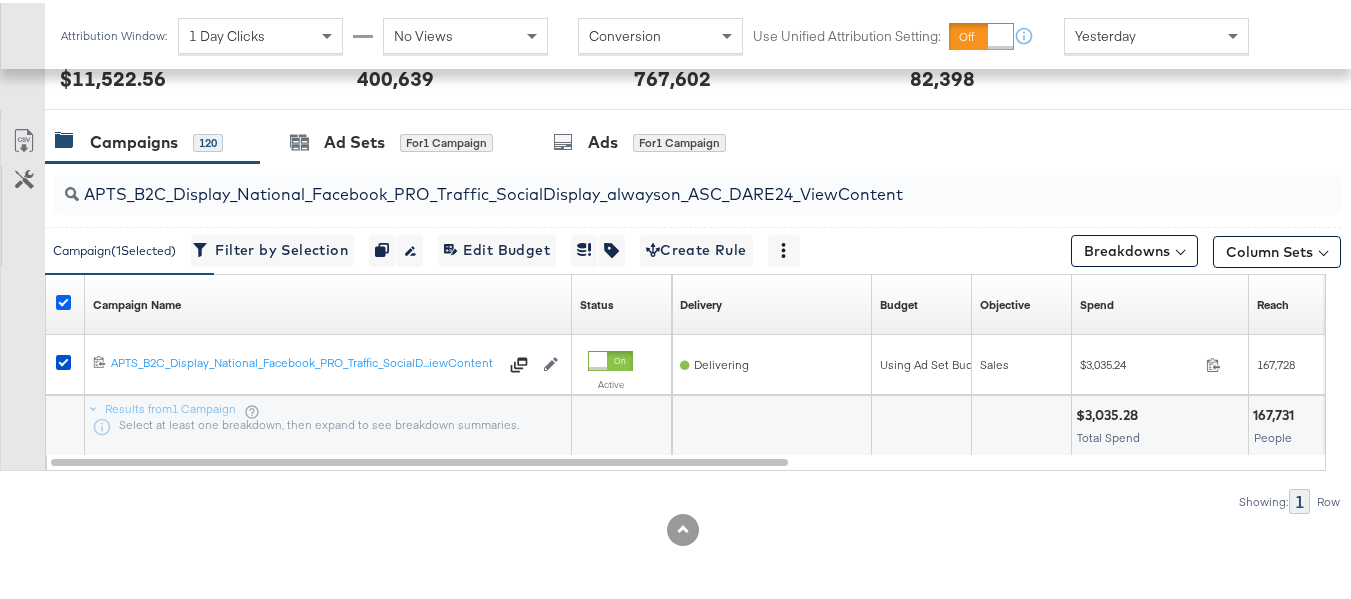 click at bounding box center (63, 299) 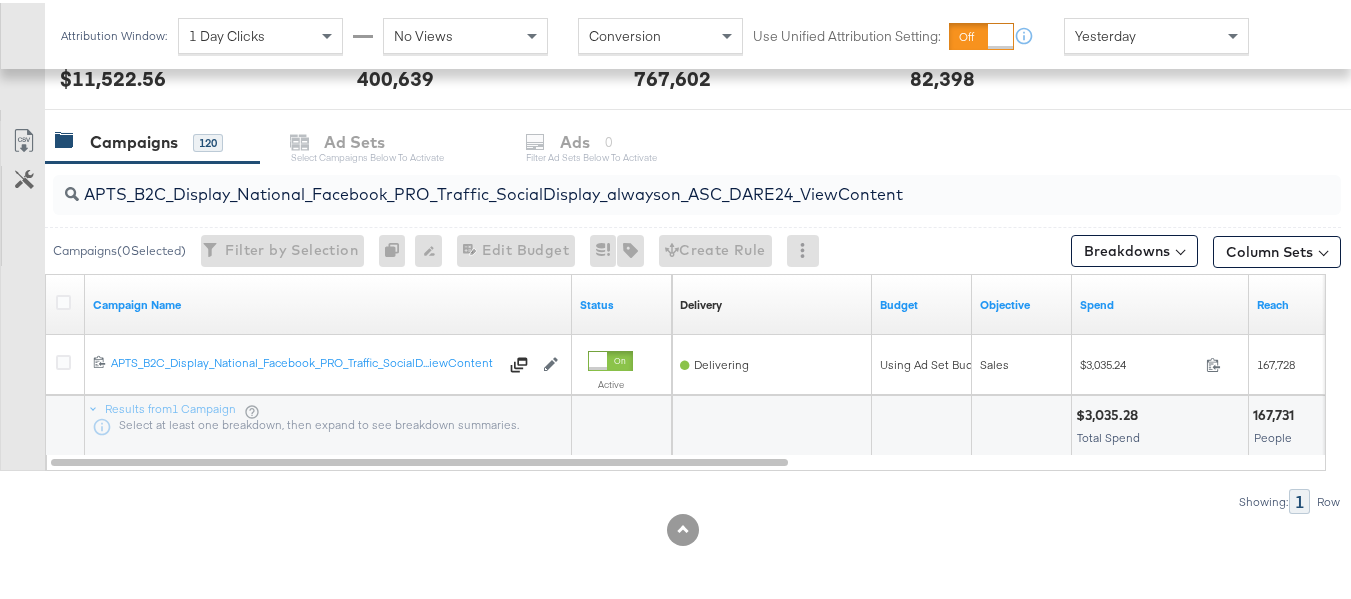 click on "APTS_B2C_Display_National_Facebook_PRO_Traffic_SocialDisplay_alwayson_ASC_DARE24_ViewContent" at bounding box center (653, 183) 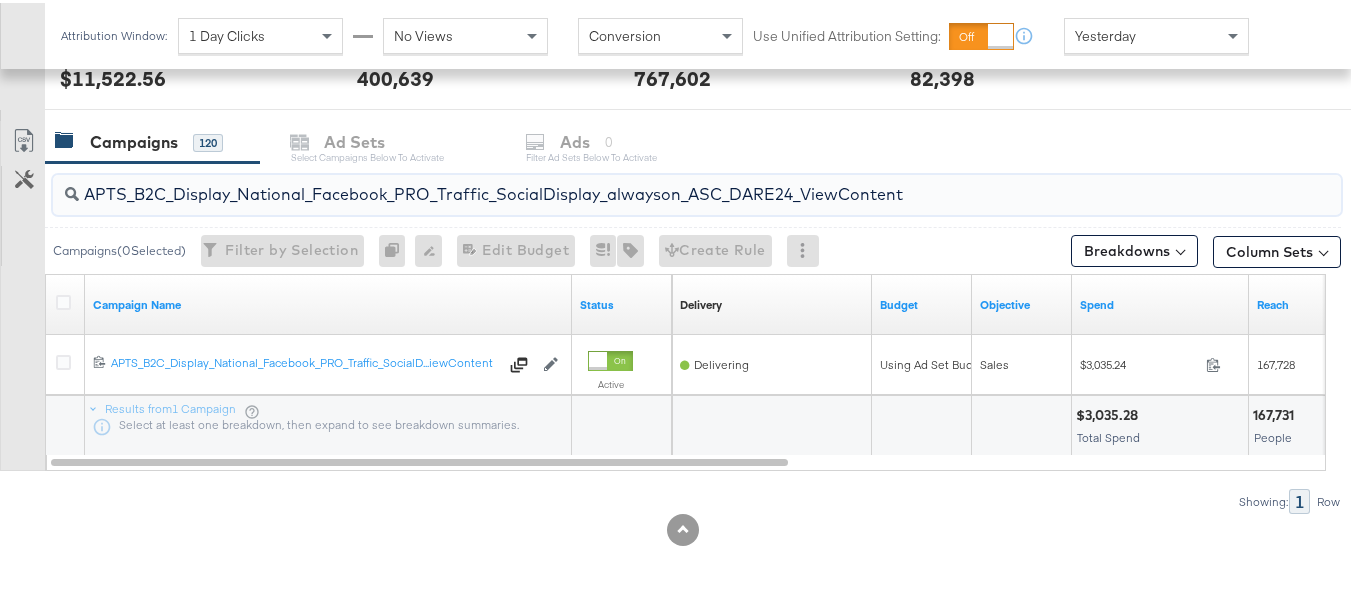 paste on "Leads_SocialDisplay_alwayson_ASC_DARE24_Purchase" 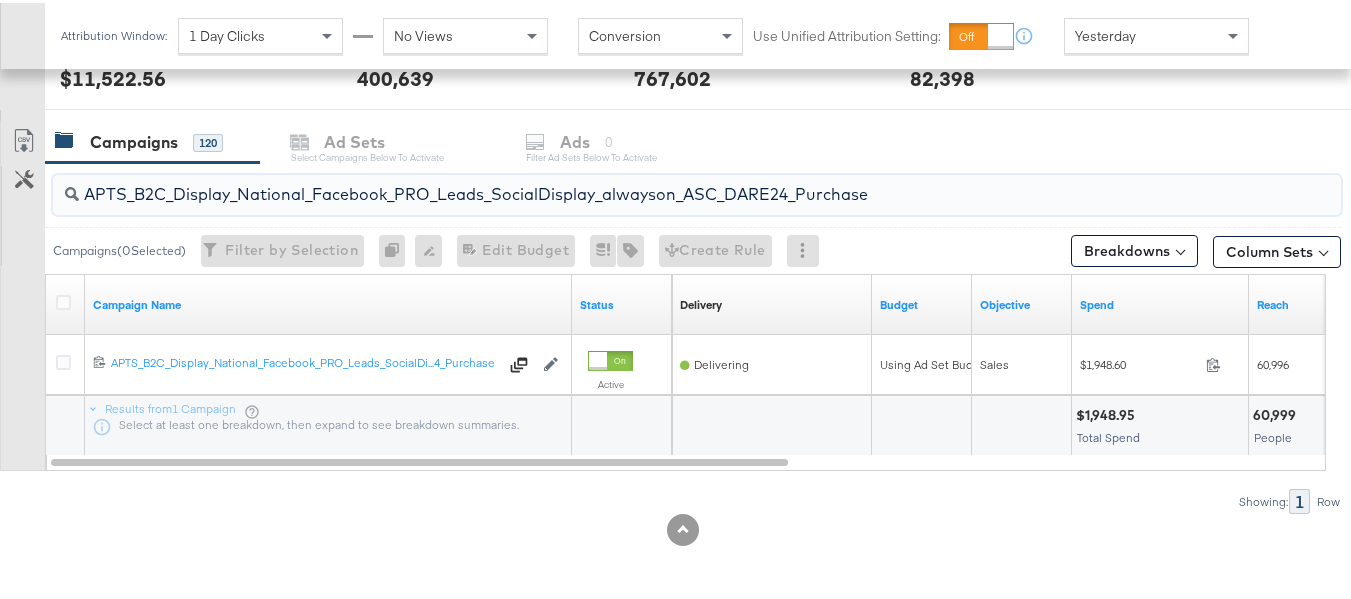 type on "APTS_B2C_Display_National_Facebook_PRO_Leads_SocialDisplay_alwayson_ASC_DARE24_Purchase" 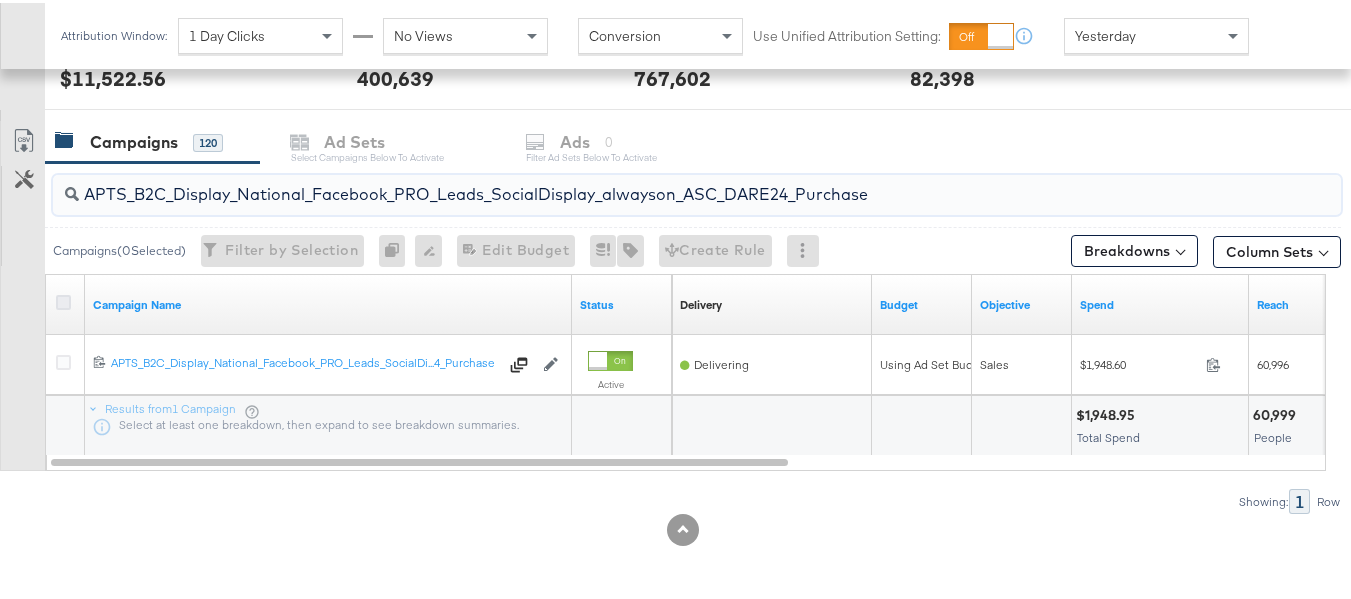 click at bounding box center (63, 299) 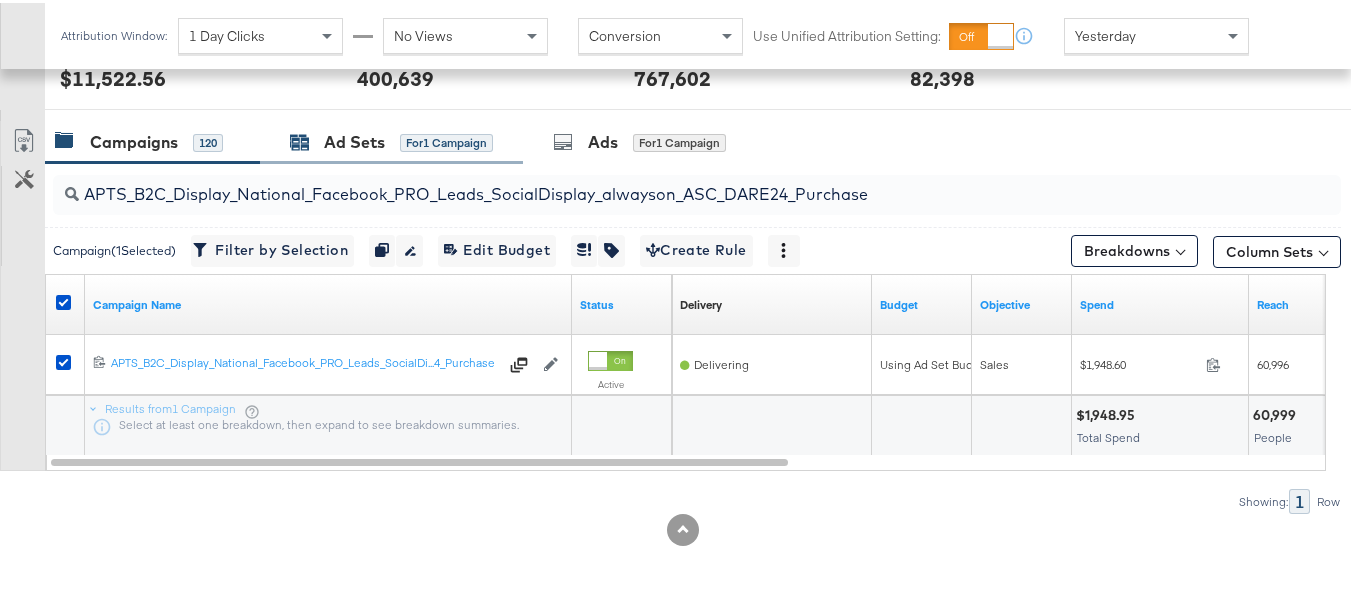 click on "Ad Sets" at bounding box center [354, 139] 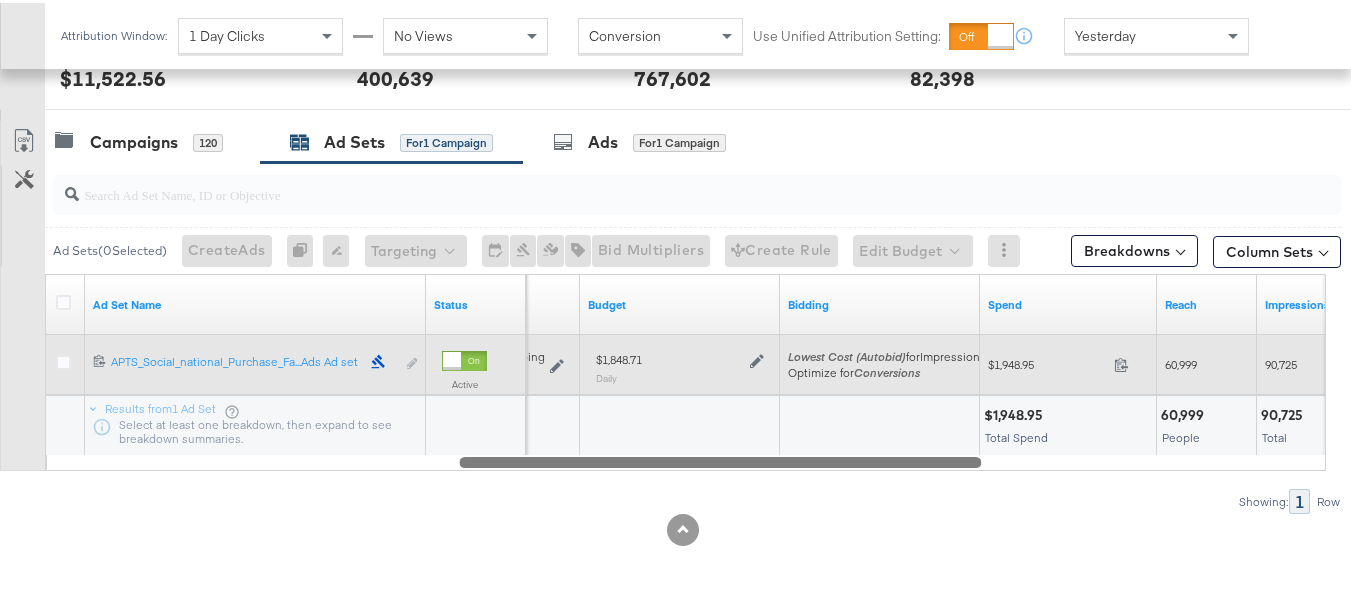 drag, startPoint x: 518, startPoint y: 458, endPoint x: 826, endPoint y: 375, distance: 318.98746 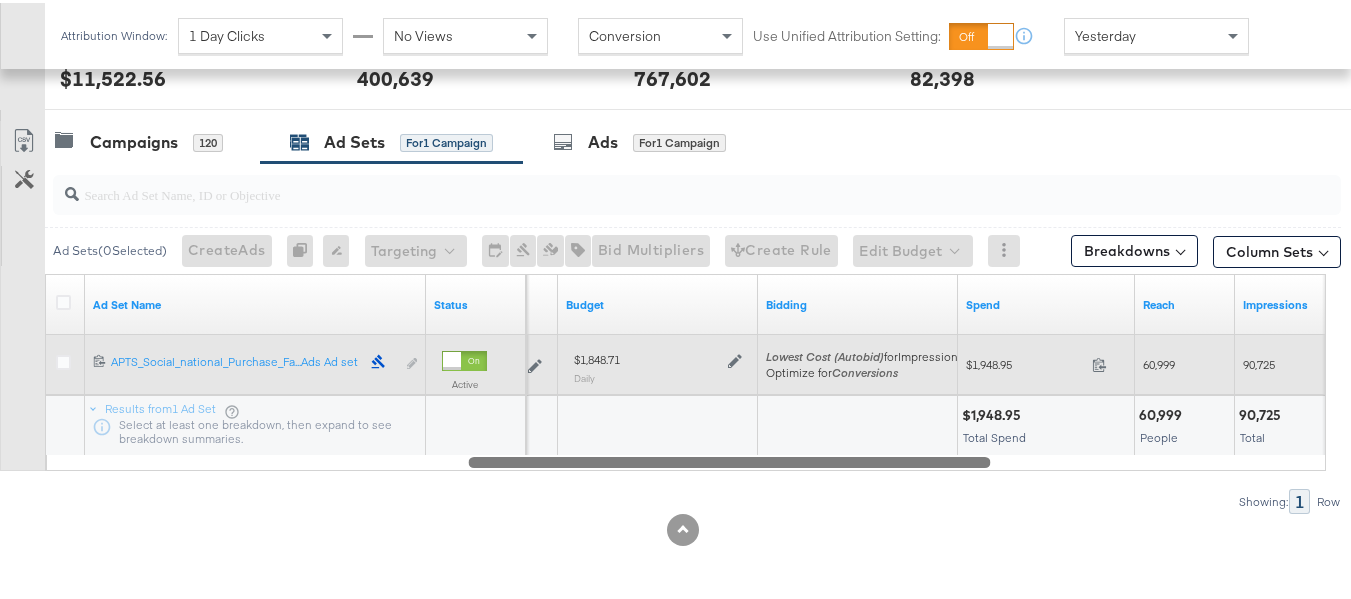 click on "$1,848.71 Daily" at bounding box center (658, 364) 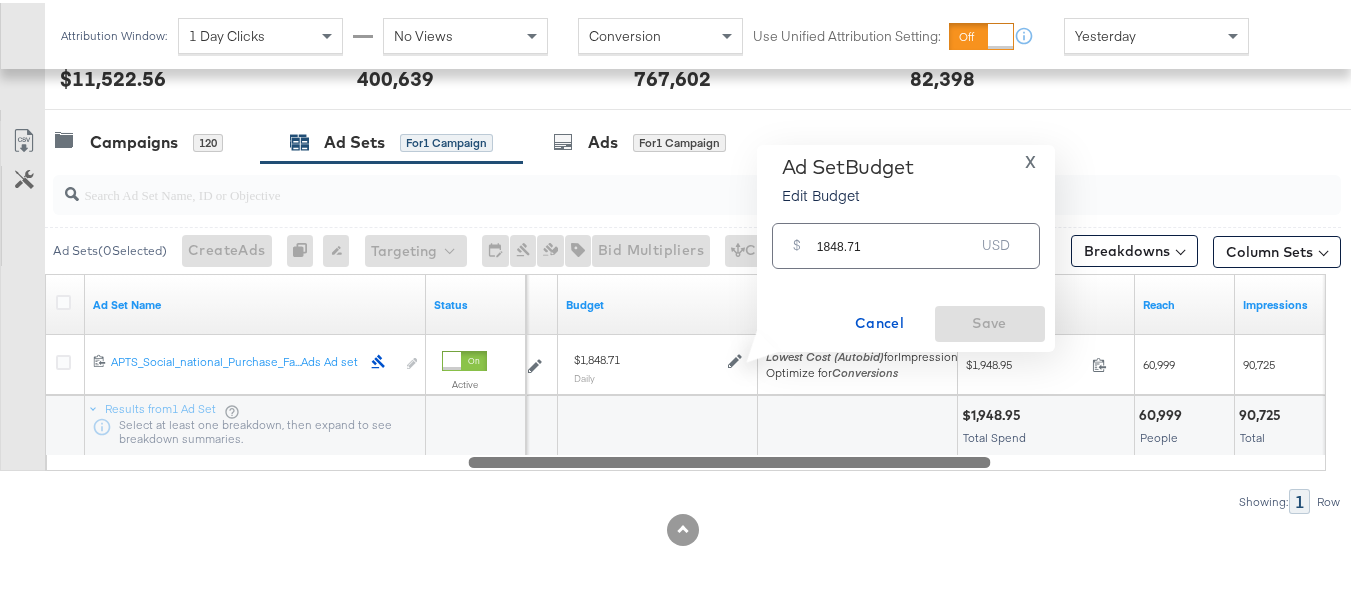 click on "Ad Set  Budget Edit Budget X $ 1848.71 USD Cancel Save" at bounding box center [906, 245] 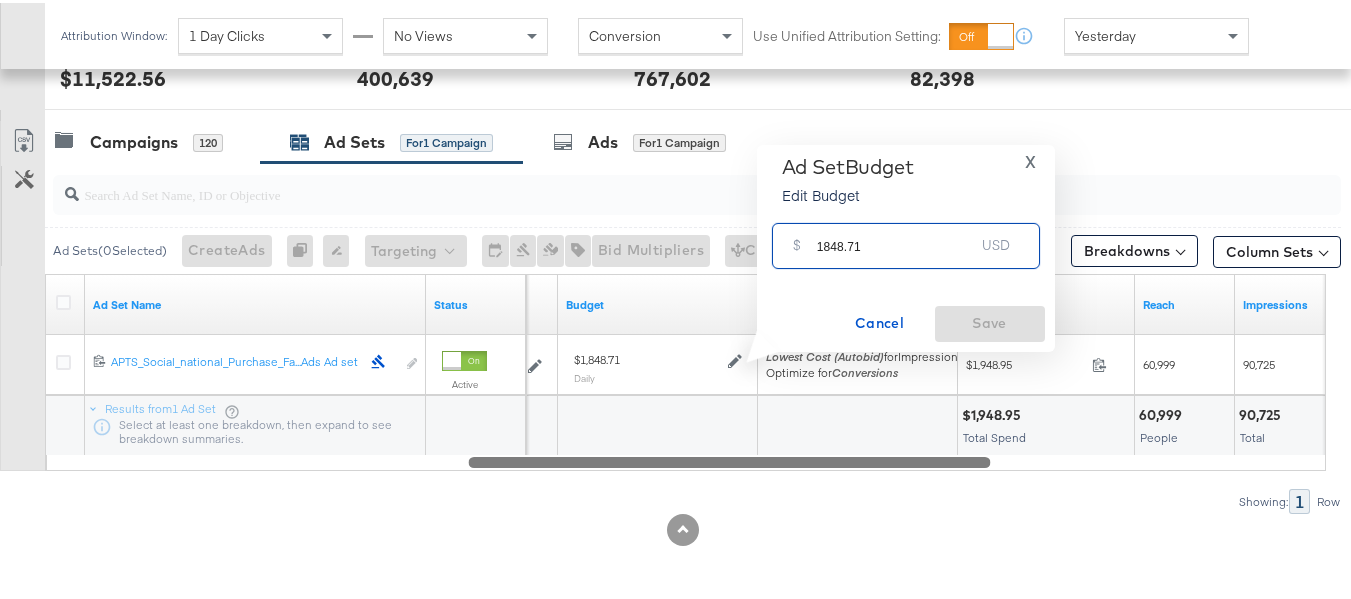 click on "1848.71" at bounding box center [896, 234] 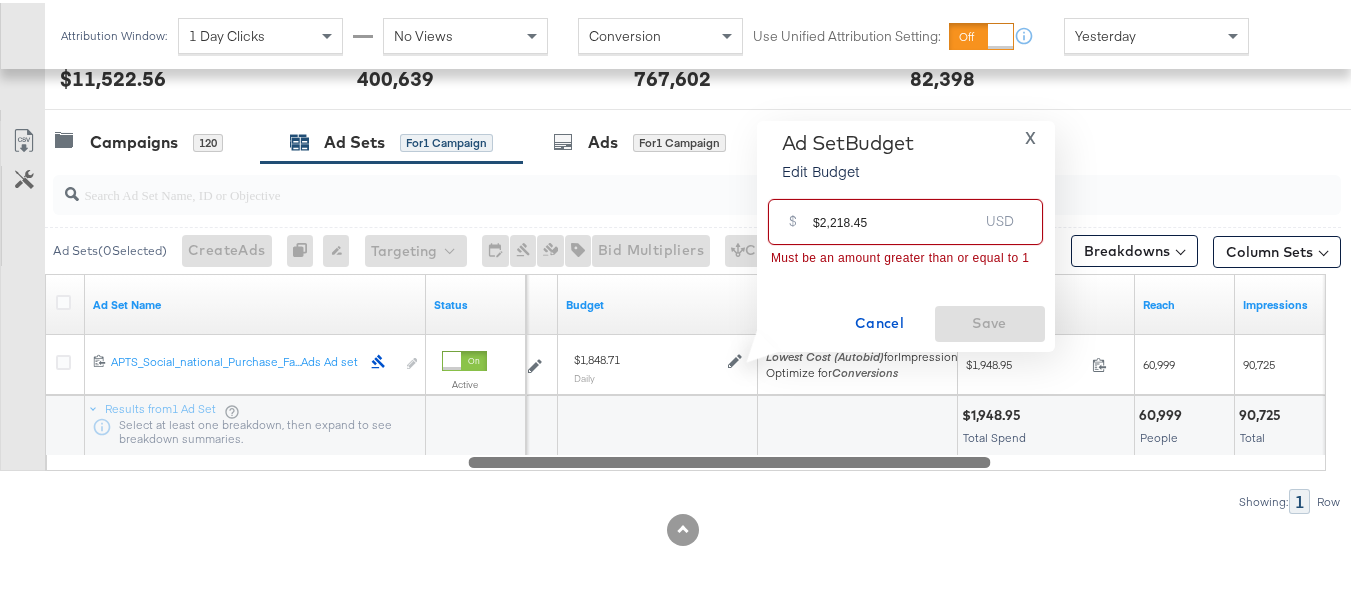 drag, startPoint x: 765, startPoint y: 208, endPoint x: 778, endPoint y: 215, distance: 14.764823 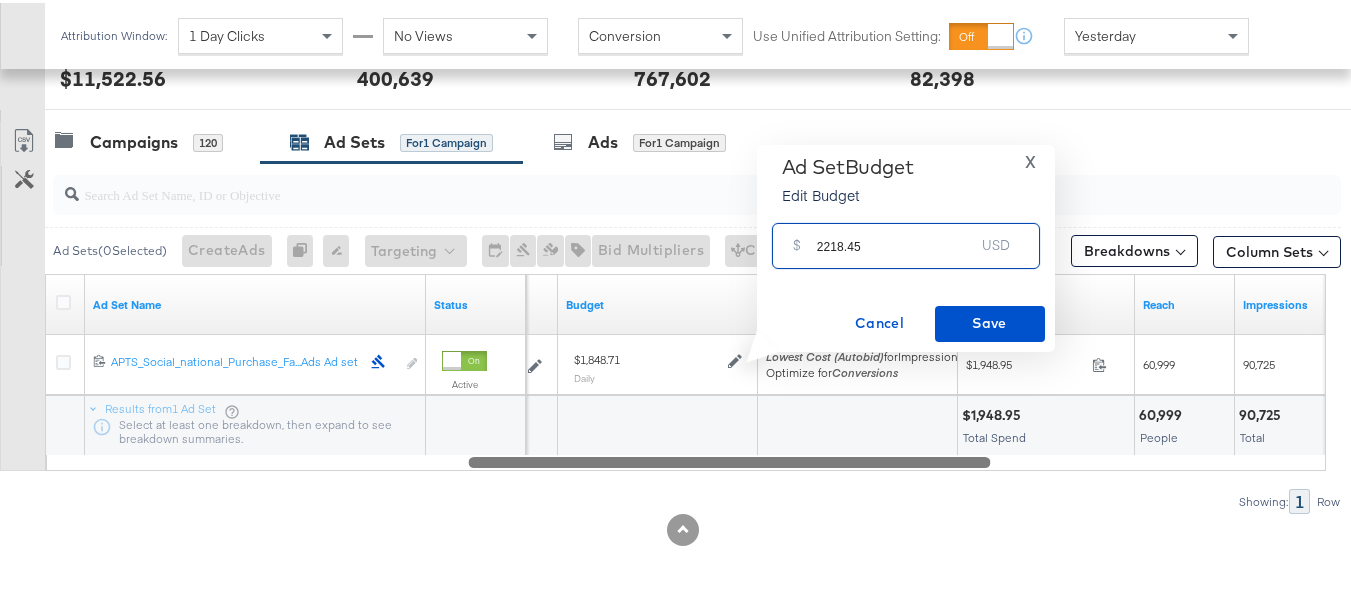 click on "2218.45" at bounding box center (896, 234) 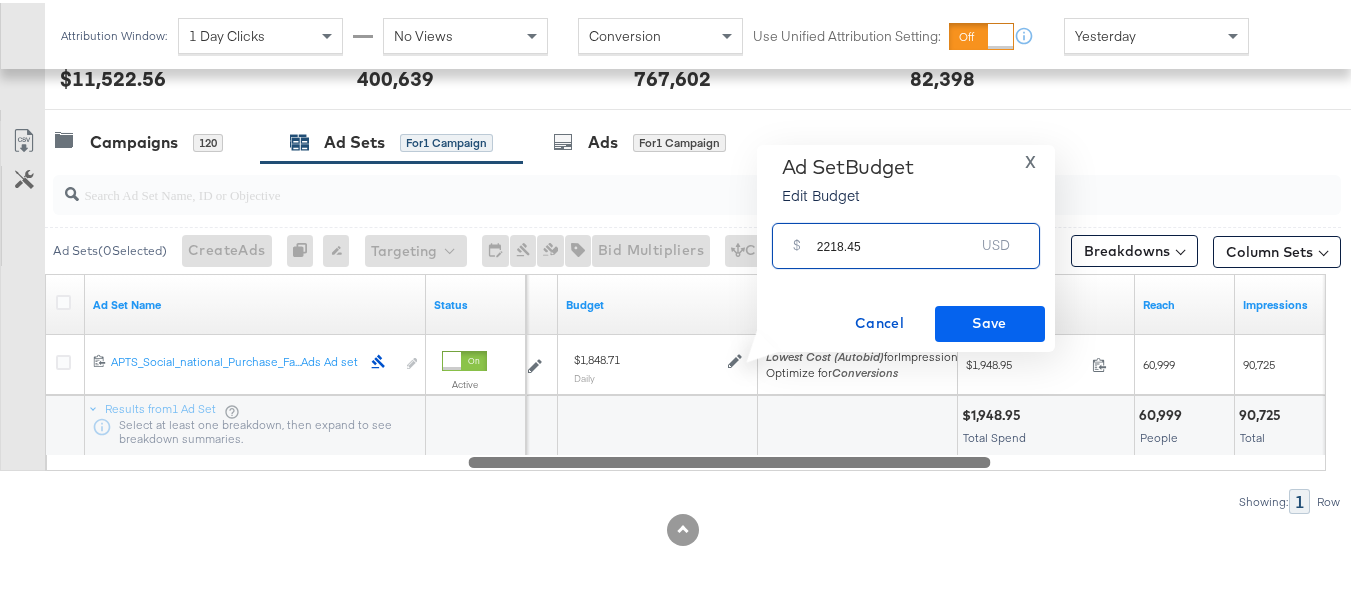 type on "2218.45" 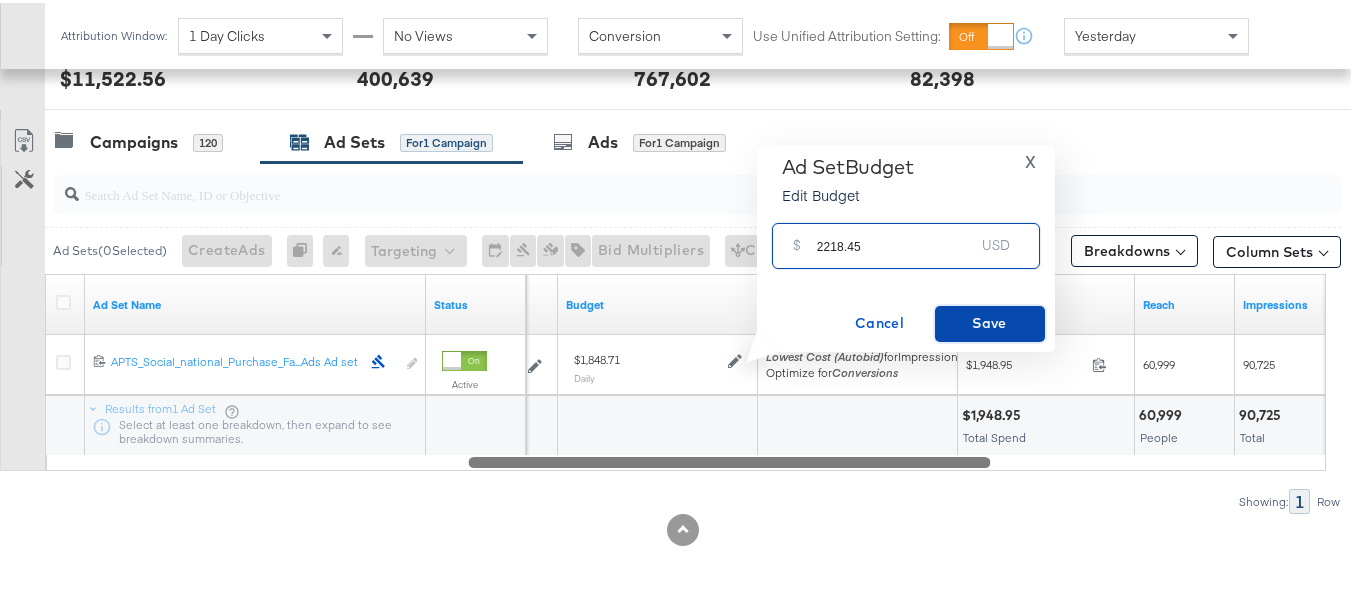 click on "Save" at bounding box center (990, 320) 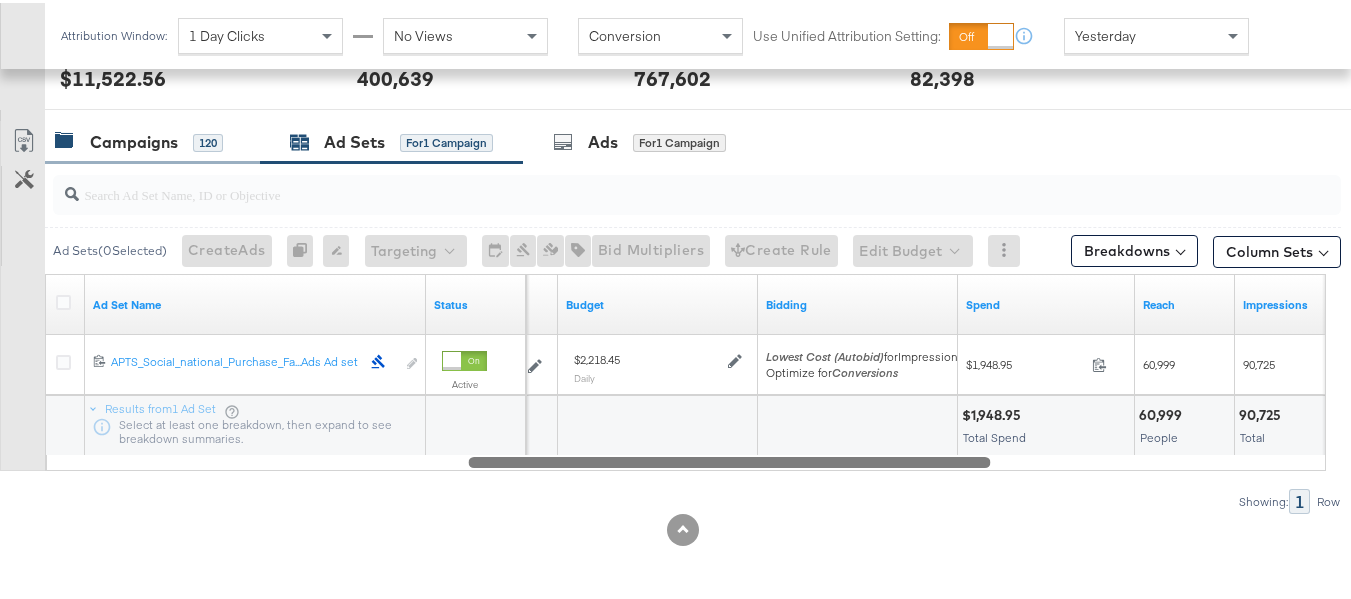 click on "Campaigns" at bounding box center [134, 139] 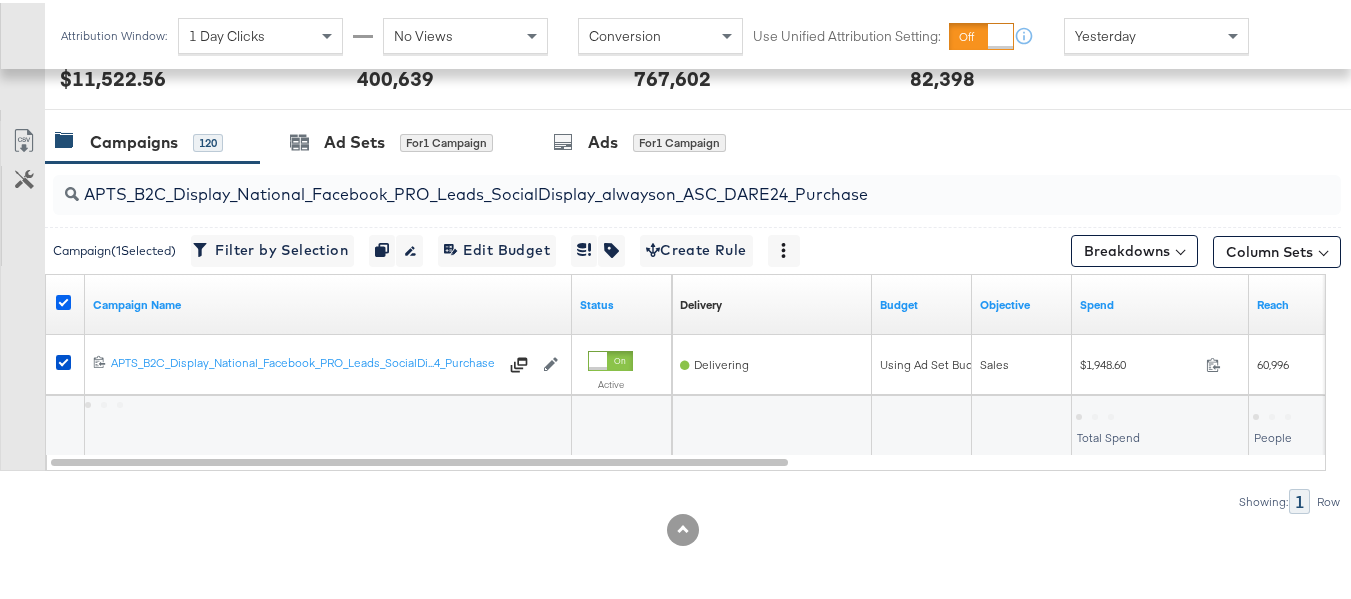 click at bounding box center (63, 299) 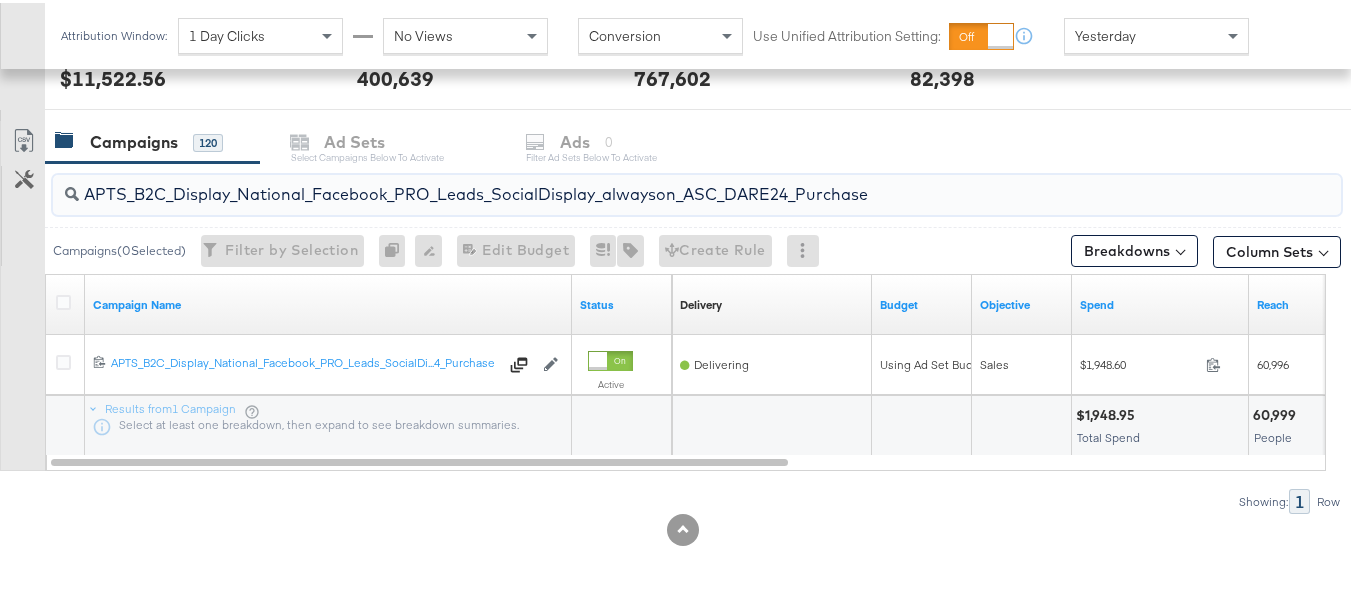 click on "APTS_B2C_Display_National_Facebook_PRO_Leads_SocialDisplay_alwayson_ASC_DARE24_Purchase" at bounding box center (653, 183) 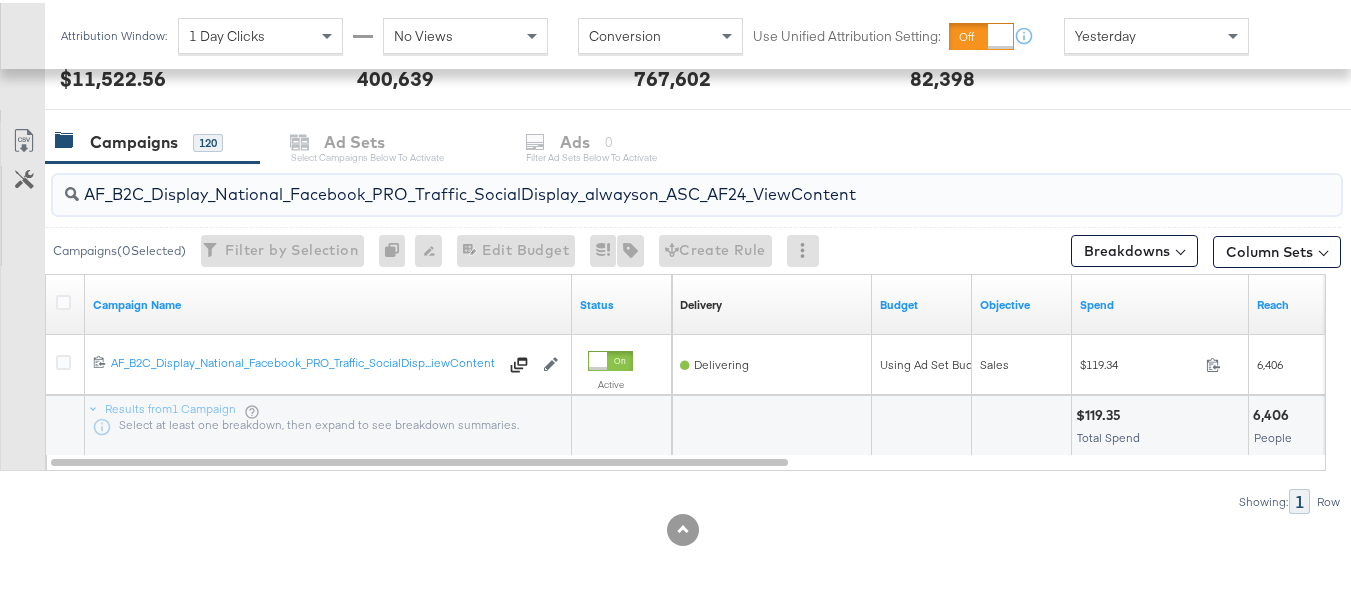 type on "AF_B2C_Display_National_Facebook_PRO_Traffic_SocialDisplay_alwayson_ASC_AF24_ViewContent" 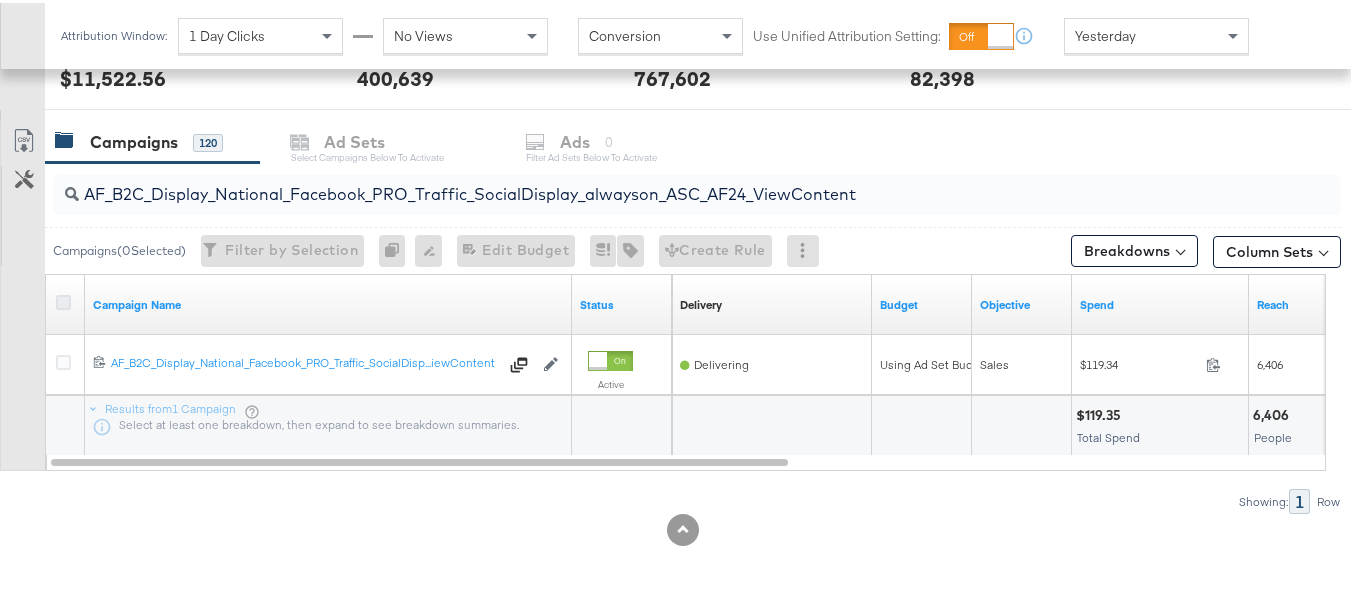 click at bounding box center (63, 299) 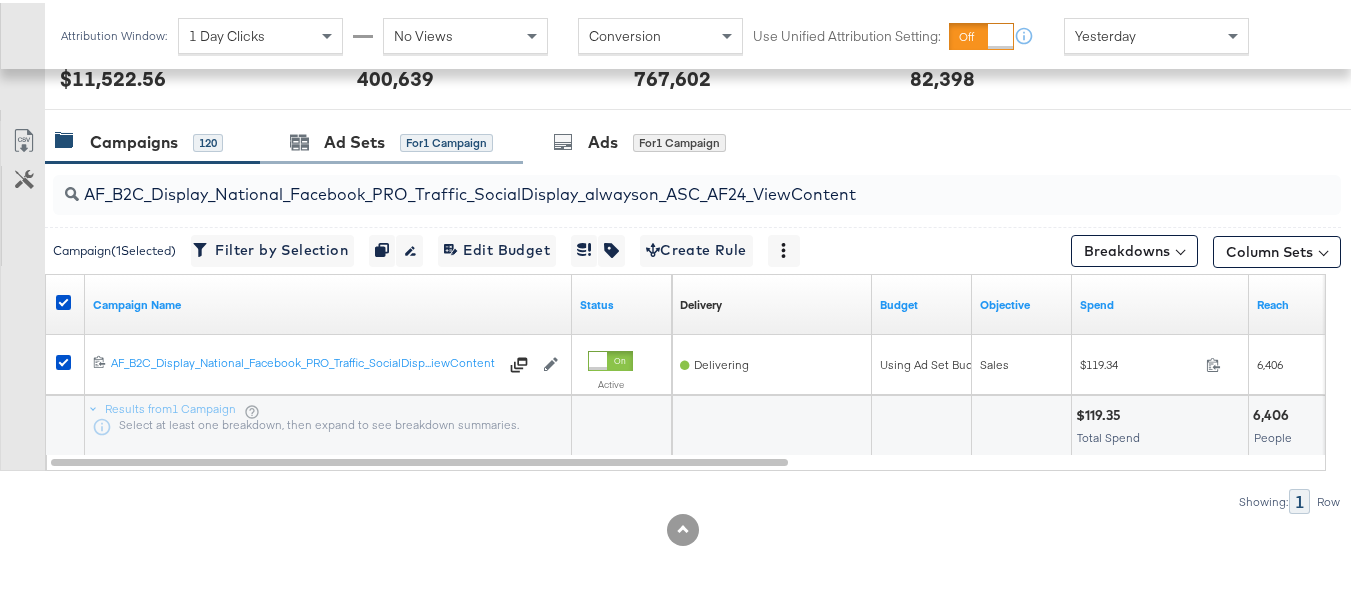 click on "Ad Sets for  1   Campaign" at bounding box center (391, 139) 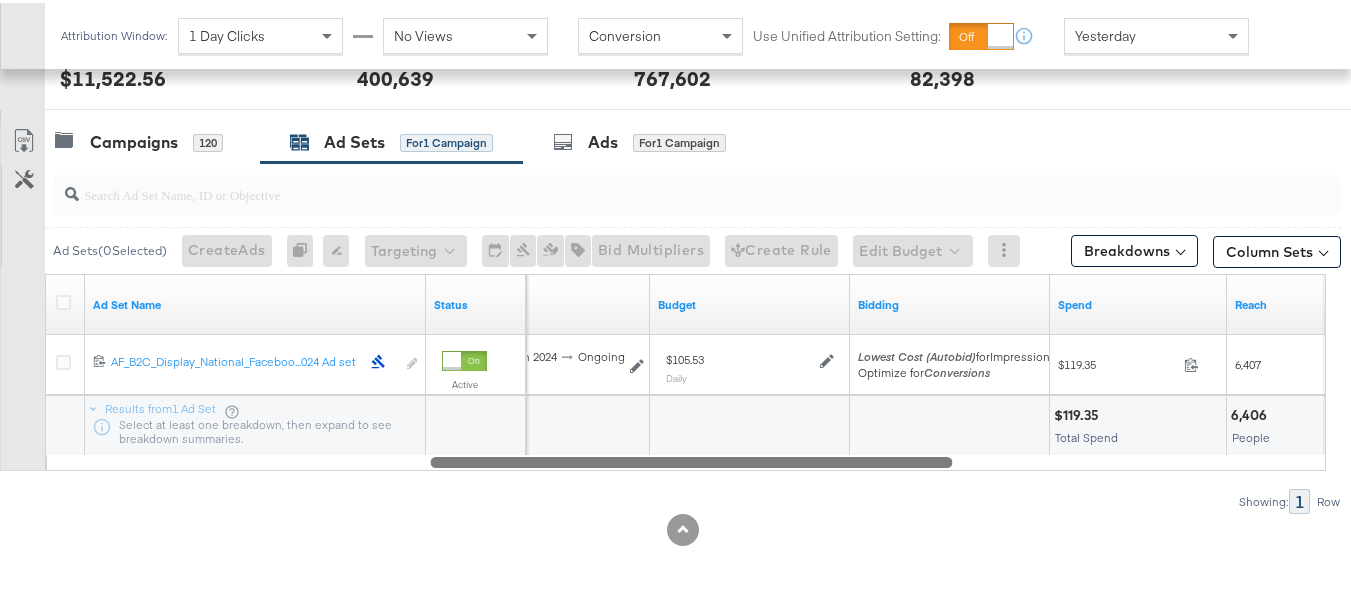 drag, startPoint x: 506, startPoint y: 462, endPoint x: 944, endPoint y: 524, distance: 442.36636 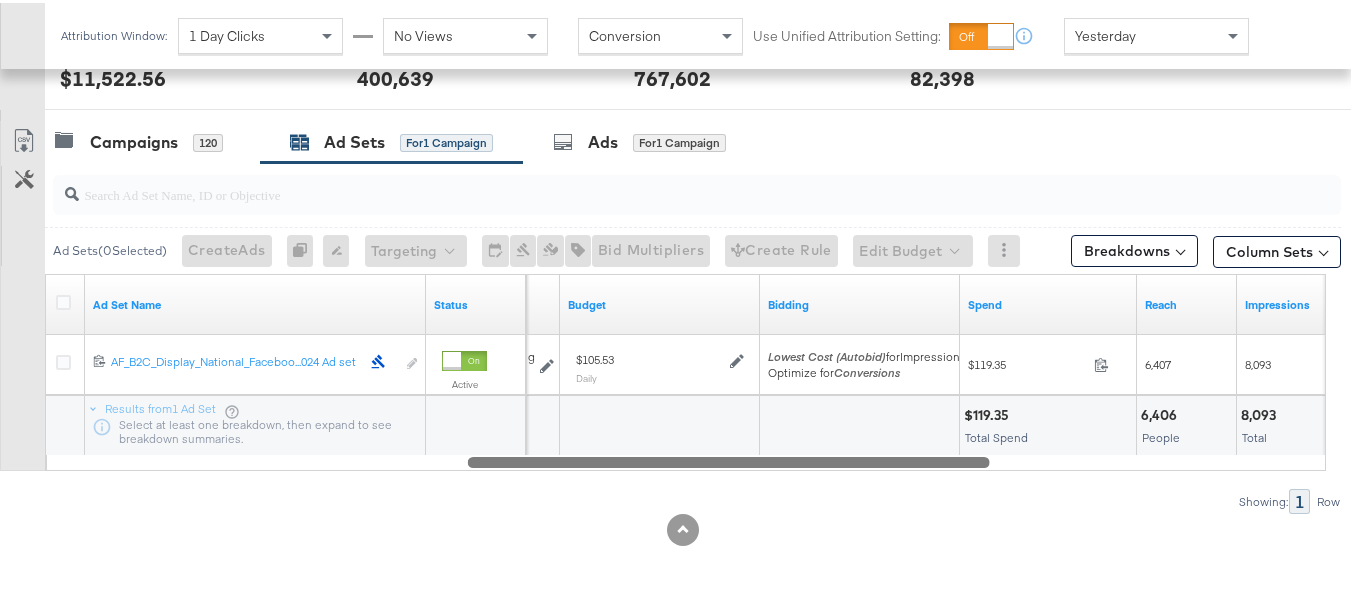 drag, startPoint x: 719, startPoint y: 465, endPoint x: 691, endPoint y: 447, distance: 33.286633 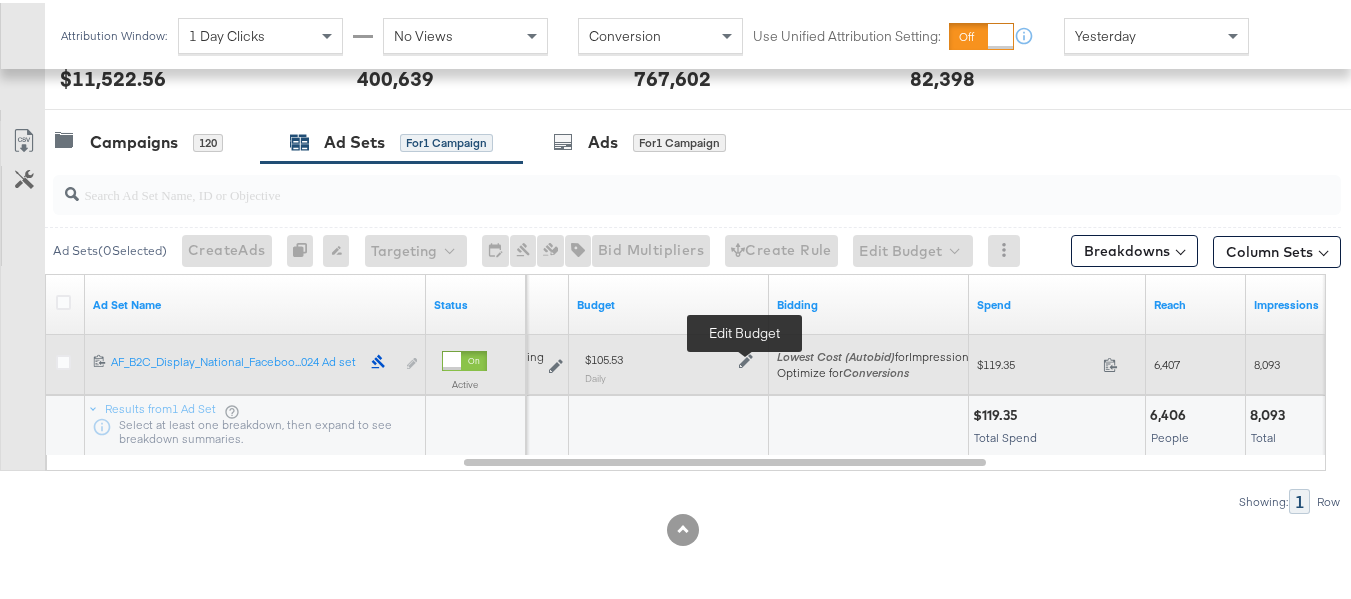 click 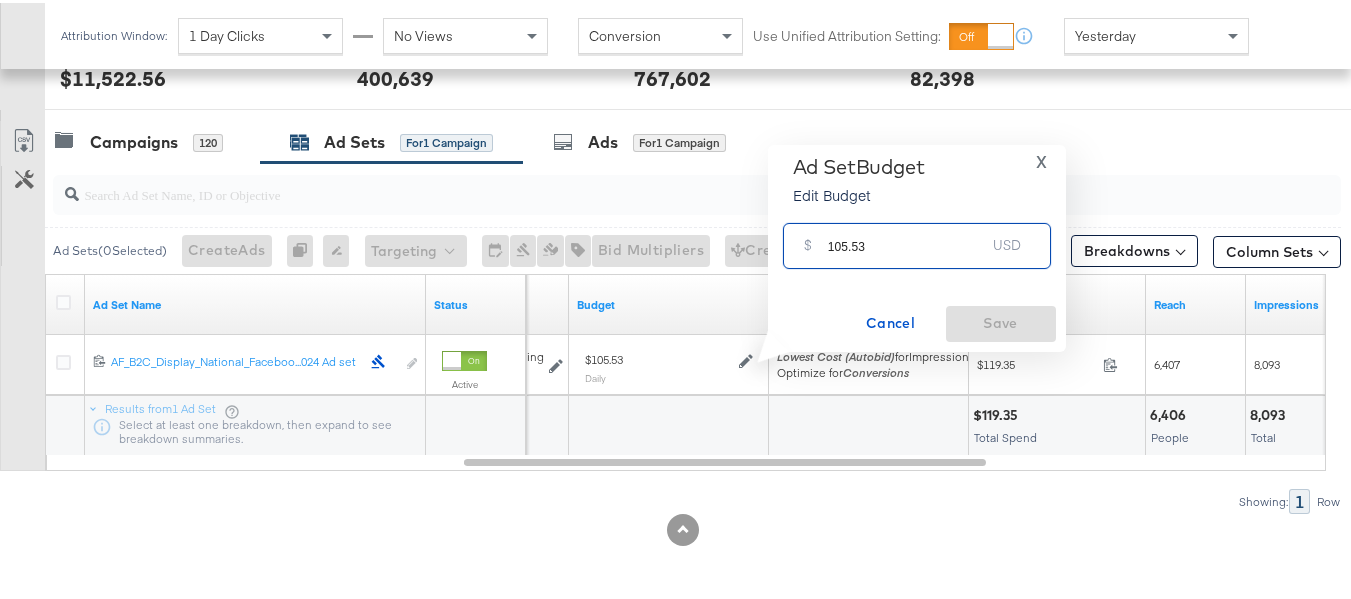 click on "105.53" at bounding box center (907, 234) 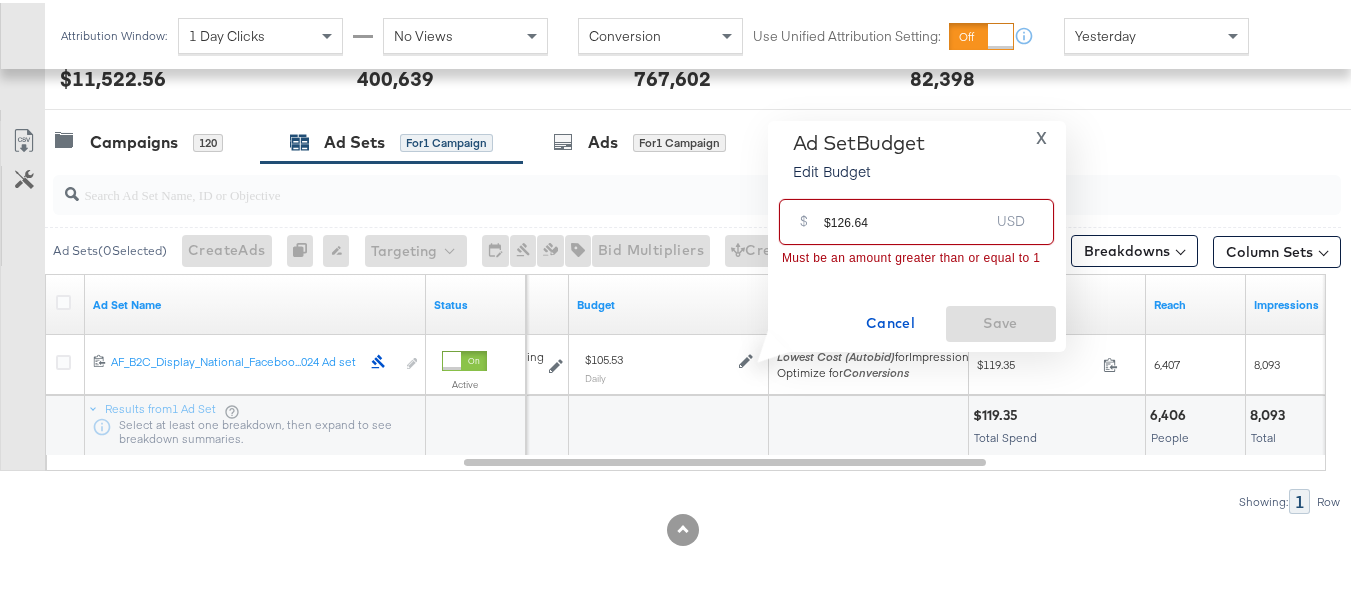 drag, startPoint x: 831, startPoint y: 218, endPoint x: 720, endPoint y: 208, distance: 111.44954 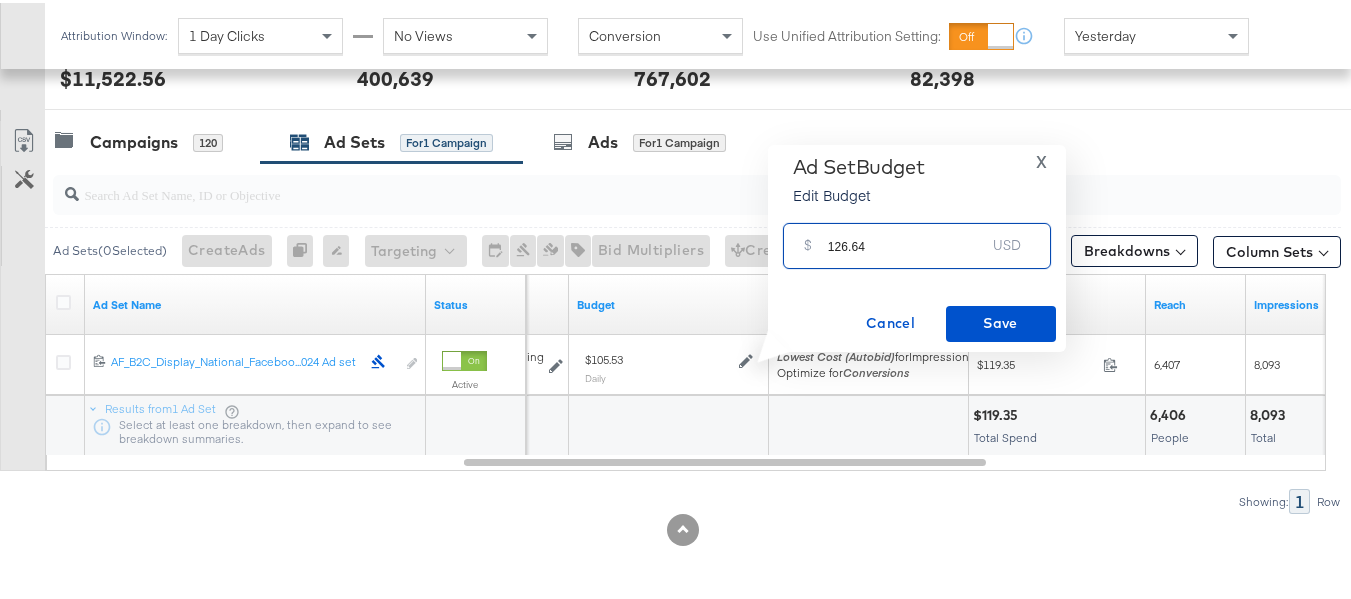 click on "126.64" at bounding box center [907, 234] 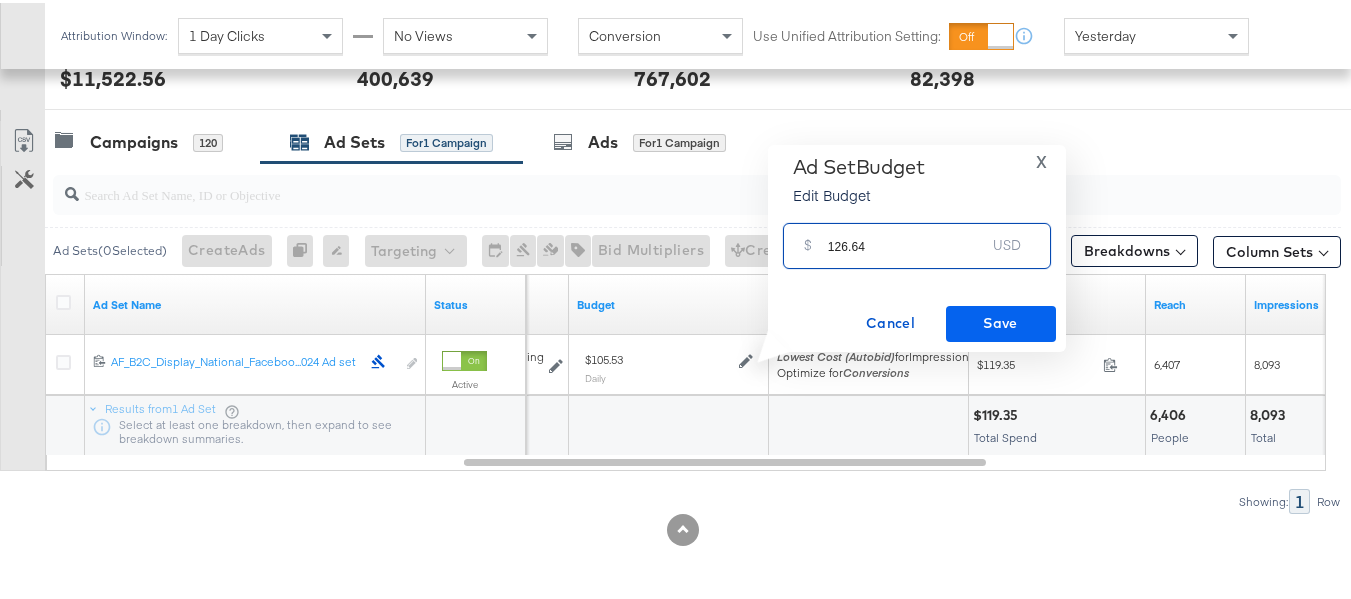 type on "126.64" 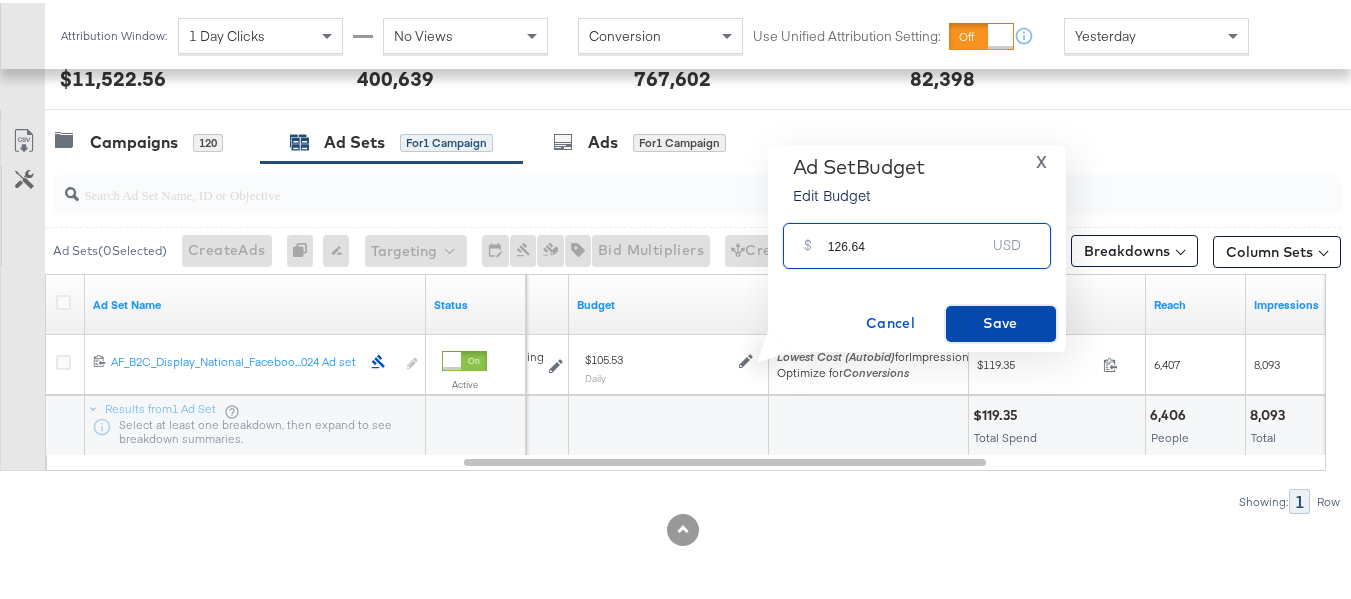 click on "Save" at bounding box center [1001, 321] 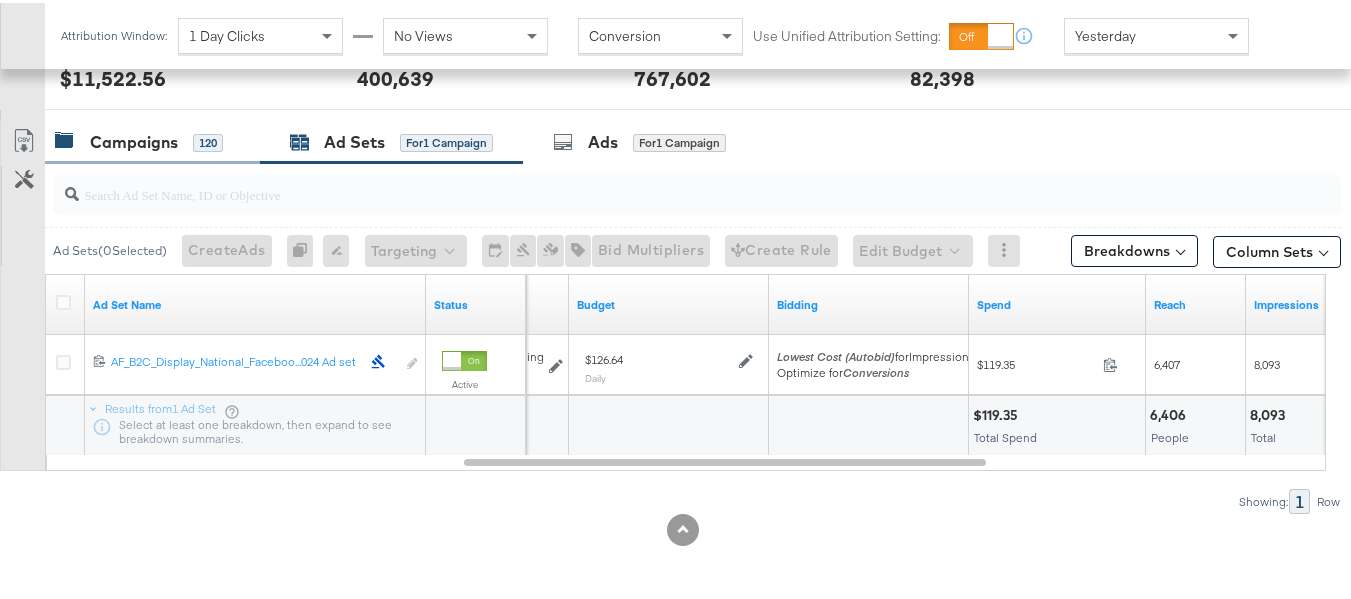 click on "Campaigns" at bounding box center (134, 139) 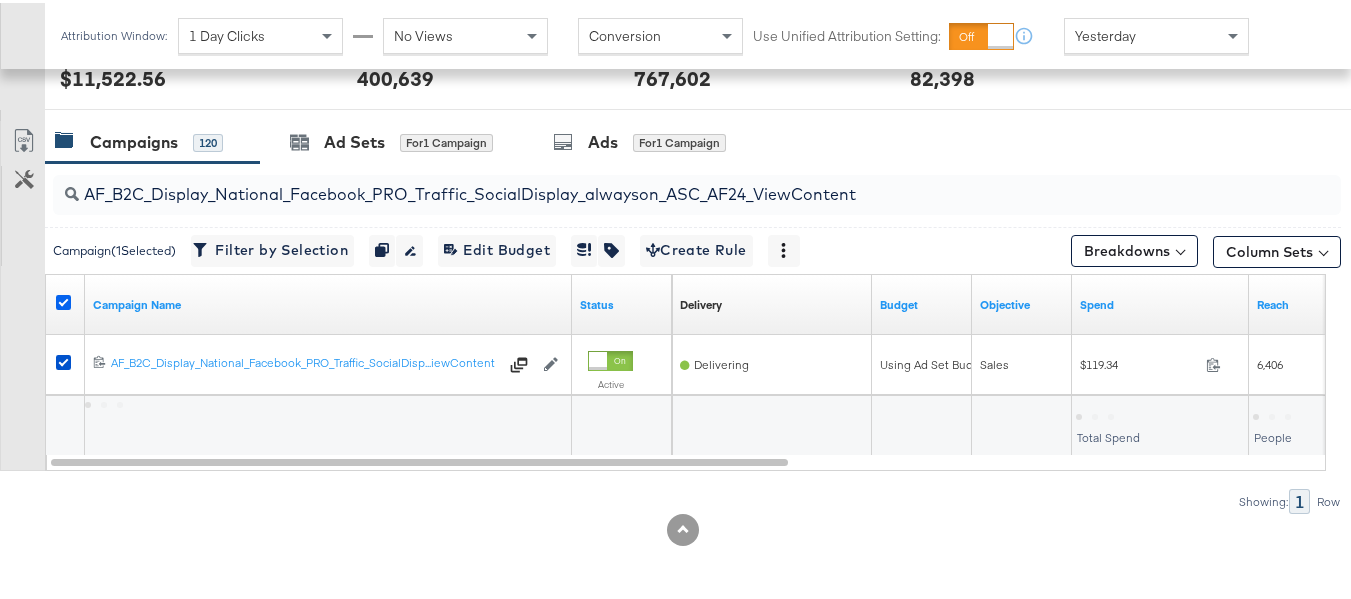click at bounding box center (63, 299) 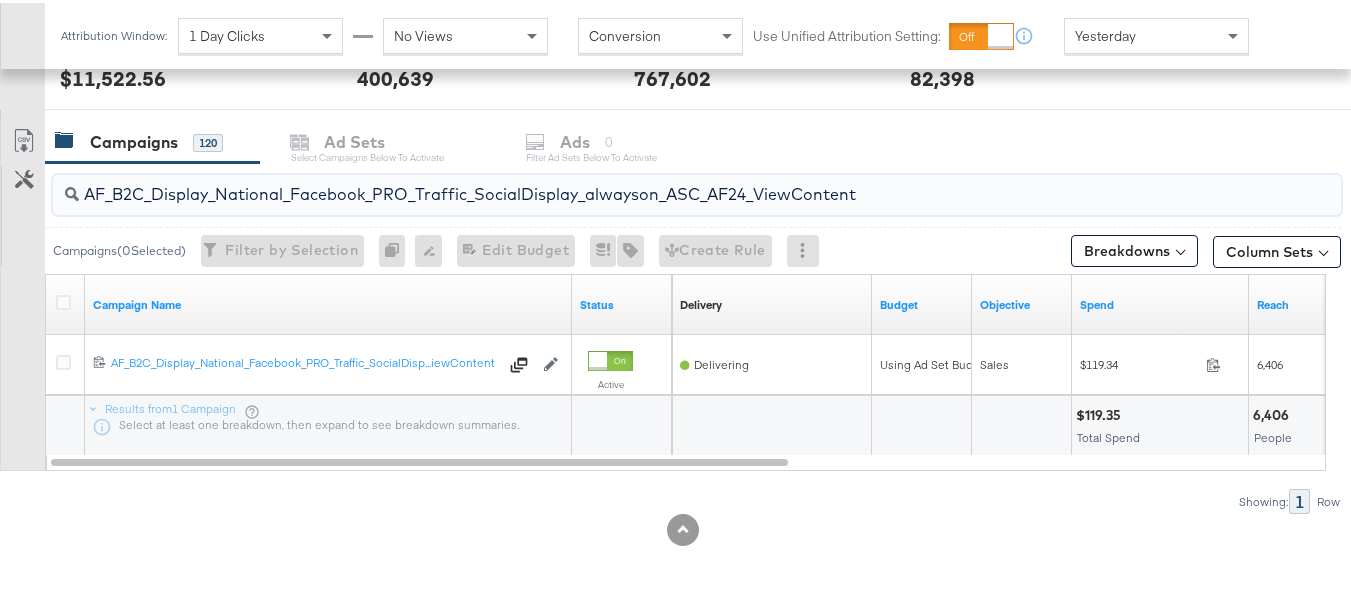 click on "AF_B2C_Display_National_Facebook_PRO_Traffic_SocialDisplay_alwayson_ASC_AF24_ViewContent" at bounding box center [653, 183] 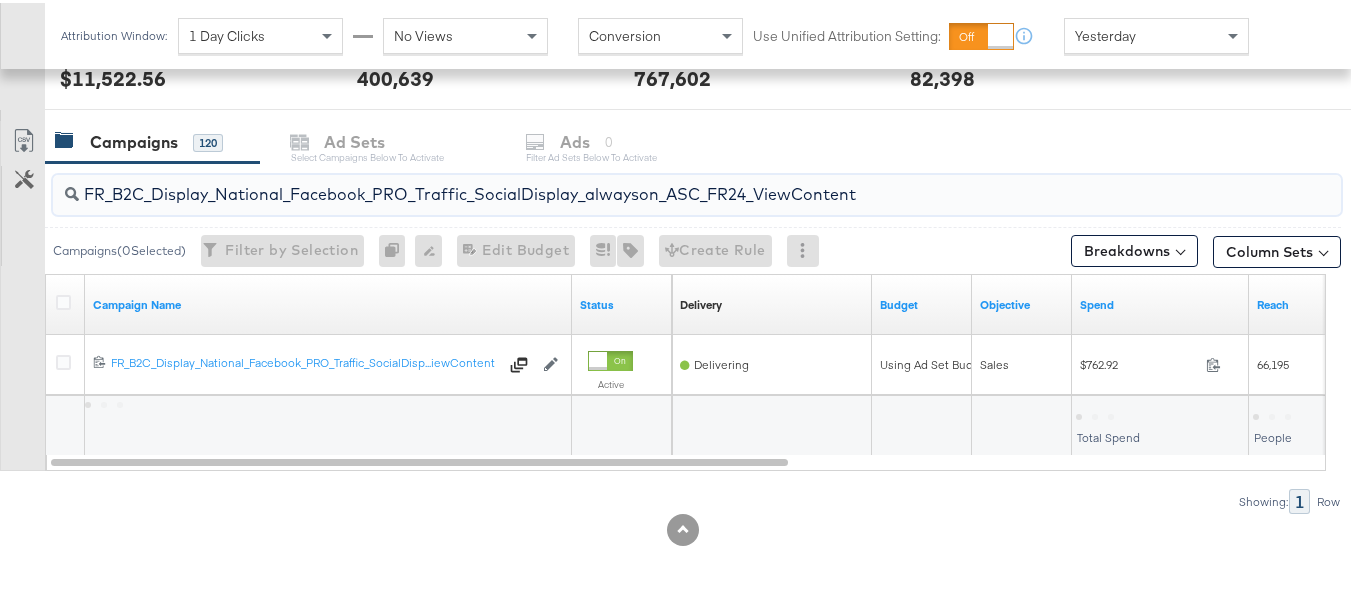 type on "FR_B2C_Display_National_Facebook_PRO_Traffic_SocialDisplay_alwayson_ASC_FR24_ViewContent" 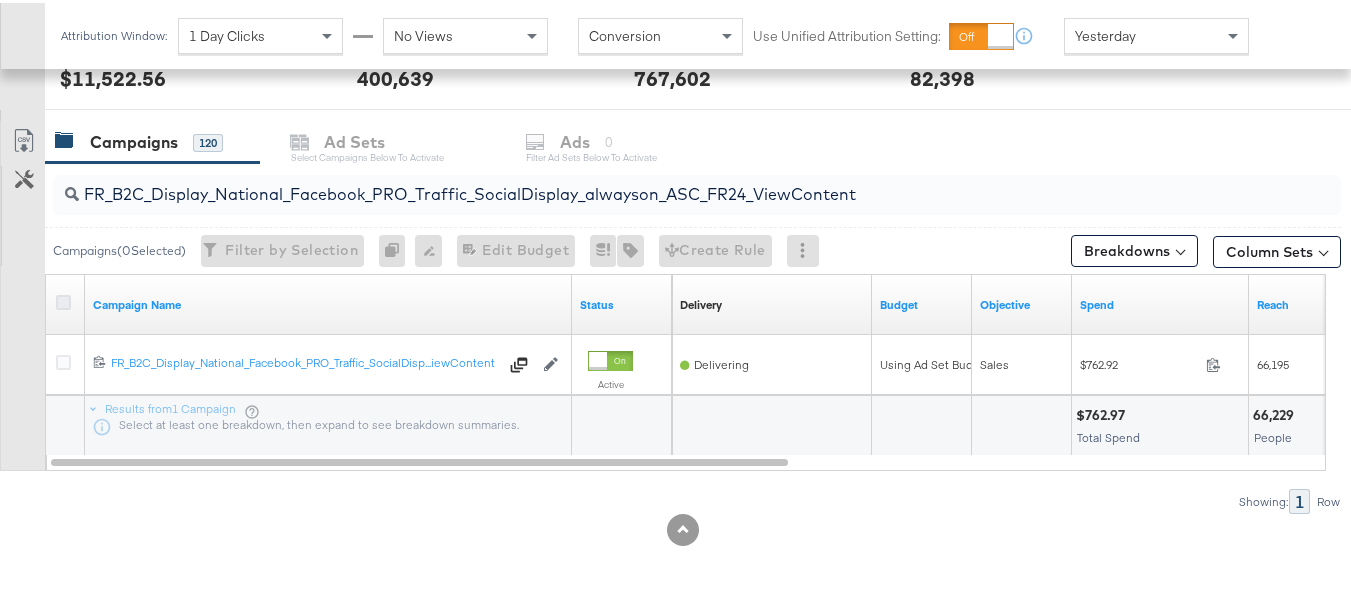 click at bounding box center [63, 299] 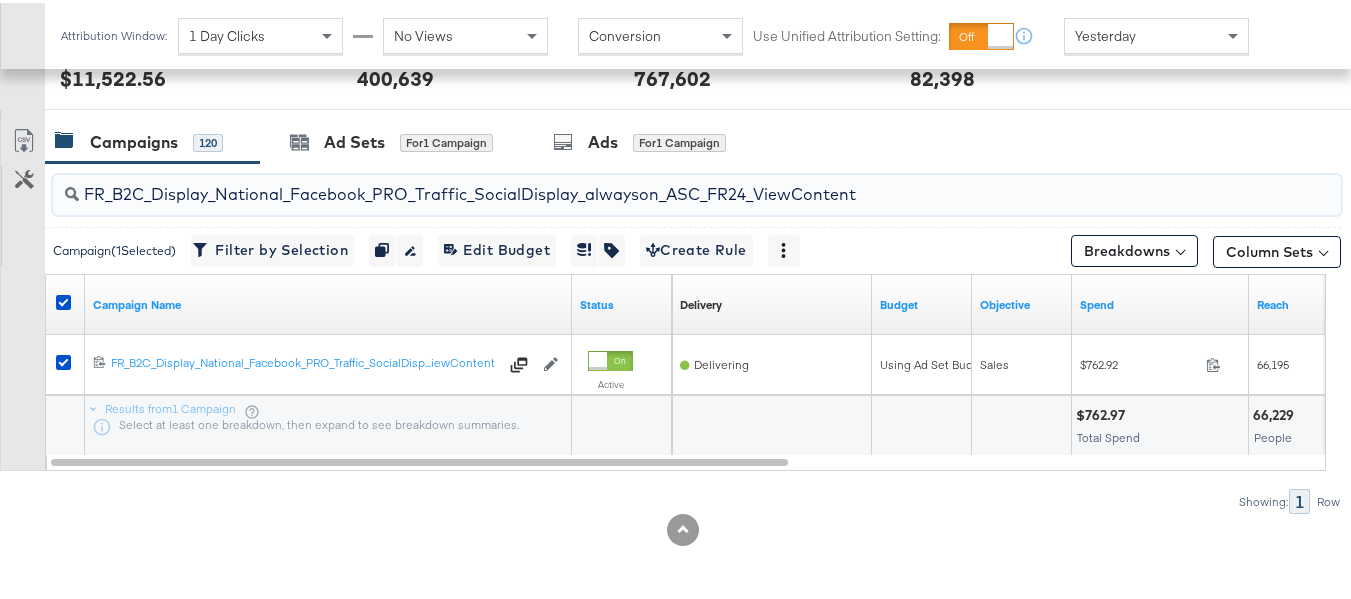 click on "FR_B2C_Display_National_Facebook_PRO_Traffic_SocialDisplay_alwayson_ASC_FR24_ViewContent" at bounding box center (653, 183) 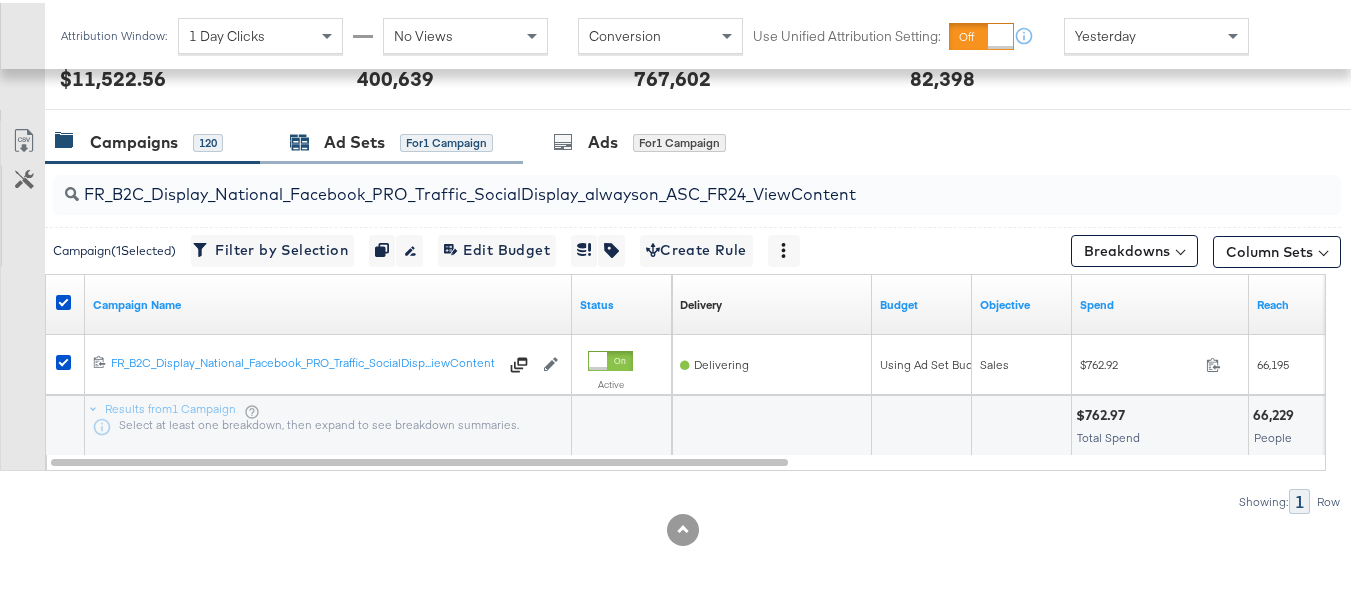 click on "Ad Sets" at bounding box center [354, 139] 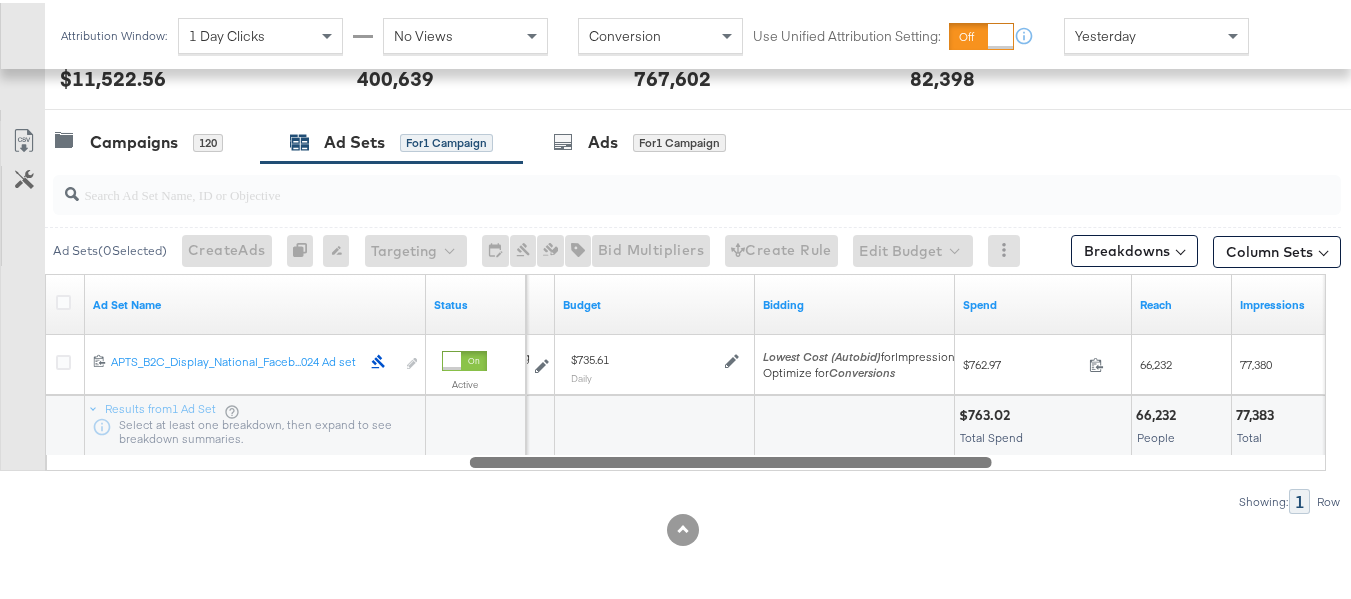 drag, startPoint x: 514, startPoint y: 462, endPoint x: 941, endPoint y: 470, distance: 427.07492 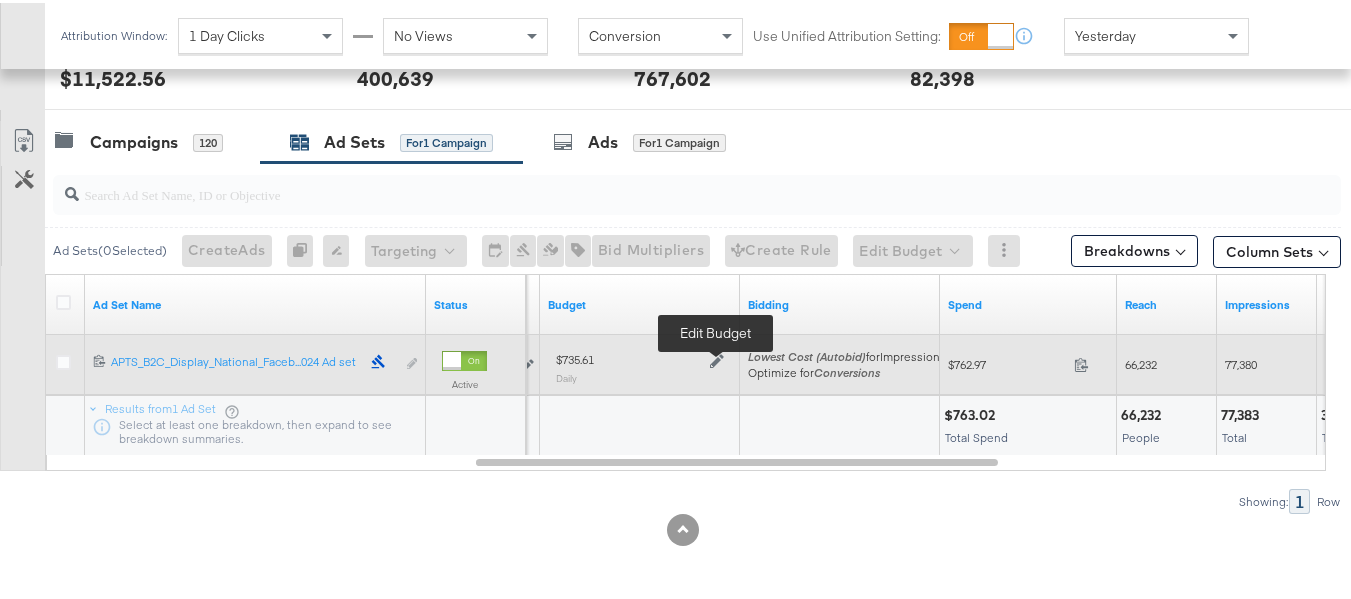 click 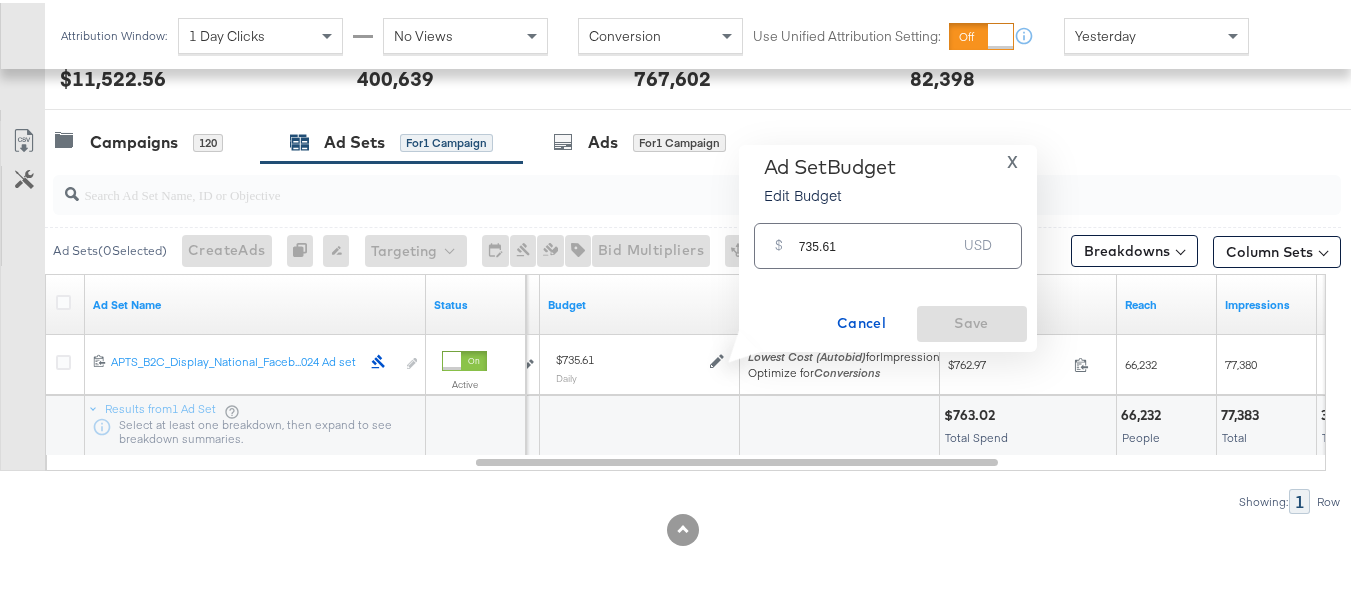 click on "735.61" at bounding box center (878, 234) 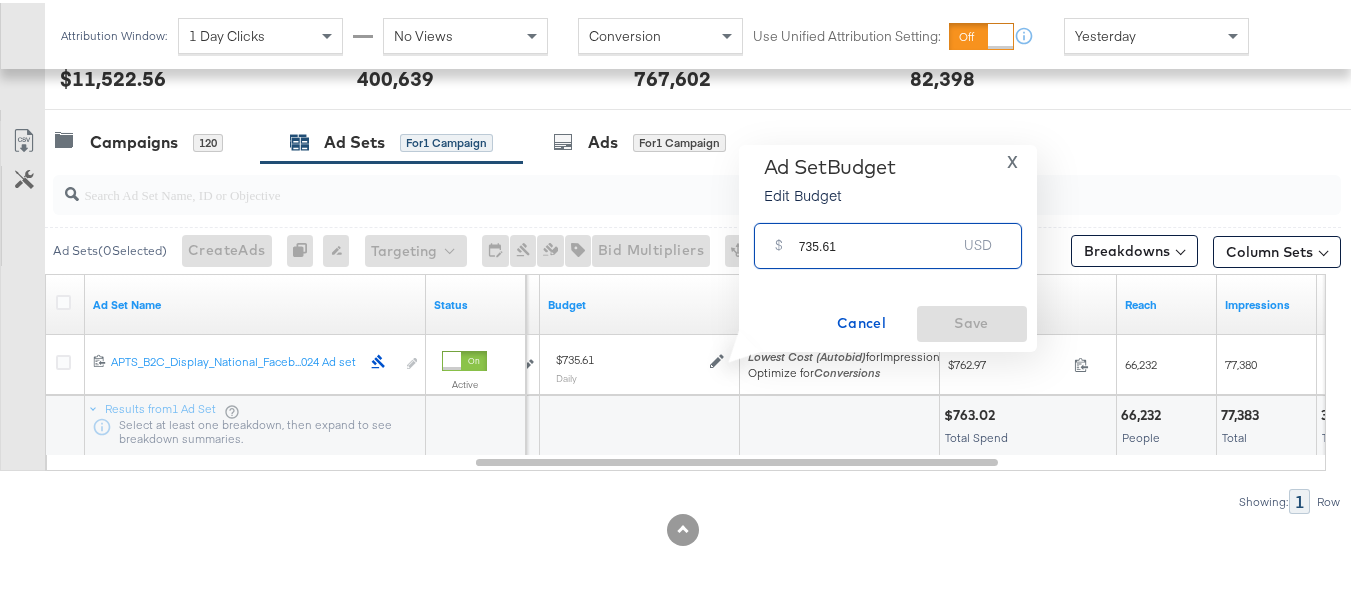 paste on "$882.73" 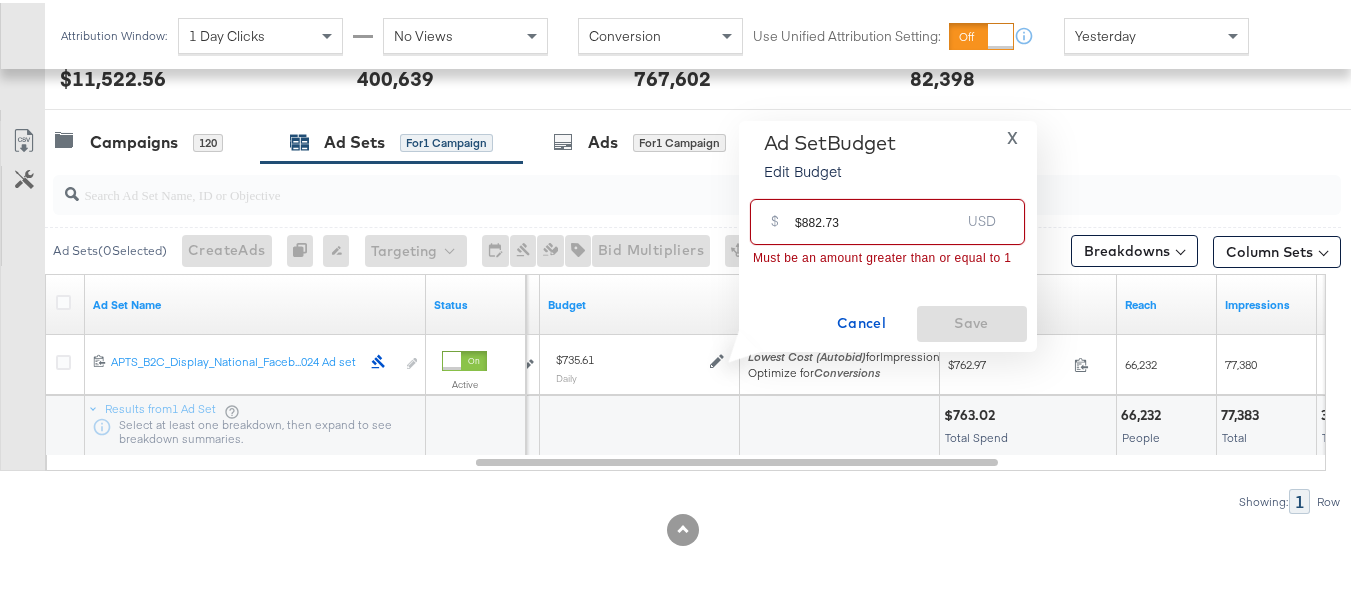 drag, startPoint x: 798, startPoint y: 222, endPoint x: 727, endPoint y: 210, distance: 72.00694 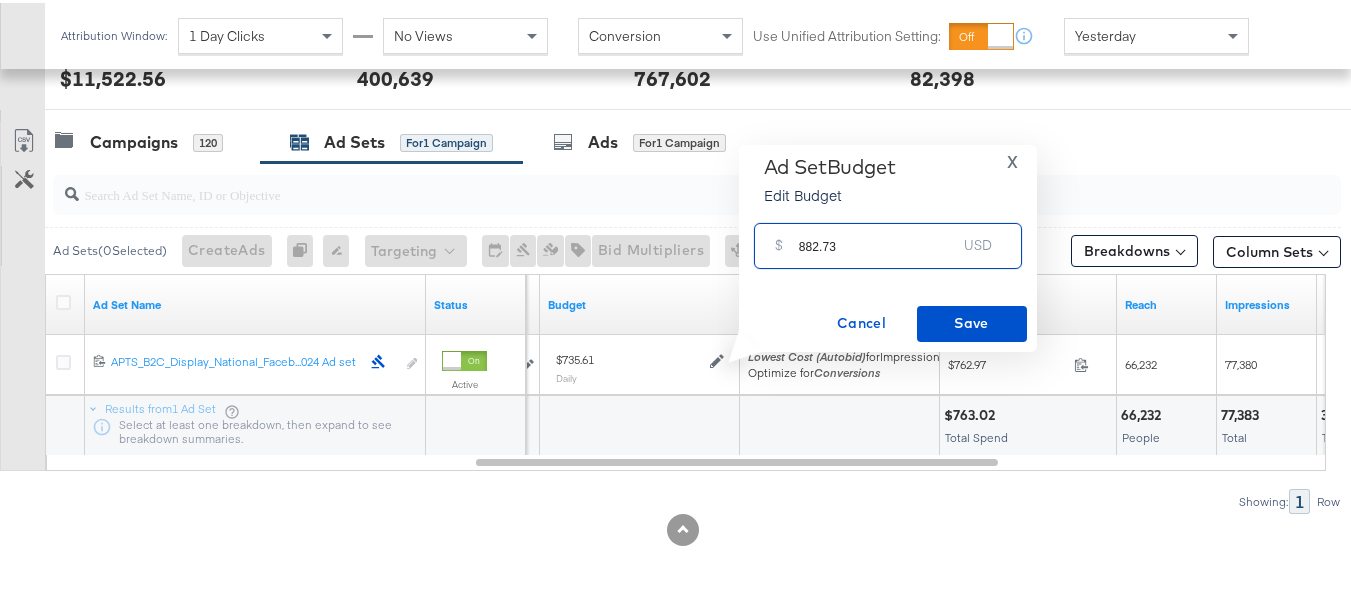 click on "882.73" at bounding box center [878, 234] 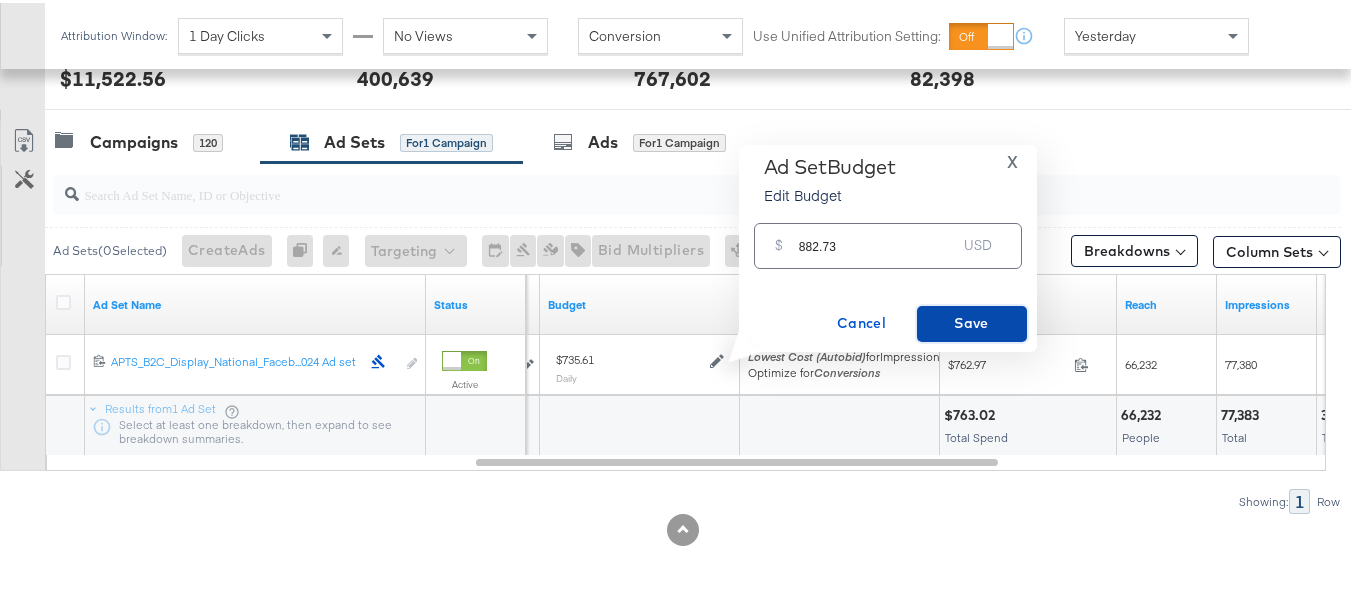 click on "Save" at bounding box center (972, 320) 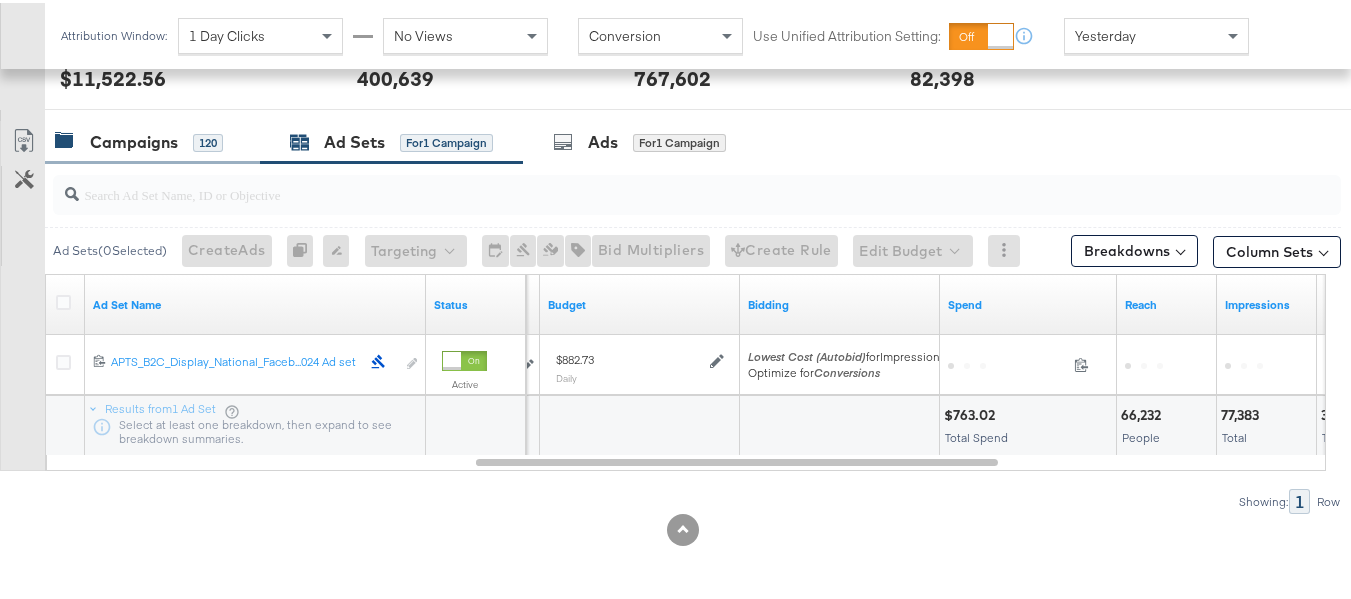 click on "Campaigns" at bounding box center [134, 139] 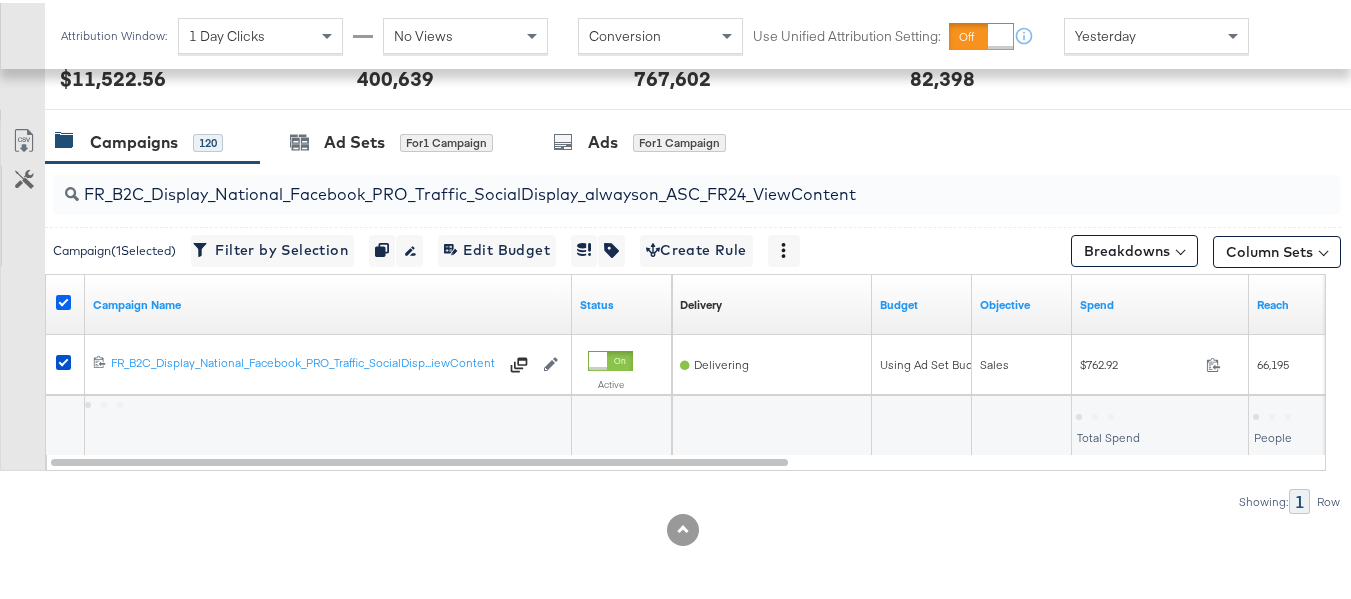 click at bounding box center [63, 299] 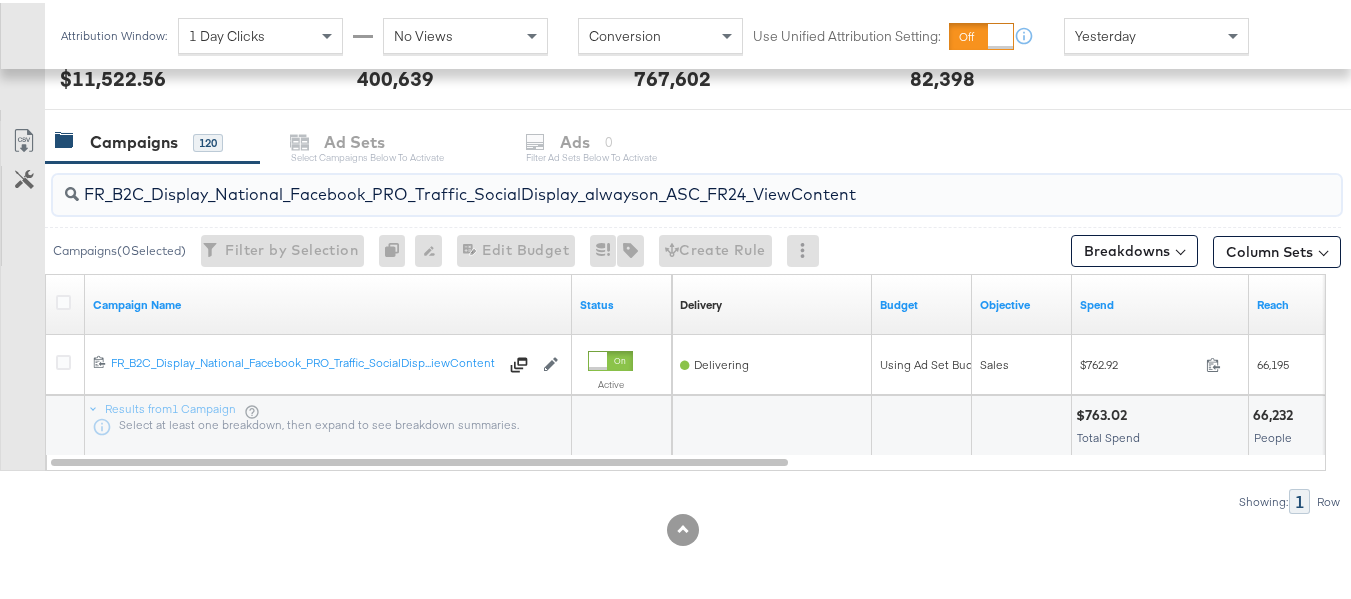 click on "FR_B2C_Display_National_Facebook_PRO_Traffic_SocialDisplay_alwayson_ASC_FR24_ViewContent" at bounding box center [653, 183] 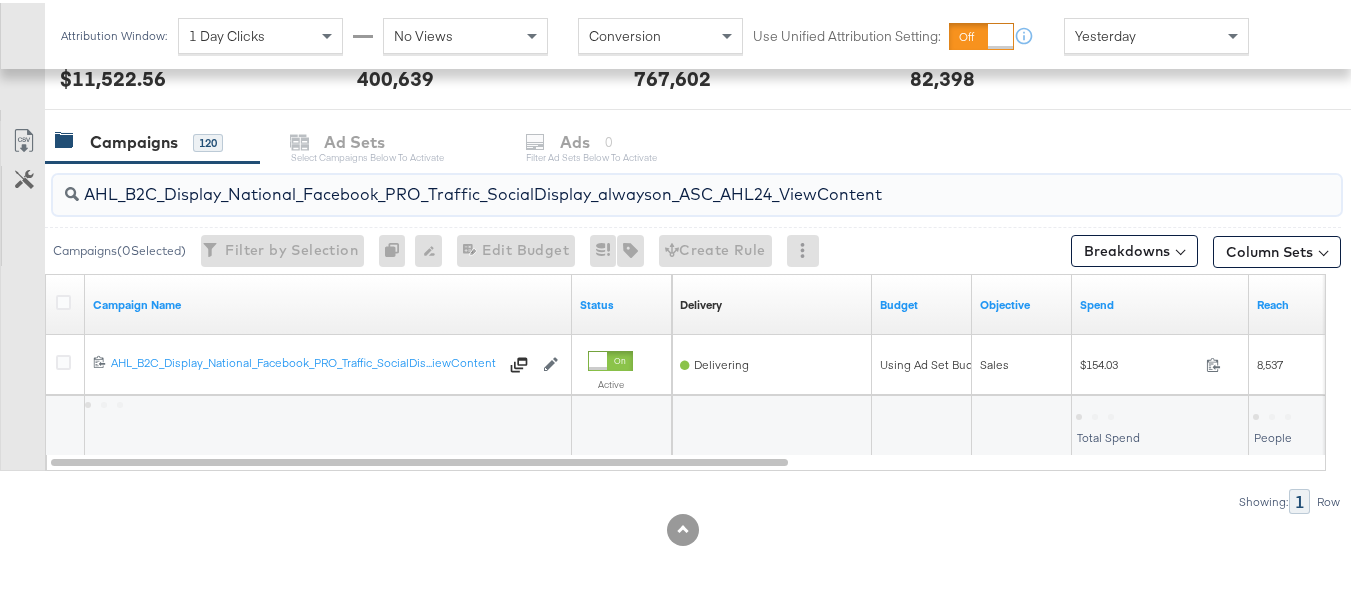 type on "AHL_B2C_Display_National_Facebook_PRO_Traffic_SocialDisplay_alwayson_ASC_AHL24_ViewContent" 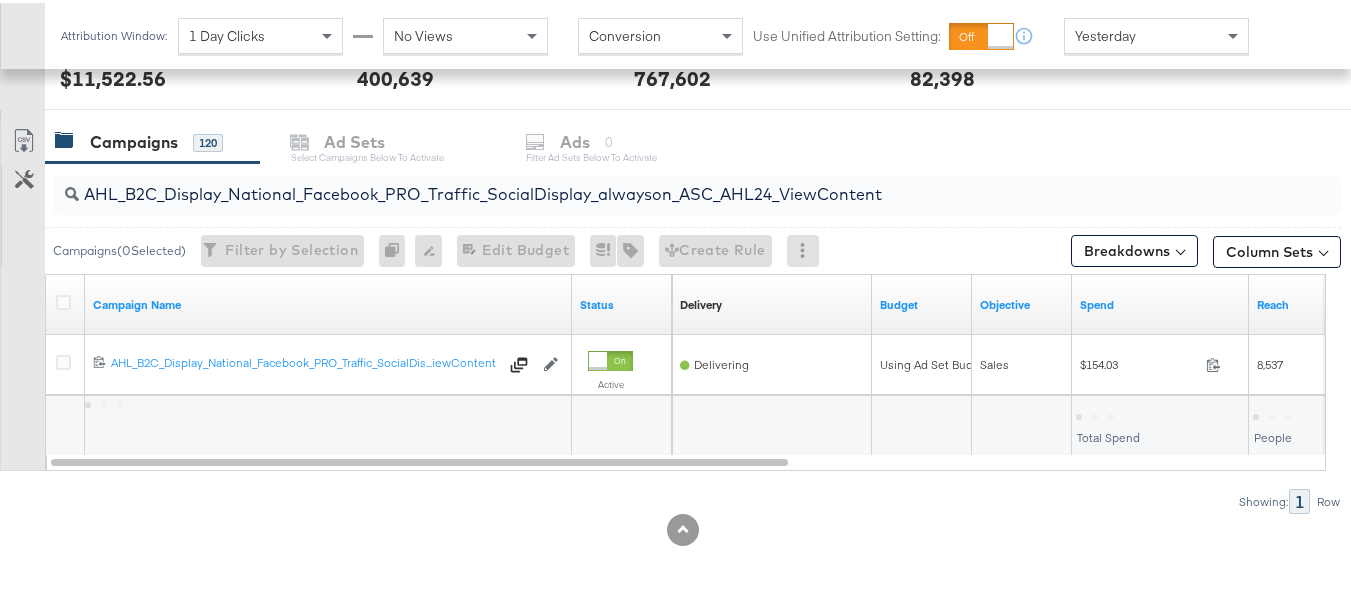 click at bounding box center [66, 302] 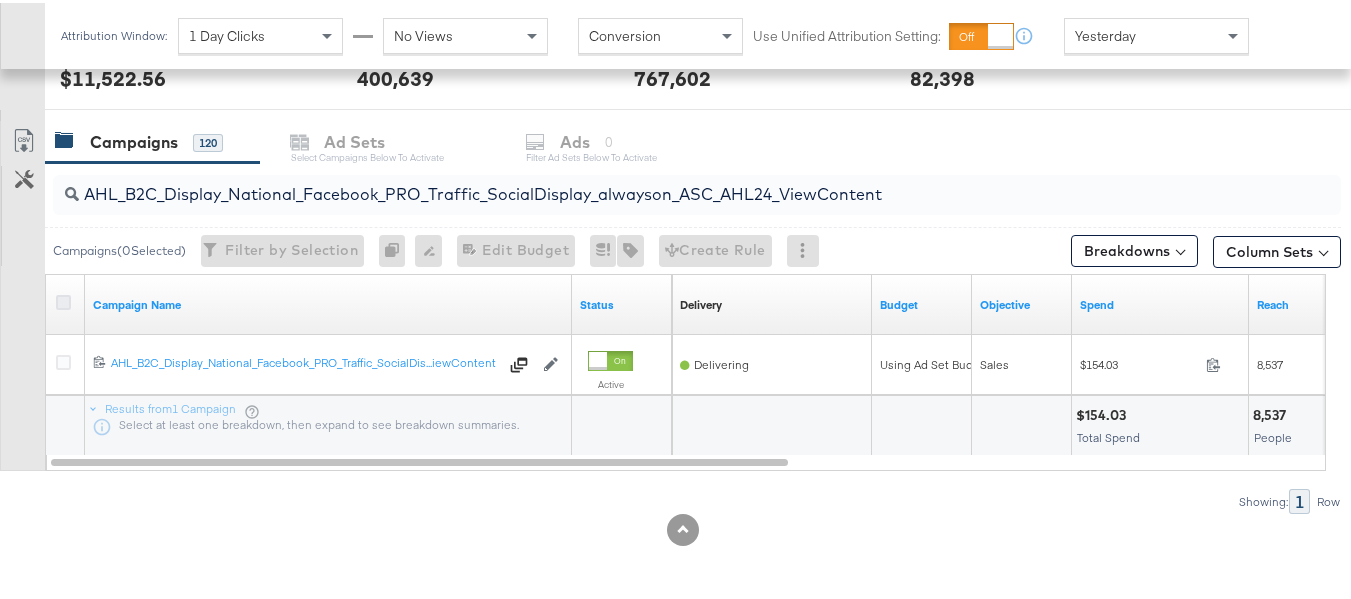 click at bounding box center (63, 299) 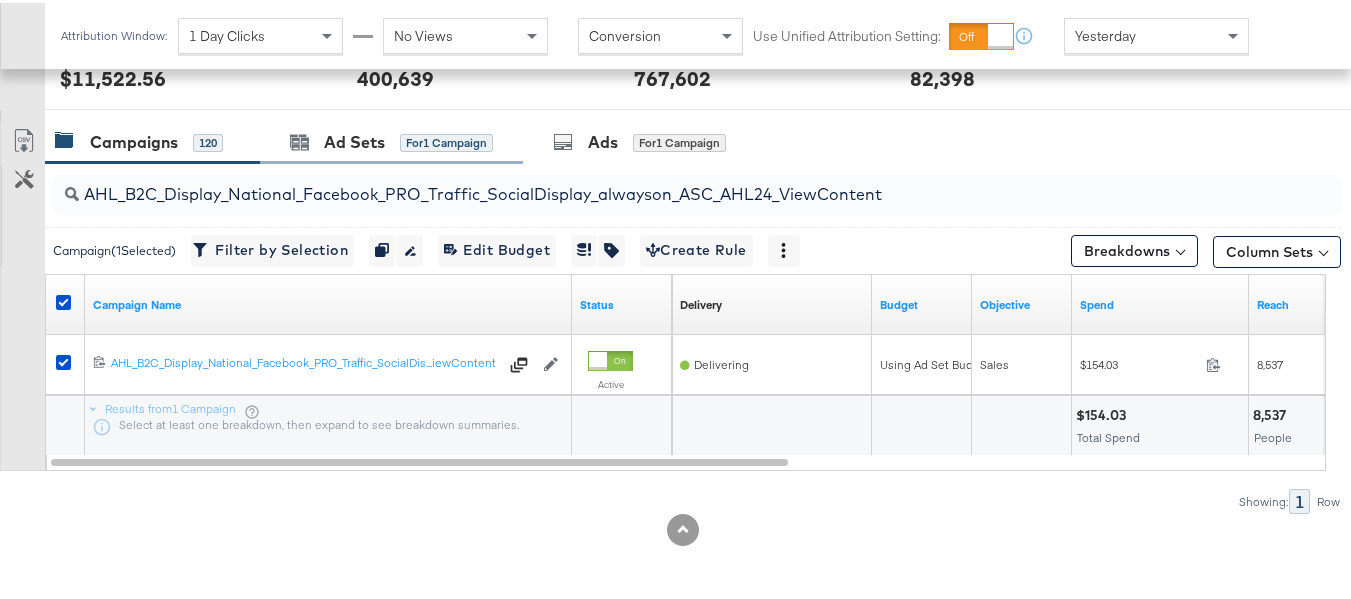 click on "Ad Sets for  1   Campaign" at bounding box center [391, 139] 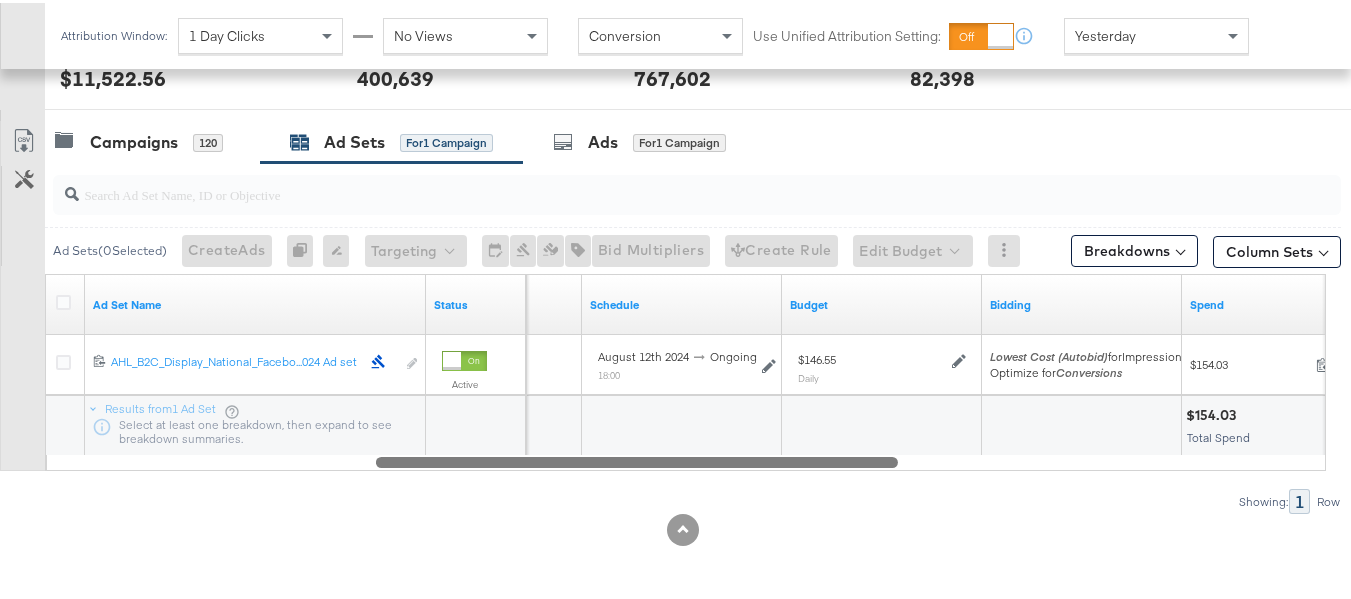 drag, startPoint x: 304, startPoint y: 458, endPoint x: 617, endPoint y: 491, distance: 314.7348 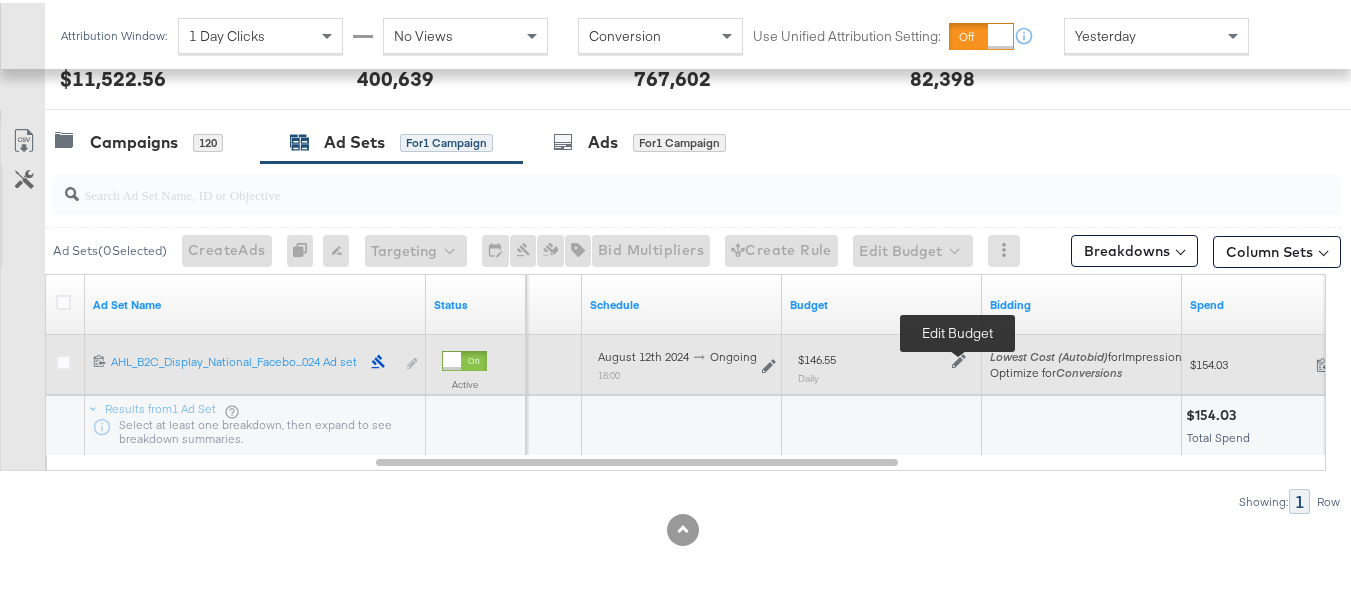 click 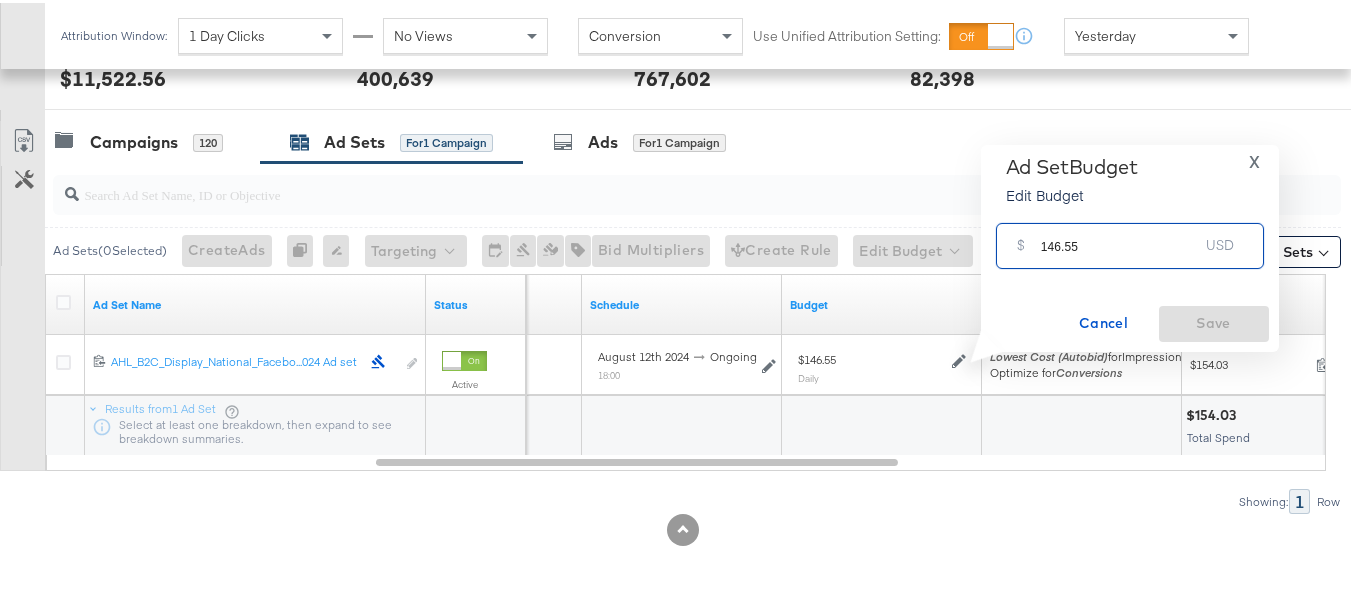 click on "146.55" at bounding box center (1120, 234) 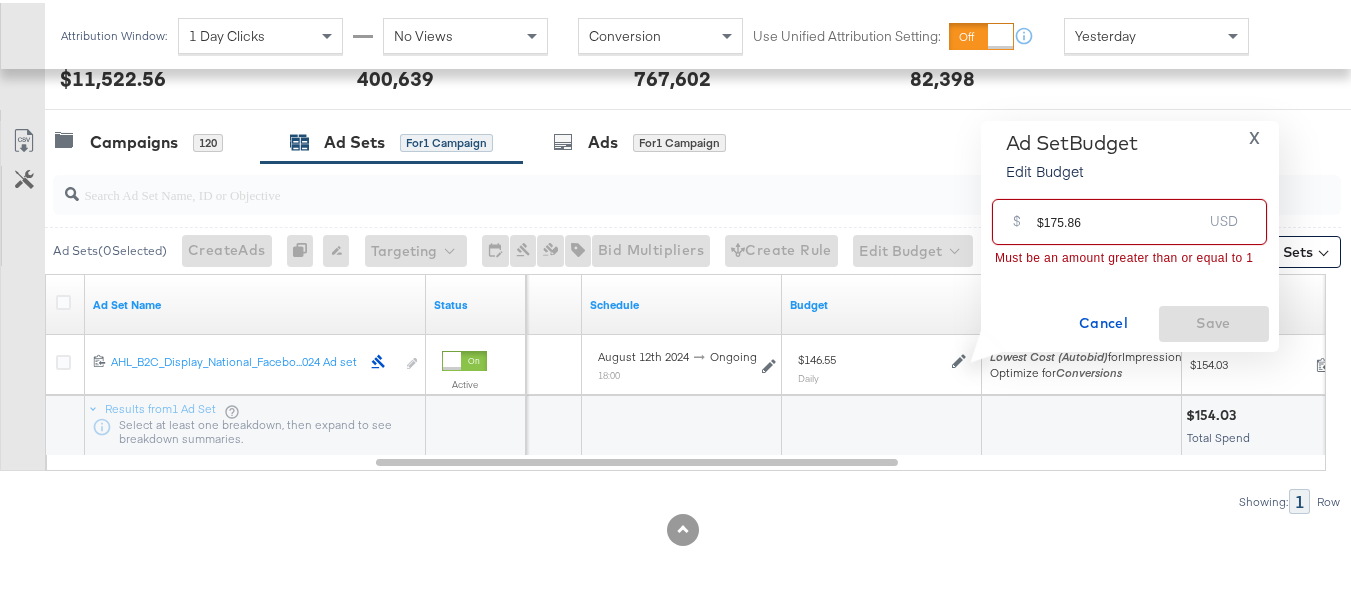 drag, startPoint x: 1040, startPoint y: 222, endPoint x: 982, endPoint y: 217, distance: 58.21512 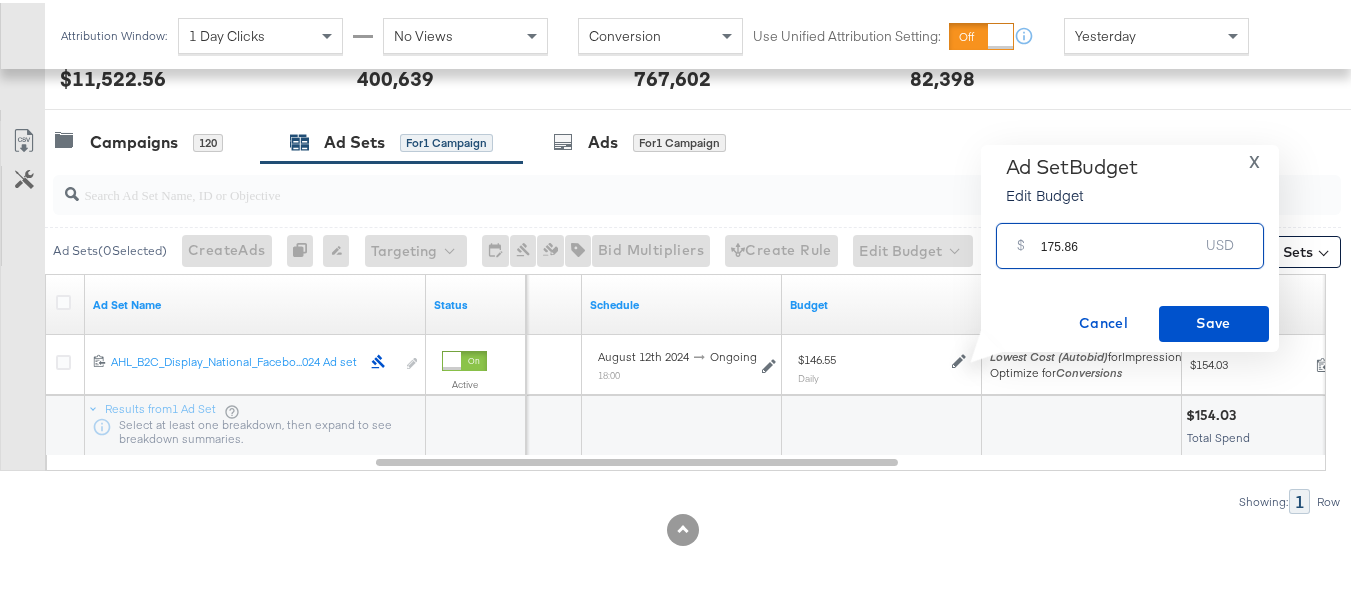 click on "175.86" at bounding box center (1120, 234) 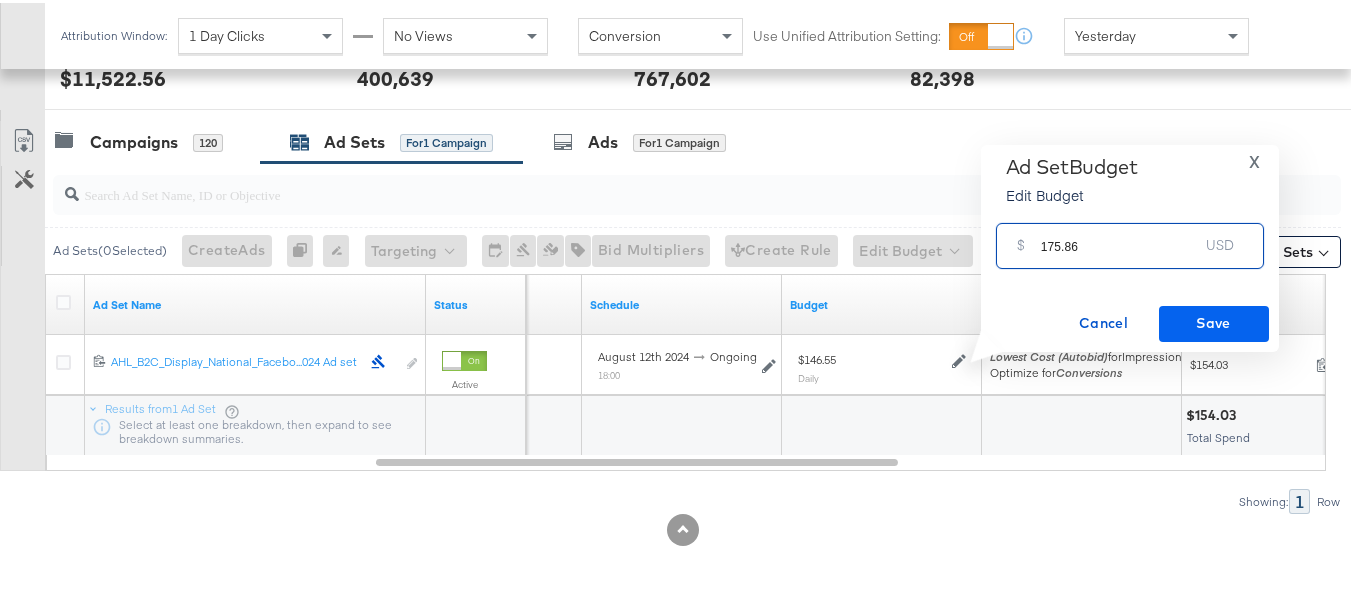type on "175.86" 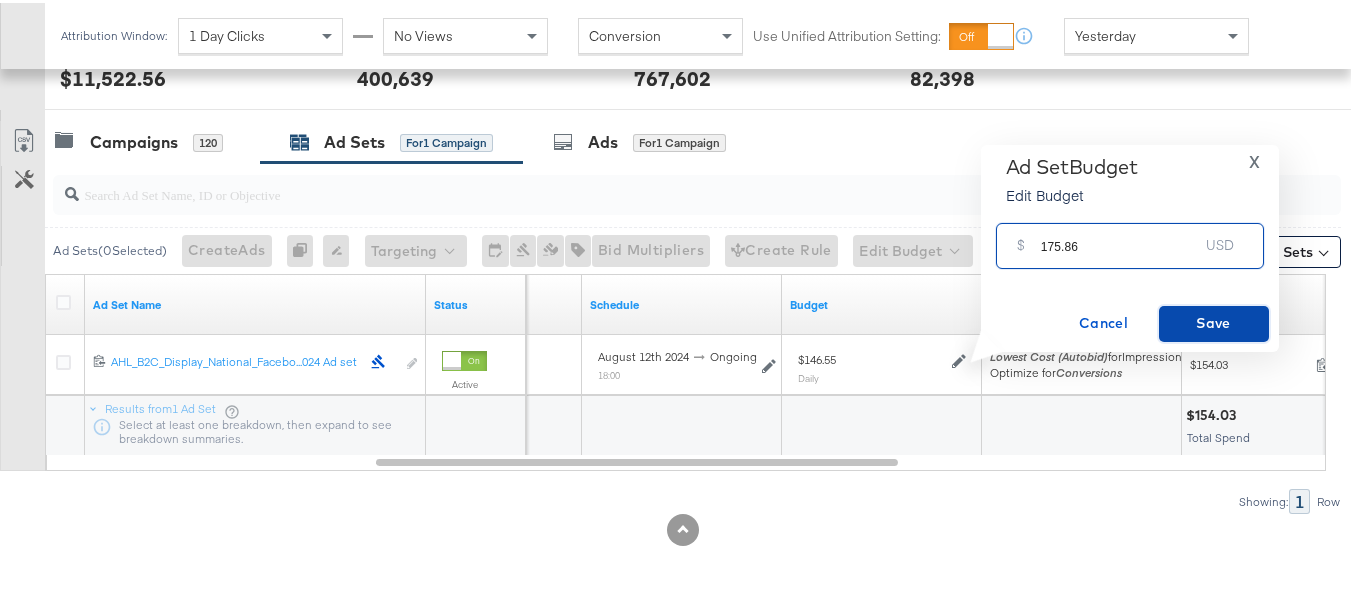 click on "Save" at bounding box center [1214, 320] 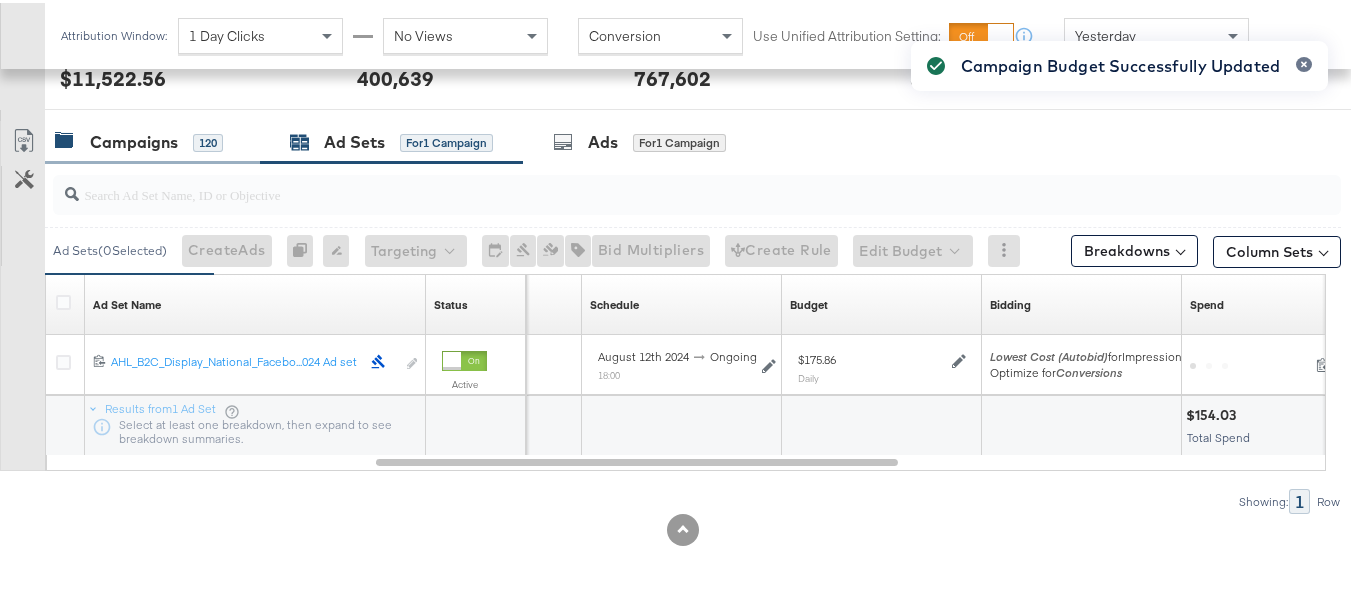 click on "Campaigns" at bounding box center (134, 139) 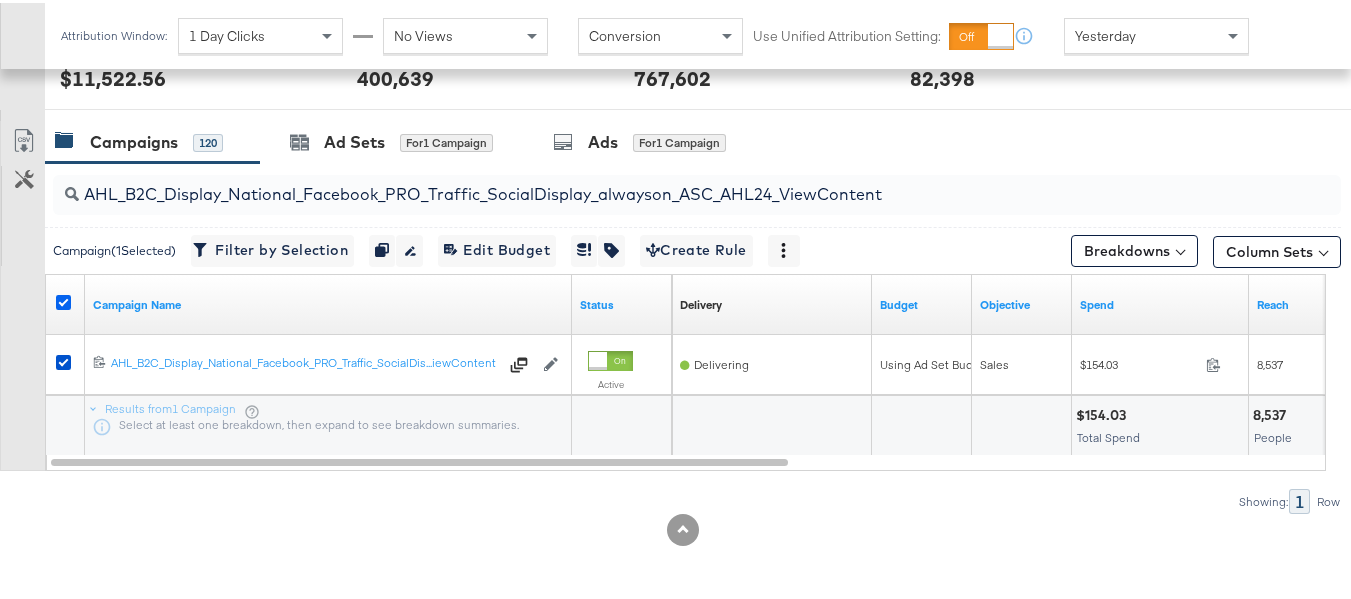 click at bounding box center (63, 299) 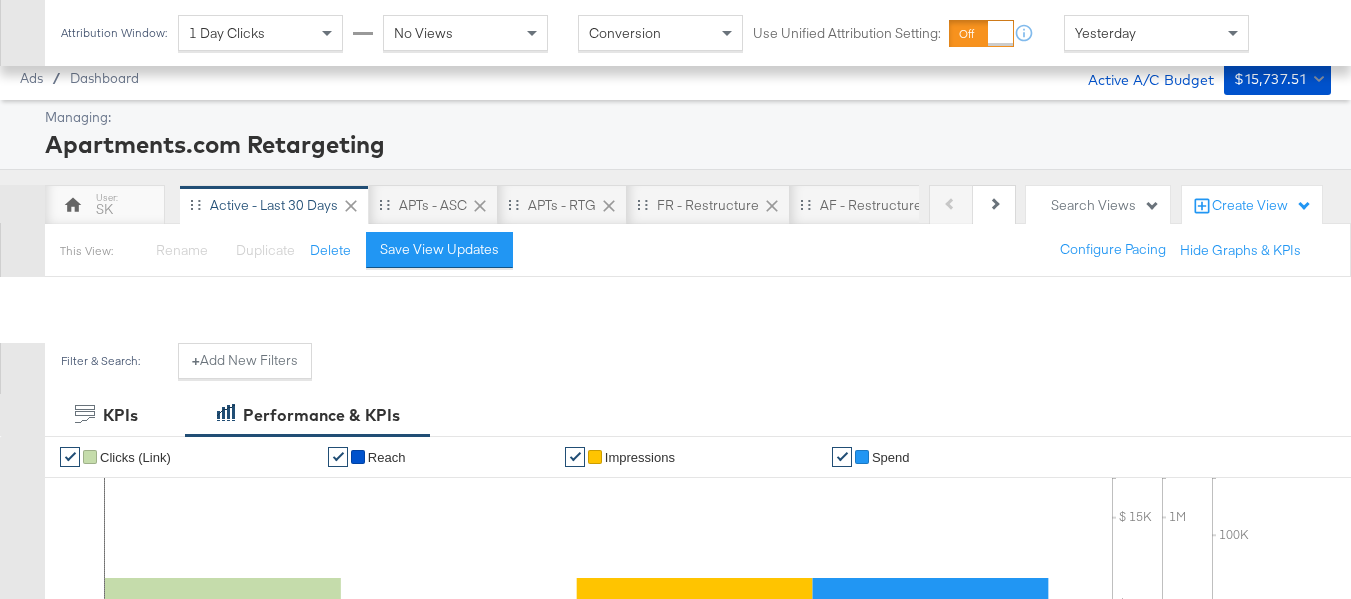 scroll, scrollTop: 798, scrollLeft: 0, axis: vertical 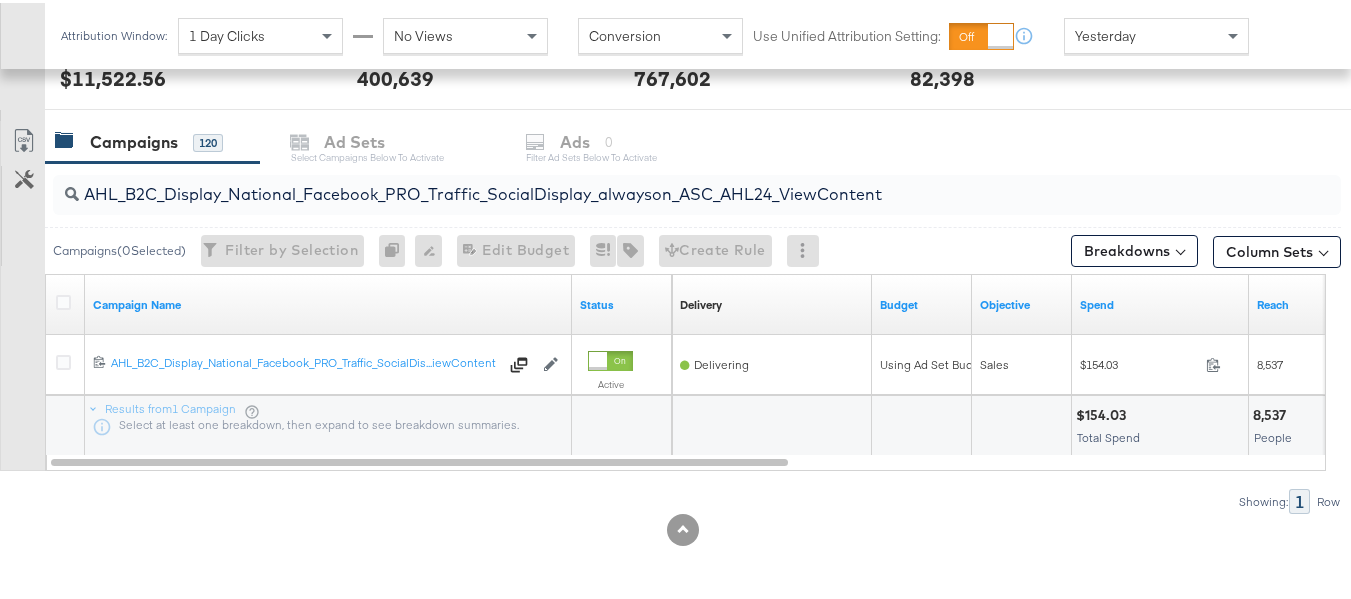 click at bounding box center [683, 527] 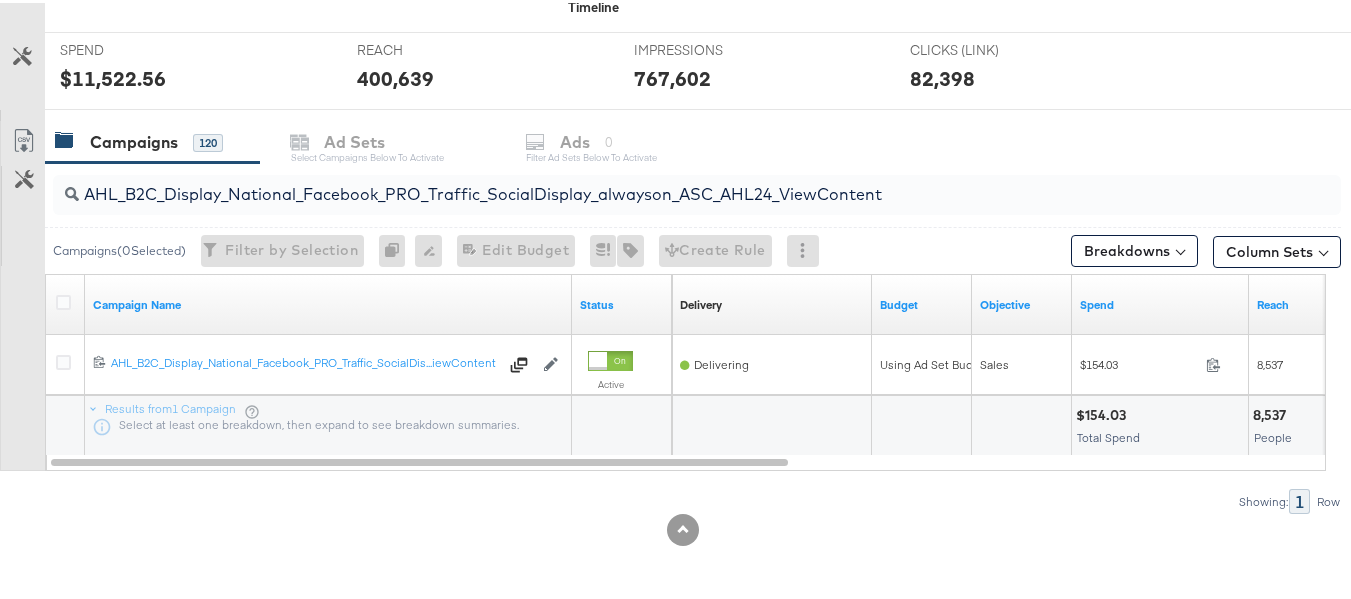 scroll, scrollTop: 0, scrollLeft: 0, axis: both 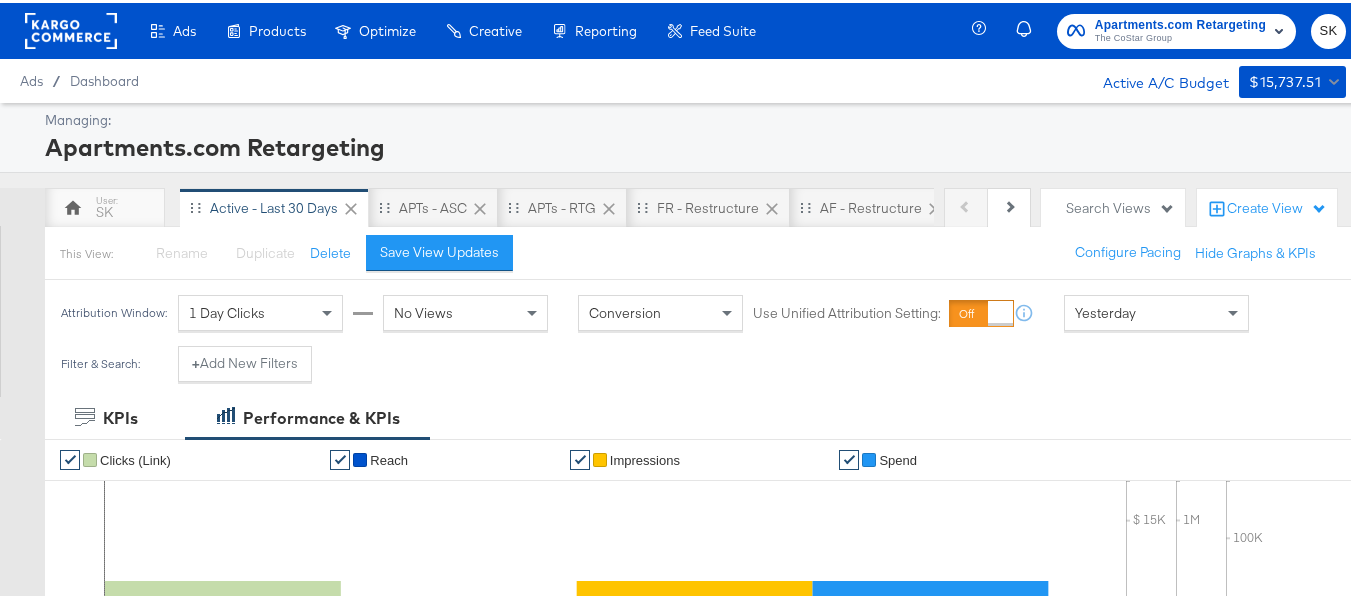 click on "The CoStar Group" at bounding box center (1180, 36) 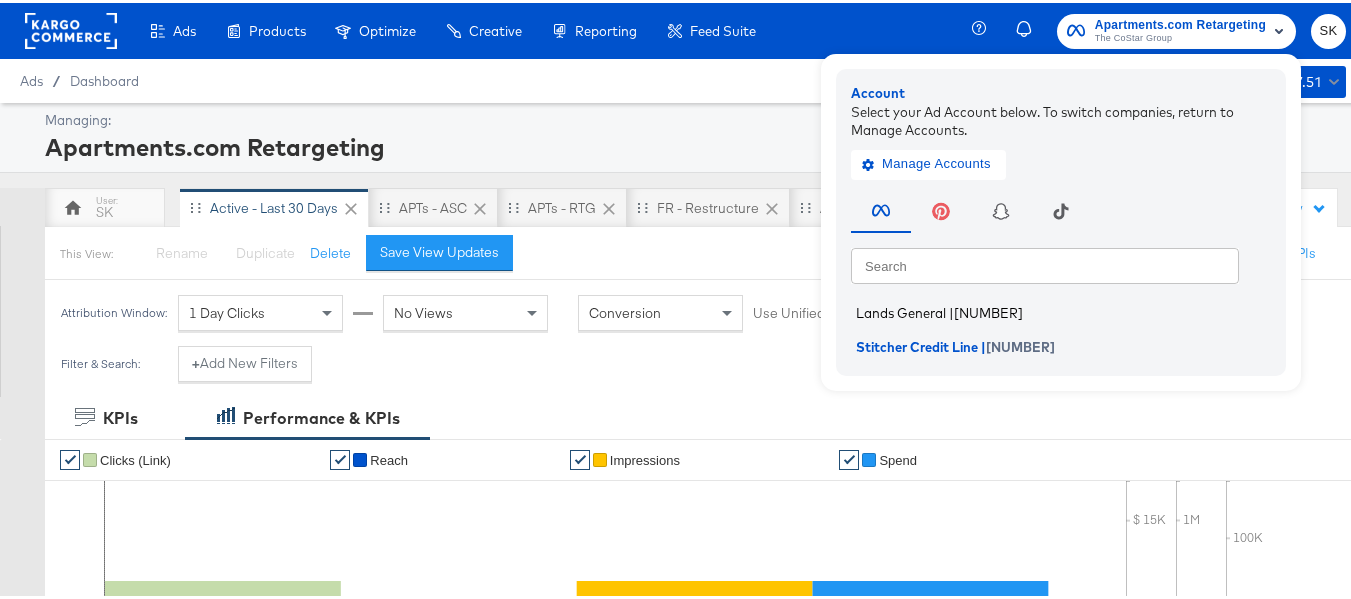 click on "Lands General" at bounding box center [901, 310] 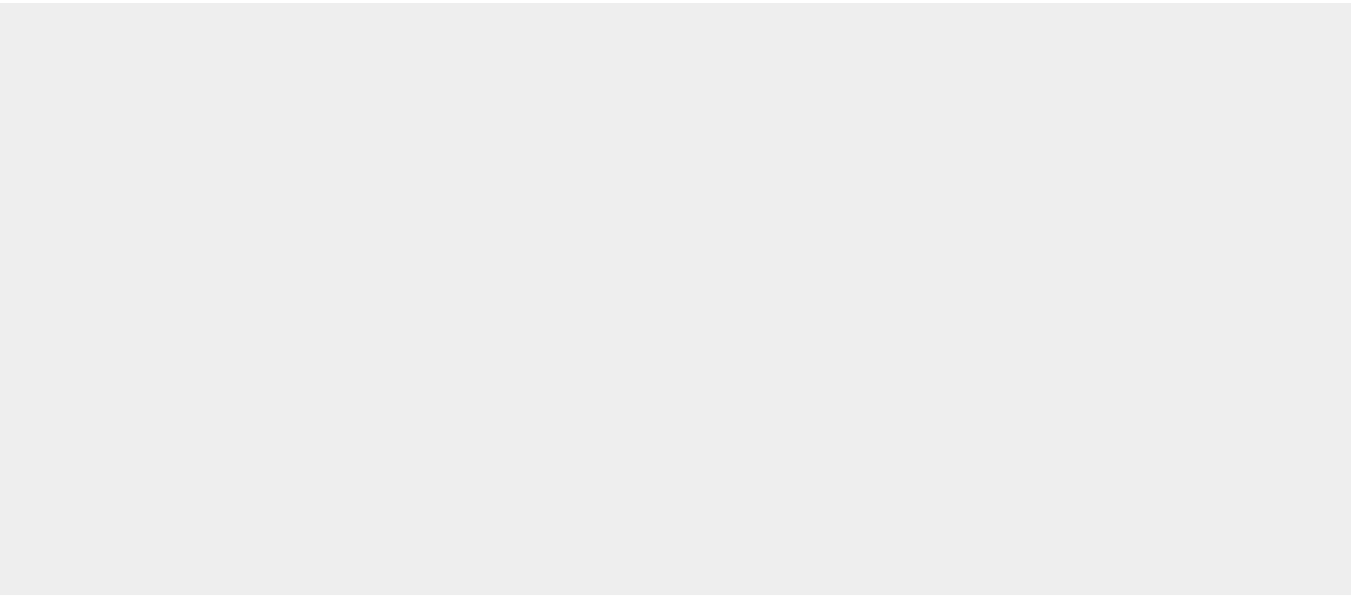 scroll, scrollTop: 0, scrollLeft: 0, axis: both 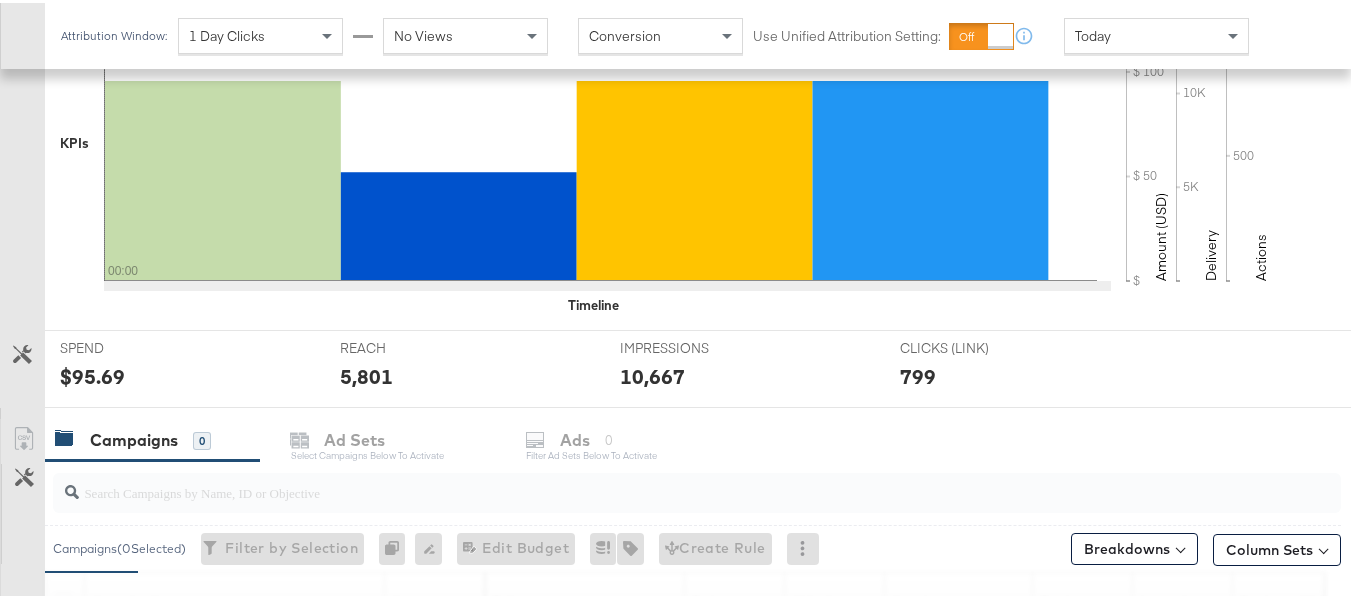 click on "Today" at bounding box center [1156, 33] 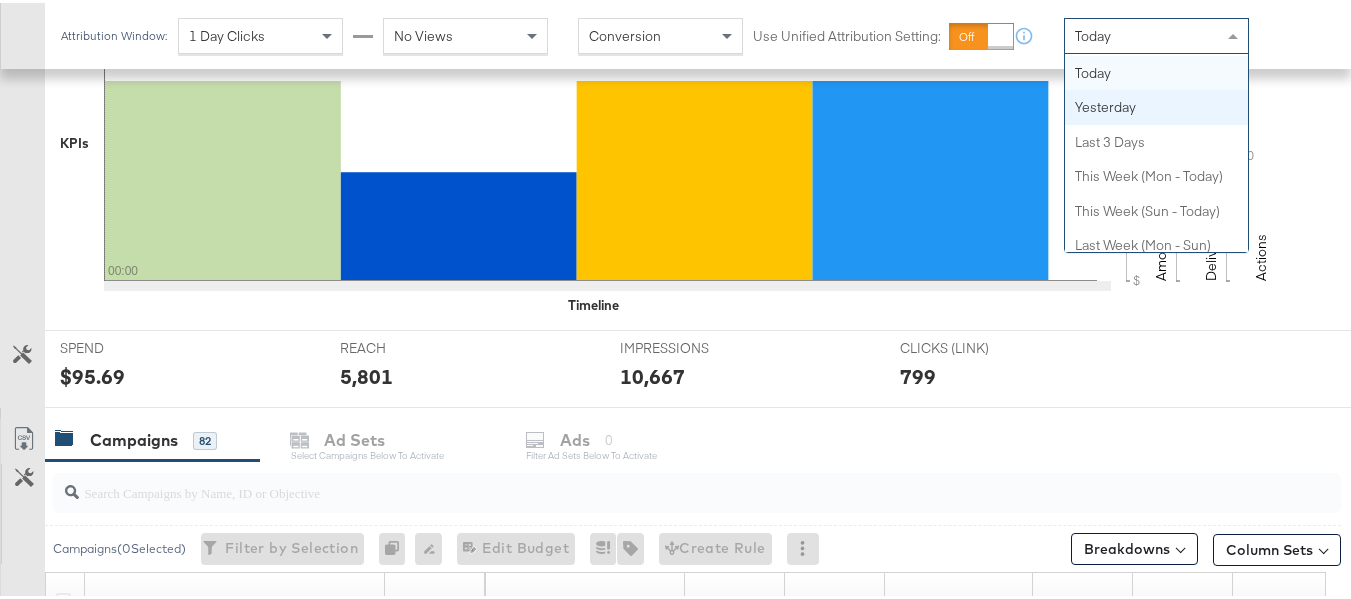 scroll, scrollTop: 0, scrollLeft: 0, axis: both 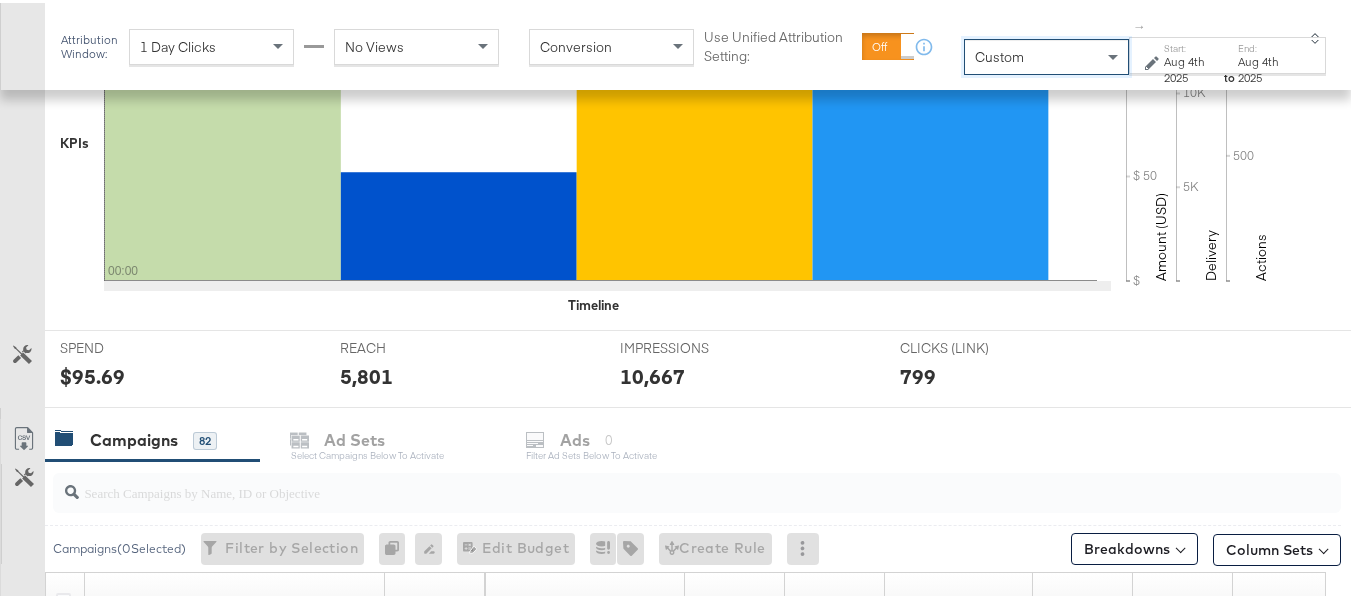 click on "Aug 4th 2025" at bounding box center [1192, 66] 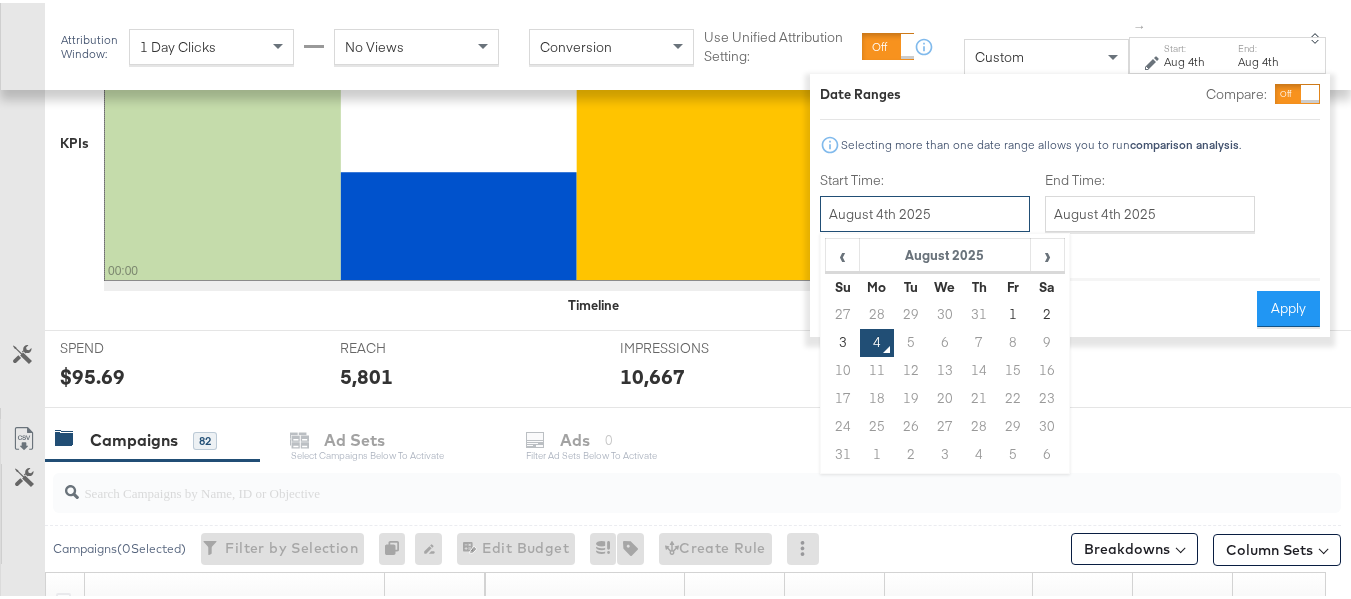 click on "August 4th 2025" at bounding box center (925, 211) 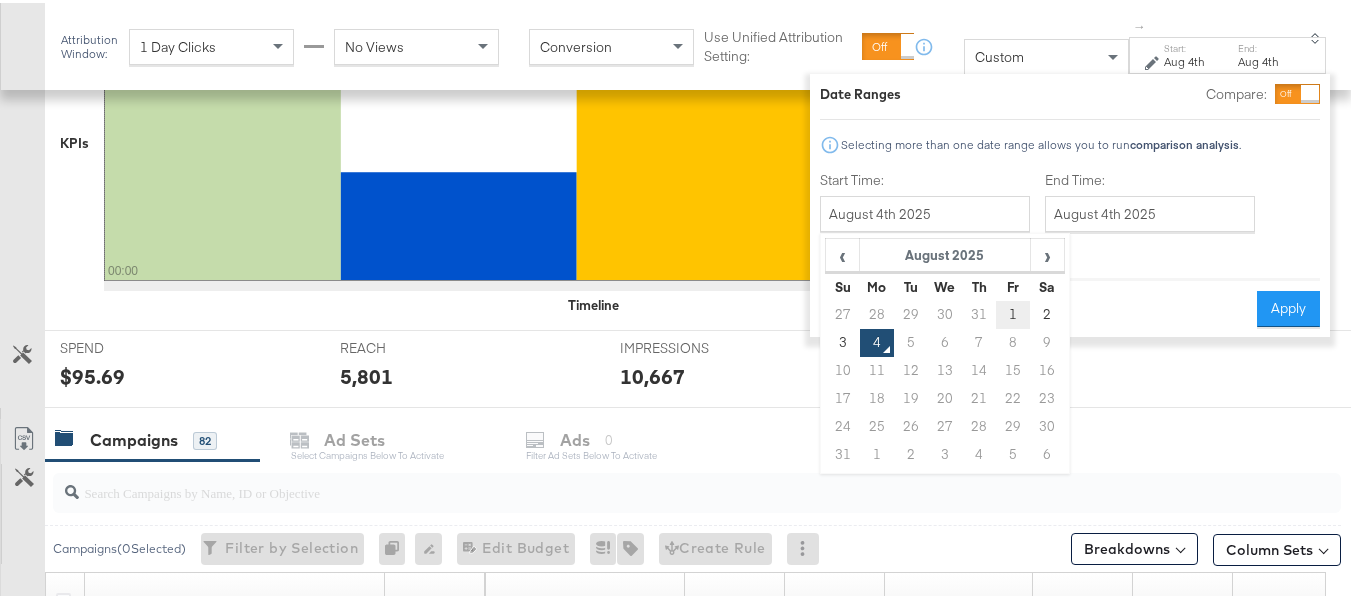 click on "1" at bounding box center (1013, 312) 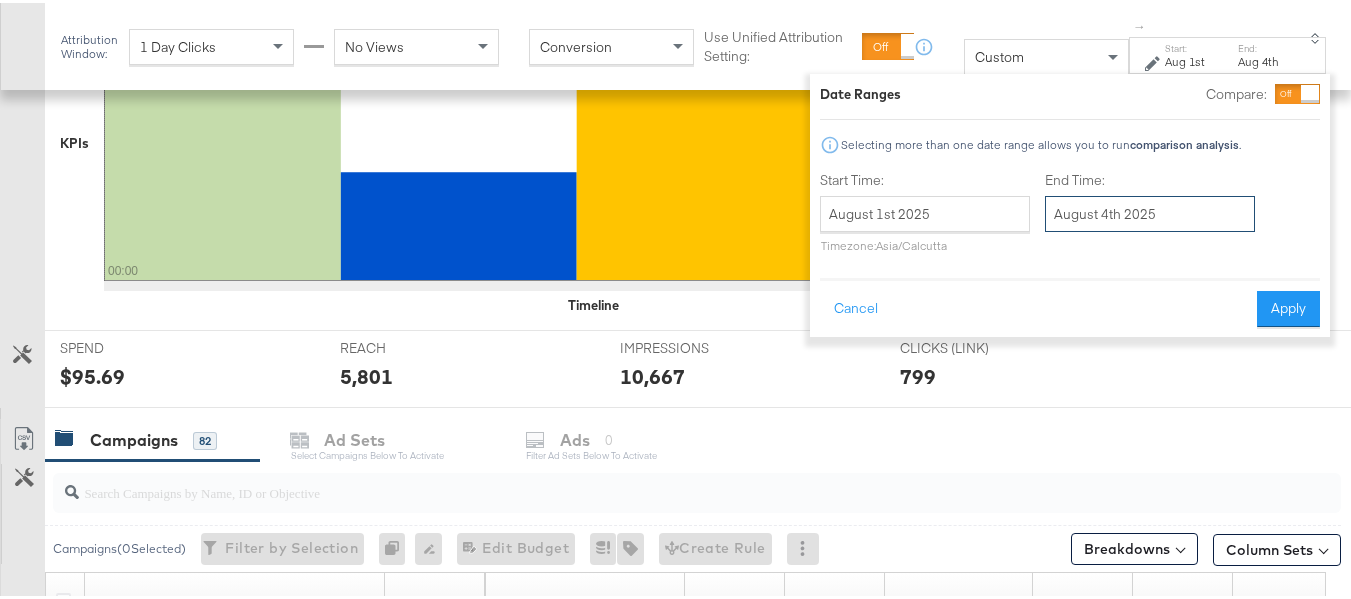 click on "August 4th 2025" at bounding box center [1150, 211] 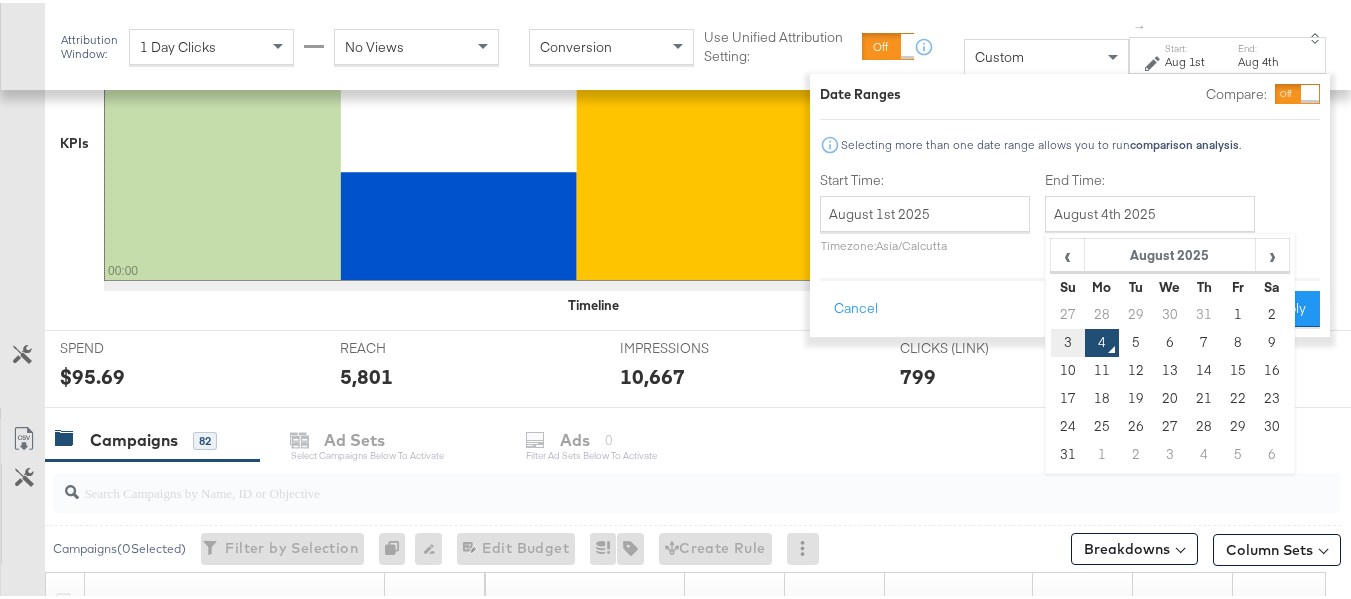click on "3" at bounding box center (1068, 340) 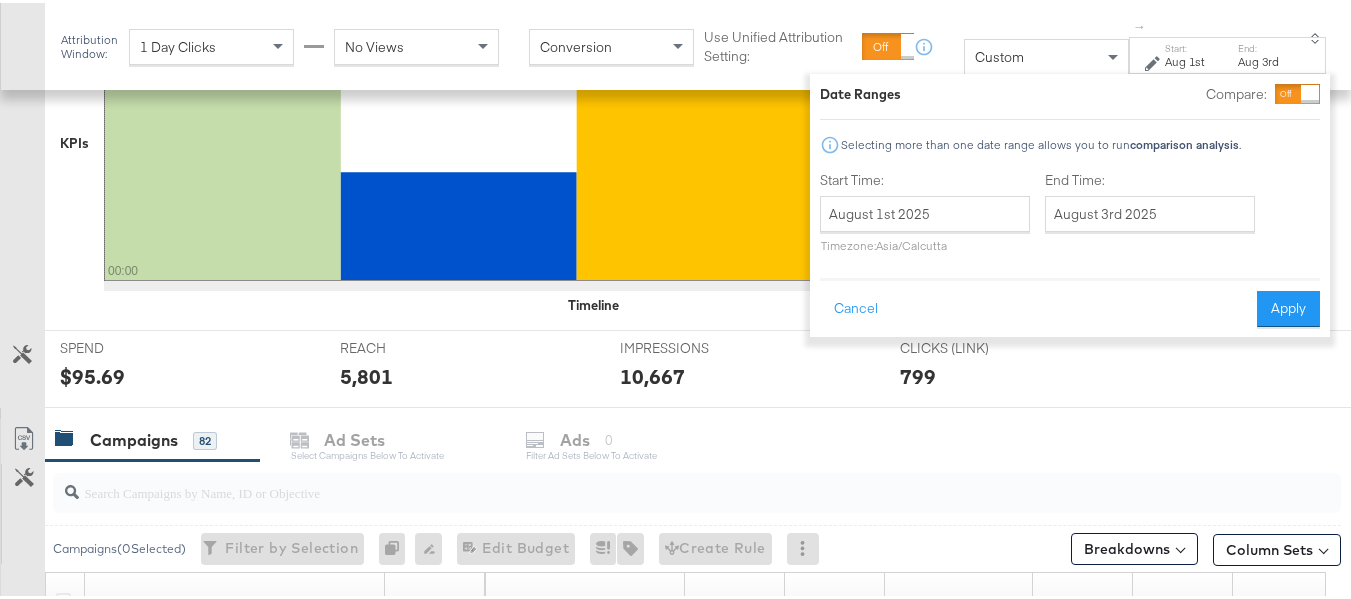 click on "Apply" at bounding box center [1288, 306] 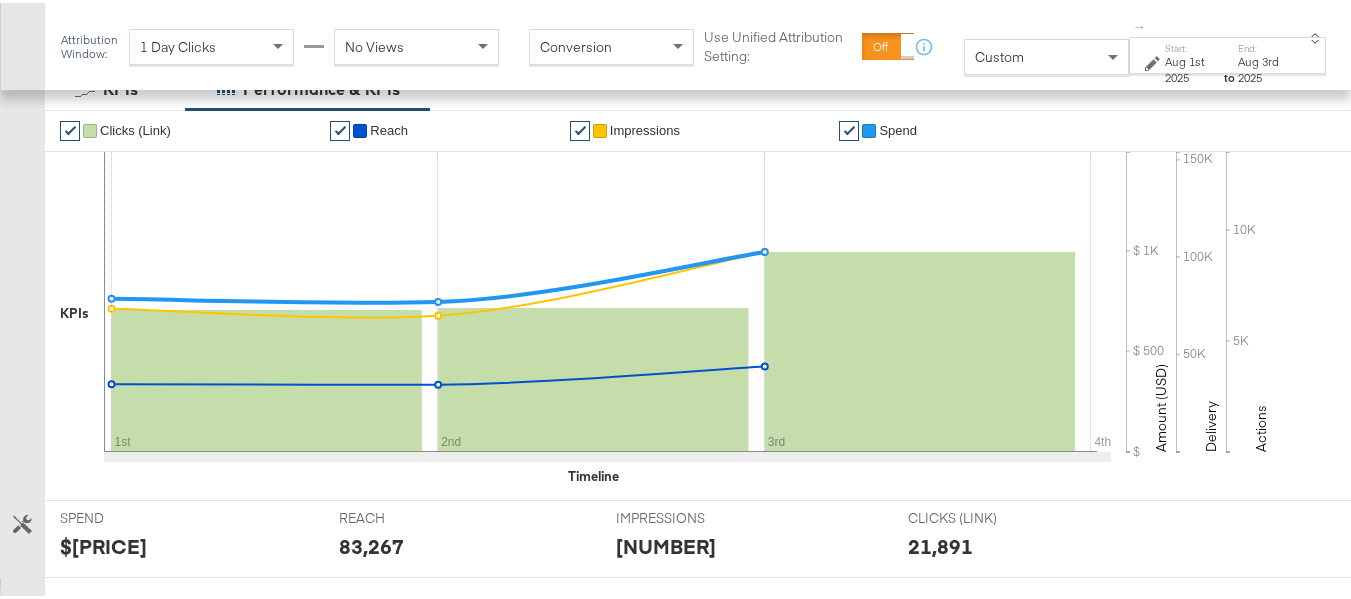 scroll, scrollTop: 521, scrollLeft: 0, axis: vertical 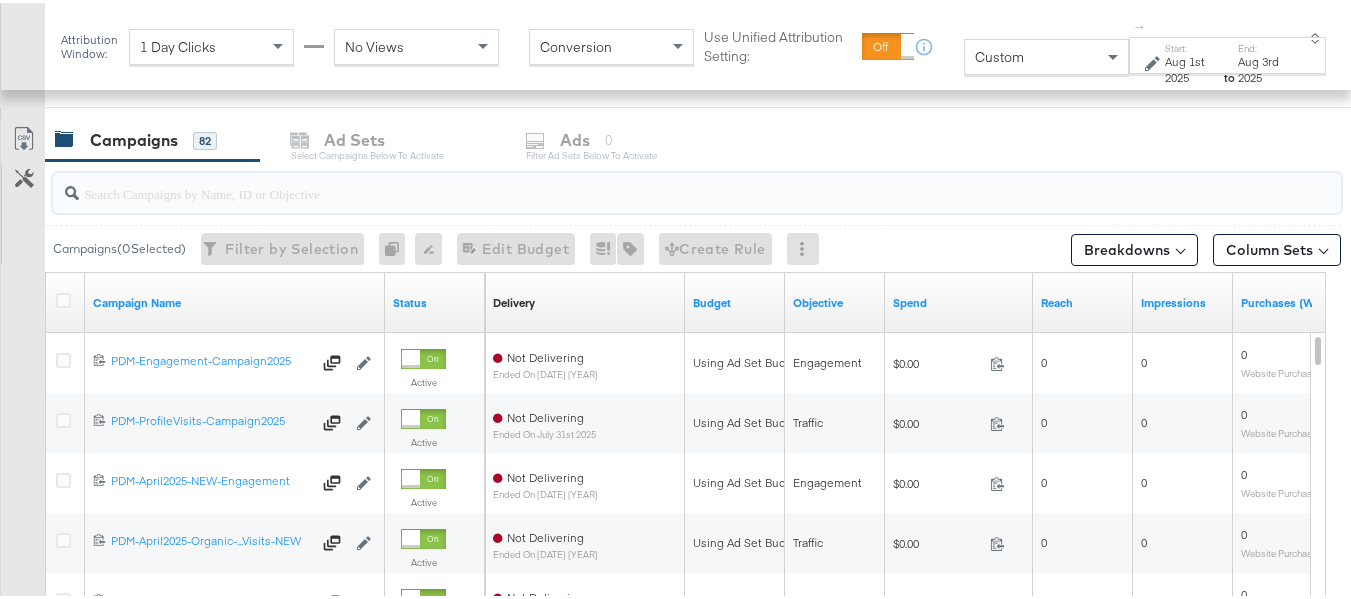 click at bounding box center (653, 182) 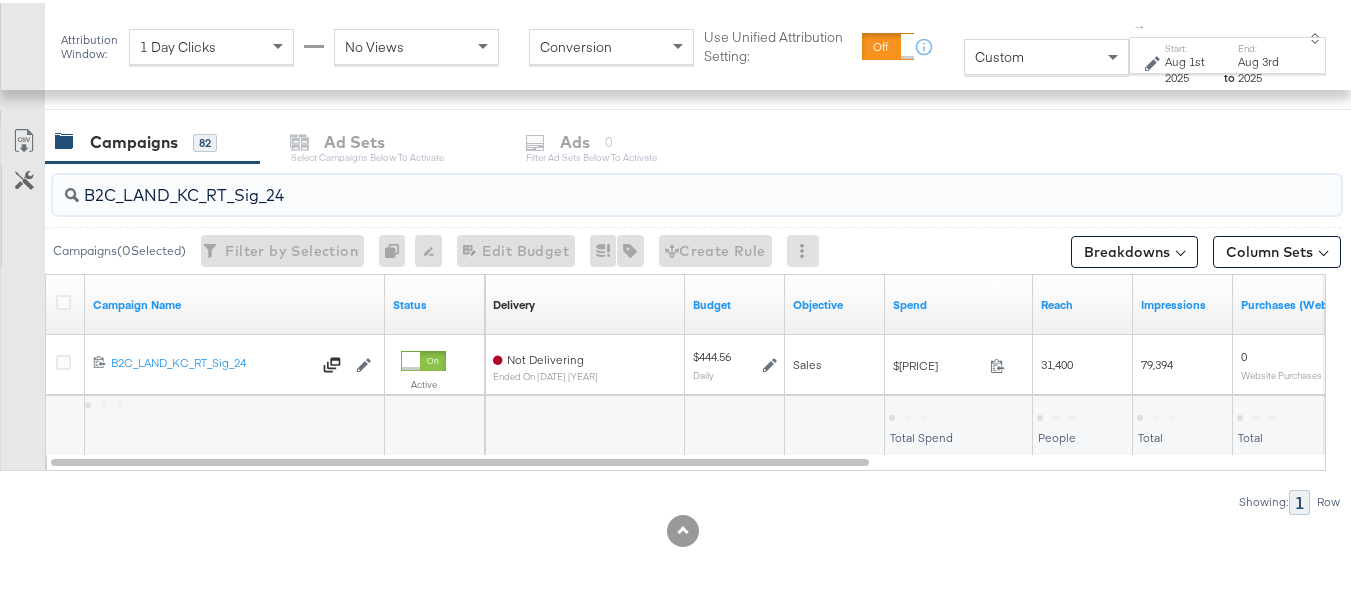 scroll, scrollTop: 819, scrollLeft: 0, axis: vertical 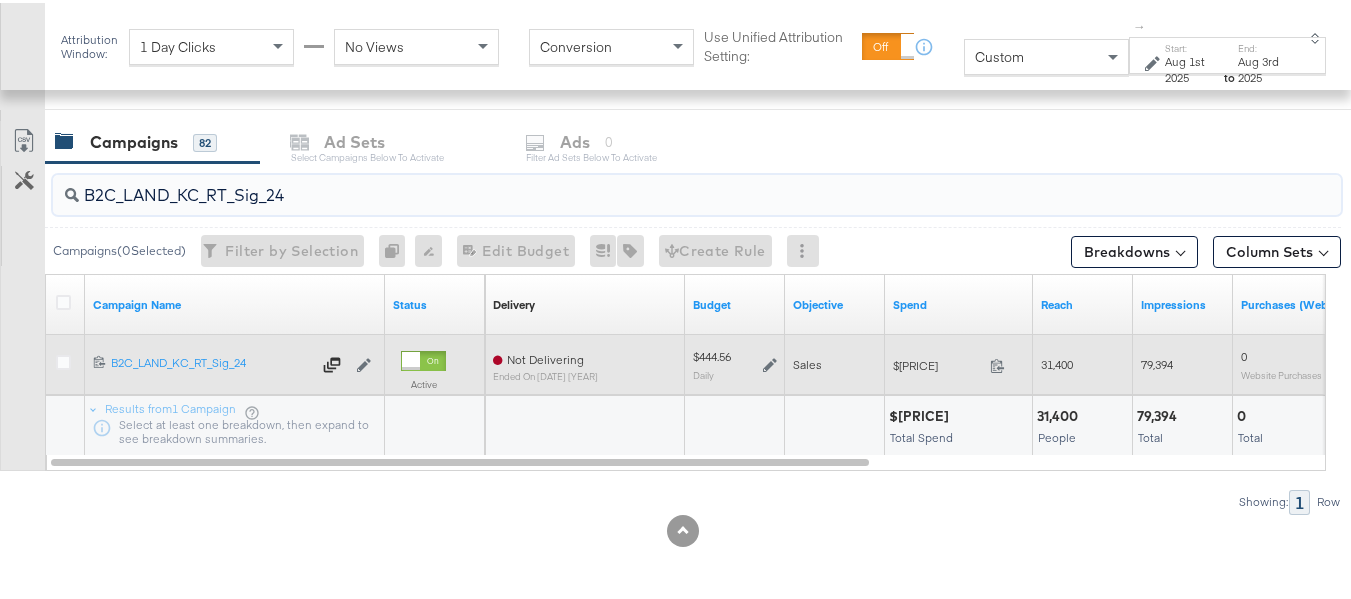 click on "$1,163.65" at bounding box center [937, 362] 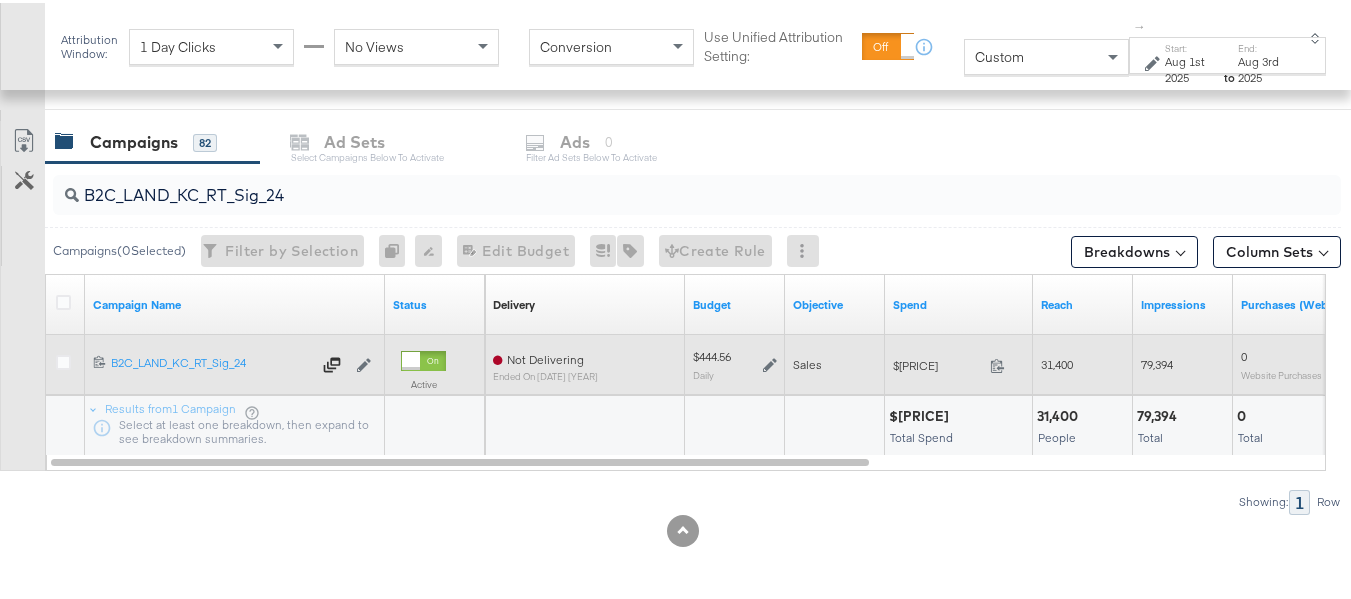 click on "$1,163.65" at bounding box center [937, 362] 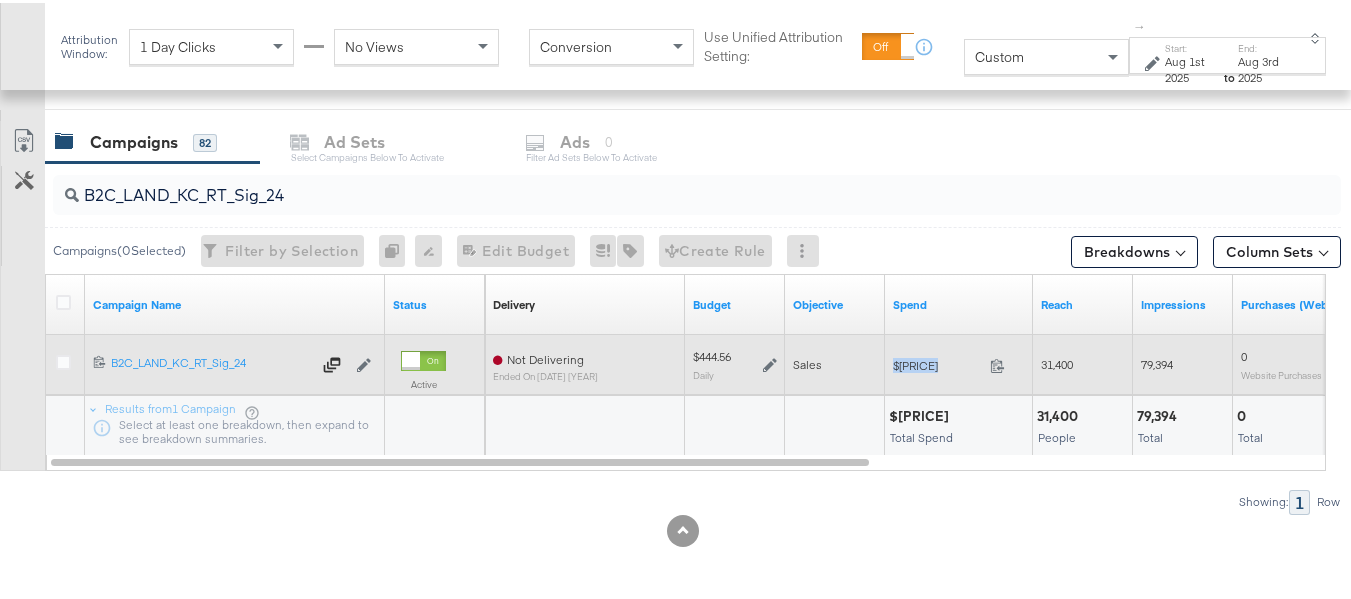 click on "$1,163.65" at bounding box center [937, 362] 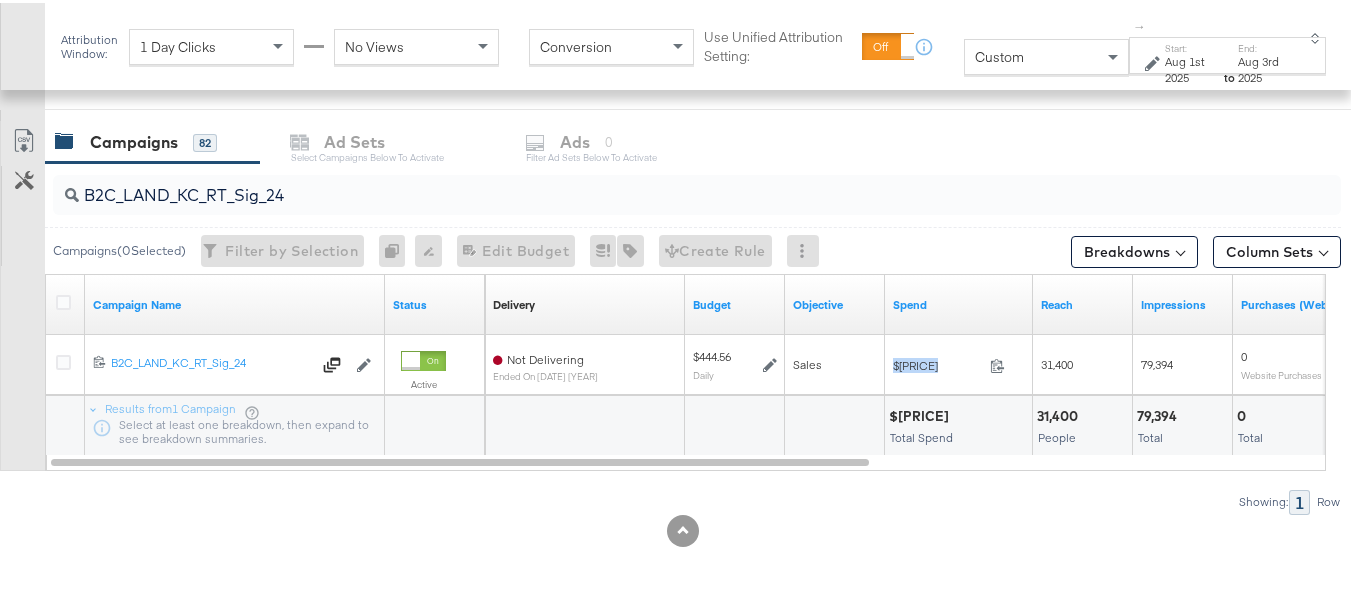 copy on "$1,163.65" 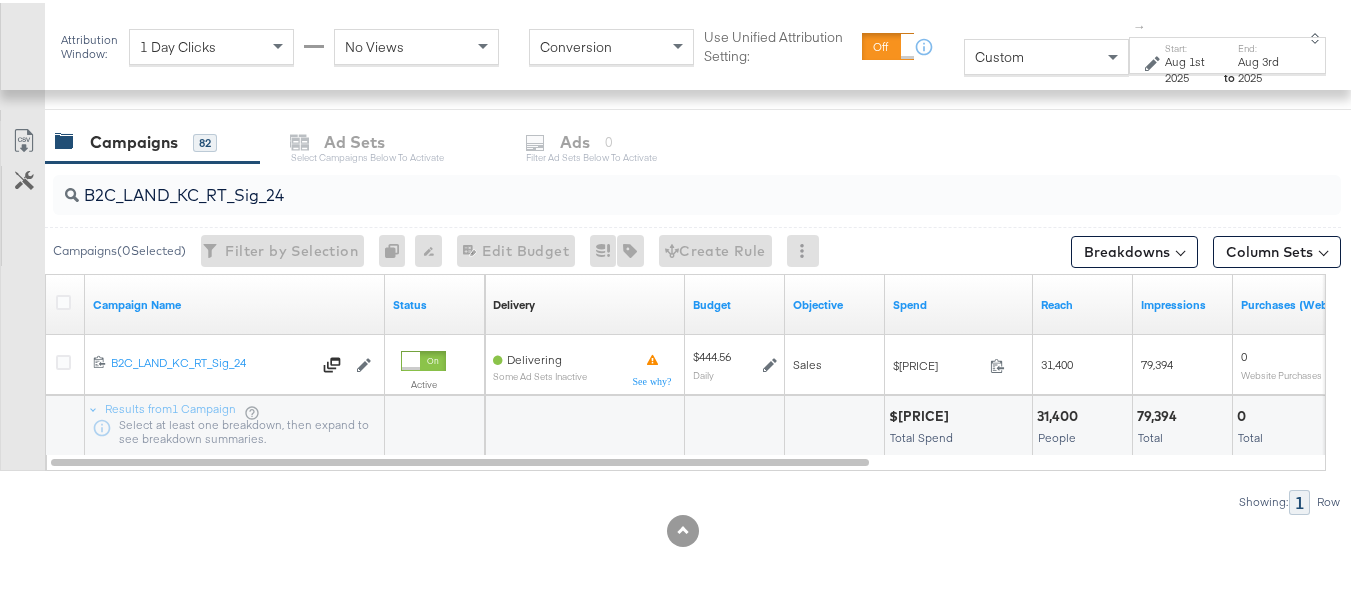 click on "B2C_LAND_KC_RT_Sig_24" at bounding box center [653, 184] 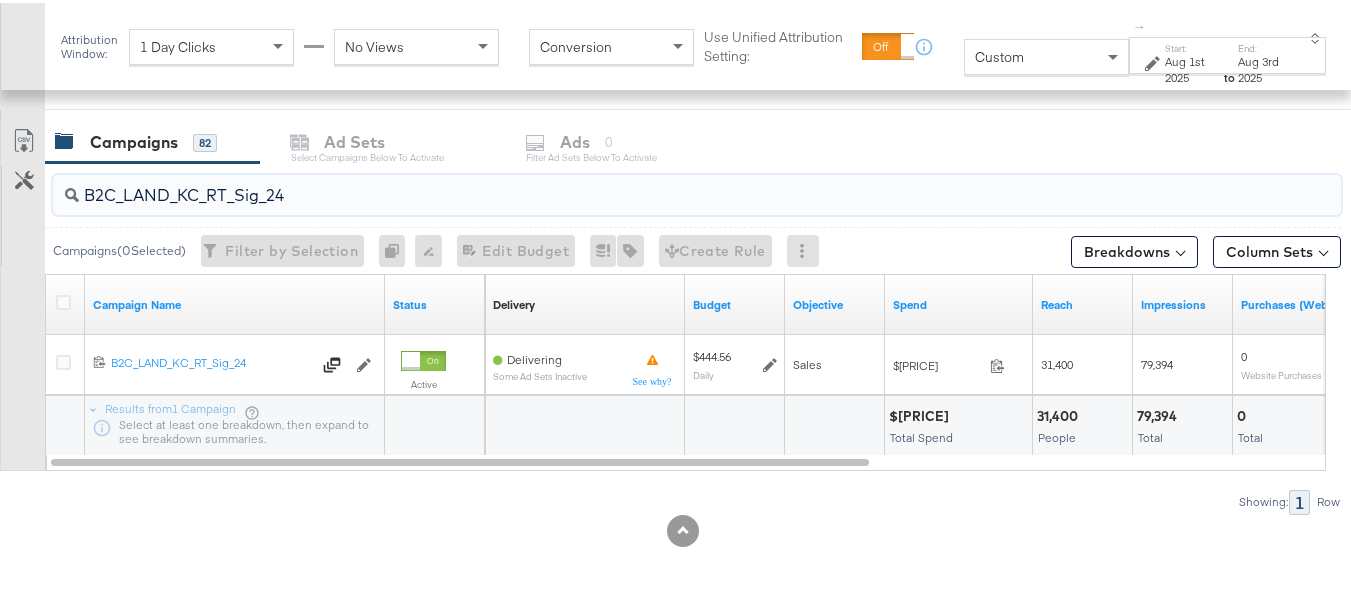 paste on "Prem" 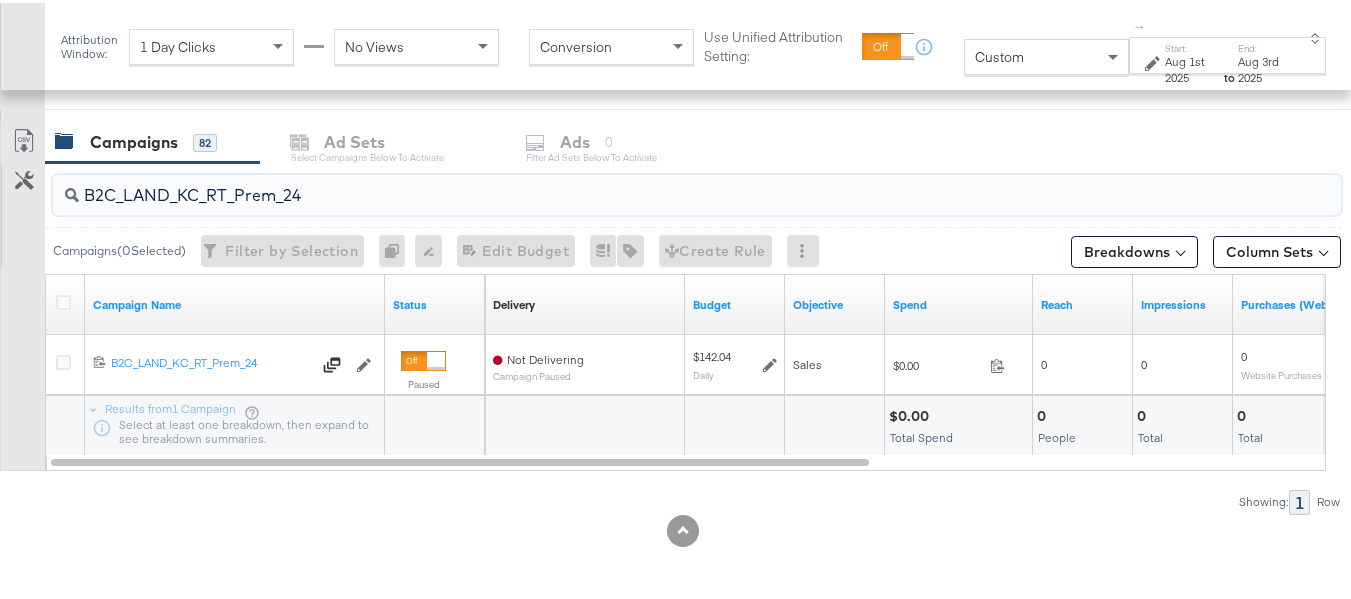 click on "B2C_LAND_KC_RT_Prem_24" at bounding box center (653, 184) 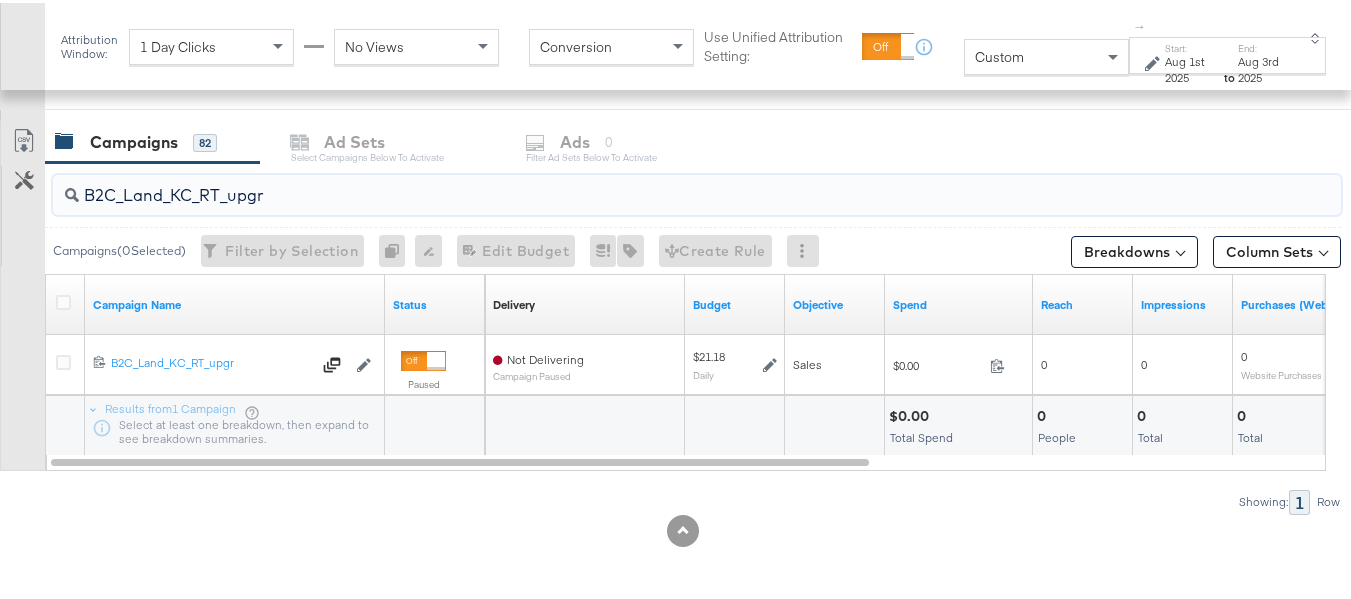 click on "B2C_Land_KC_RT_upgr" at bounding box center [653, 184] 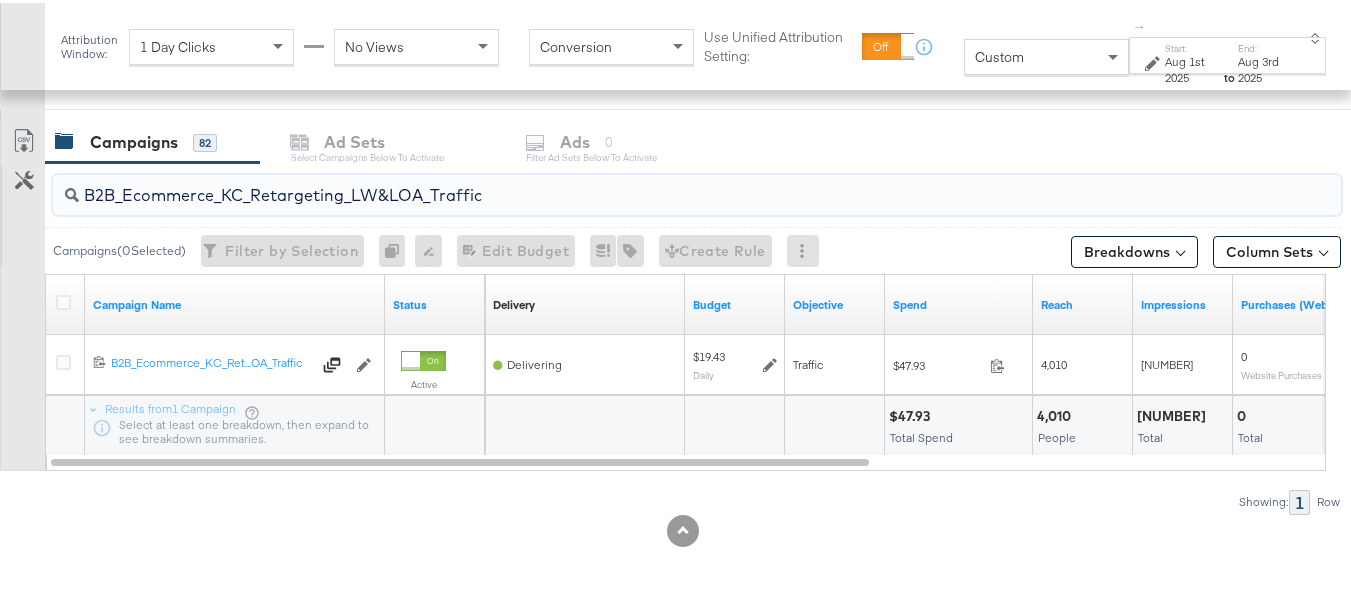 click on "$47.93" at bounding box center [912, 413] 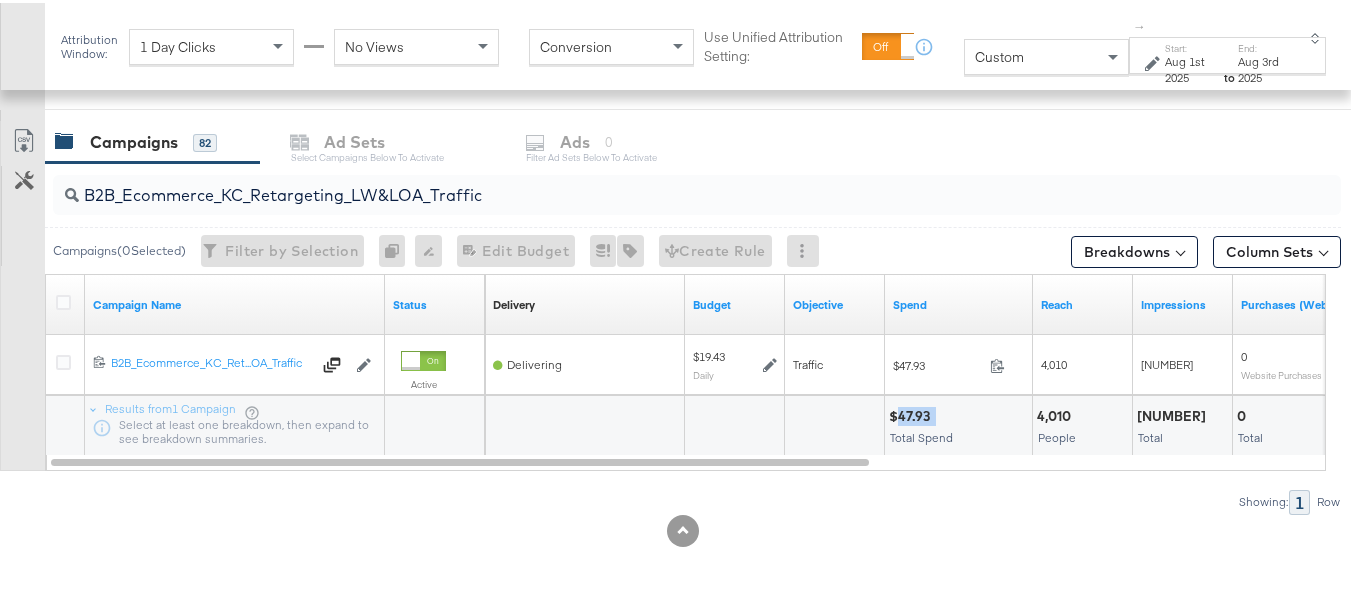 click on "$47.93" at bounding box center (912, 413) 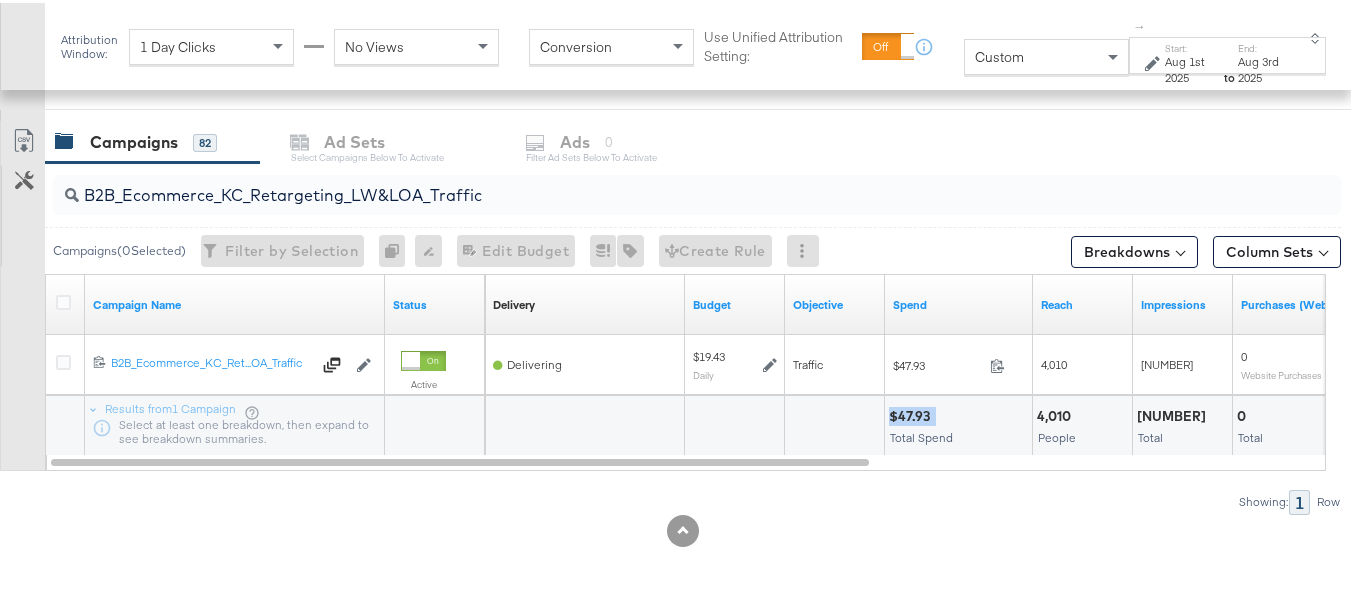 click on "$47.93" at bounding box center (912, 413) 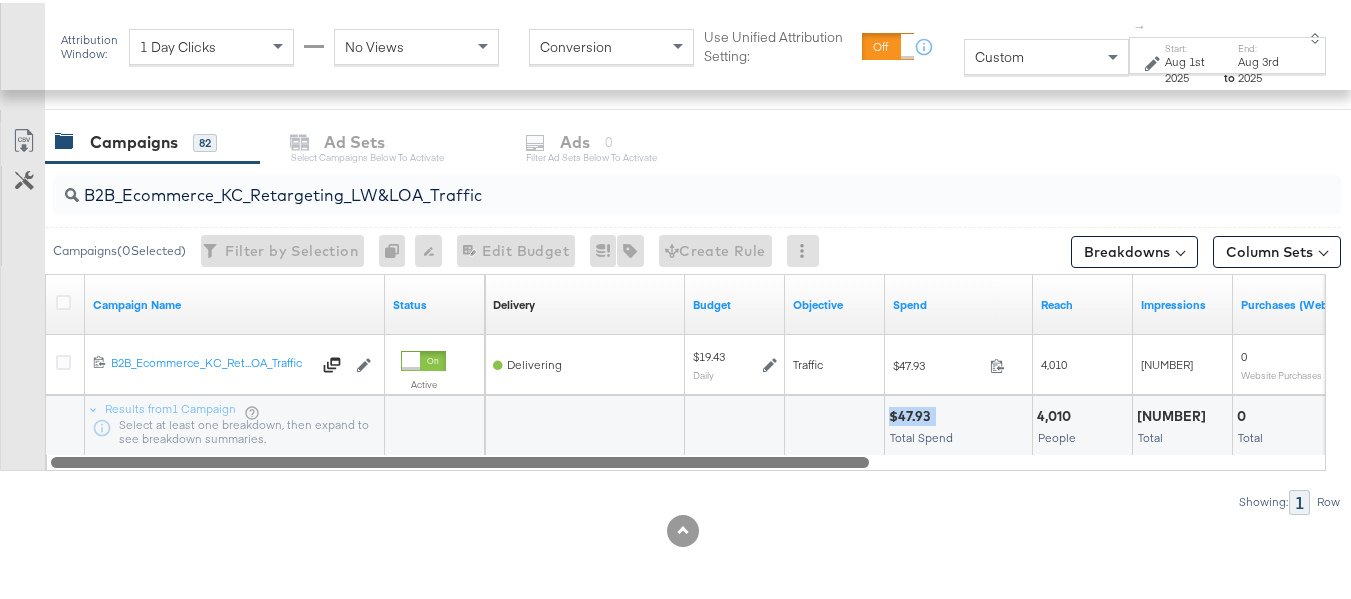 copy on "$47.93" 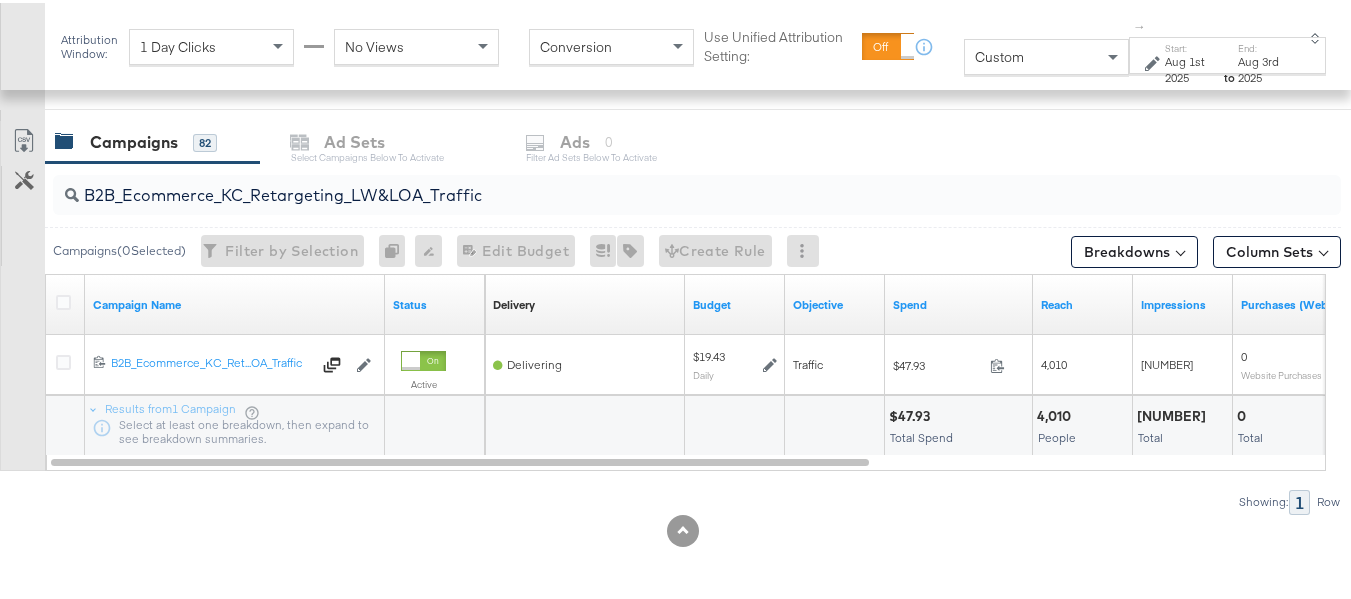 click on "B2B_Ecommerce_KC_Retargeting_LW&LOA_Traffic" at bounding box center [653, 184] 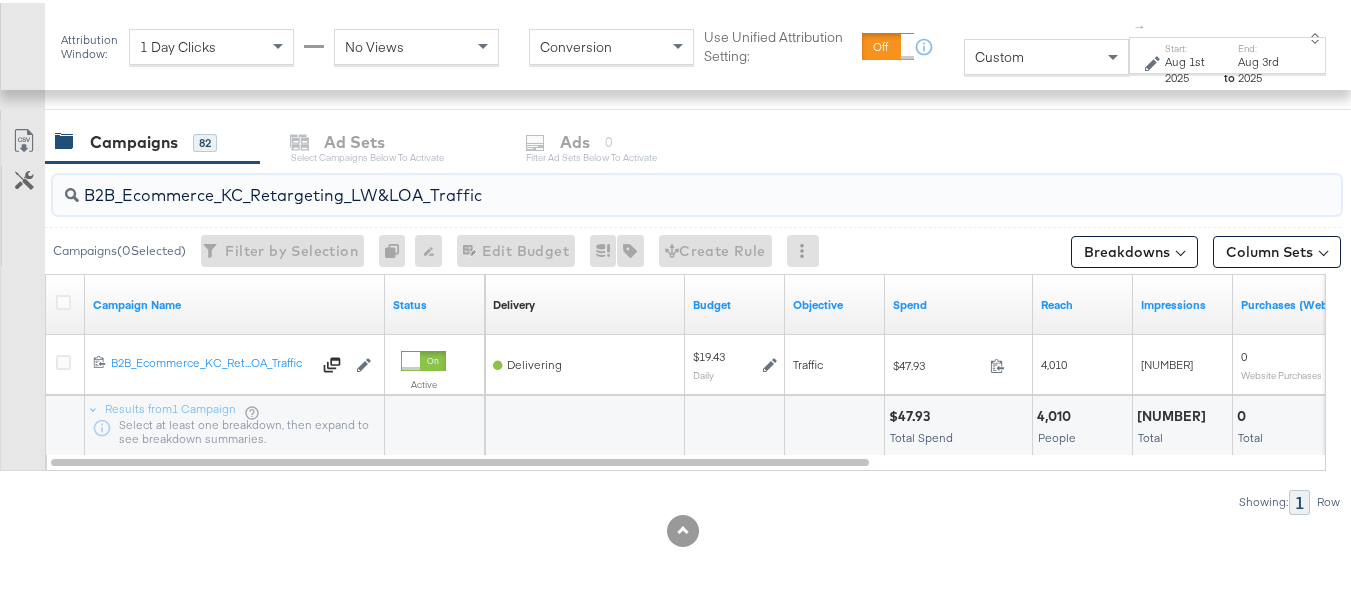 paste on "KC_Retargeting_Prospects & Clients_Conversions" 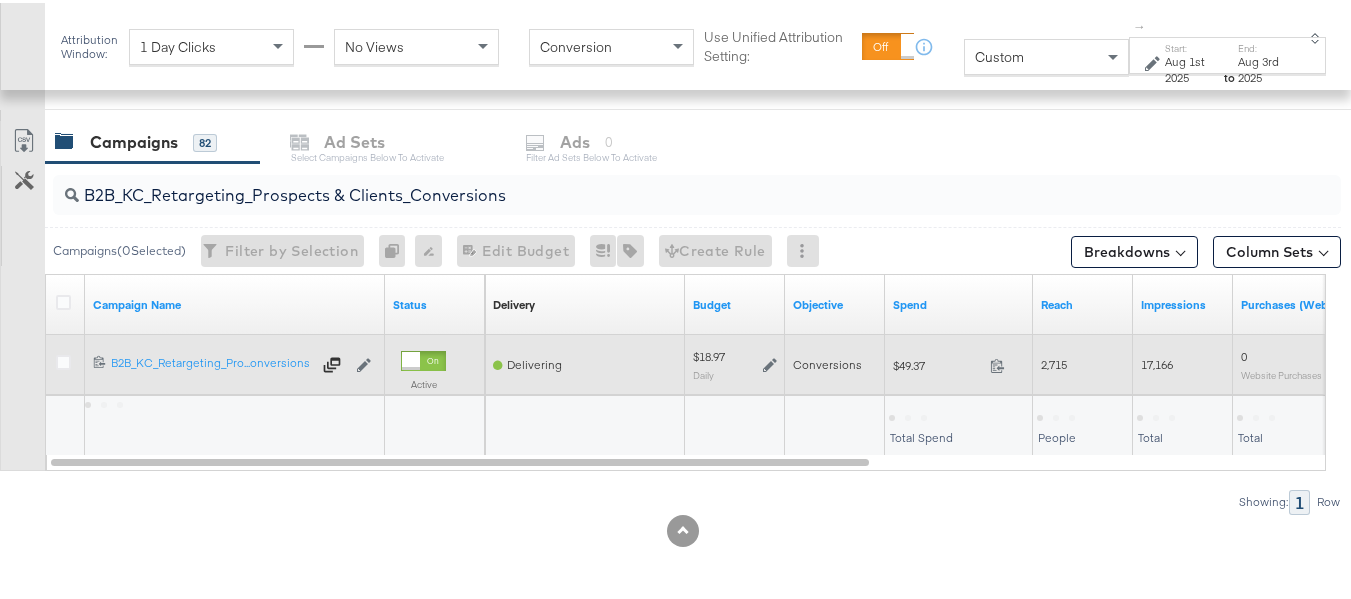 click on "$49.37" at bounding box center (937, 362) 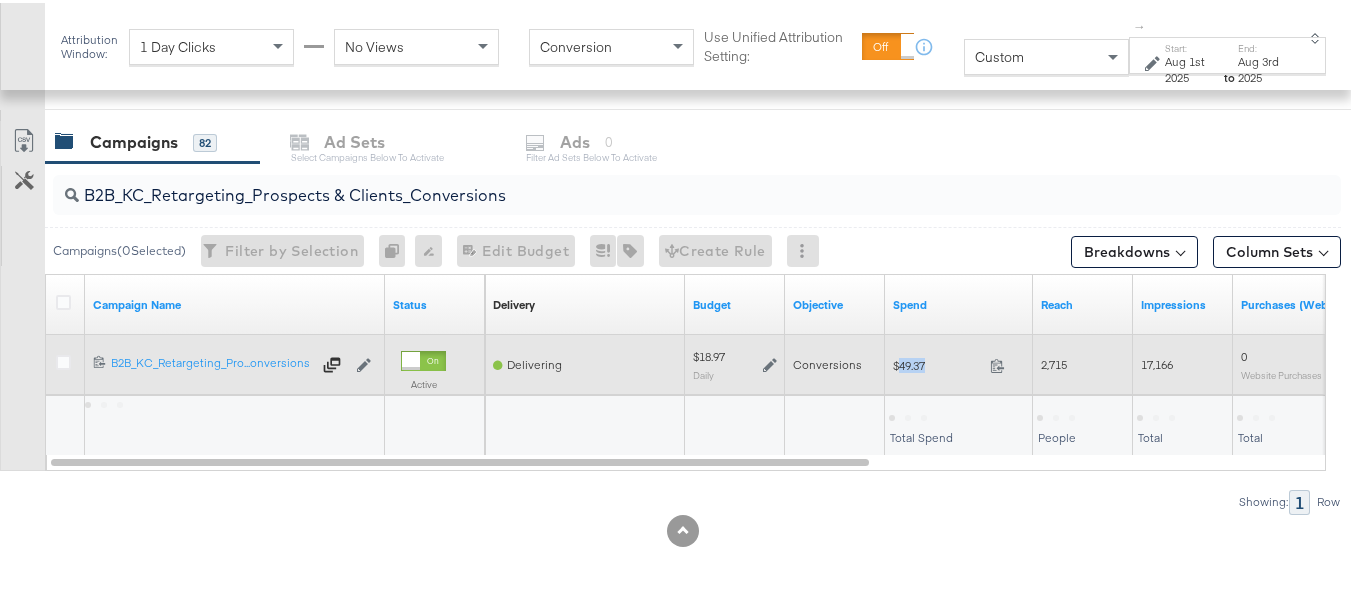 click on "$49.37" at bounding box center (937, 362) 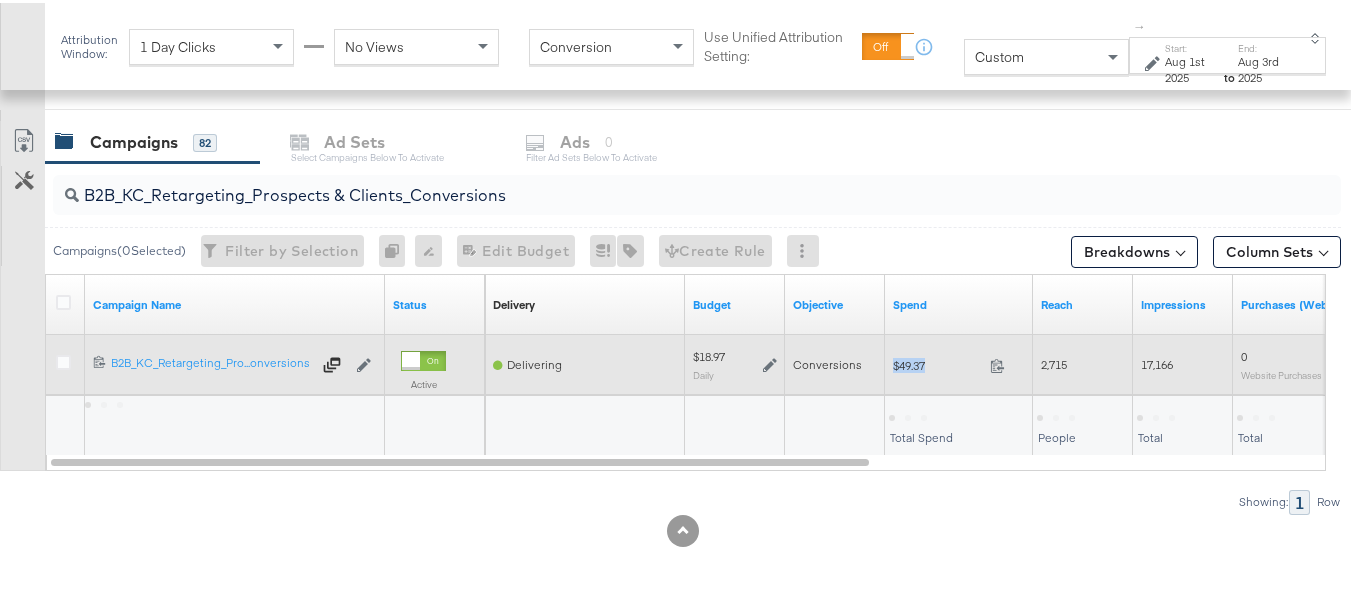 click on "$49.37" at bounding box center [937, 362] 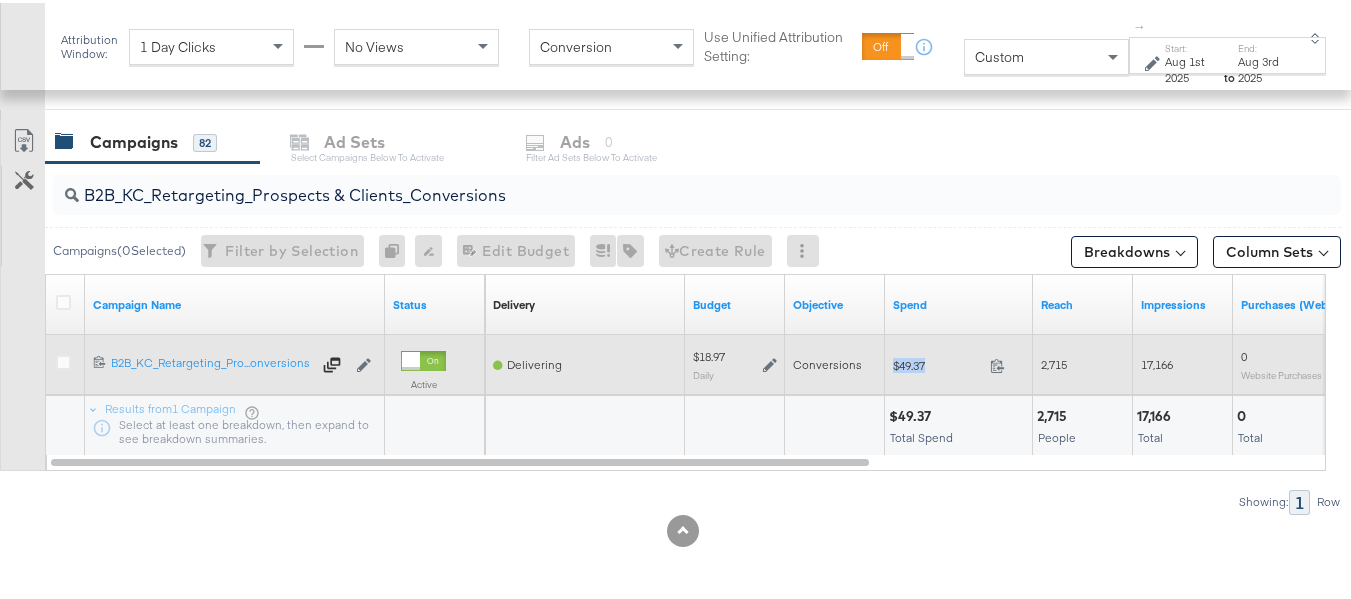 copy on "$49.37" 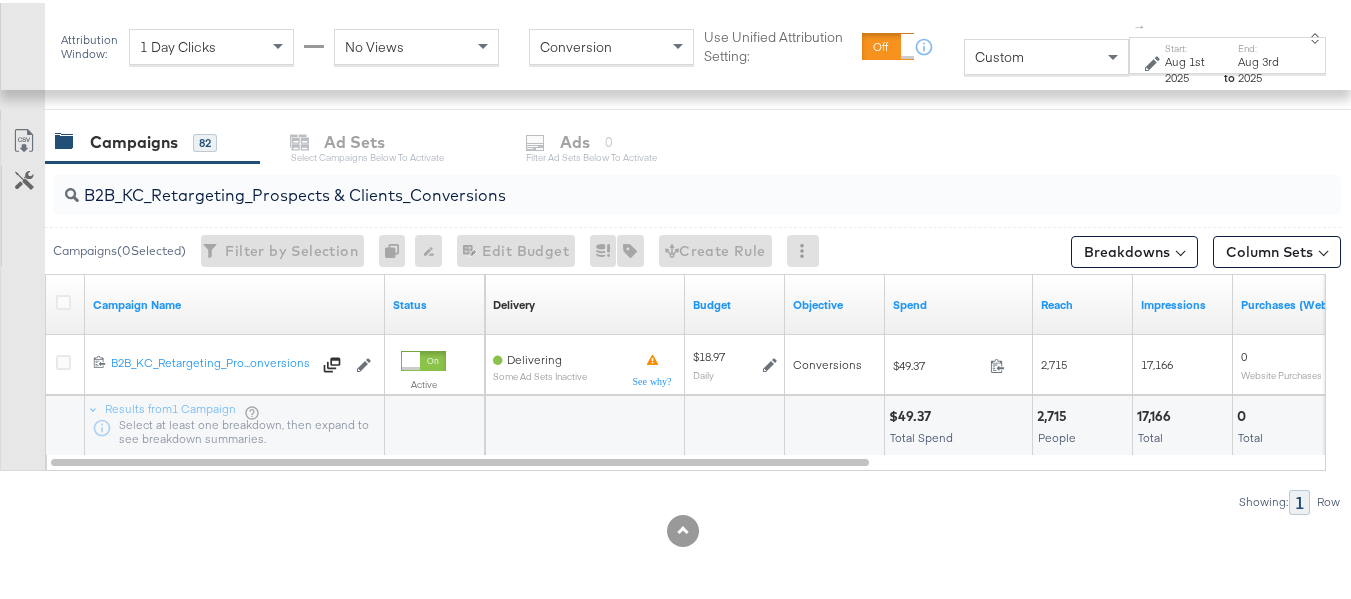 click on "B2B_KC_Retargeting_Prospects & Clients_Conversions" at bounding box center [653, 184] 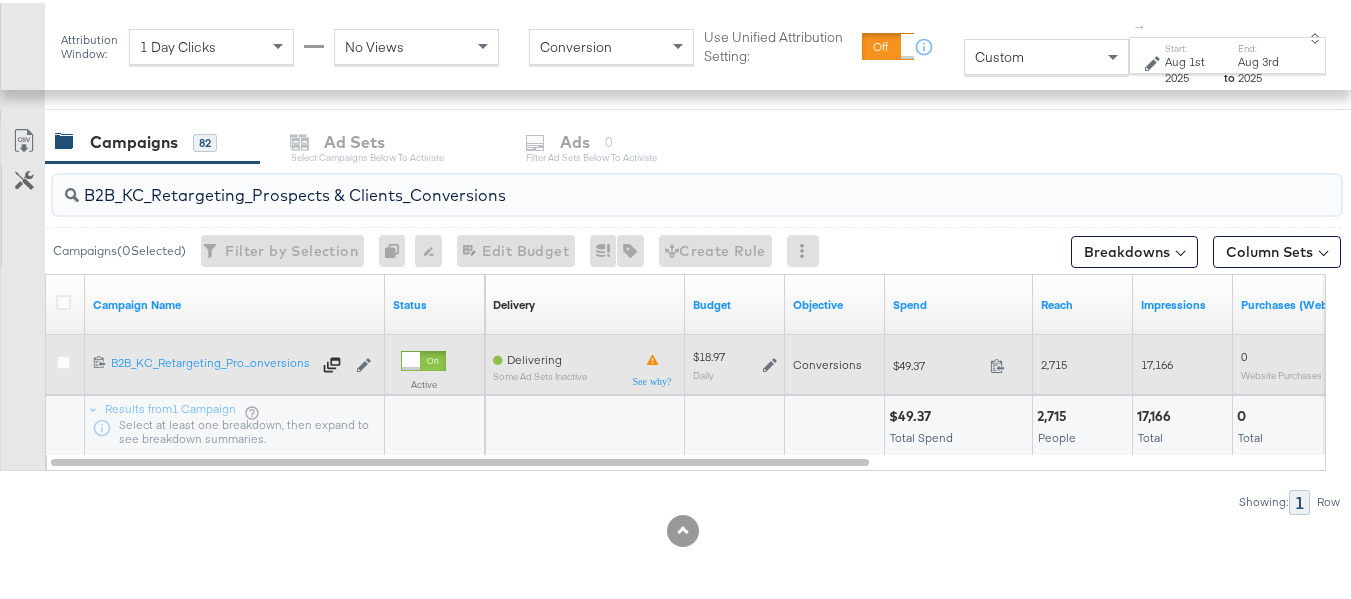 paste on "C_LAND_KC_Pros_Sig" 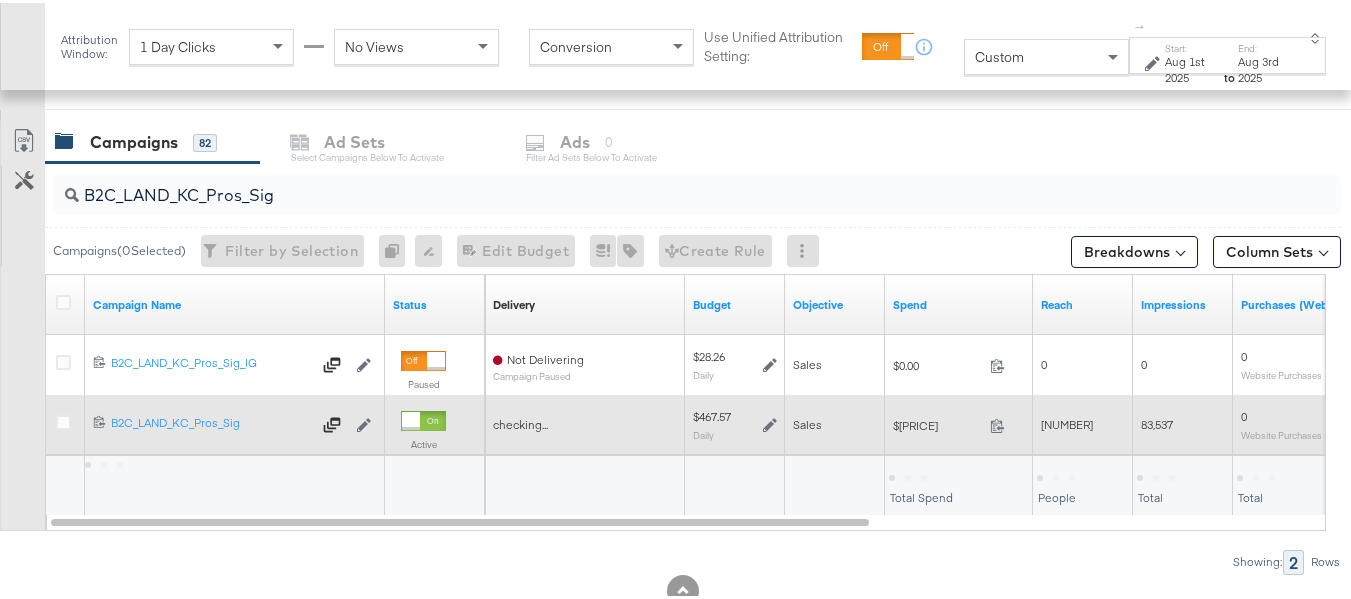 click on "$1,179.23" at bounding box center [937, 422] 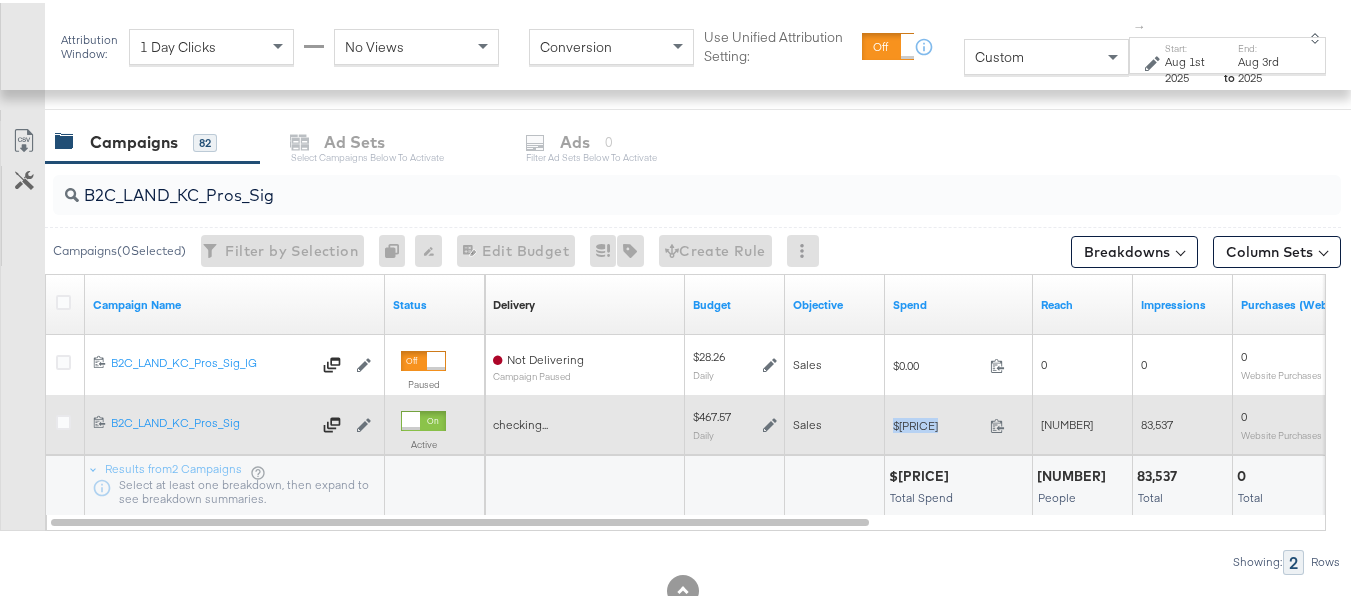 click on "$1,179.23" at bounding box center [937, 422] 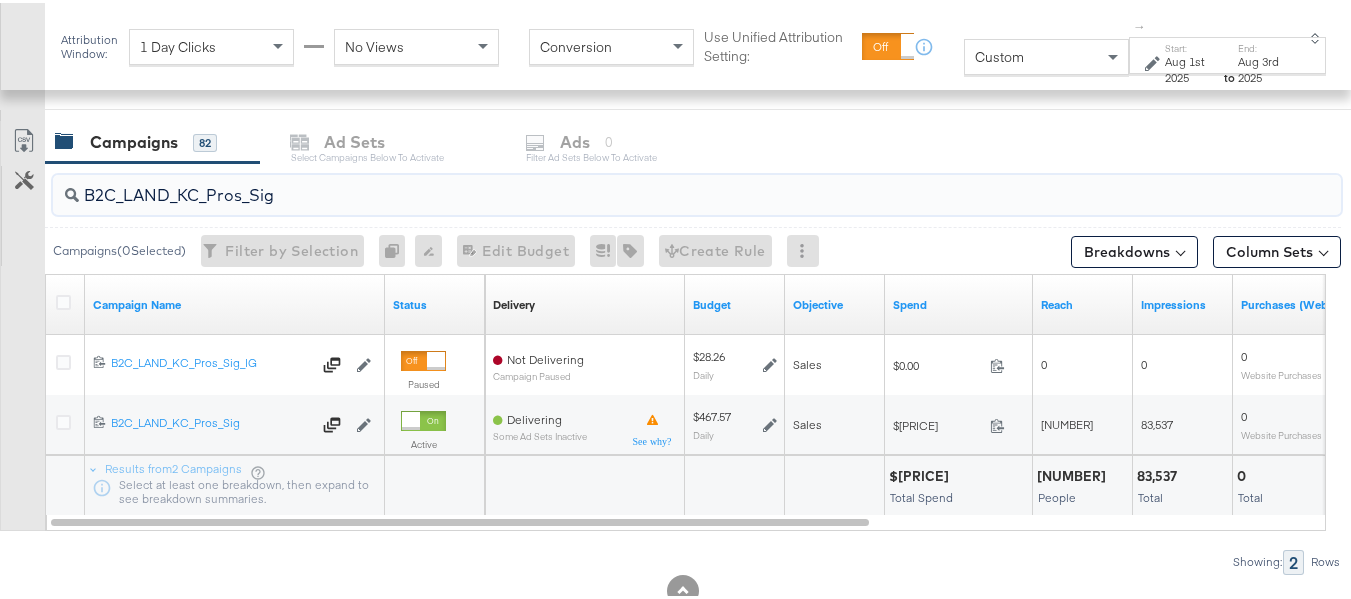 click on "B2C_LAND_KC_Pros_Sig" at bounding box center (653, 184) 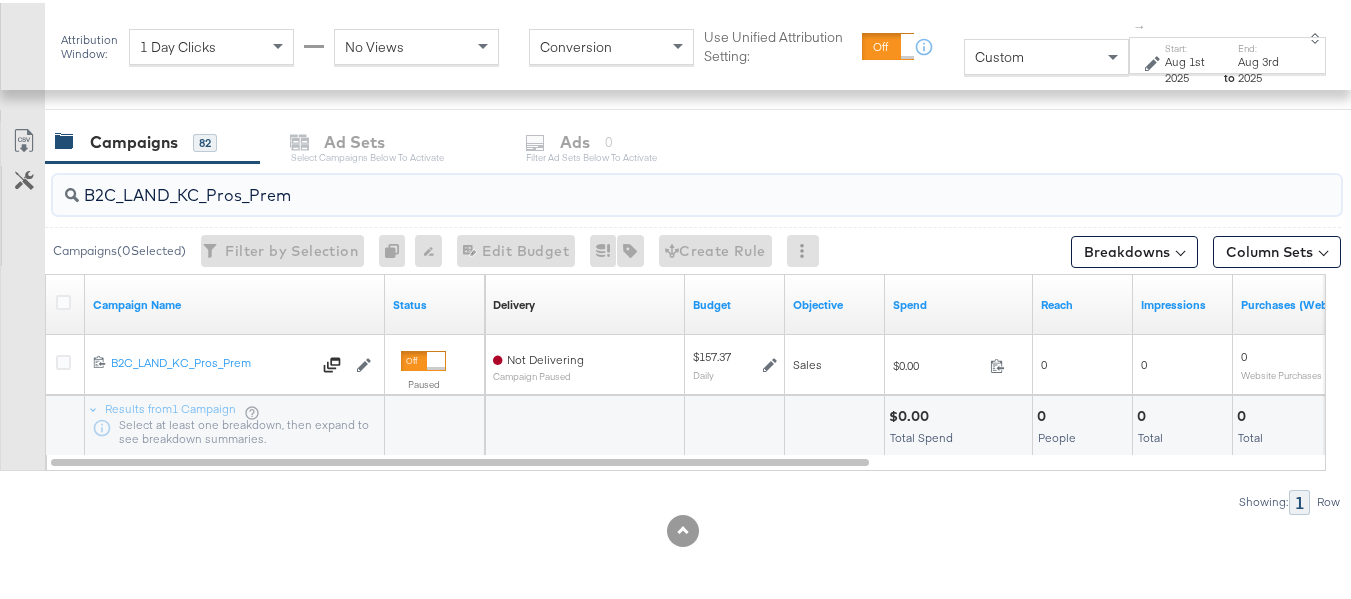 click on "B2C_LAND_KC_Pros_Prem" at bounding box center [653, 184] 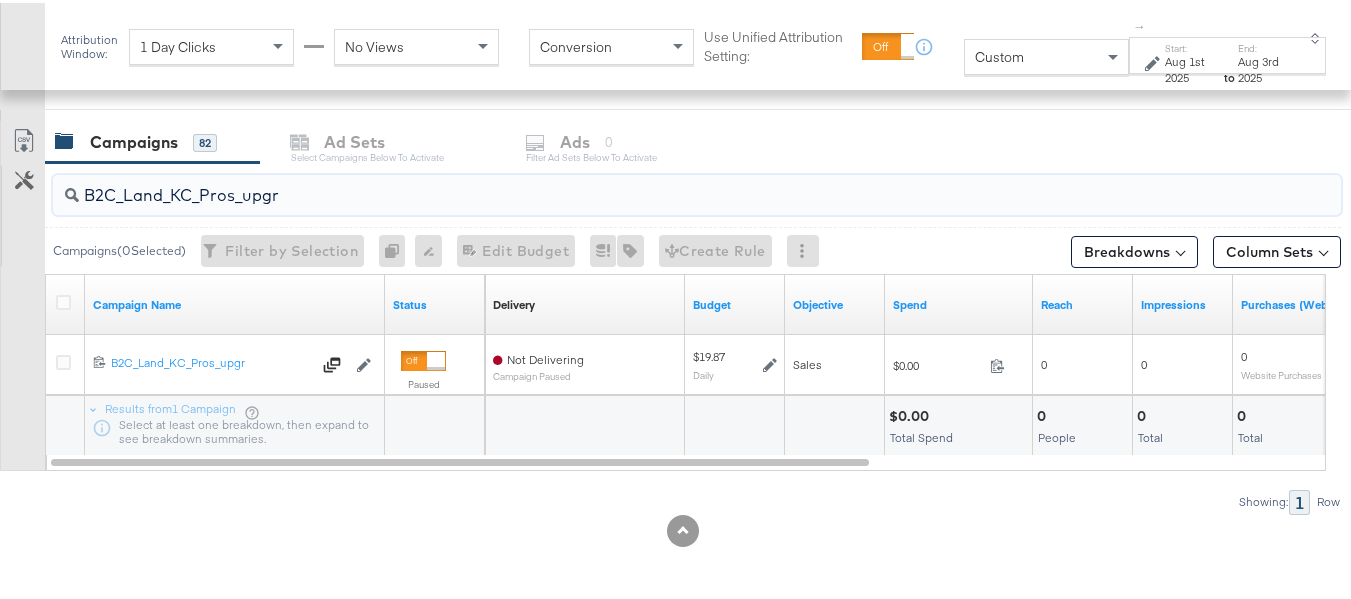 click on "B2C_Land_KC_Pros_upgr" at bounding box center [653, 184] 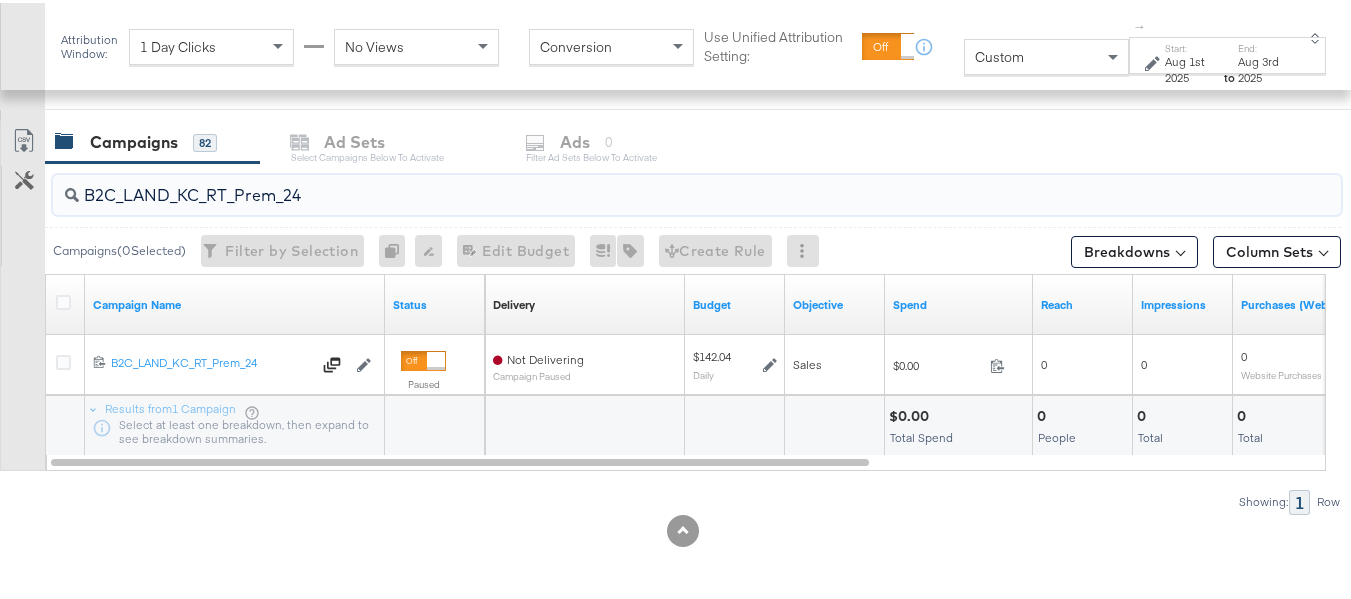 click on "B2C_LAND_KC_RT_Prem_24" at bounding box center (653, 184) 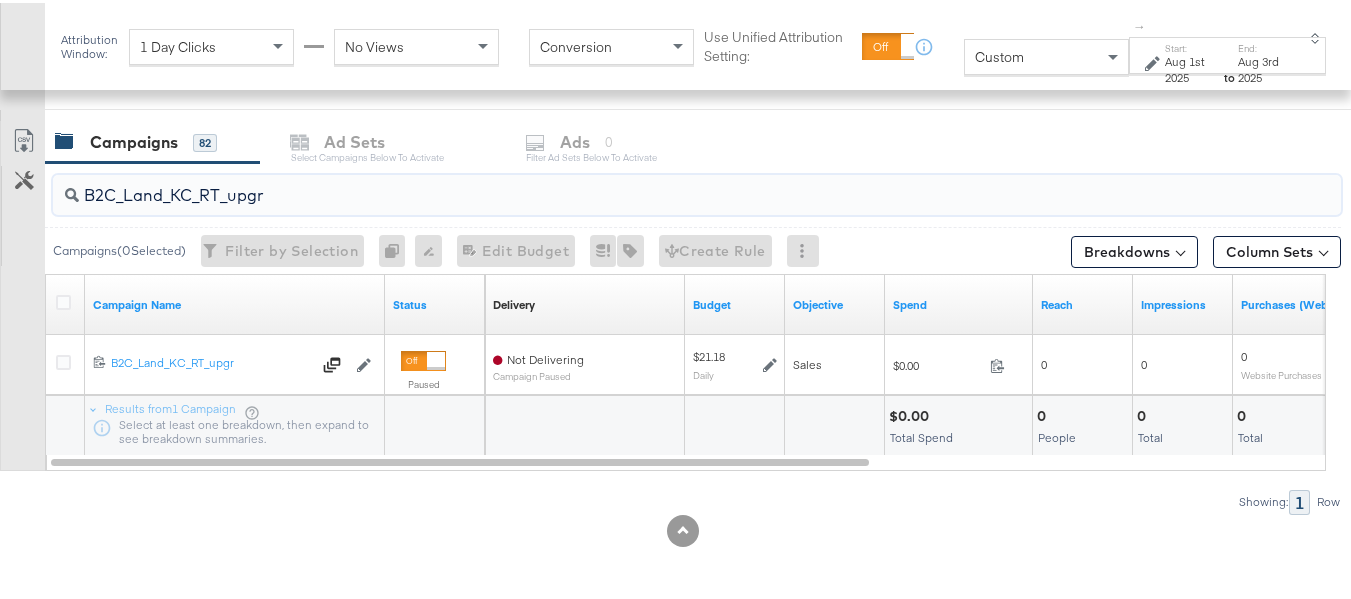 click on "Customize KPIs Export as CSV" at bounding box center [22, 293] 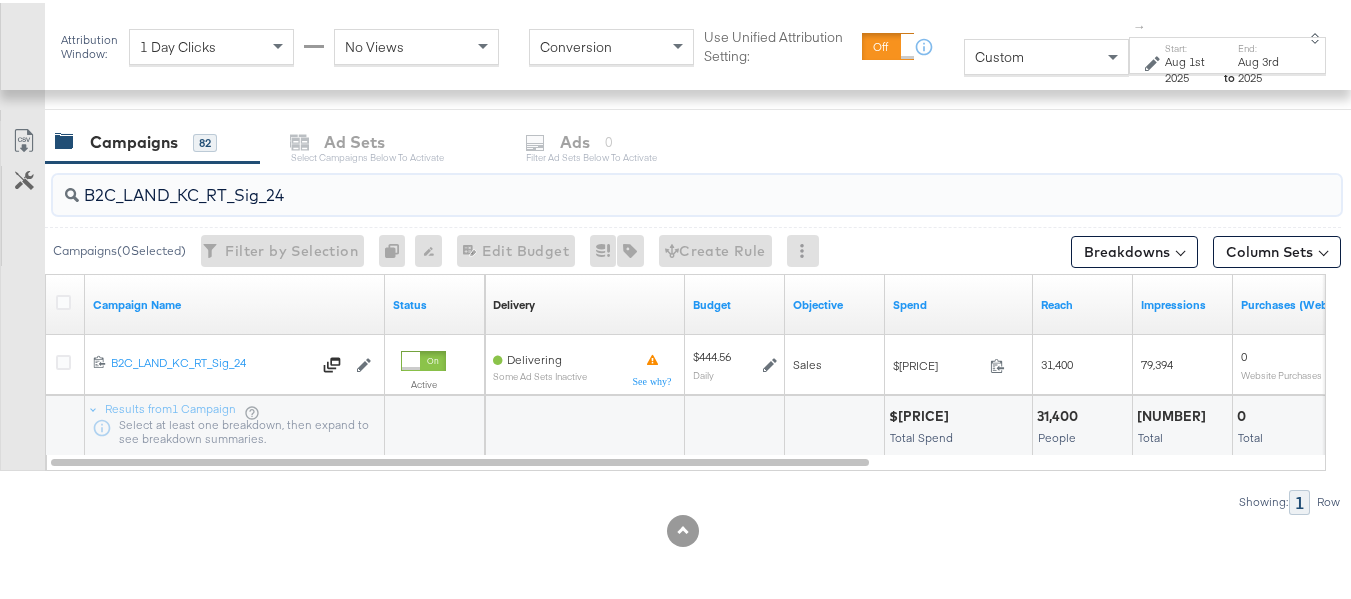 type on "B2C_LAND_KC_RT_Sig_24" 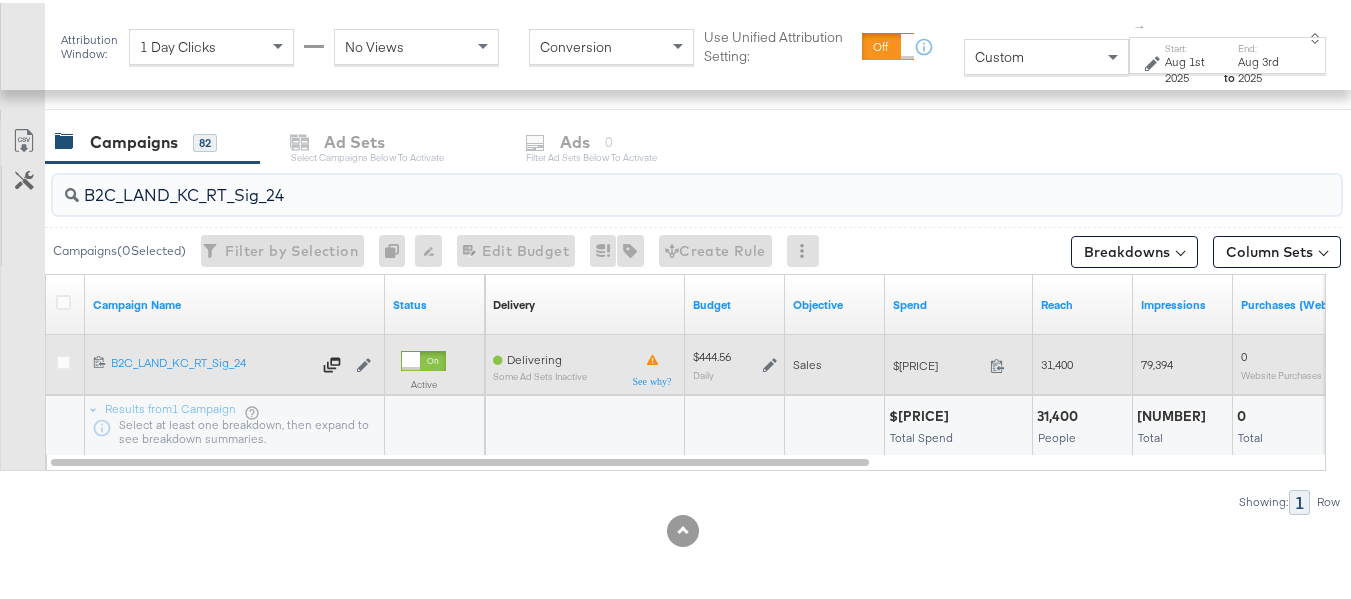 click 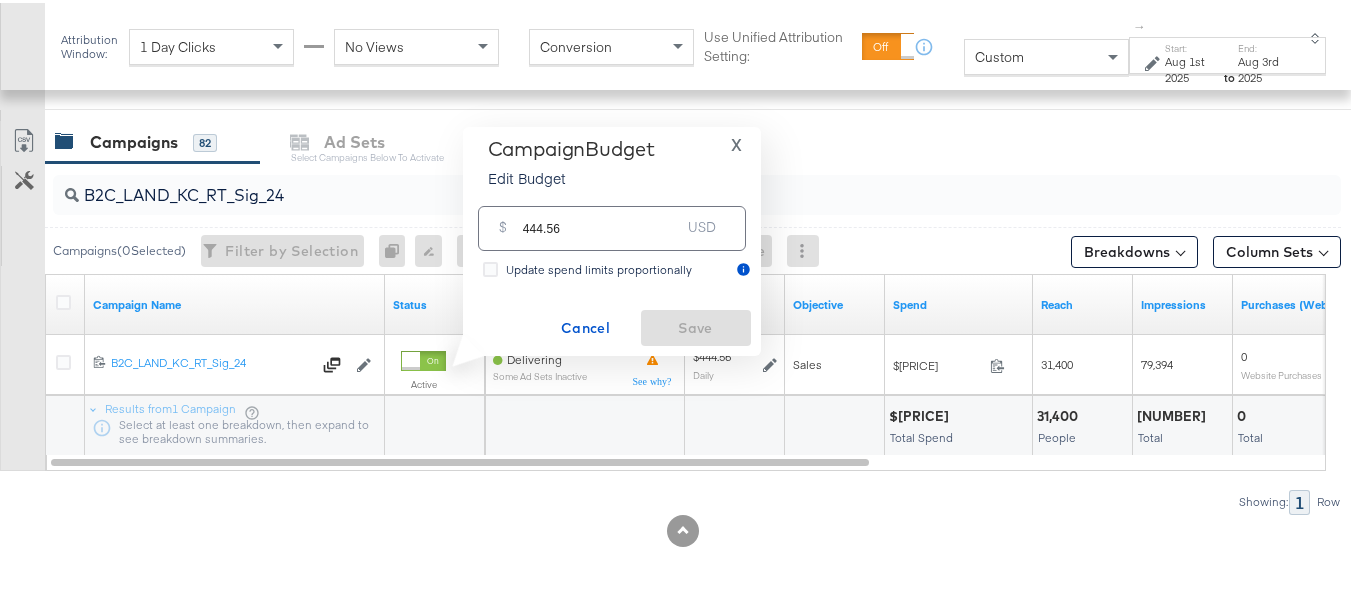 click on "444.56" at bounding box center (602, 217) 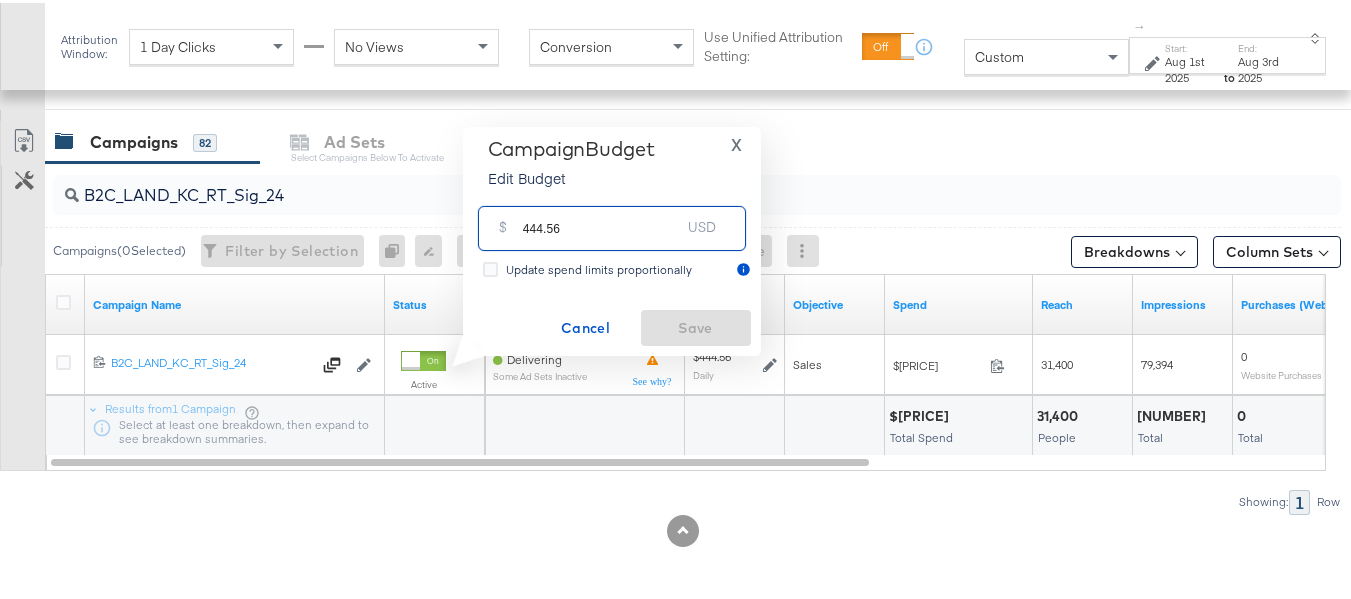 paste on "$365.84" 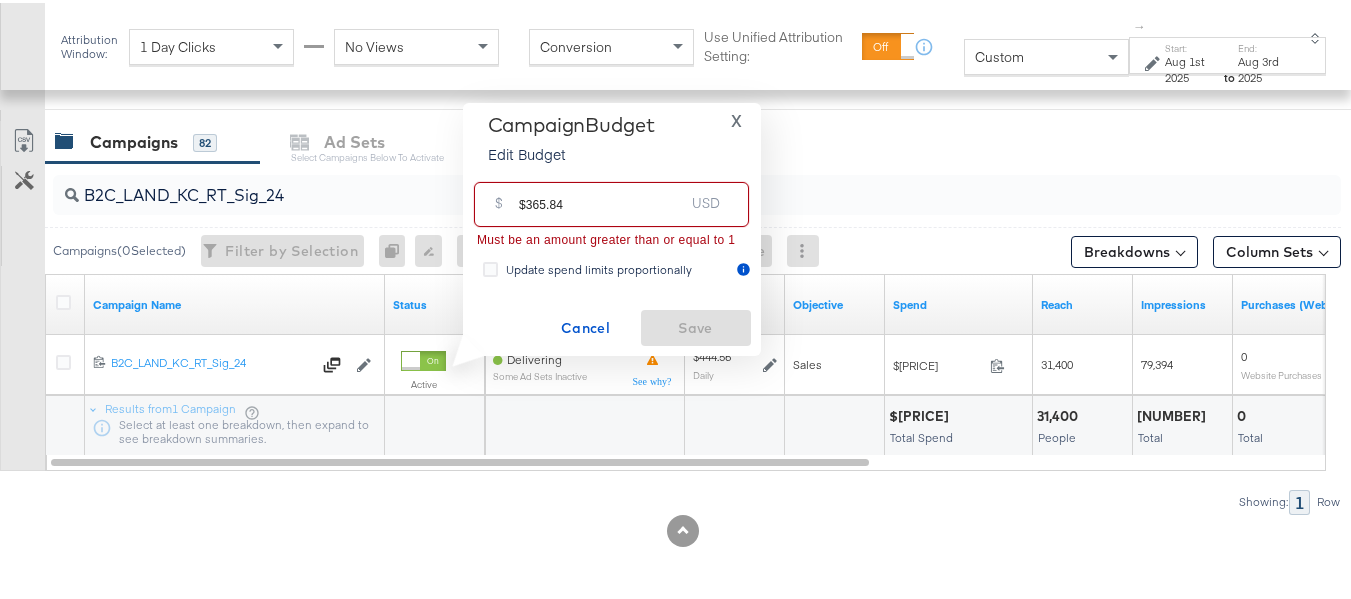 drag, startPoint x: 497, startPoint y: 189, endPoint x: 477, endPoint y: 186, distance: 20.22375 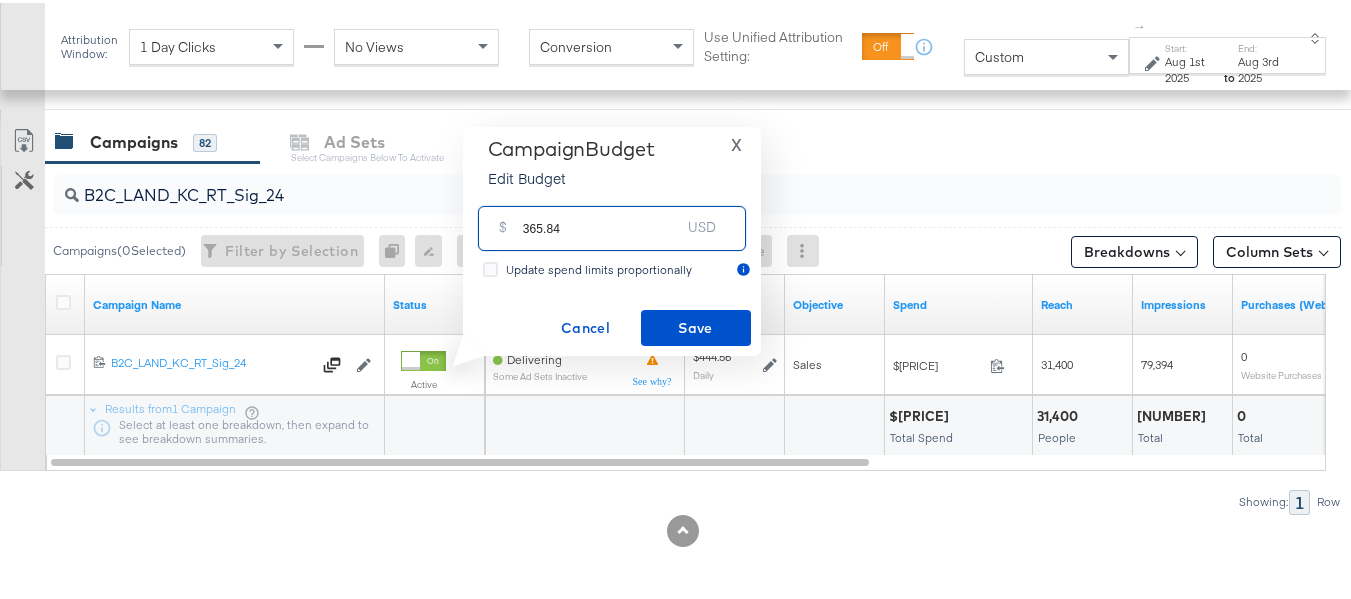 click on "365.84" at bounding box center (602, 217) 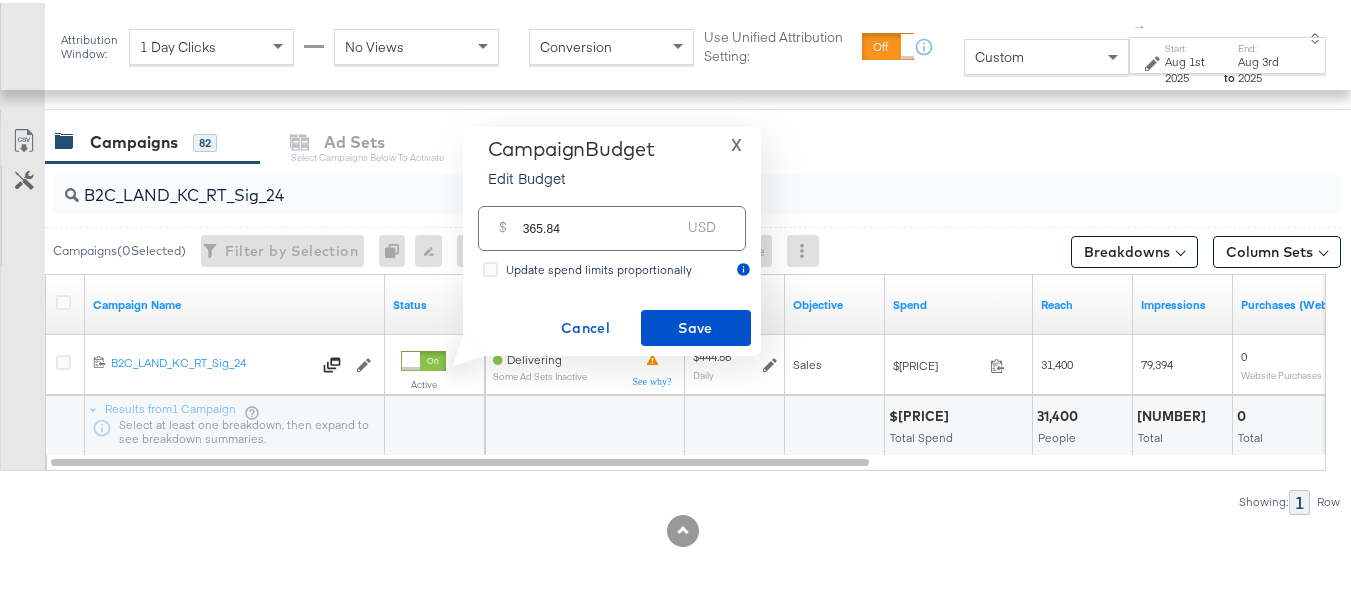 click on "Campaign  Budget Edit Budget X $ 365.84 USD Update spend limits proportionally Cancel Save" at bounding box center [612, 238] 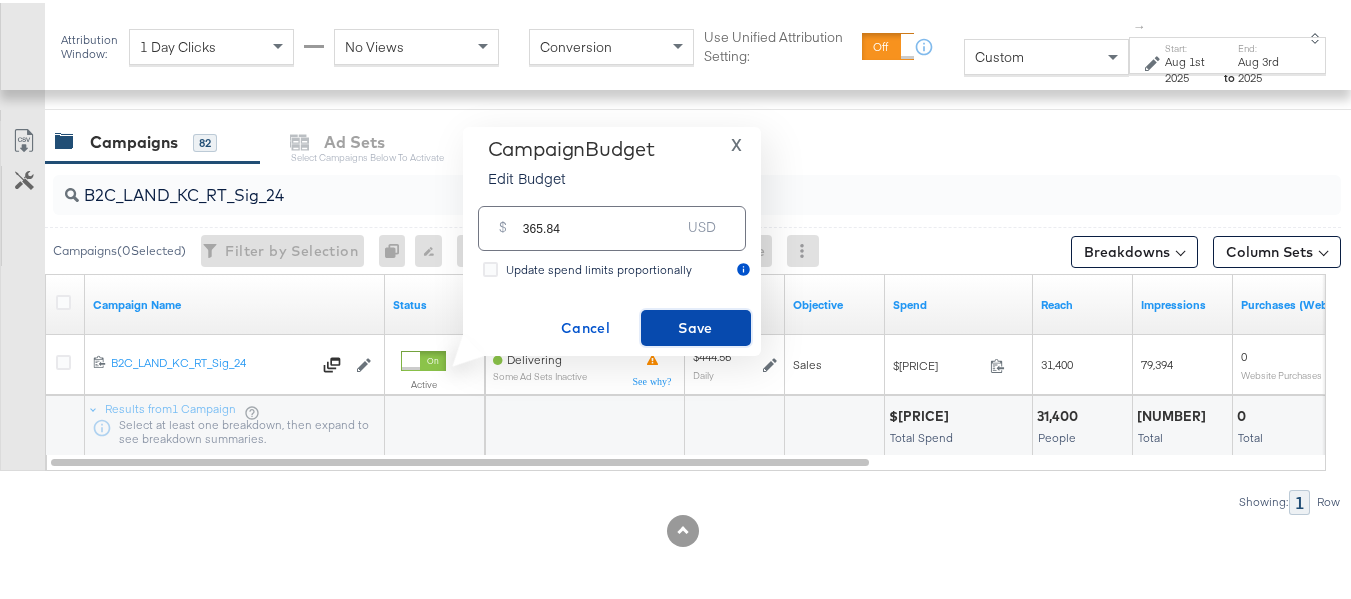click on "Save" at bounding box center (696, 325) 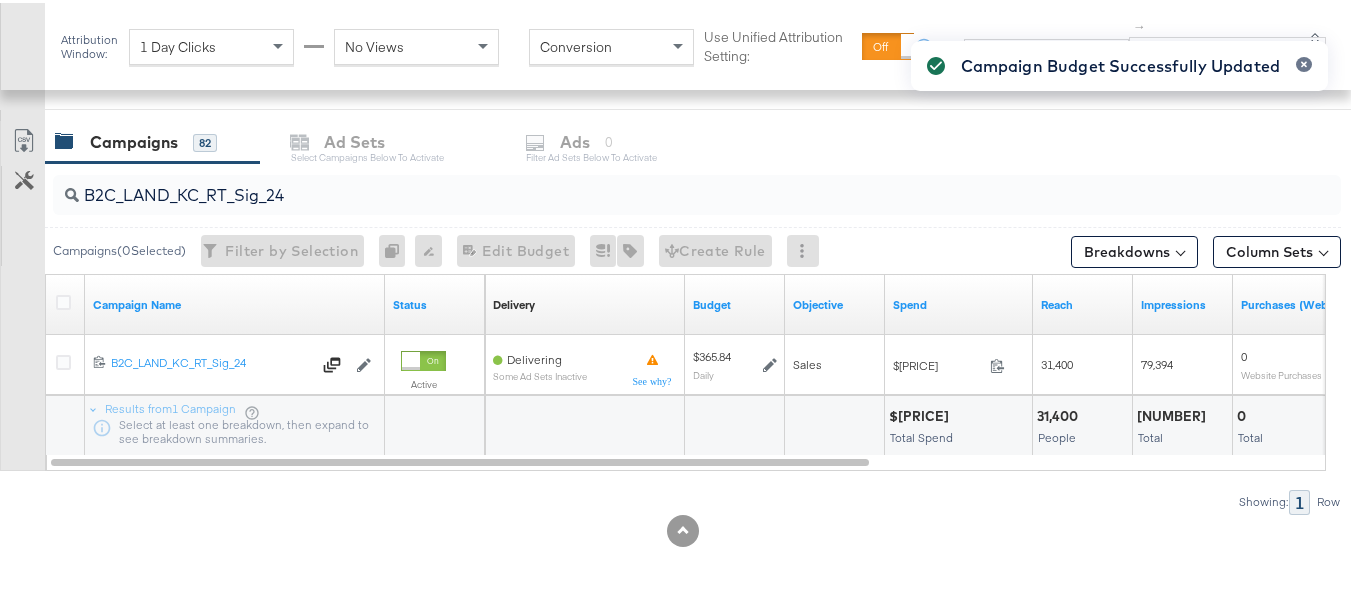 click on "B2C_LAND_KC_RT_Sig_24" at bounding box center [653, 184] 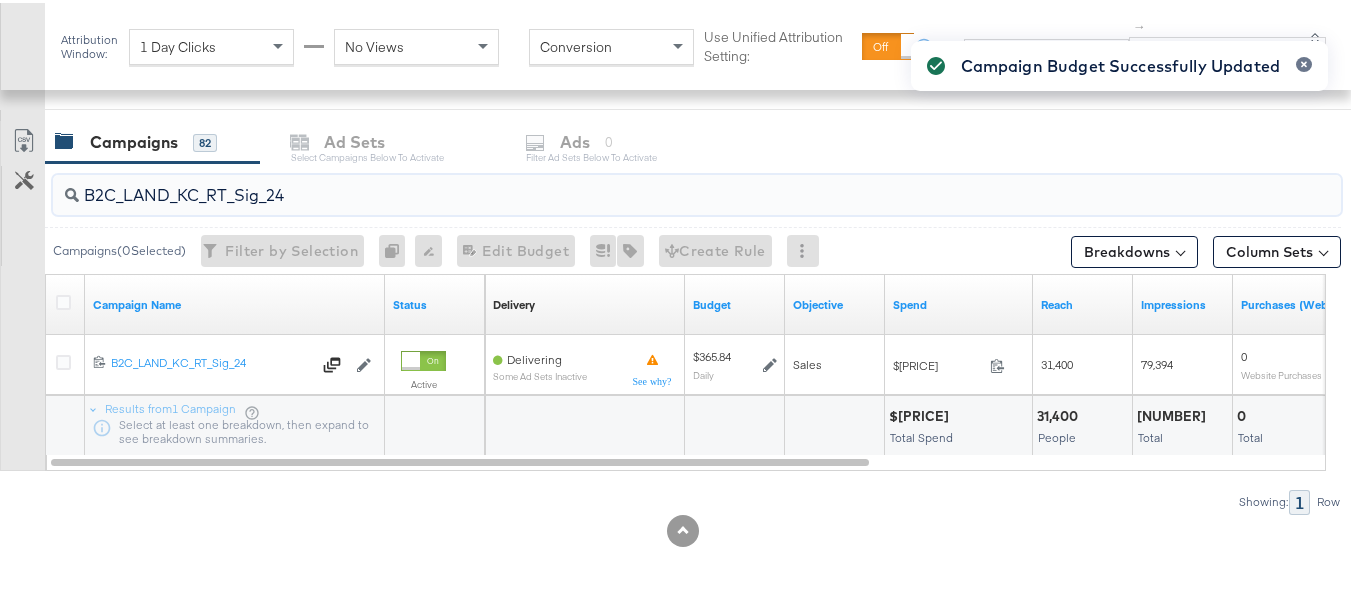 paste on "B_Ecommerce_KC_Retargeting_LW&LOA_Traffic" 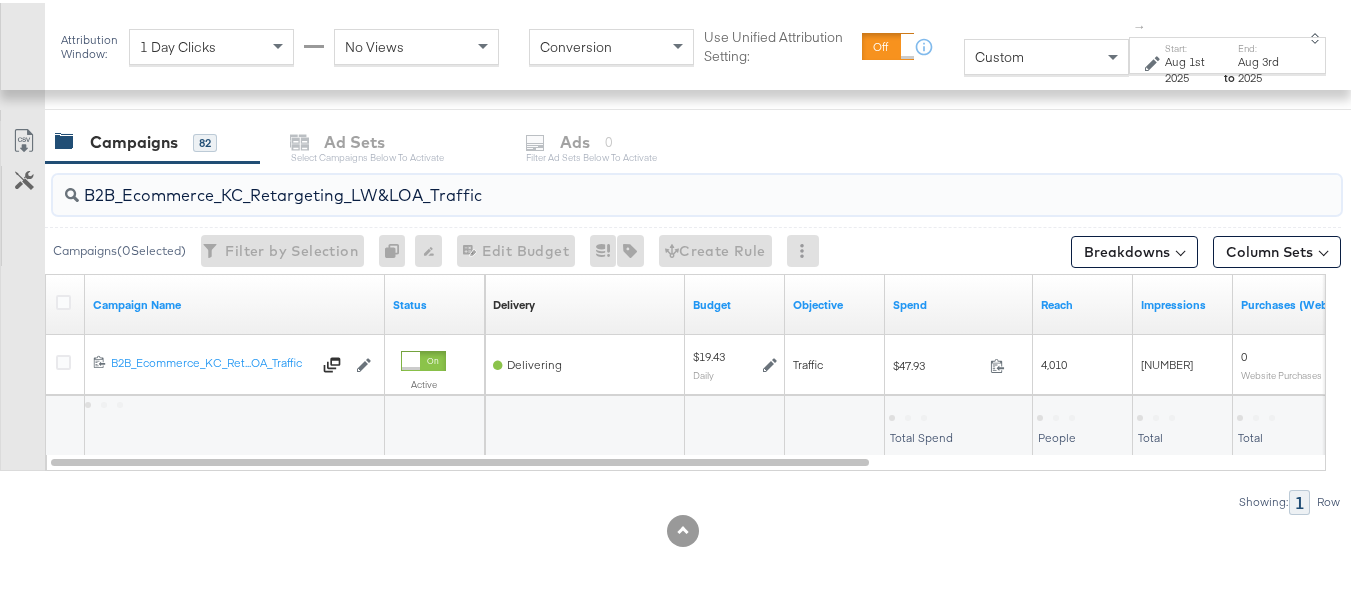 type on "B2B_Ecommerce_KC_Retargeting_LW&LOA_Traffic" 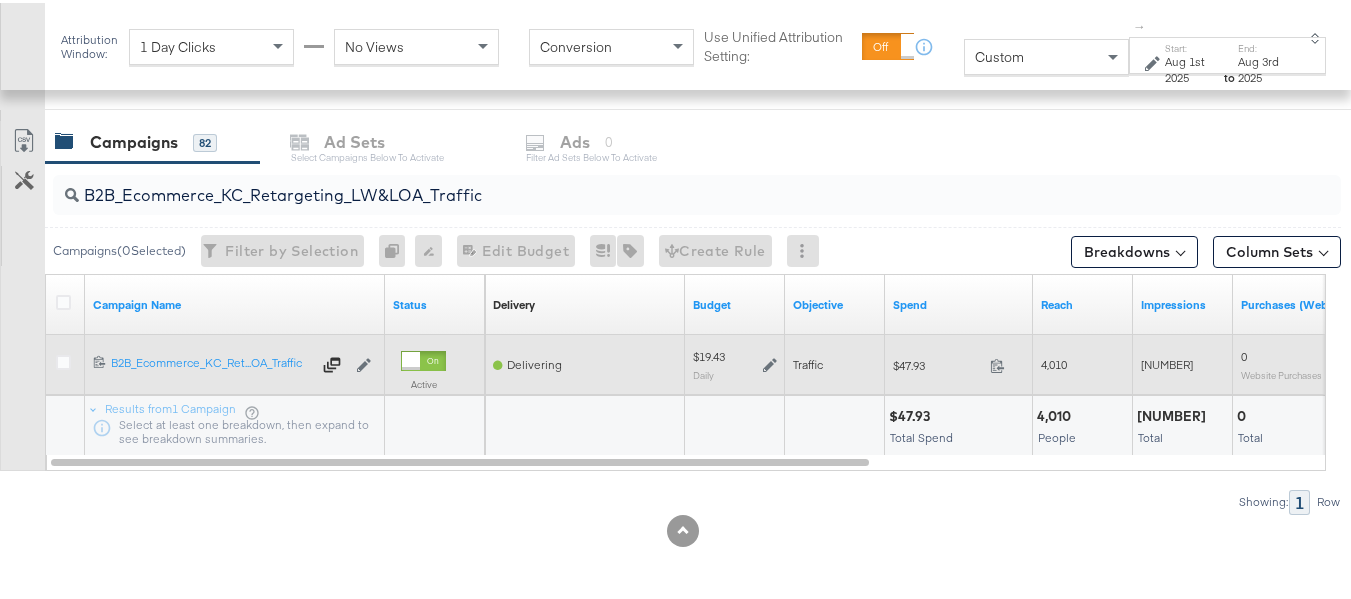 click 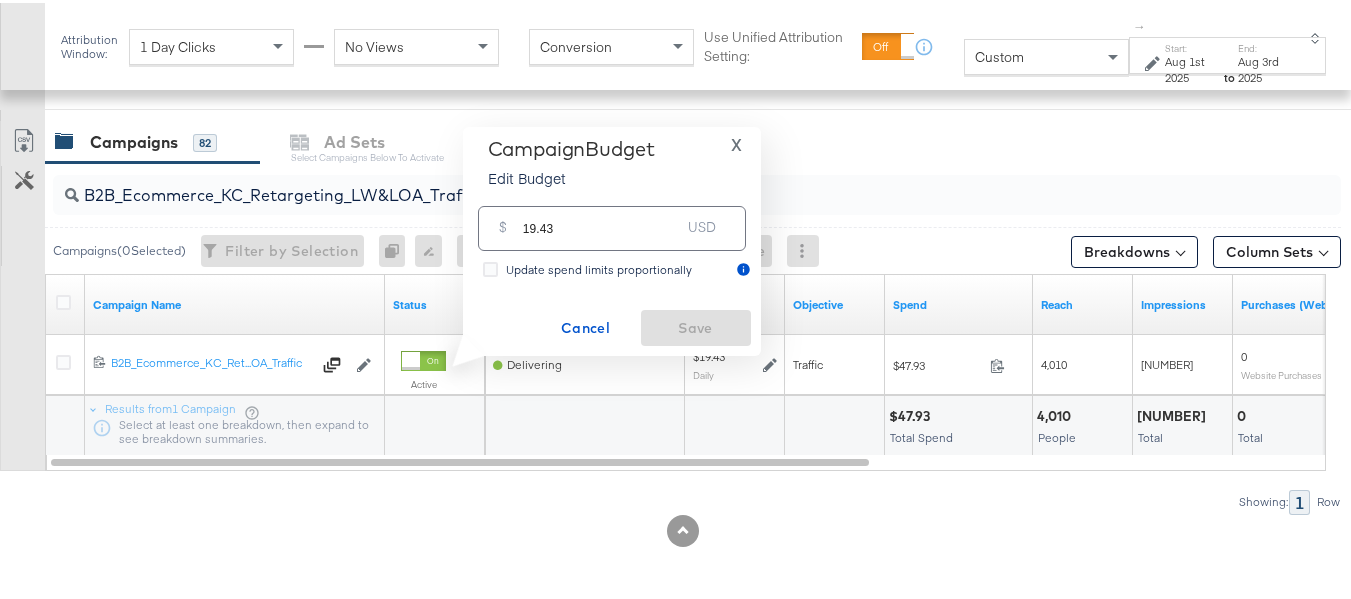 click on "Campaign  Budget Edit Budget X" at bounding box center [612, 164] 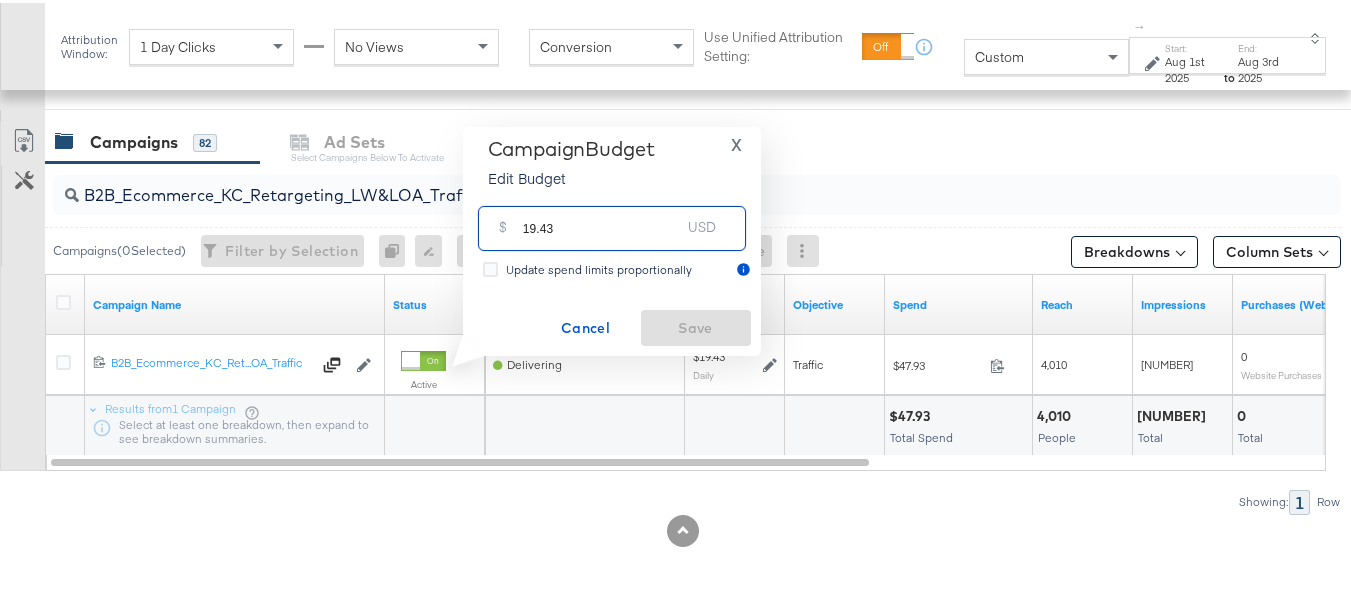 paste on "$16.15" 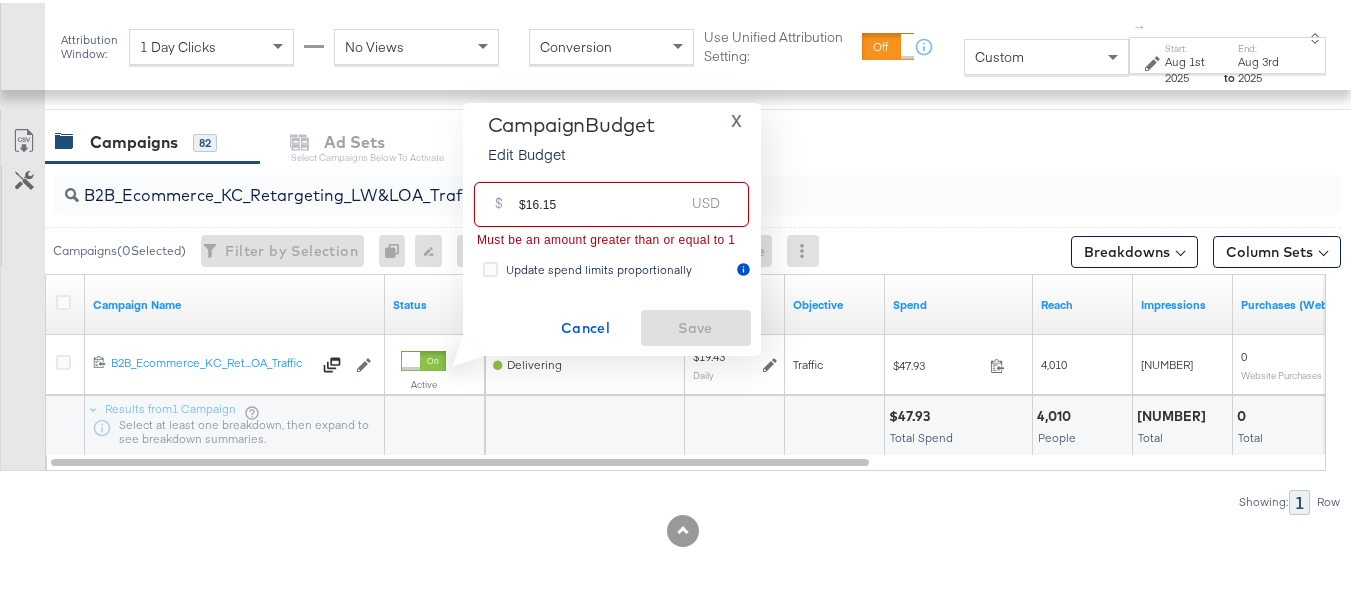 drag, startPoint x: 525, startPoint y: 199, endPoint x: 469, endPoint y: 192, distance: 56.435802 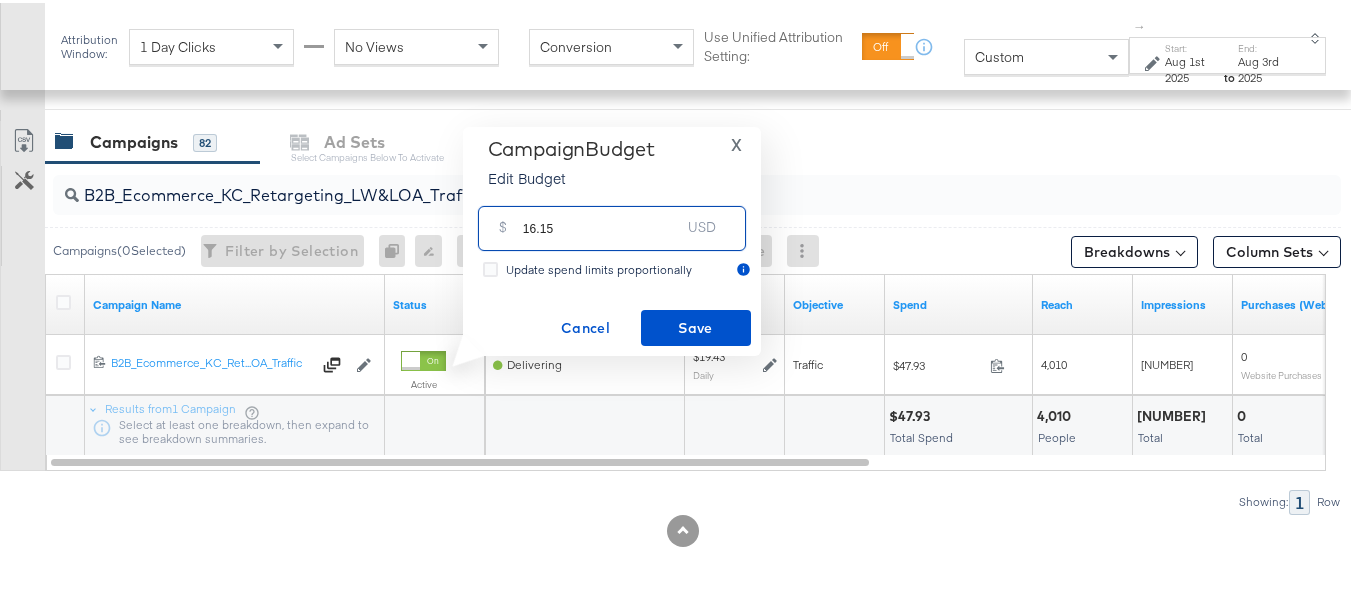 click on "16.15" at bounding box center (602, 217) 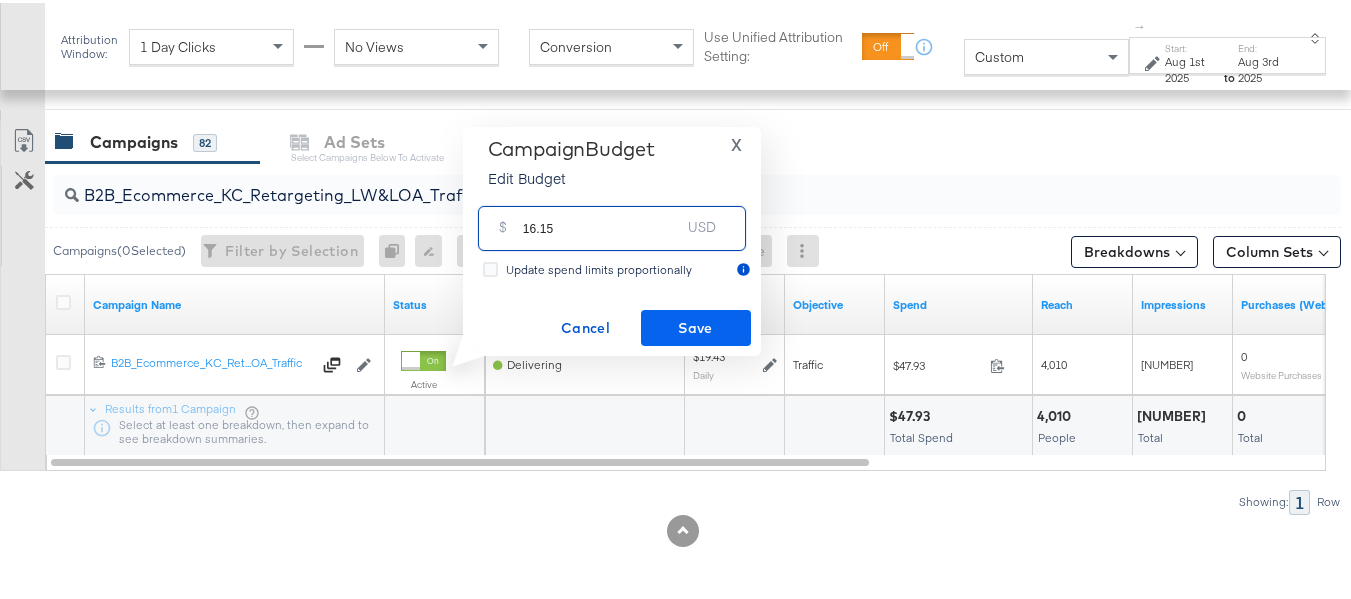 type on "16.15" 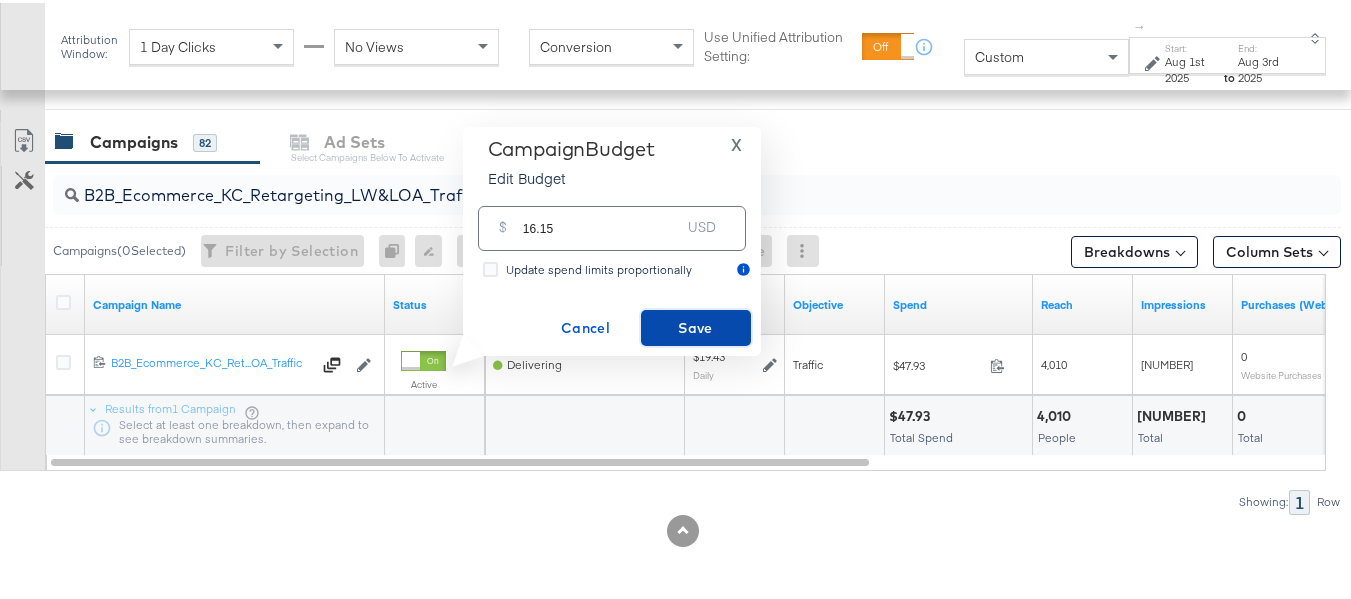 click on "Save" at bounding box center [696, 325] 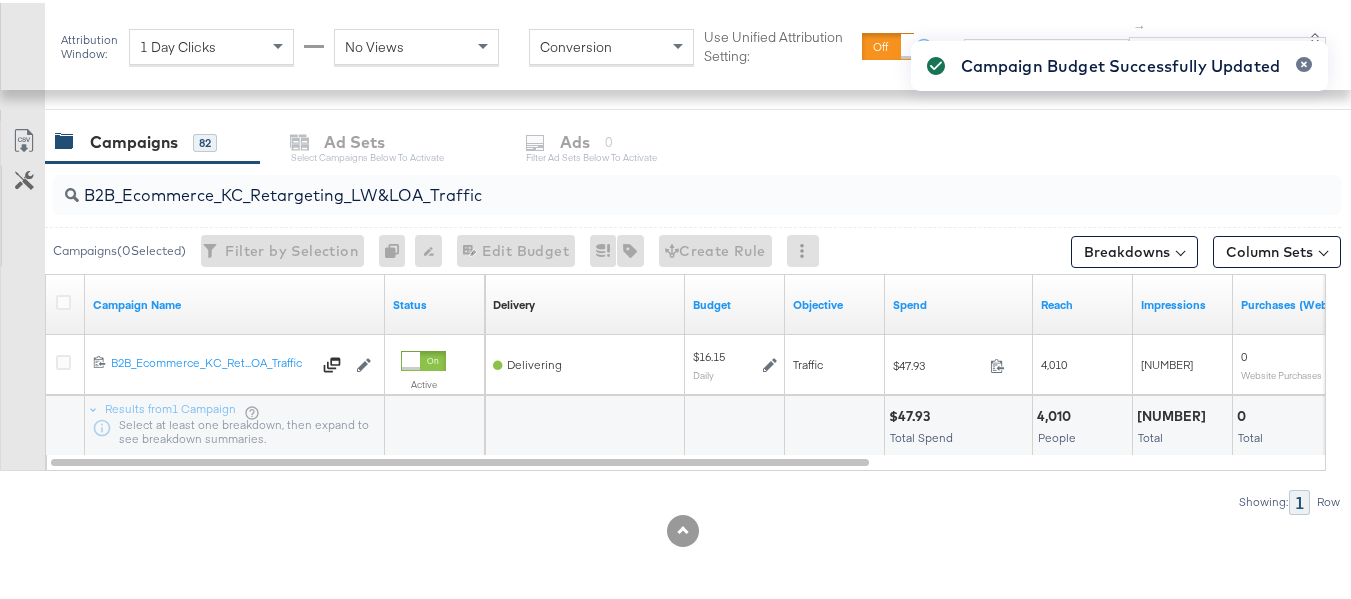 click on "B2B_Ecommerce_KC_Retargeting_LW&LOA_Traffic" at bounding box center [653, 184] 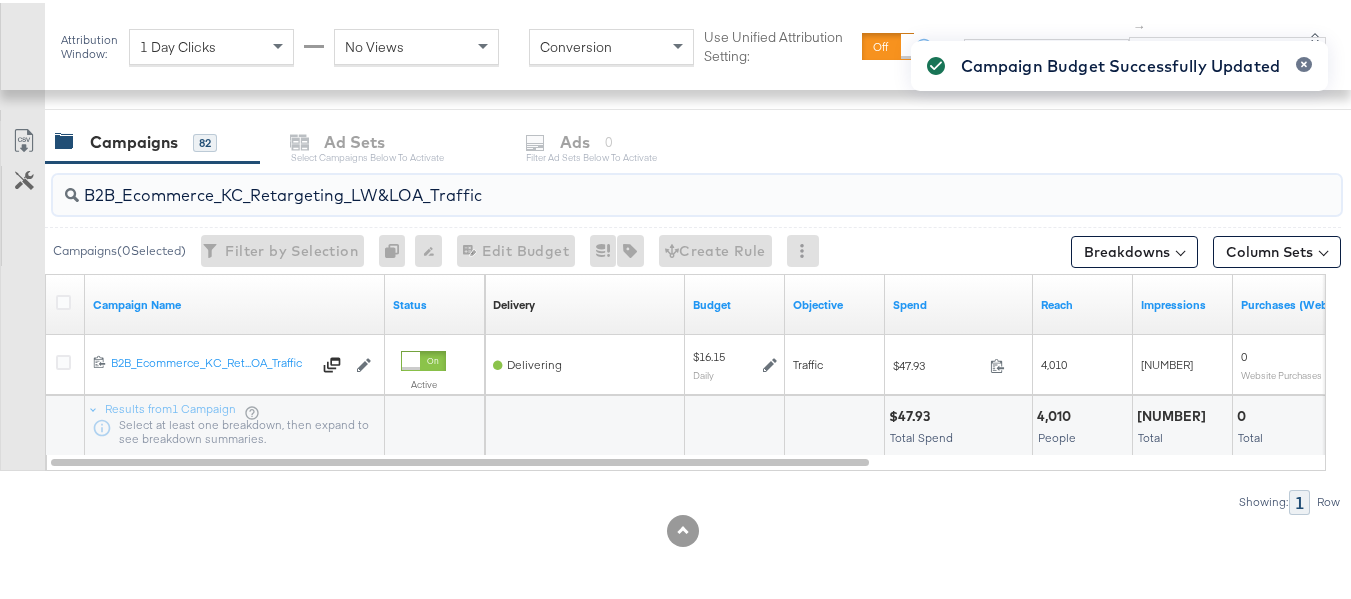 paste on "KC_Retargeting_Prospects & Clients_Conversions" 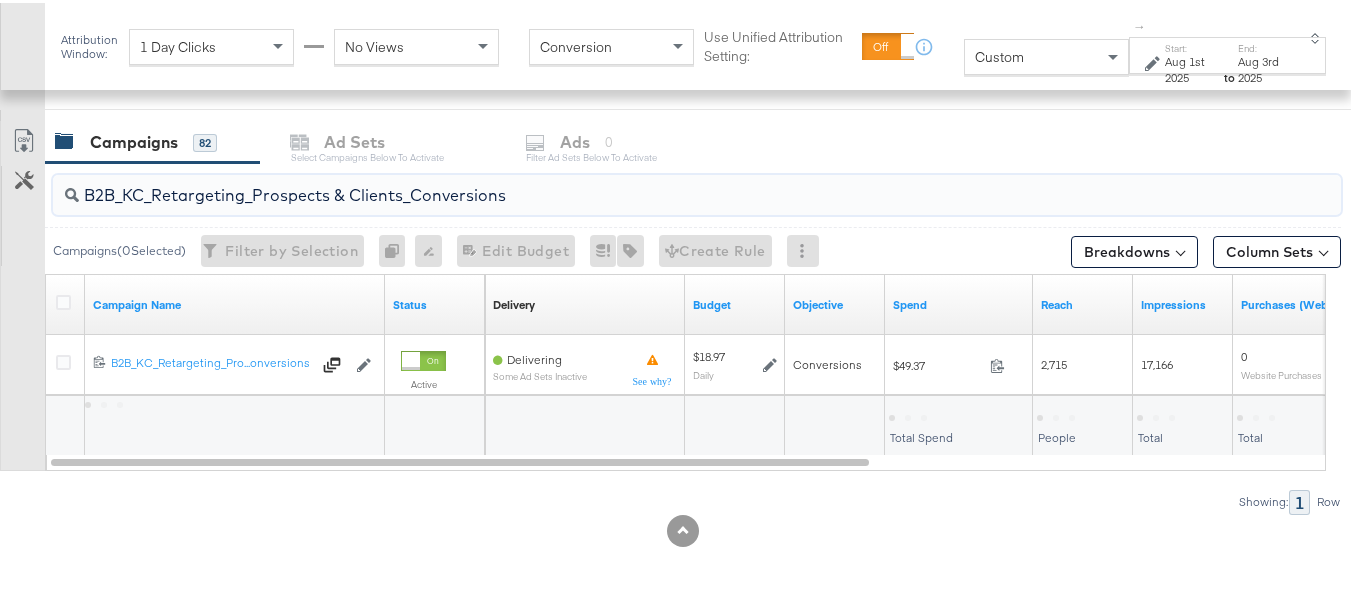 type on "B2B_KC_Retargeting_Prospects & Clients_Conversions" 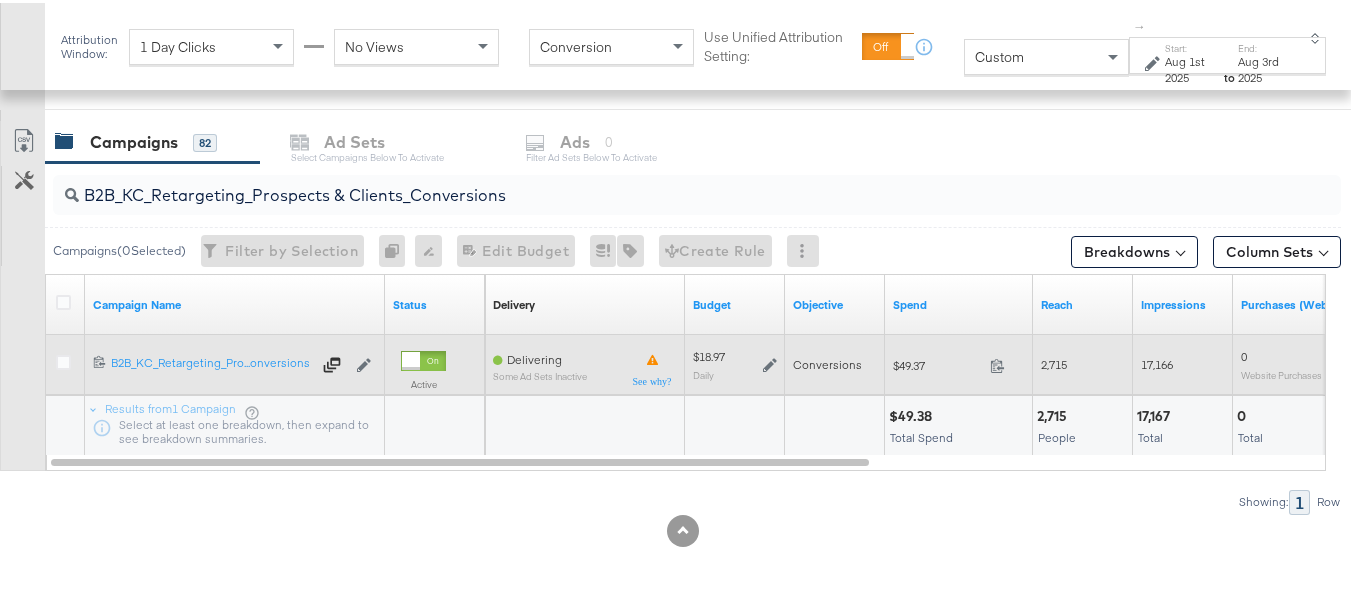 click 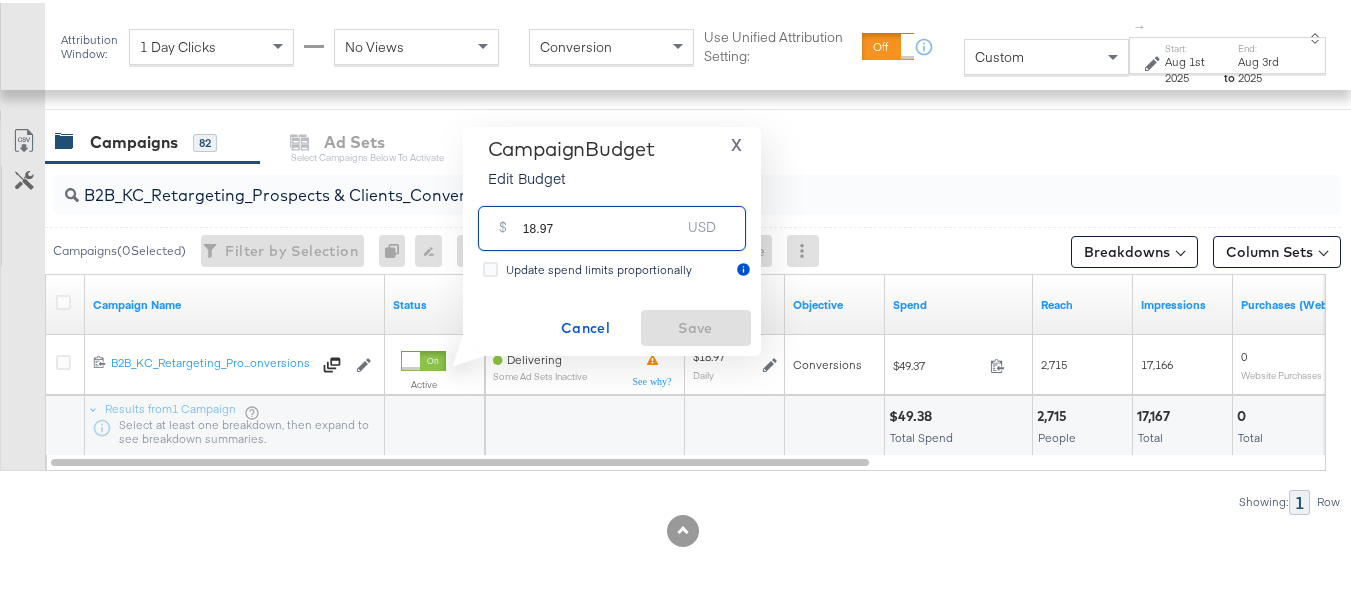 click on "18.97" at bounding box center (602, 217) 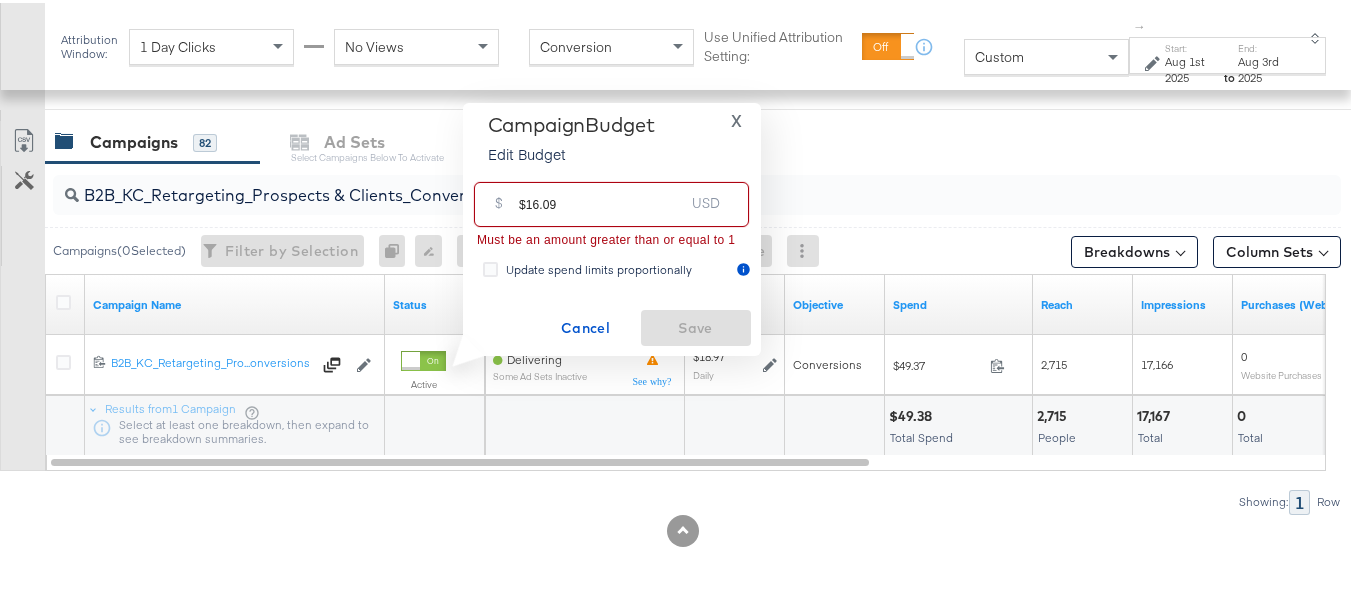drag, startPoint x: 521, startPoint y: 199, endPoint x: 476, endPoint y: 193, distance: 45.39824 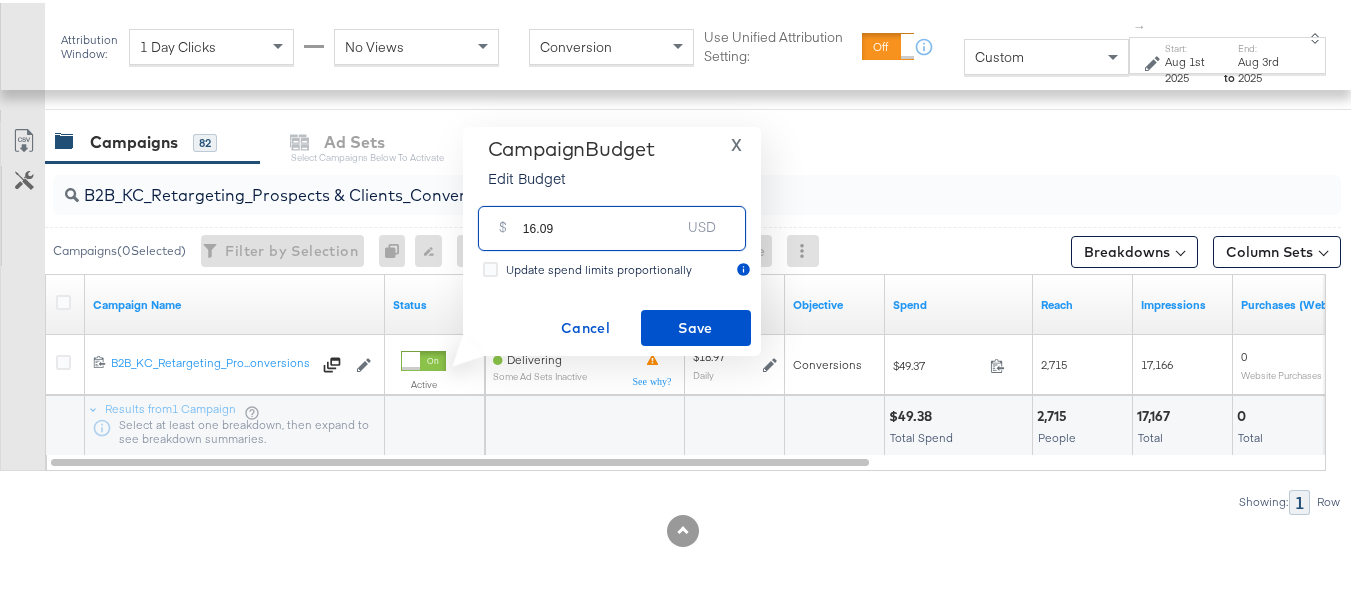 click on "16.09" at bounding box center (602, 217) 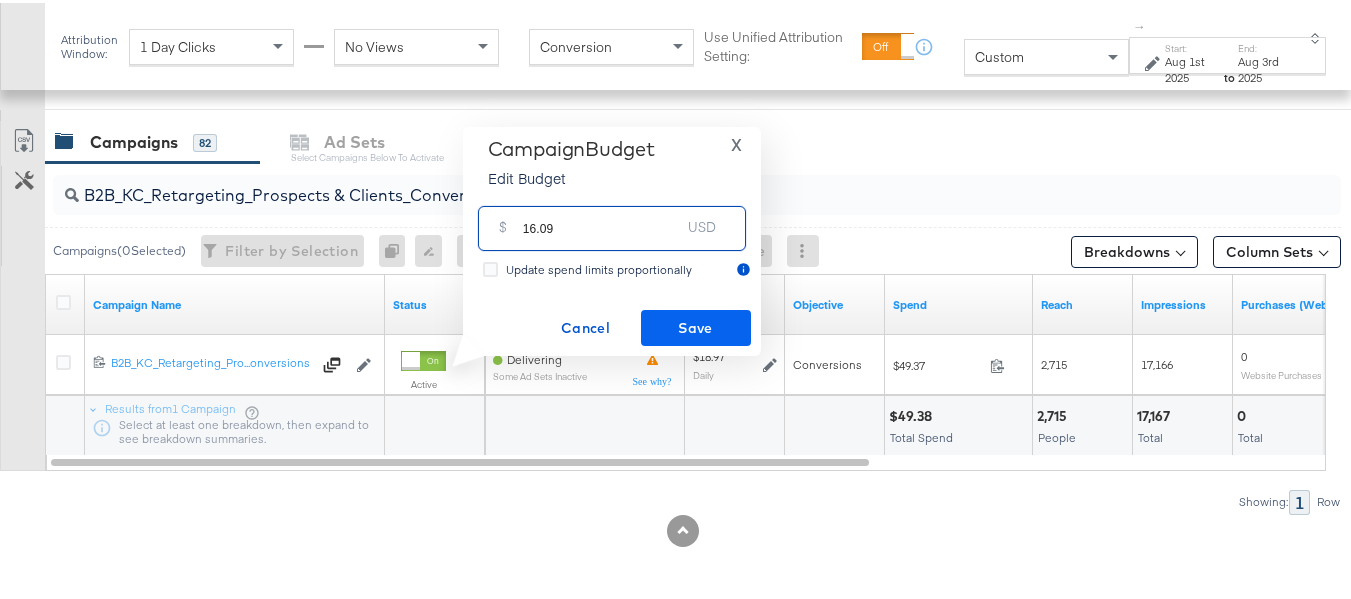 type on "16.09" 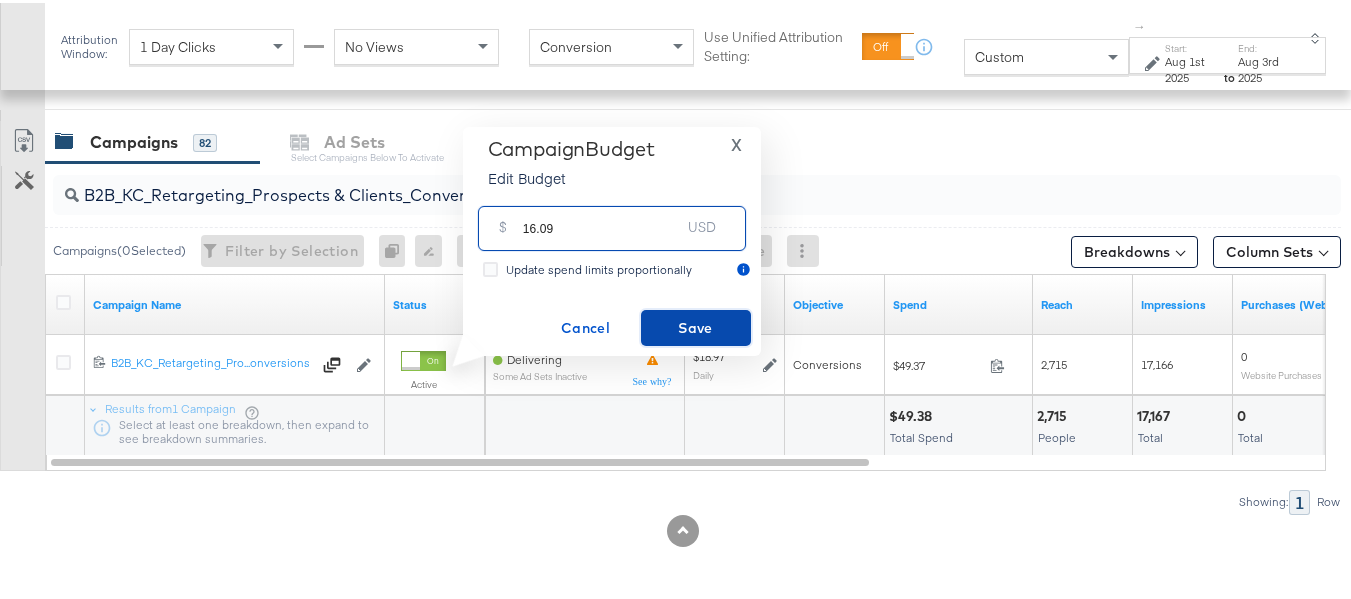 click on "Save" at bounding box center (696, 325) 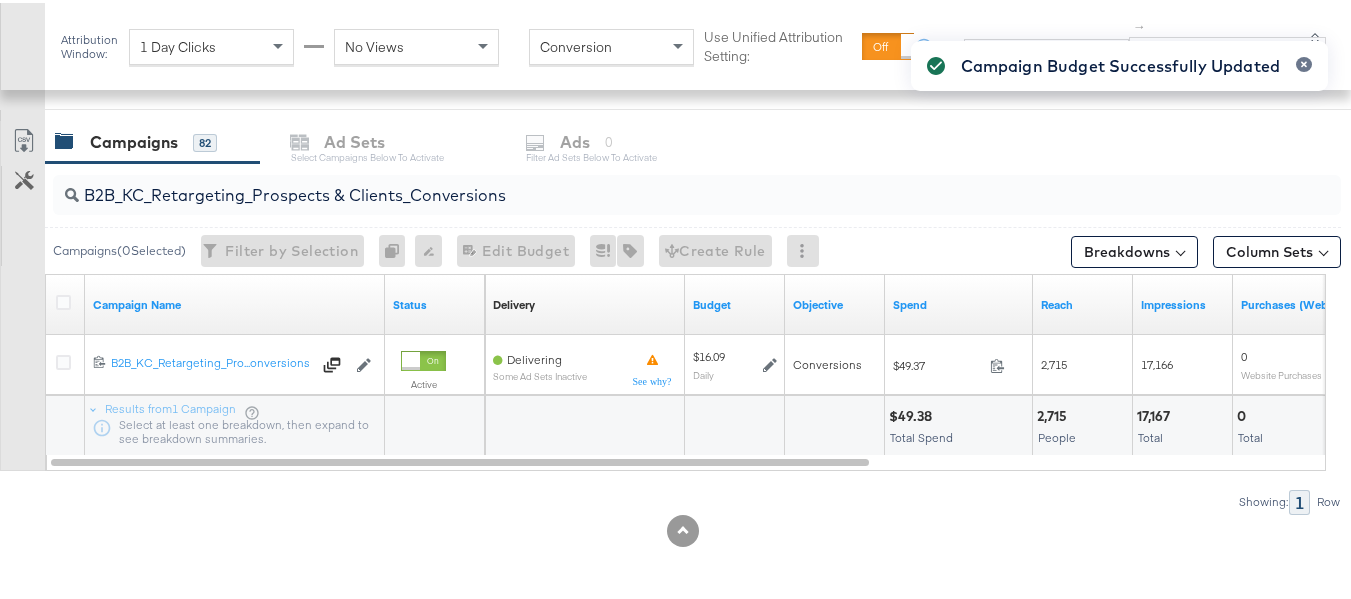 click on "B2B_KC_Retargeting_Prospects & Clients_Conversions" at bounding box center (653, 184) 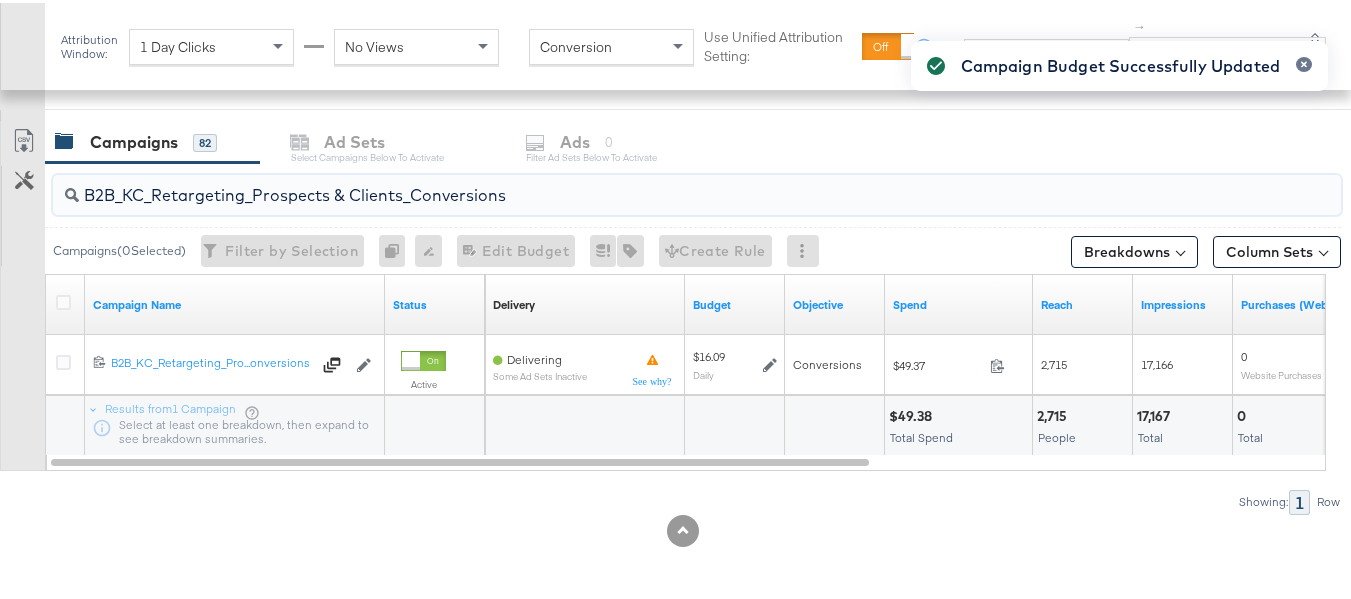 paste on "C_LAND_KC_Pros_Sig" 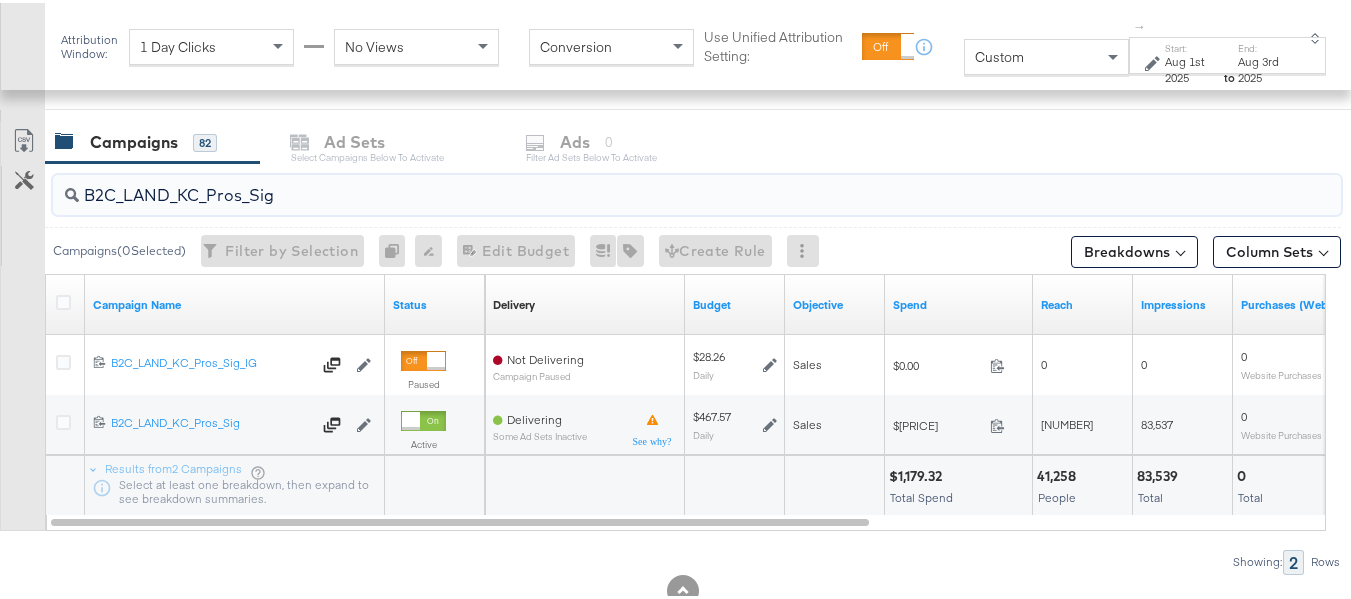 type on "B2C_LAND_KC_Pros_Sig" 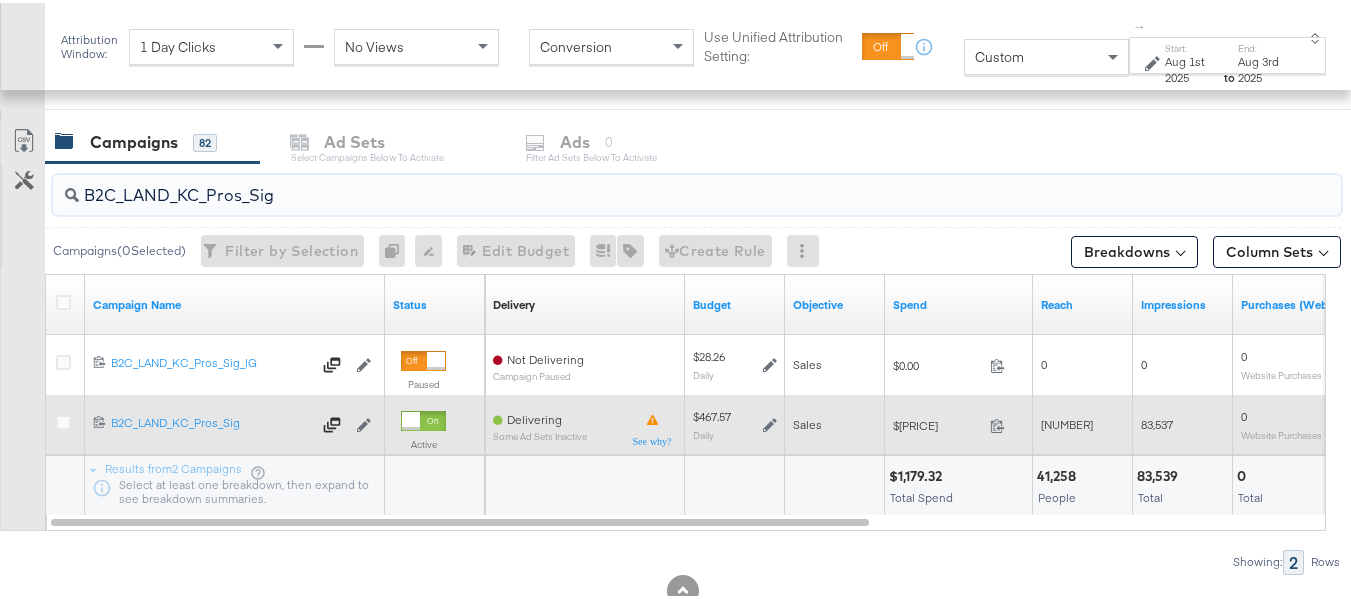 click 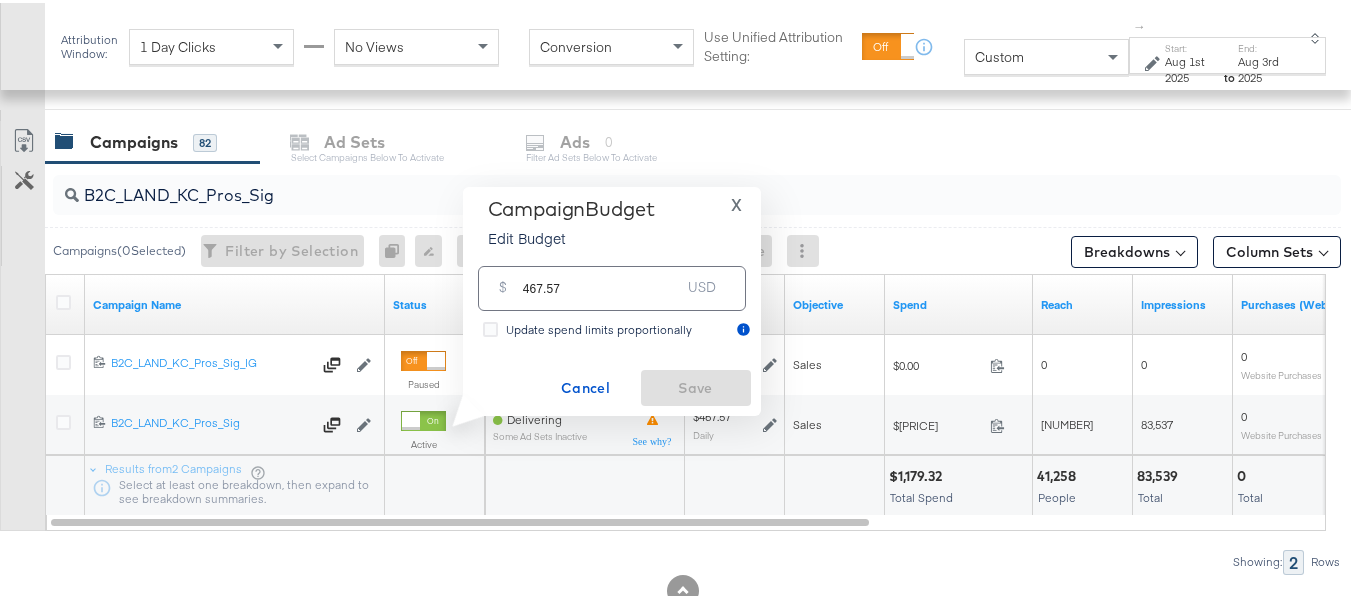 click on "467.57" at bounding box center [602, 277] 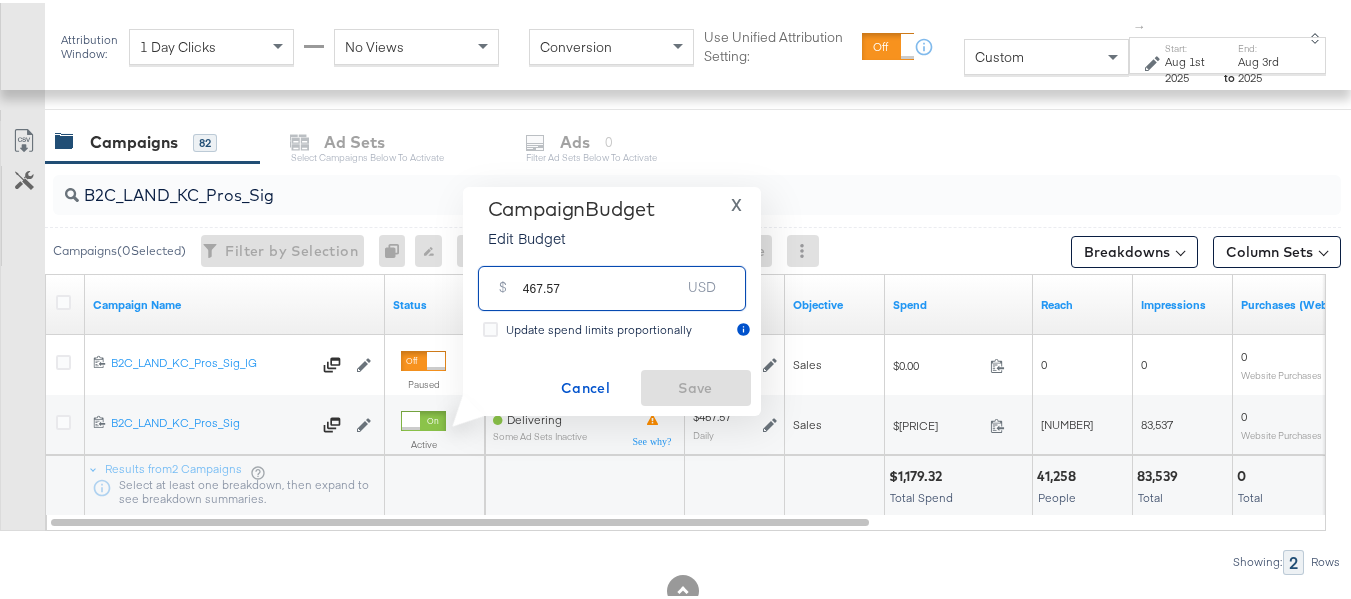 paste on "$386.46" 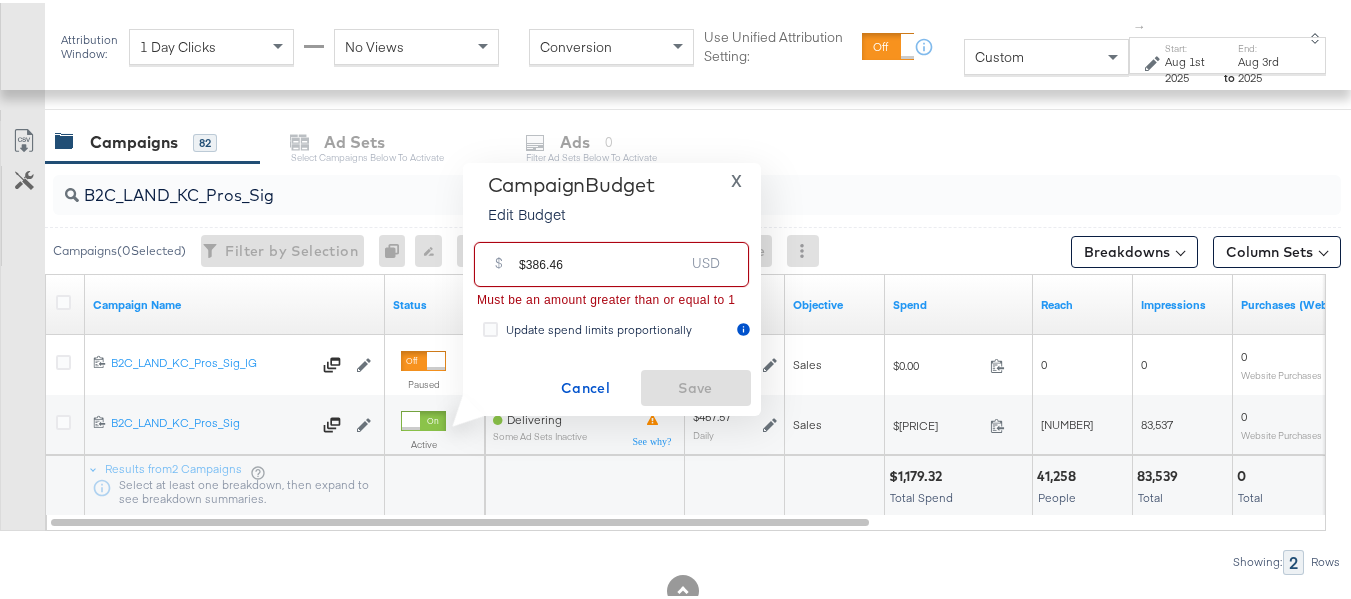 drag, startPoint x: 523, startPoint y: 259, endPoint x: 483, endPoint y: 256, distance: 40.112343 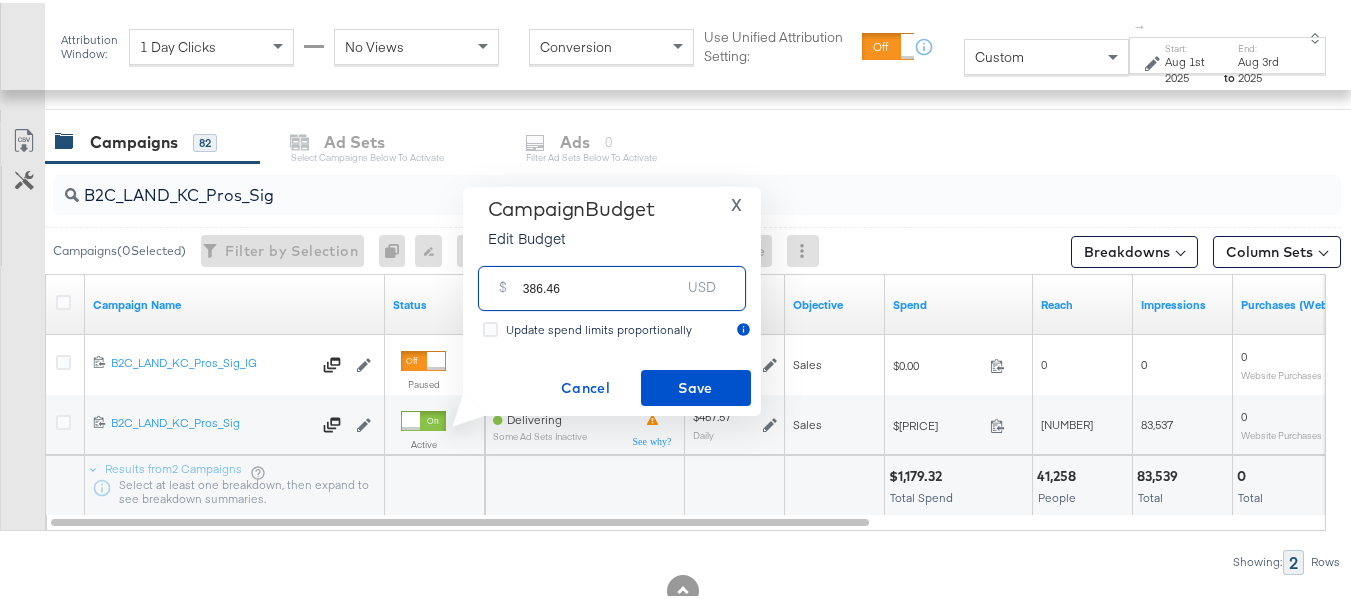 drag, startPoint x: 621, startPoint y: 284, endPoint x: 645, endPoint y: 312, distance: 36.878178 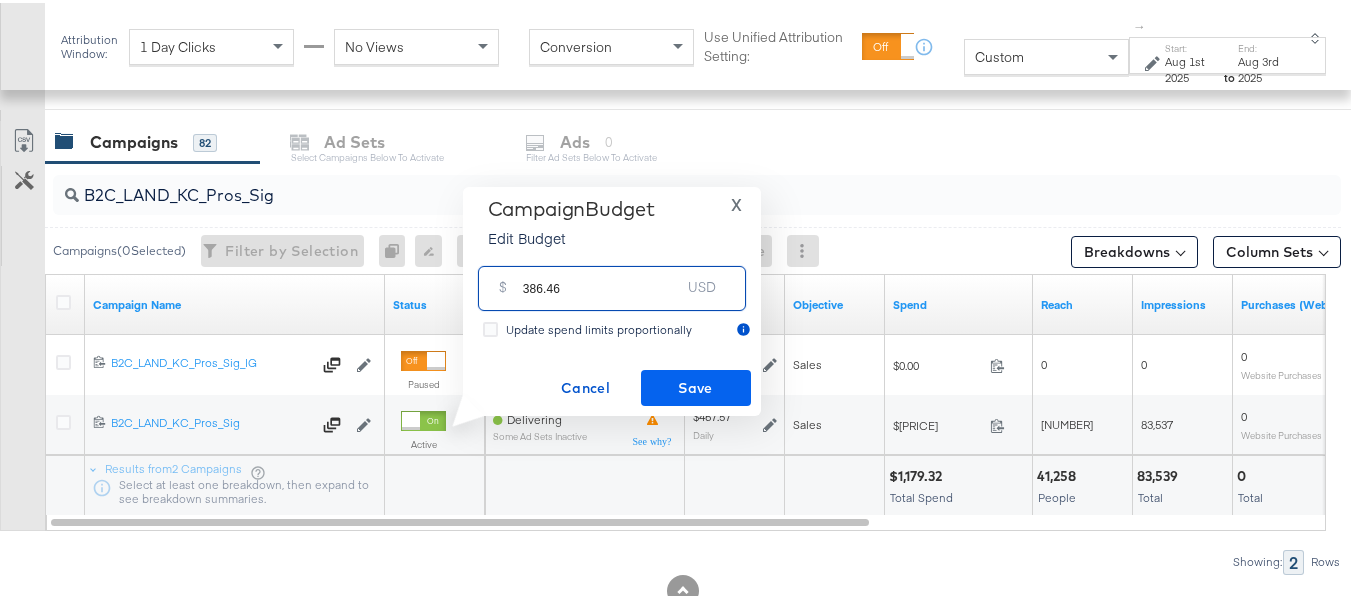 type on "386.46" 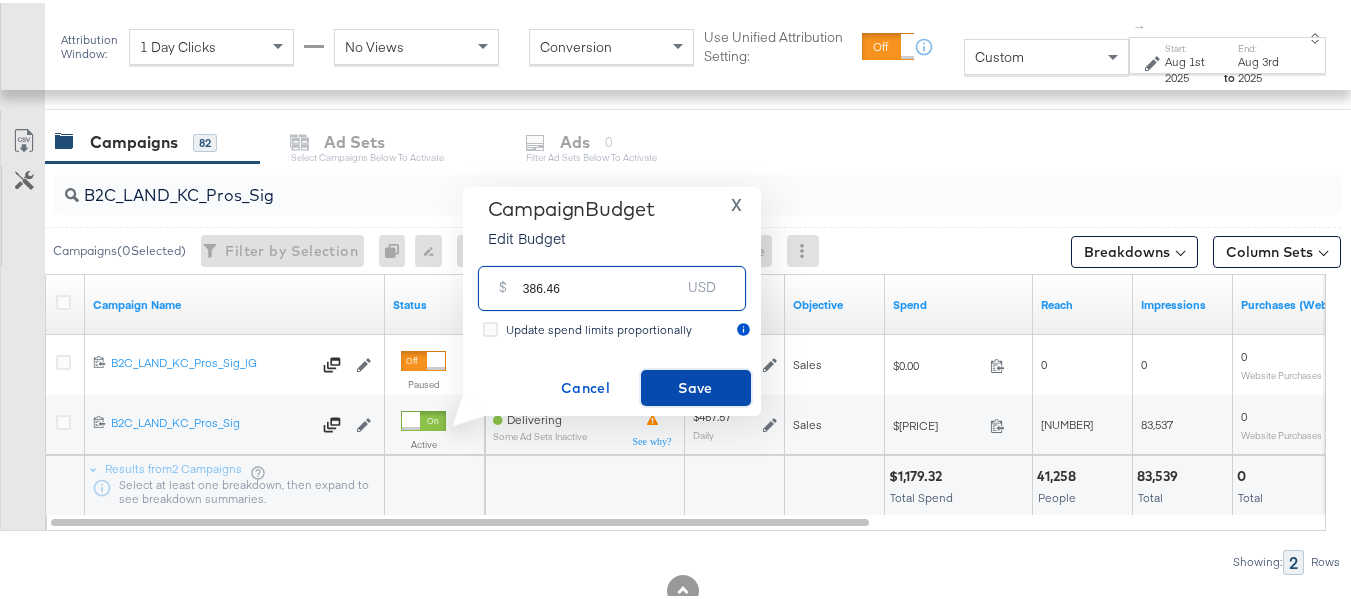 click on "Save" at bounding box center (696, 385) 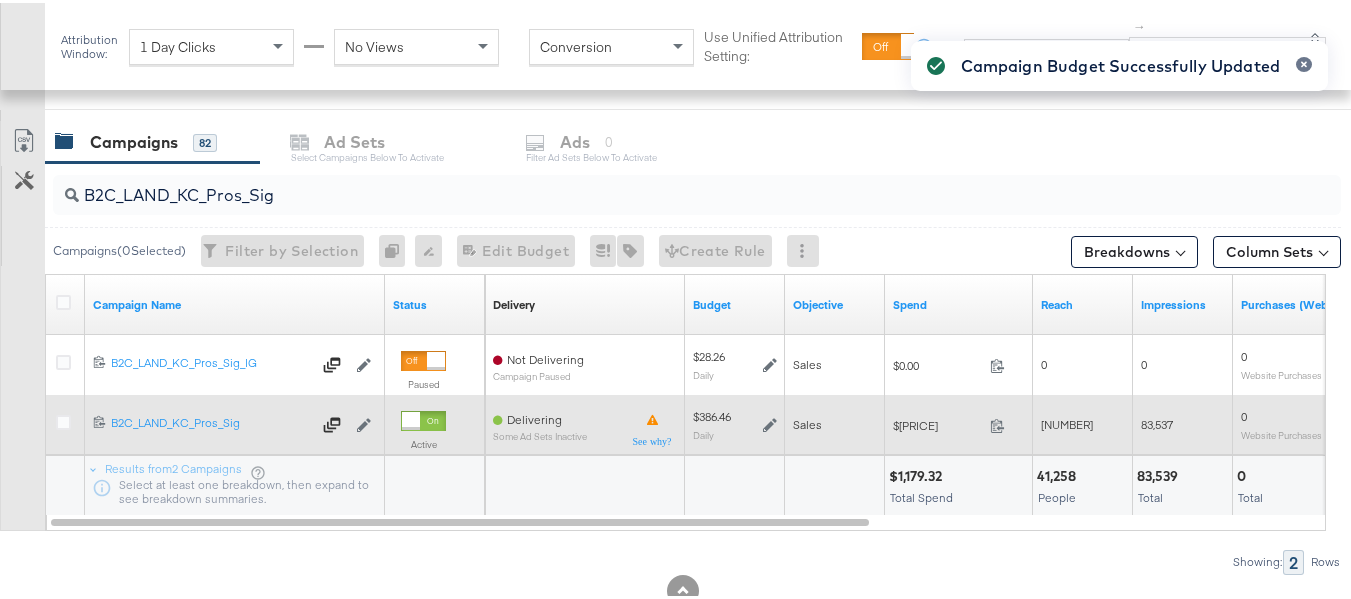 click at bounding box center [66, 422] 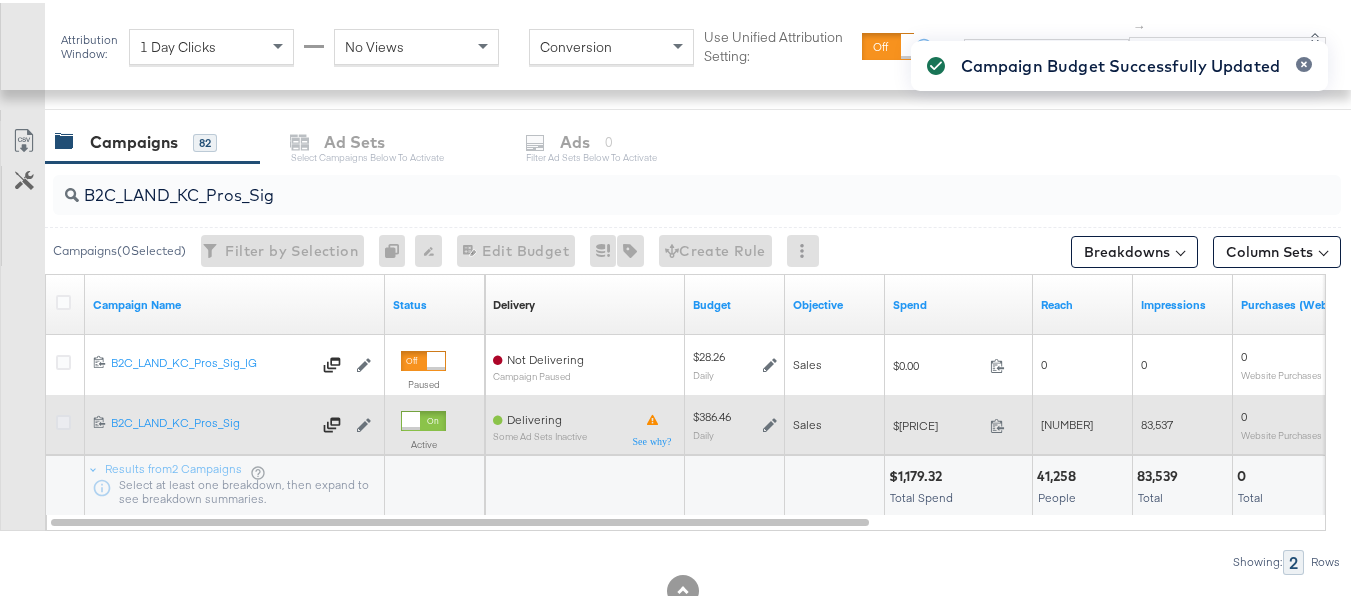 click at bounding box center [63, 419] 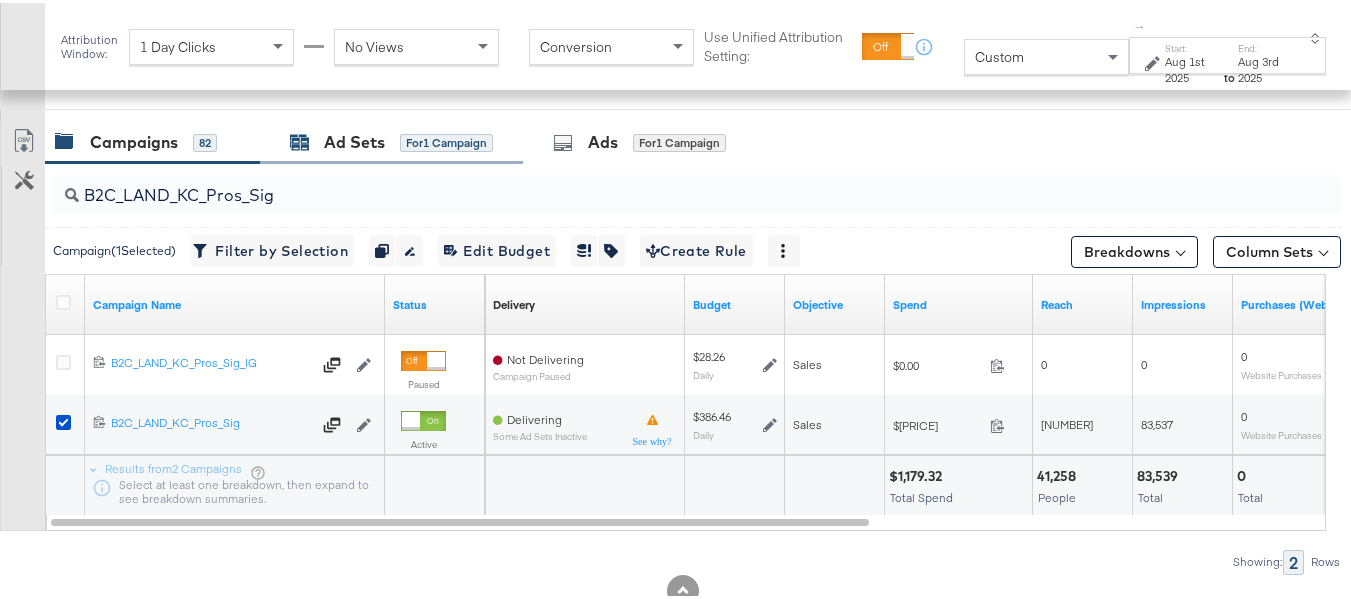 click on "Ad Sets" at bounding box center [354, 139] 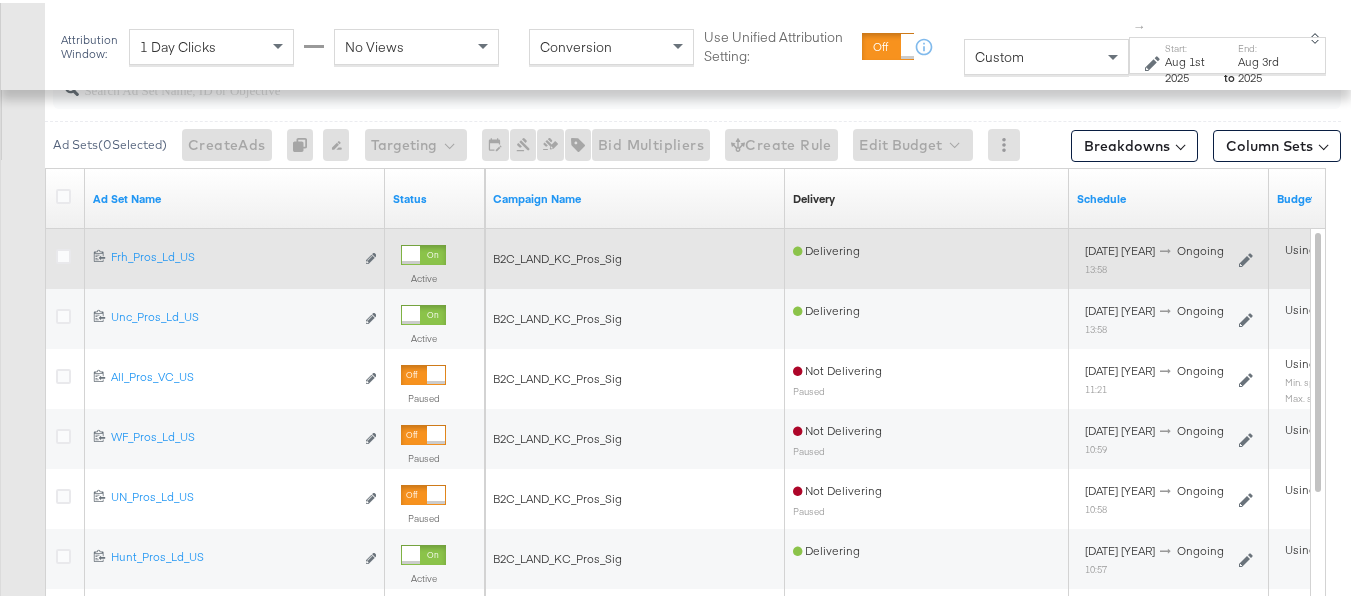 scroll, scrollTop: 819, scrollLeft: 0, axis: vertical 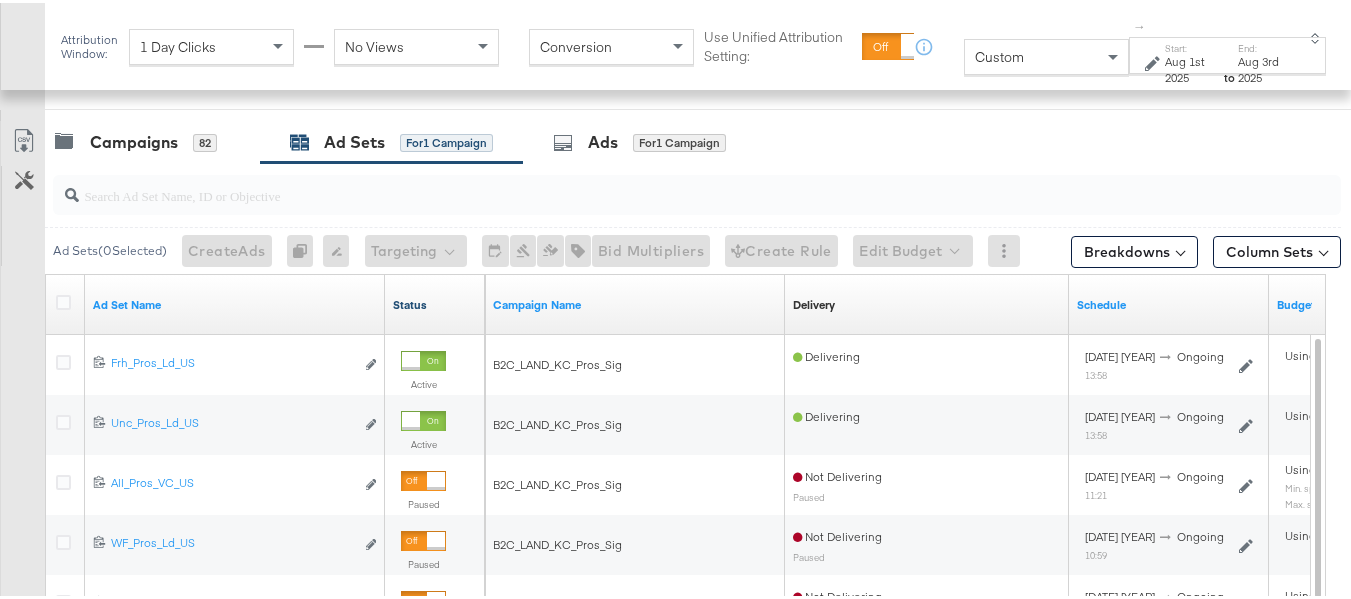 click on "Status" at bounding box center [435, 302] 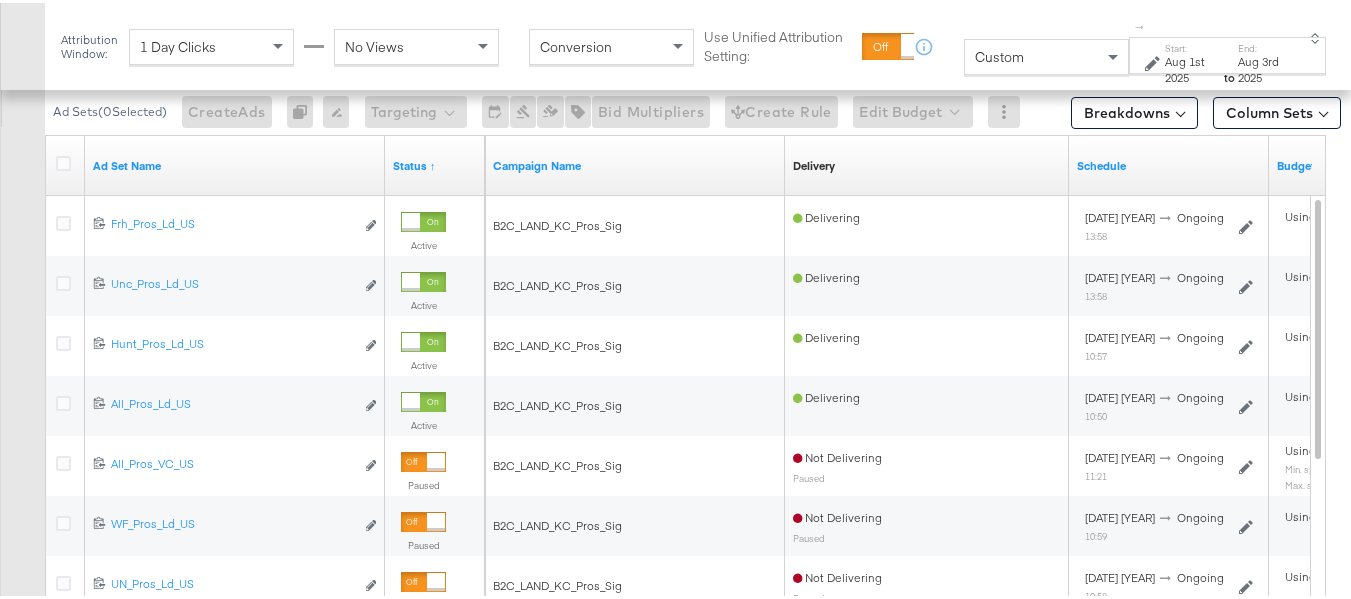 scroll, scrollTop: 679, scrollLeft: 0, axis: vertical 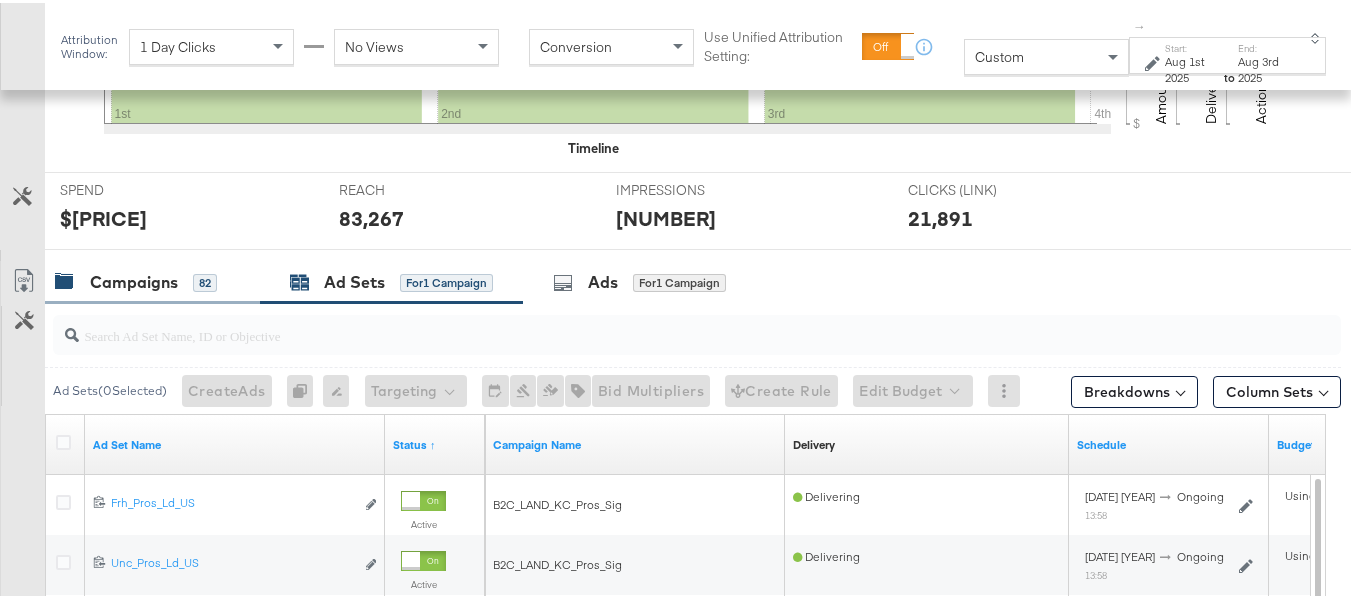 click on "Campaigns" at bounding box center (134, 279) 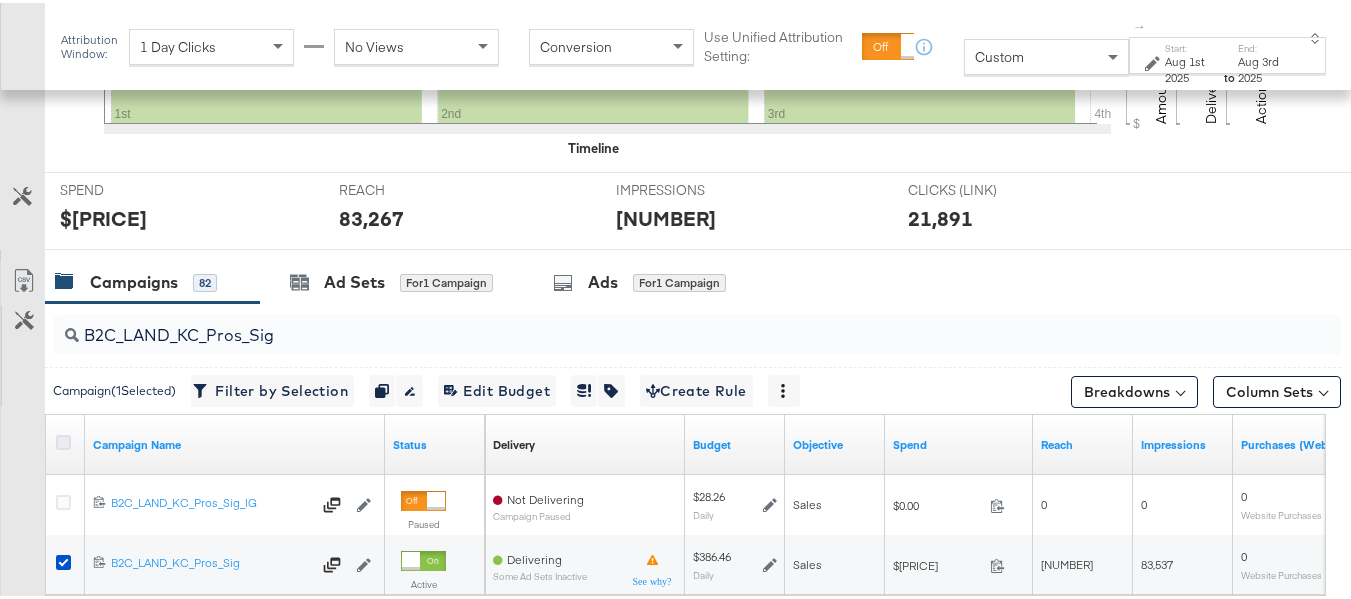 click at bounding box center (63, 439) 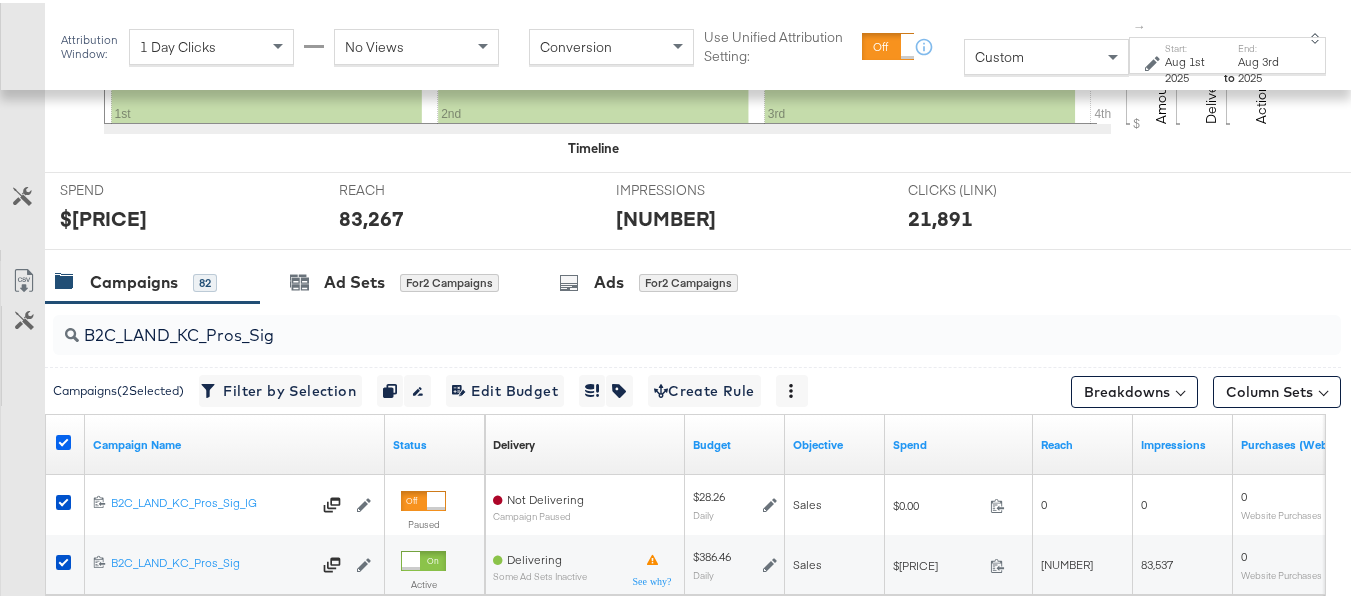 click at bounding box center (63, 439) 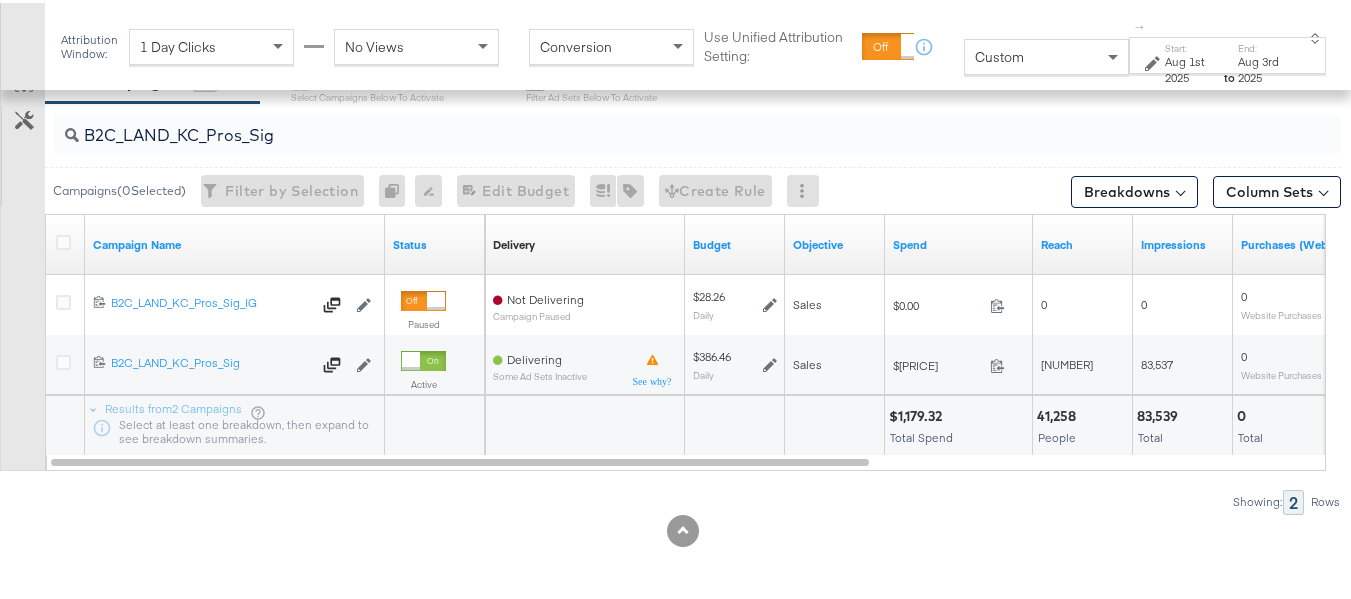 scroll, scrollTop: 0, scrollLeft: 0, axis: both 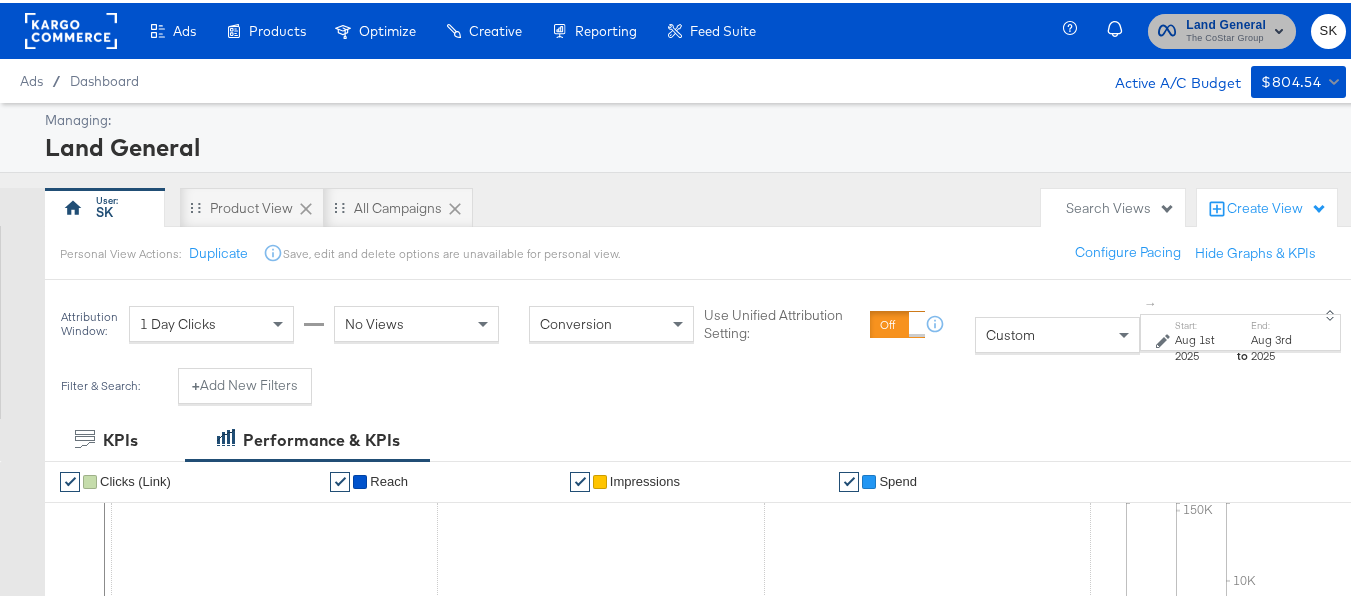 click on "Land General The CoStar Group" at bounding box center [1222, 28] 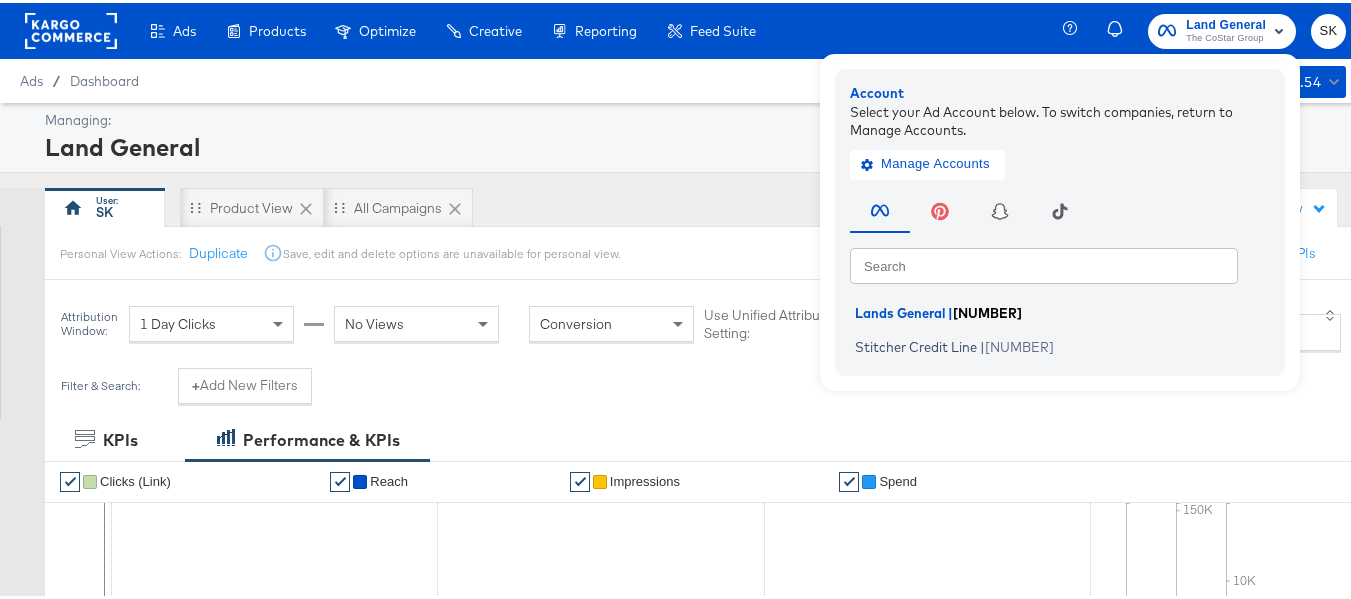 click on "Lands General" at bounding box center [900, 310] 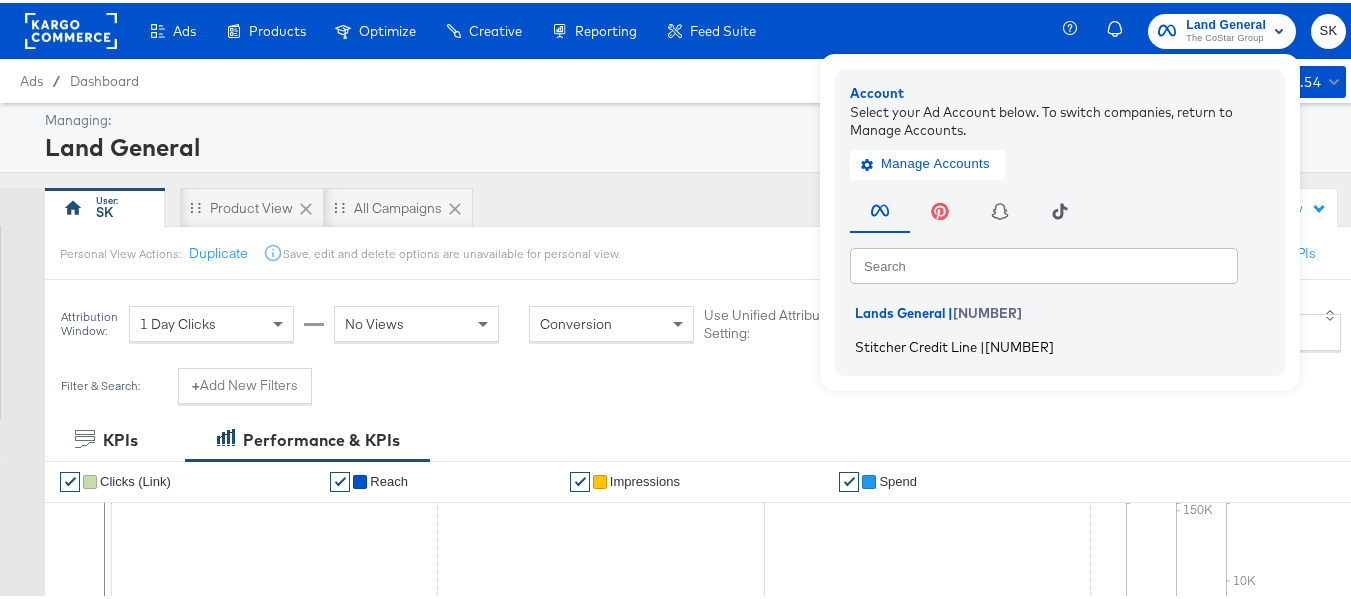 click on "Stitcher Credit Line    |  10154279280445977" at bounding box center (1065, 343) 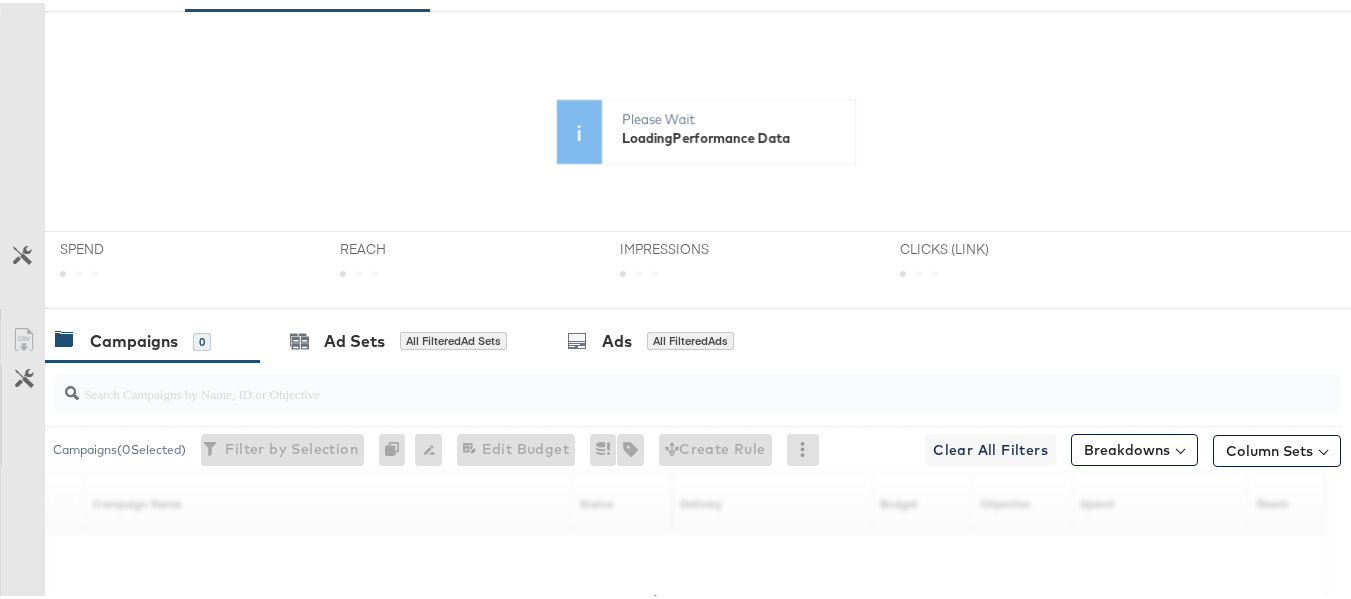 scroll, scrollTop: 784, scrollLeft: 0, axis: vertical 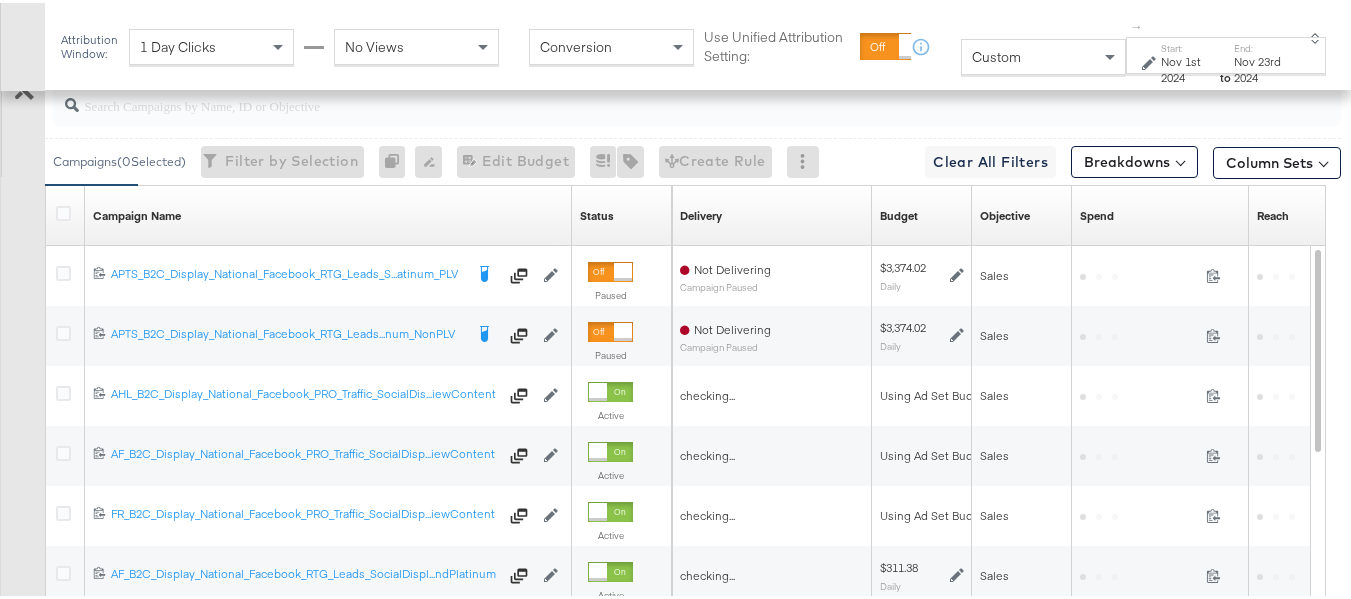 click at bounding box center (653, 94) 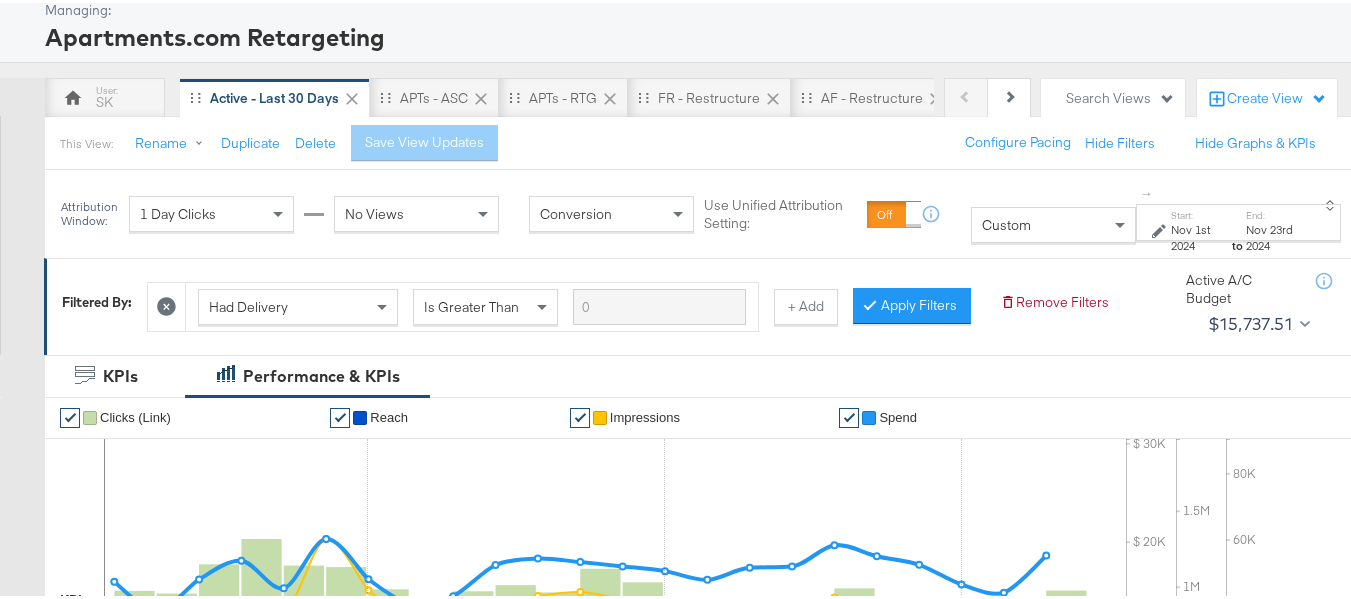 scroll, scrollTop: 0, scrollLeft: 0, axis: both 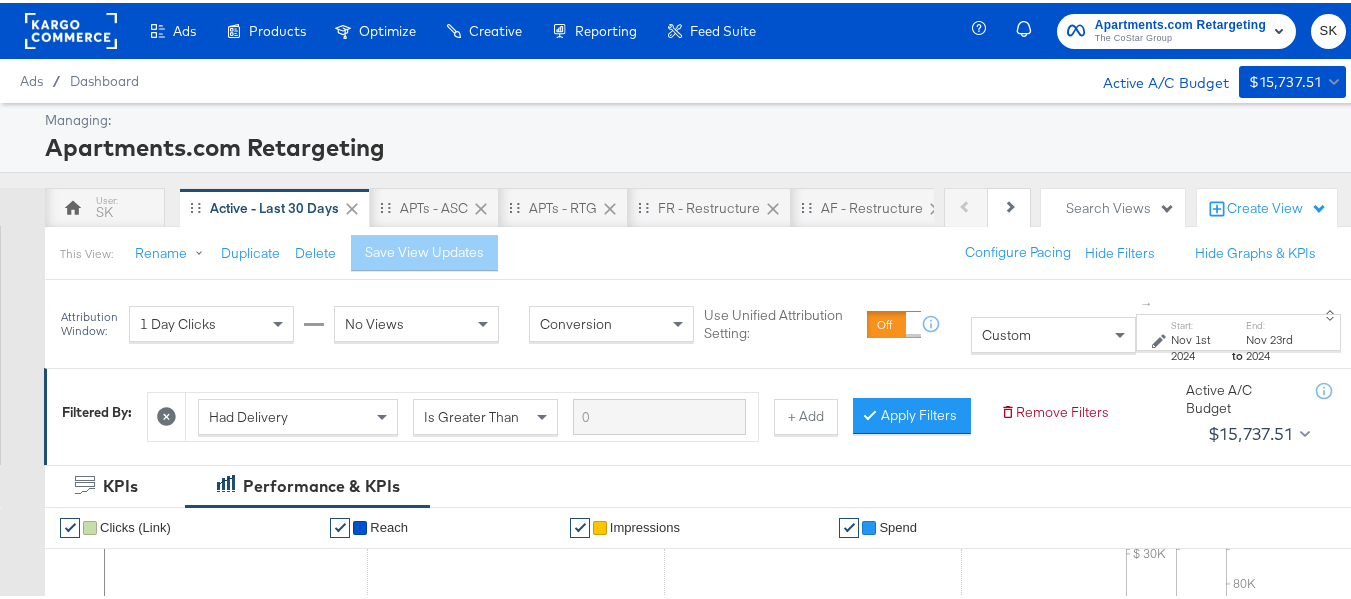 type on "APTS_B2C_Display_National_Facebook_RTG_Leads_SocialDisplay_ABCTest_Retargeting-DiamondPlatinum_HotelCatalog" 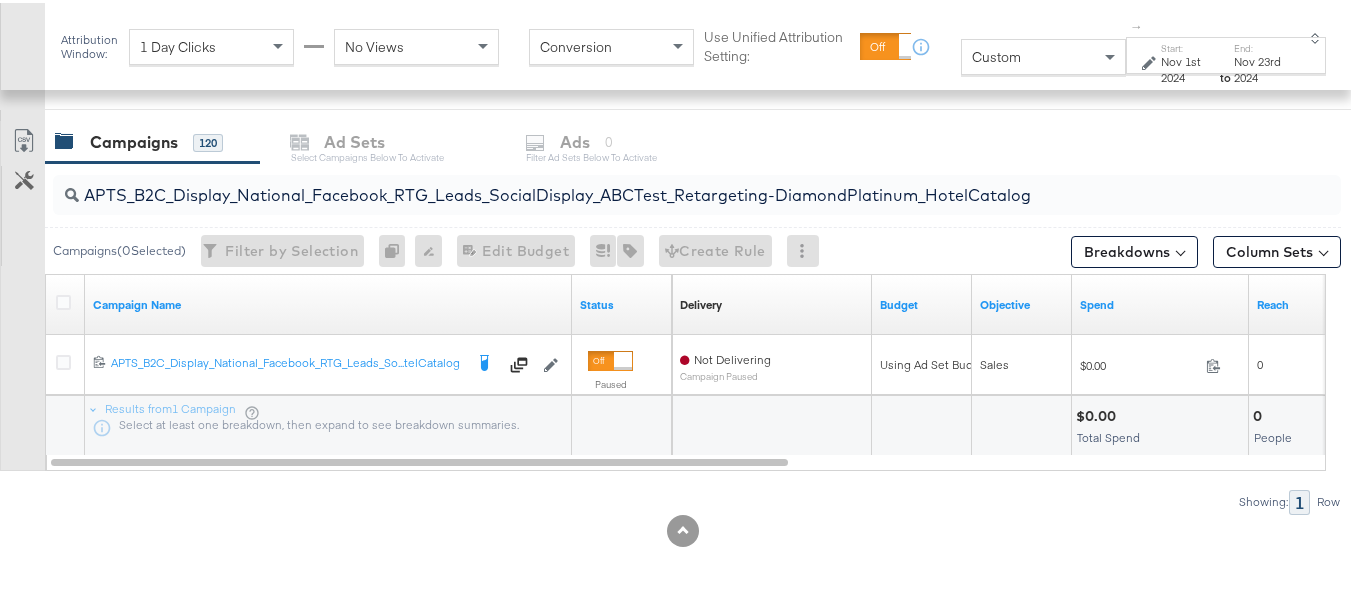 scroll, scrollTop: 819, scrollLeft: 0, axis: vertical 